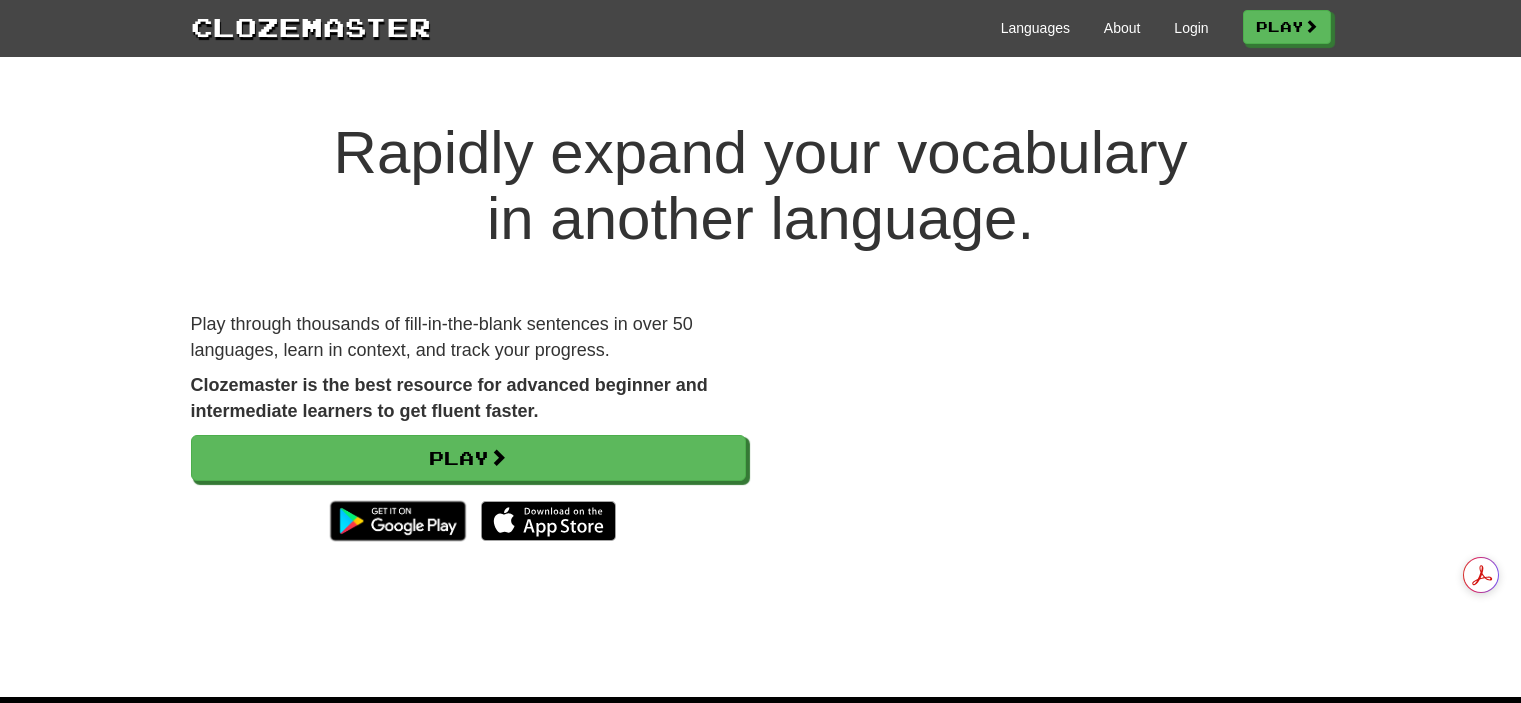 scroll, scrollTop: 0, scrollLeft: 0, axis: both 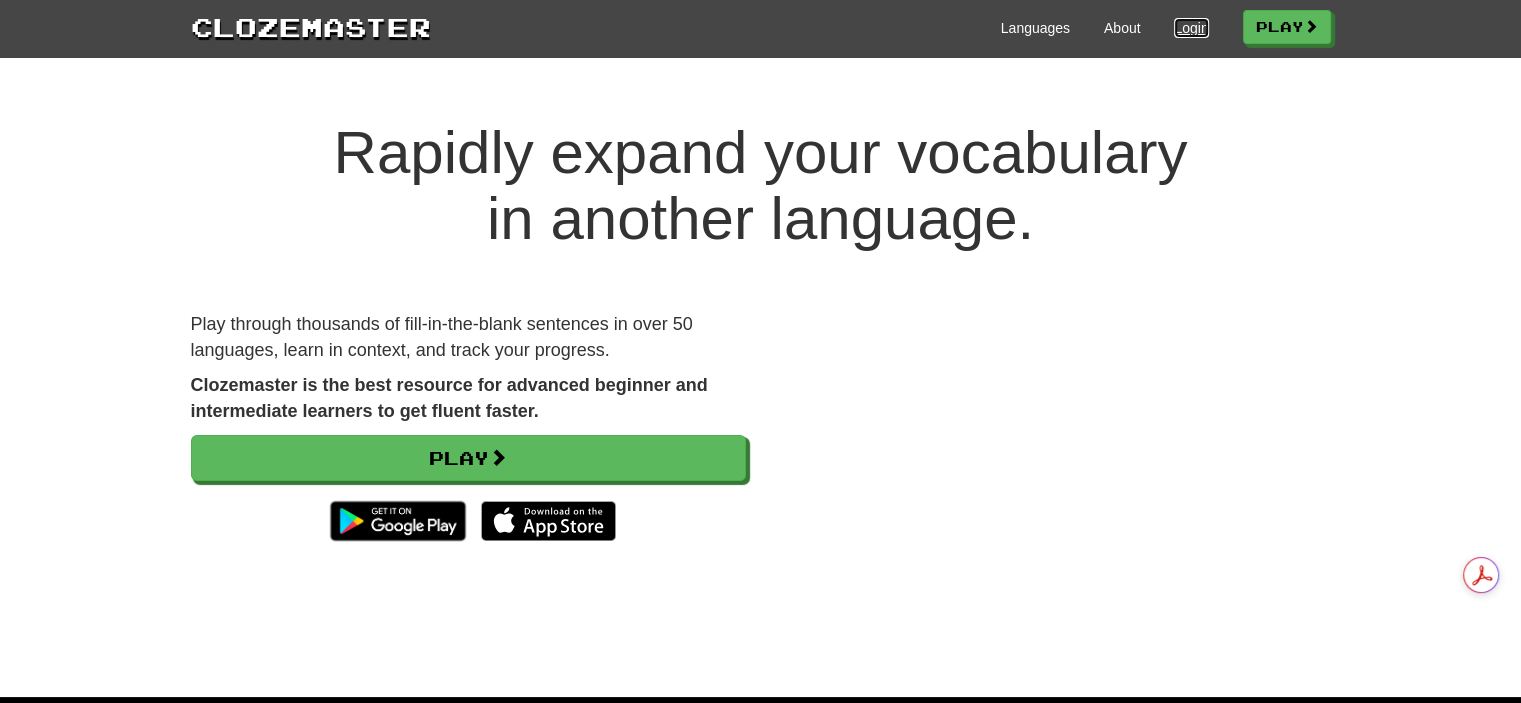 click on "Login" at bounding box center (1191, 28) 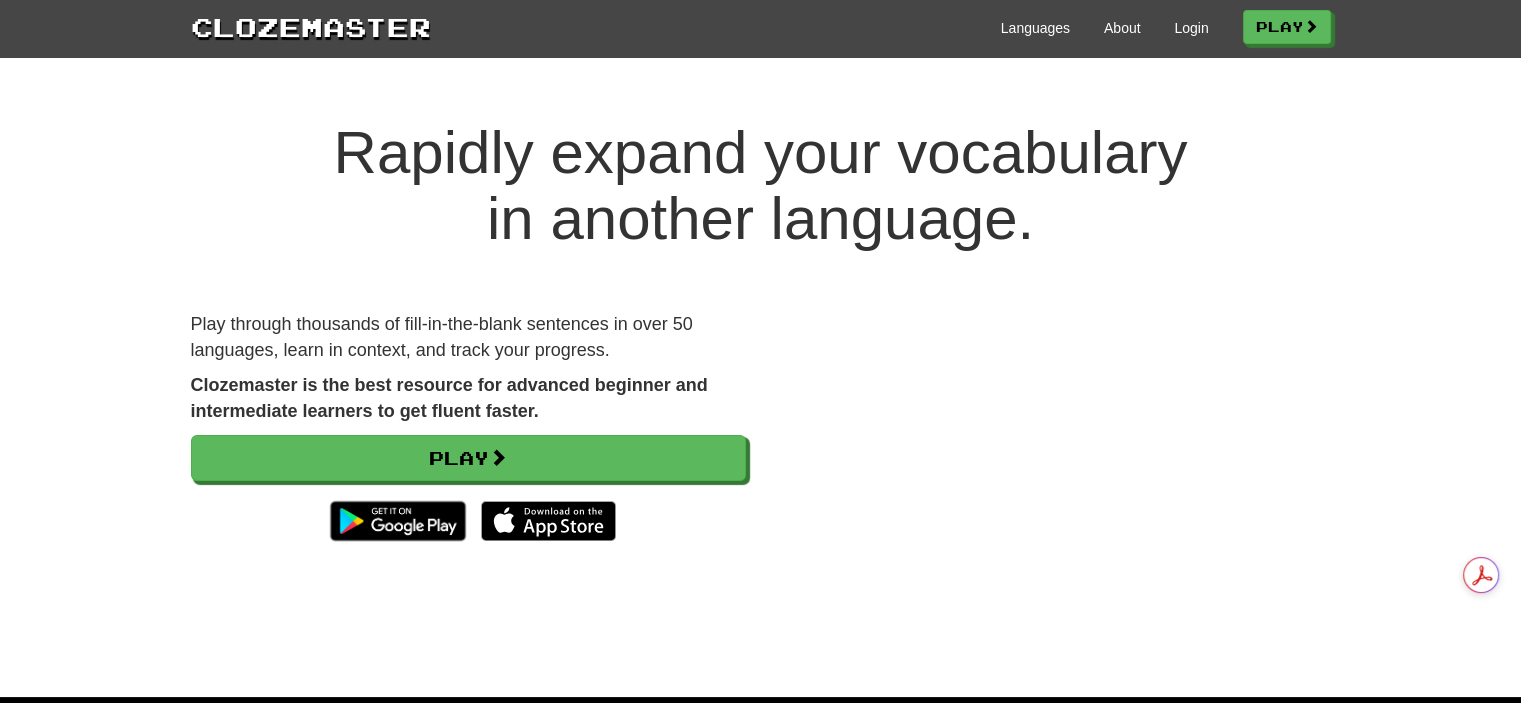 click on "Languages
About
Login
Play" at bounding box center (881, 26) 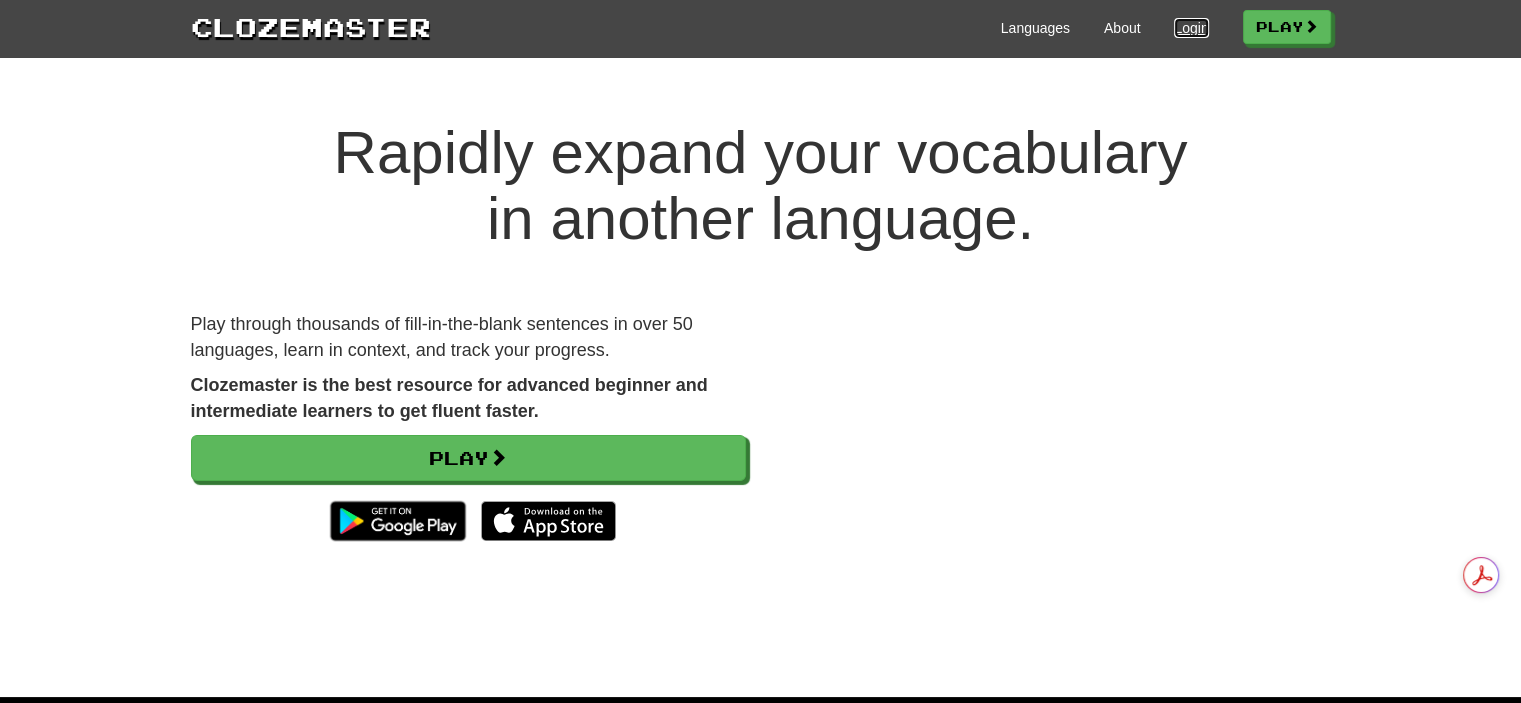 click on "Login" at bounding box center [1191, 28] 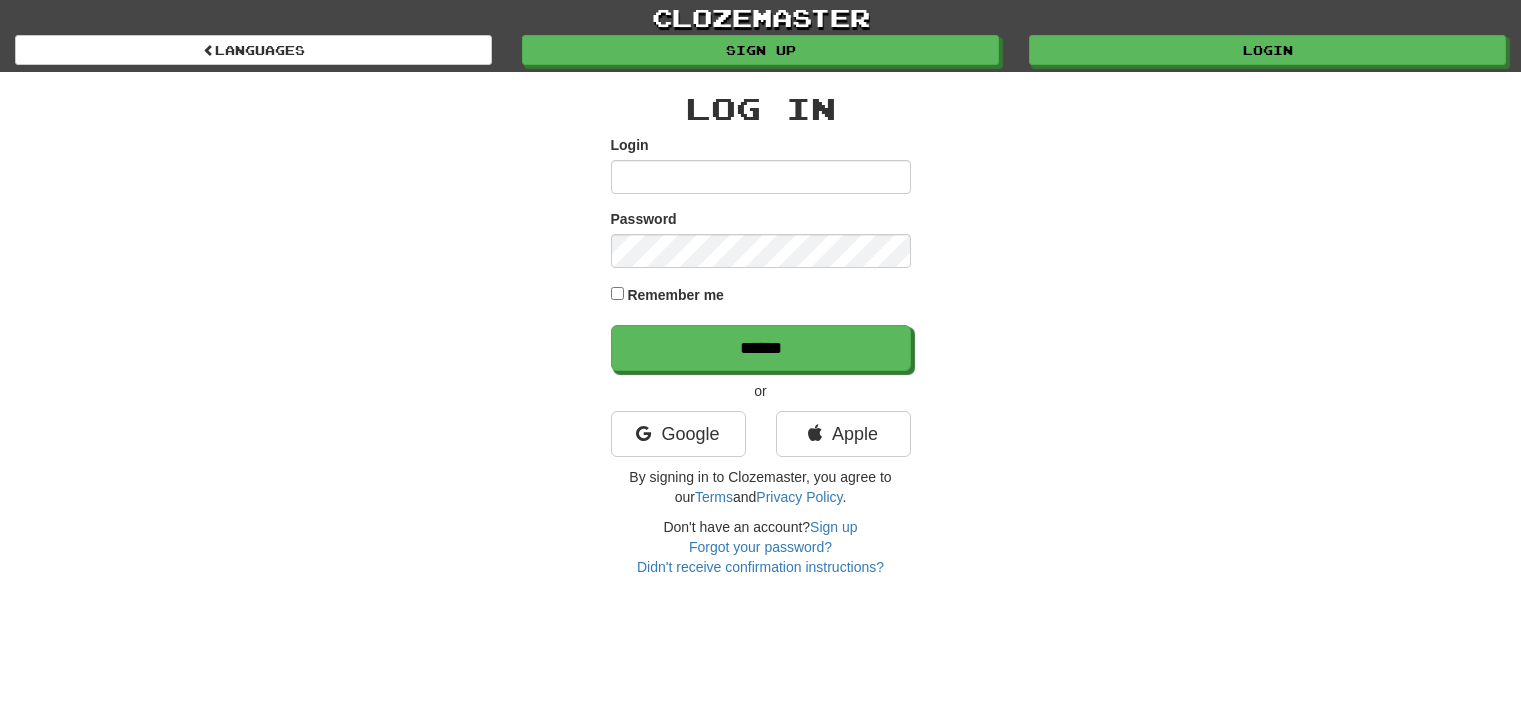 scroll, scrollTop: 0, scrollLeft: 0, axis: both 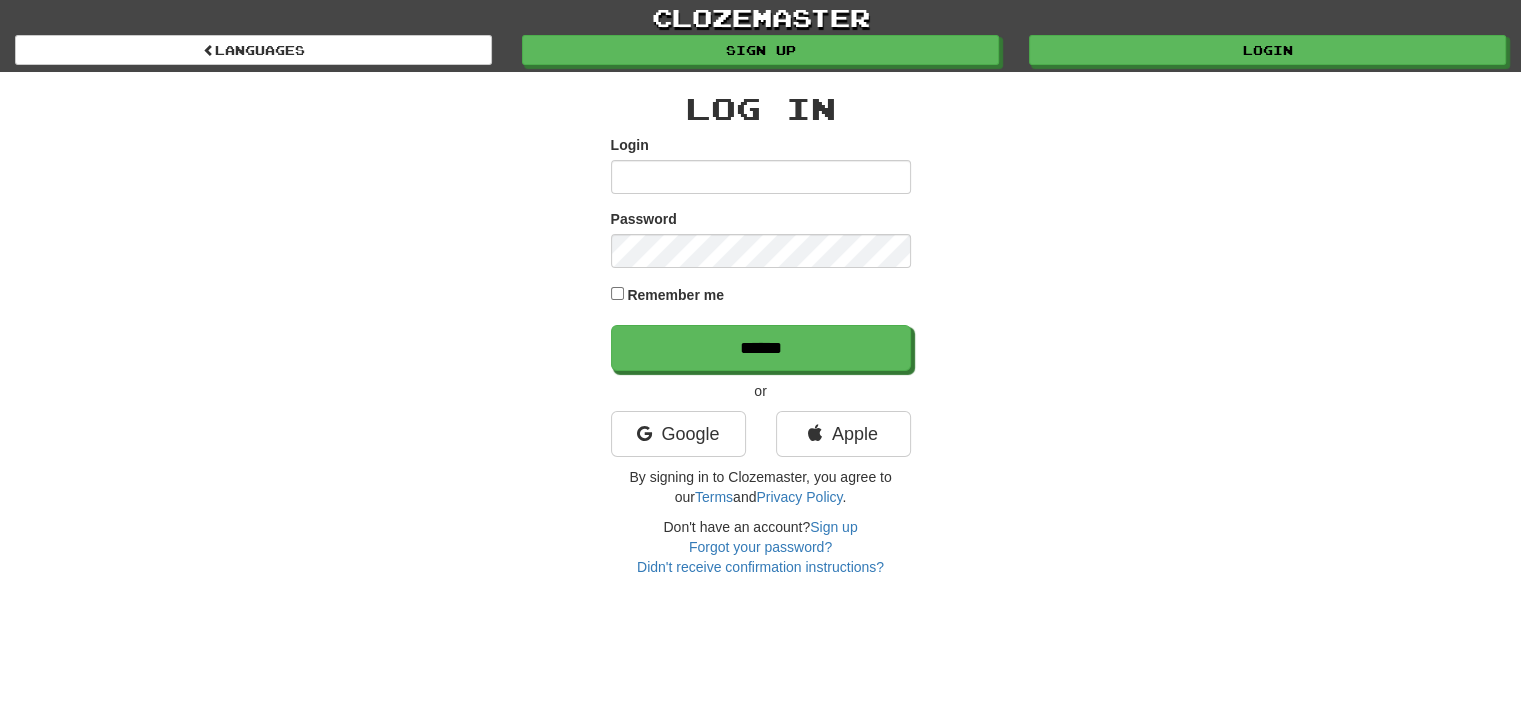 click on "Login" at bounding box center [761, 177] 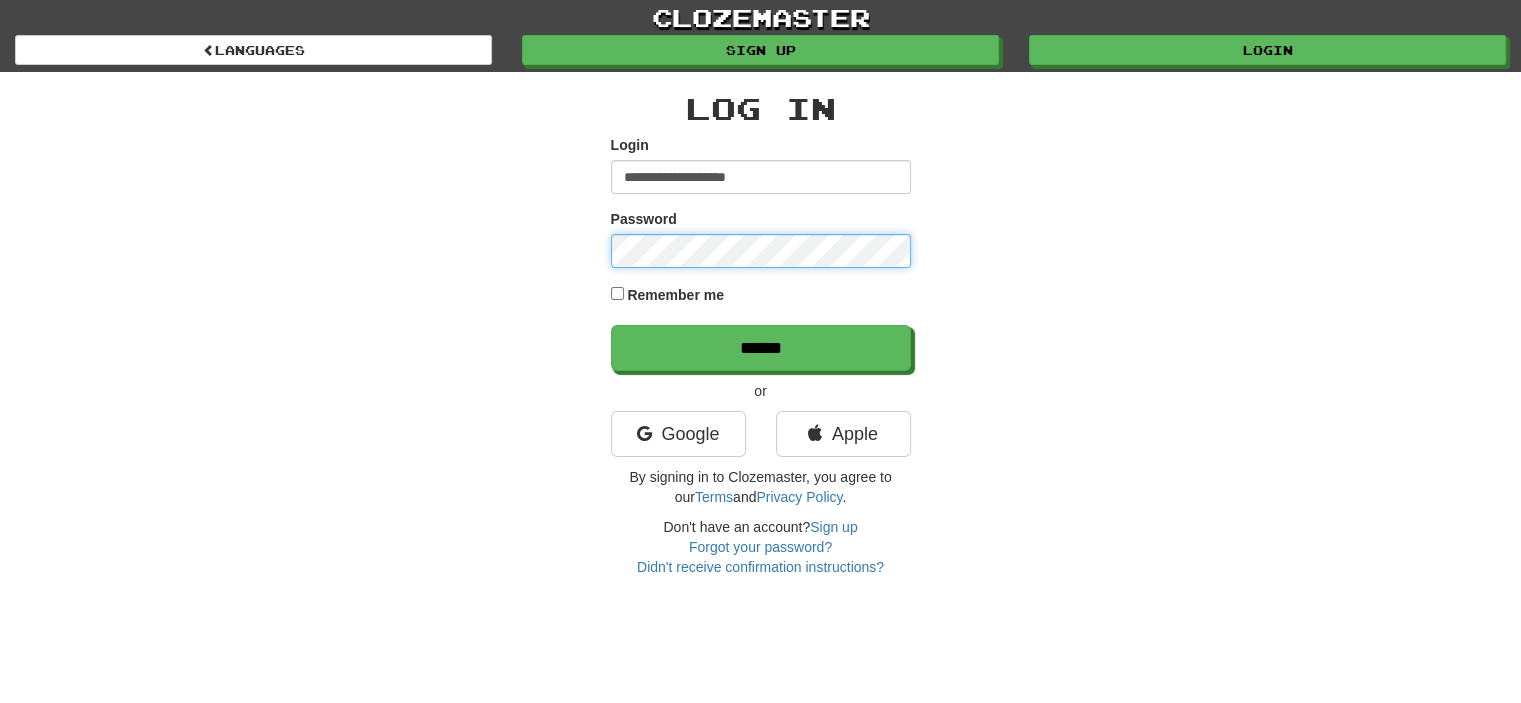 click on "******" at bounding box center (761, 348) 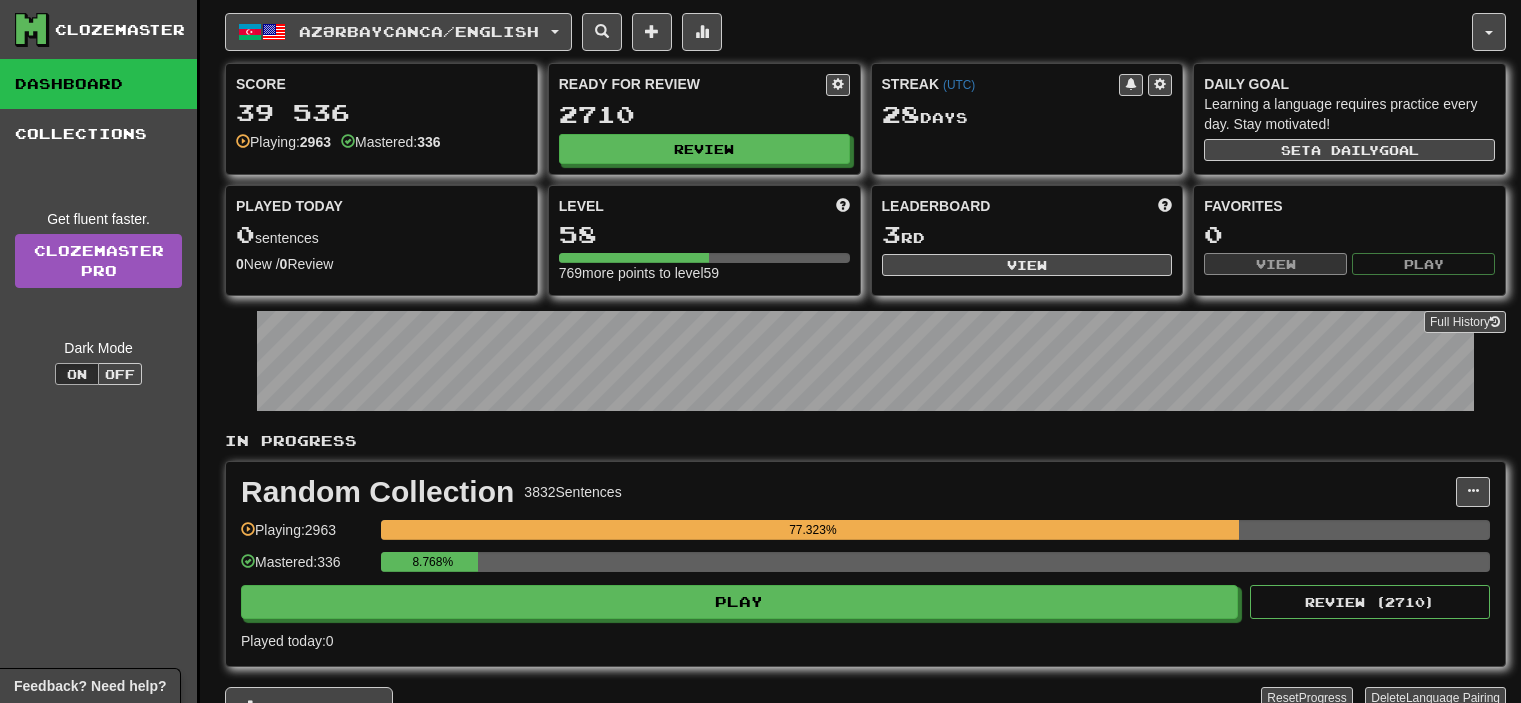 scroll, scrollTop: 0, scrollLeft: 0, axis: both 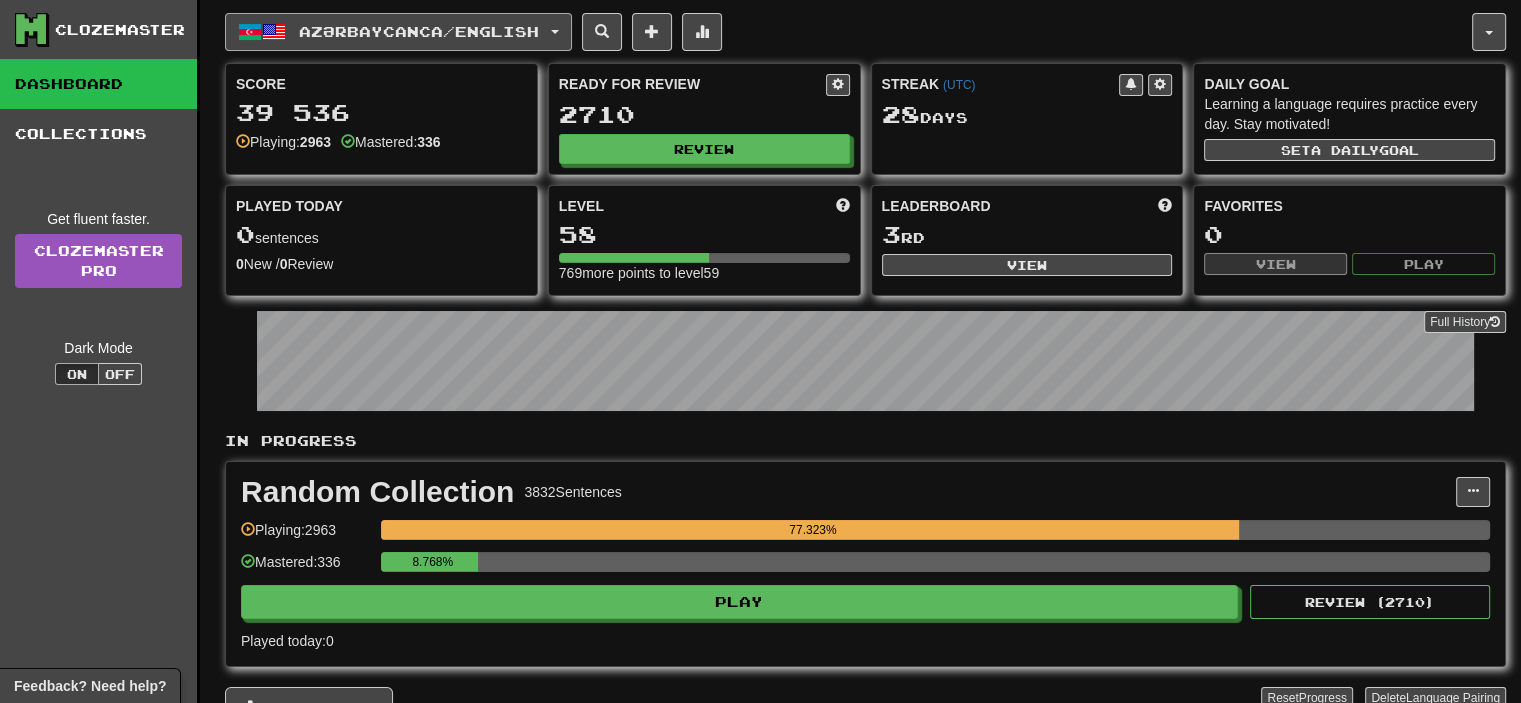 click on "Azərbaycanca  /  English" at bounding box center (419, 31) 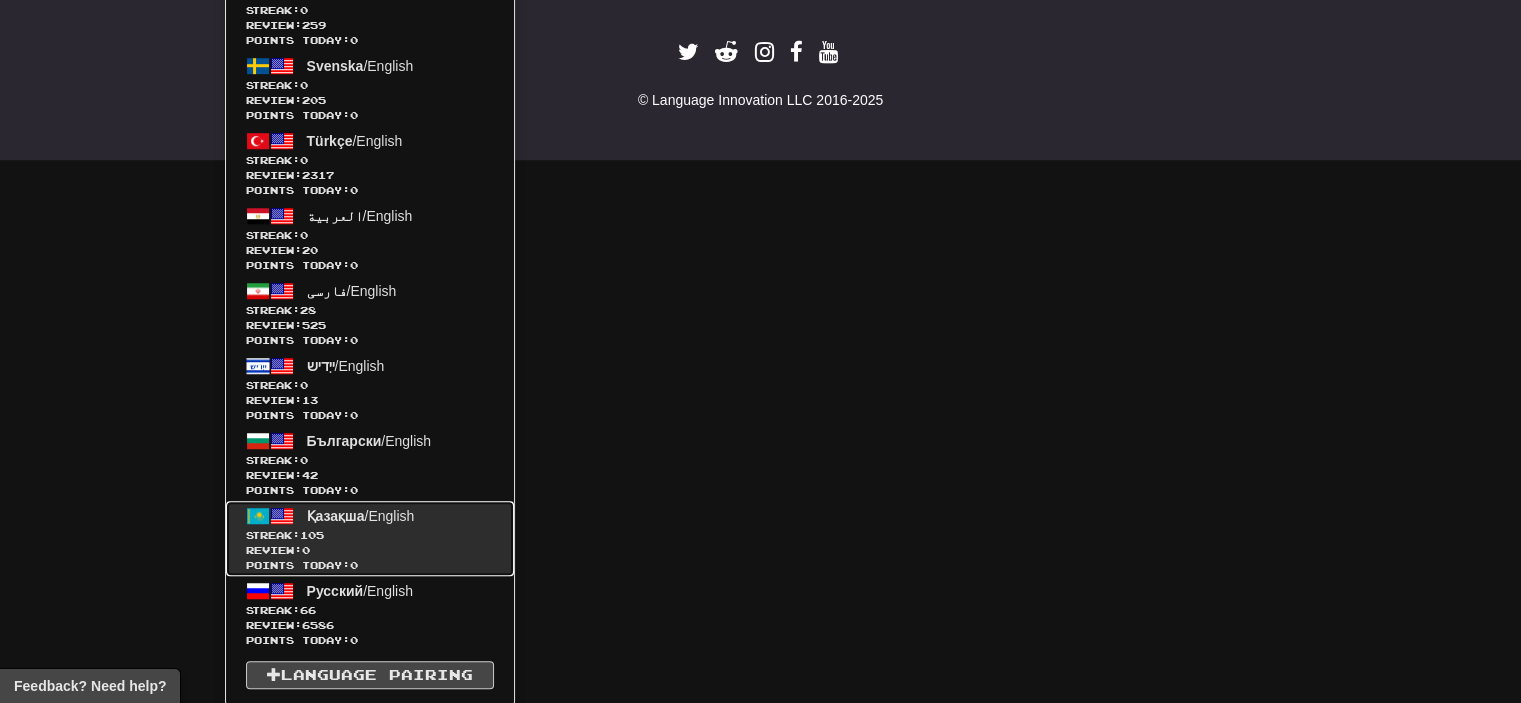 click on "Қазақша  /  English" at bounding box center [361, 516] 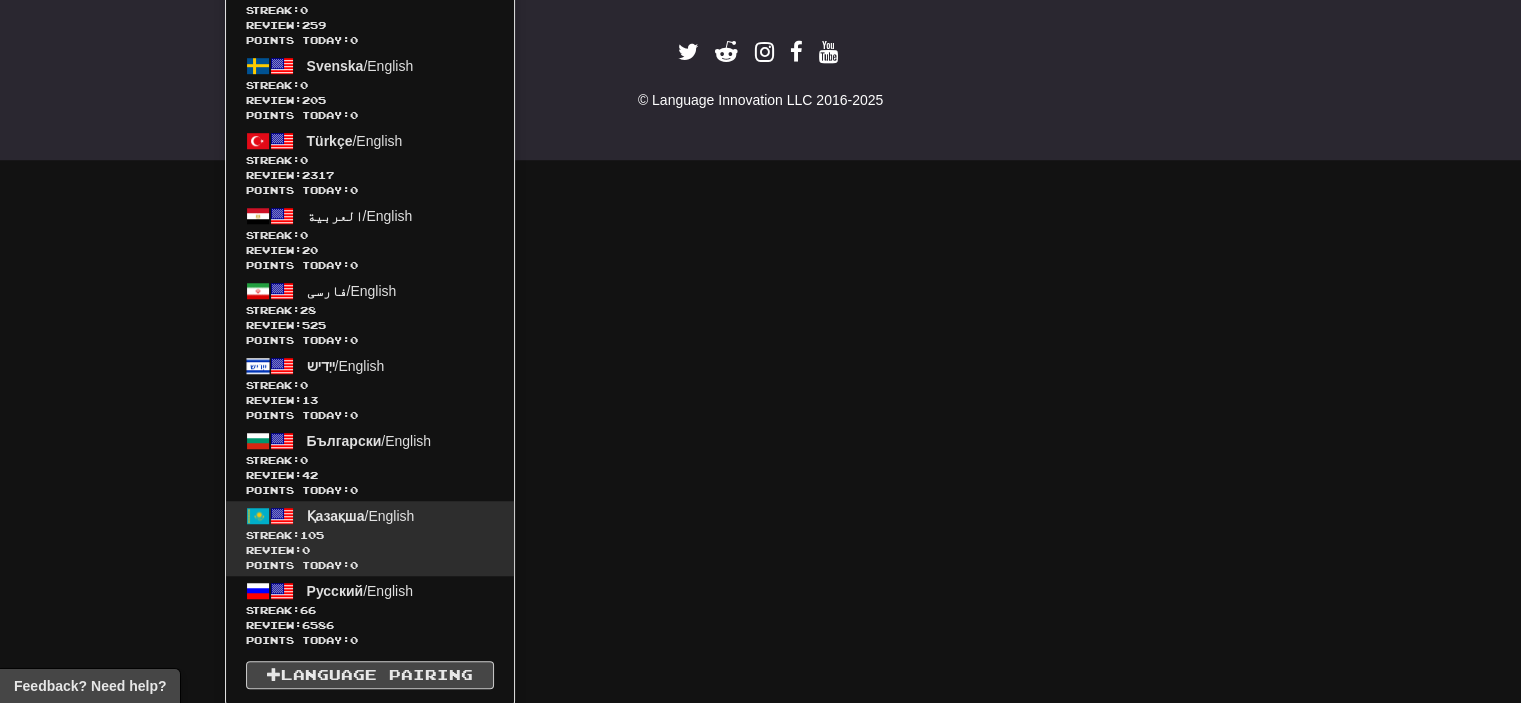 scroll, scrollTop: 736, scrollLeft: 0, axis: vertical 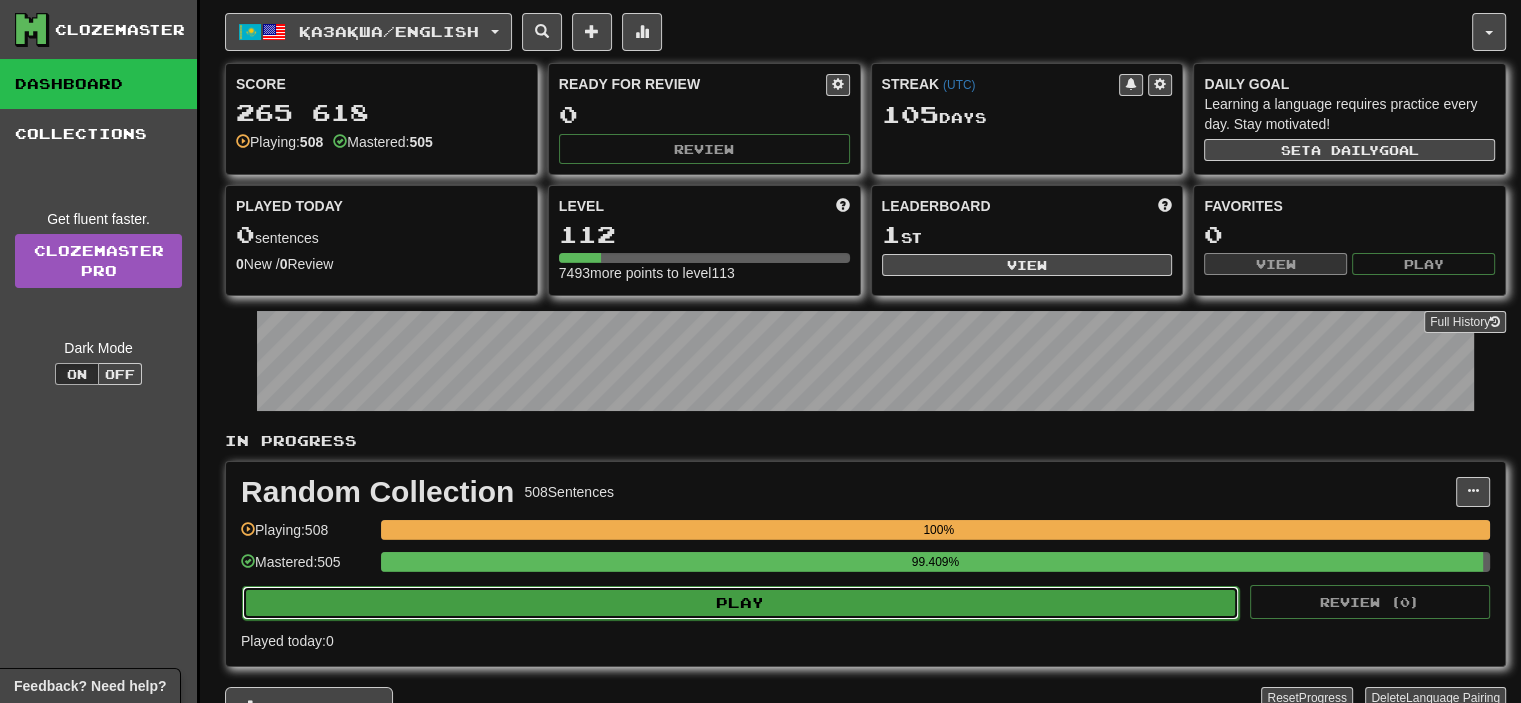 click on "Play" 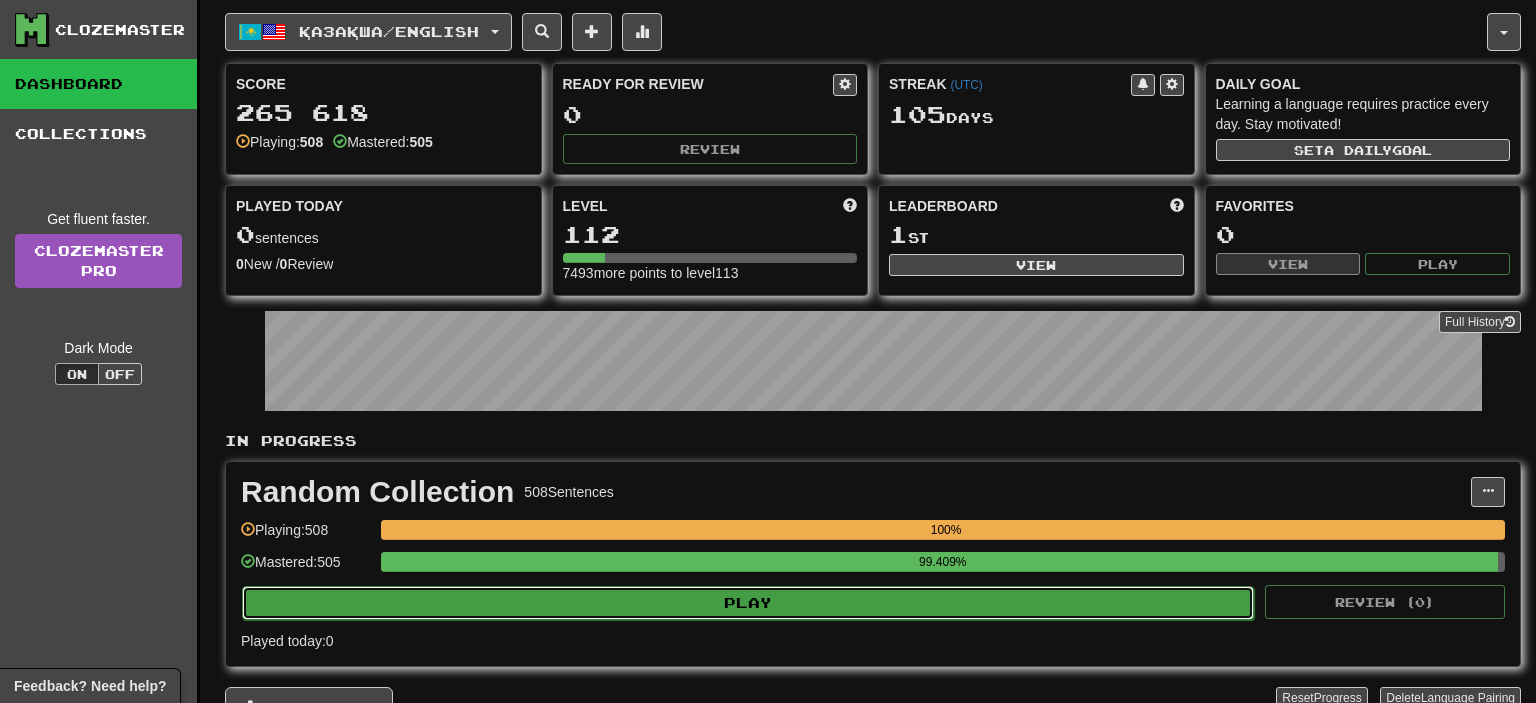select on "**" 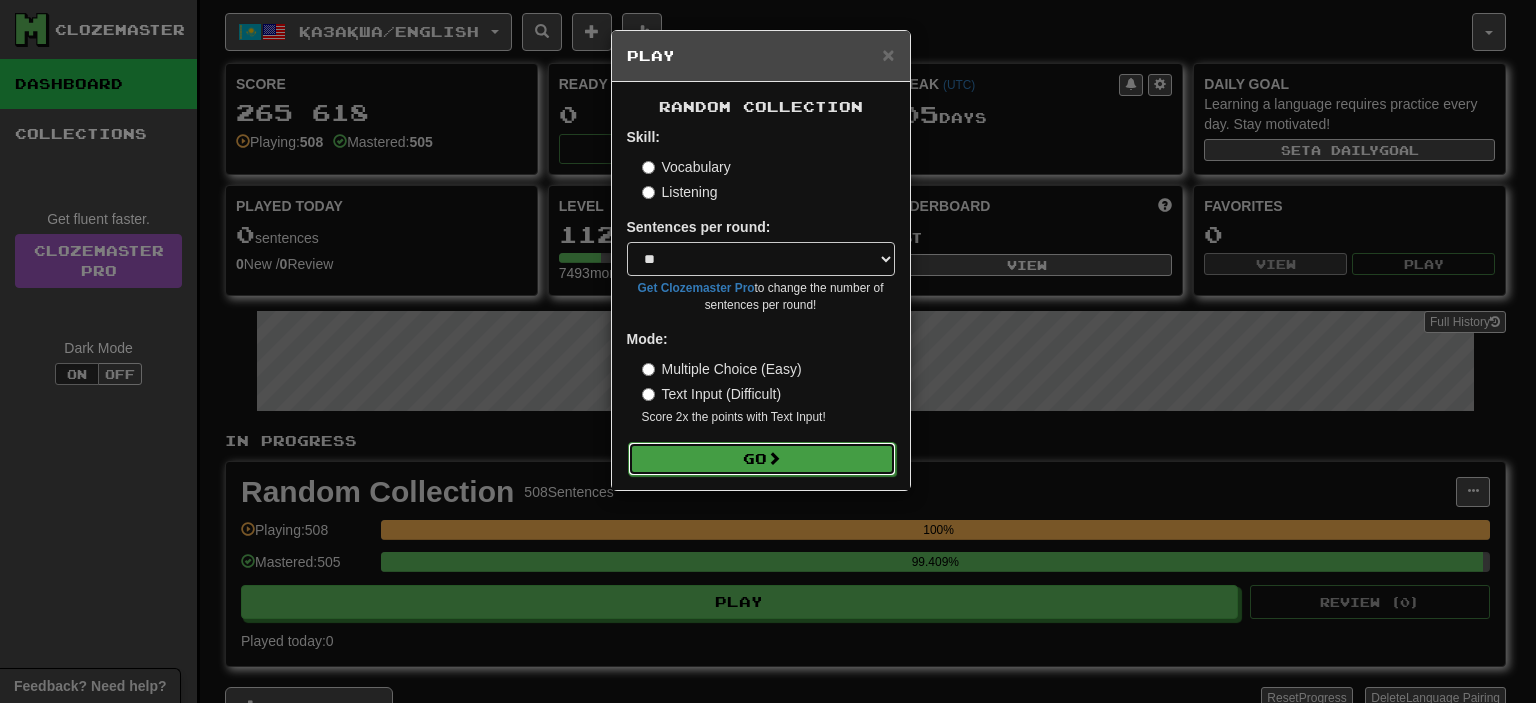 click on "Go" at bounding box center (762, 459) 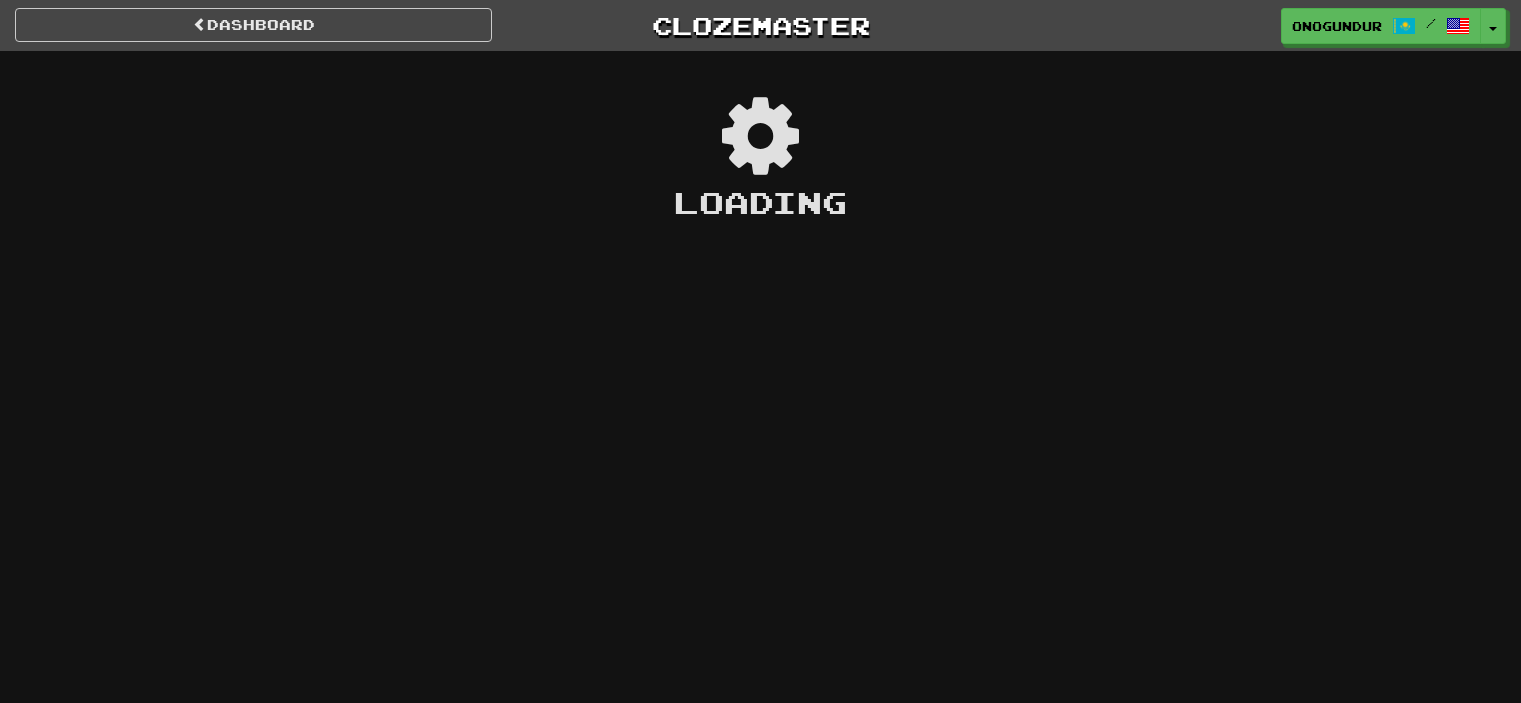scroll, scrollTop: 0, scrollLeft: 0, axis: both 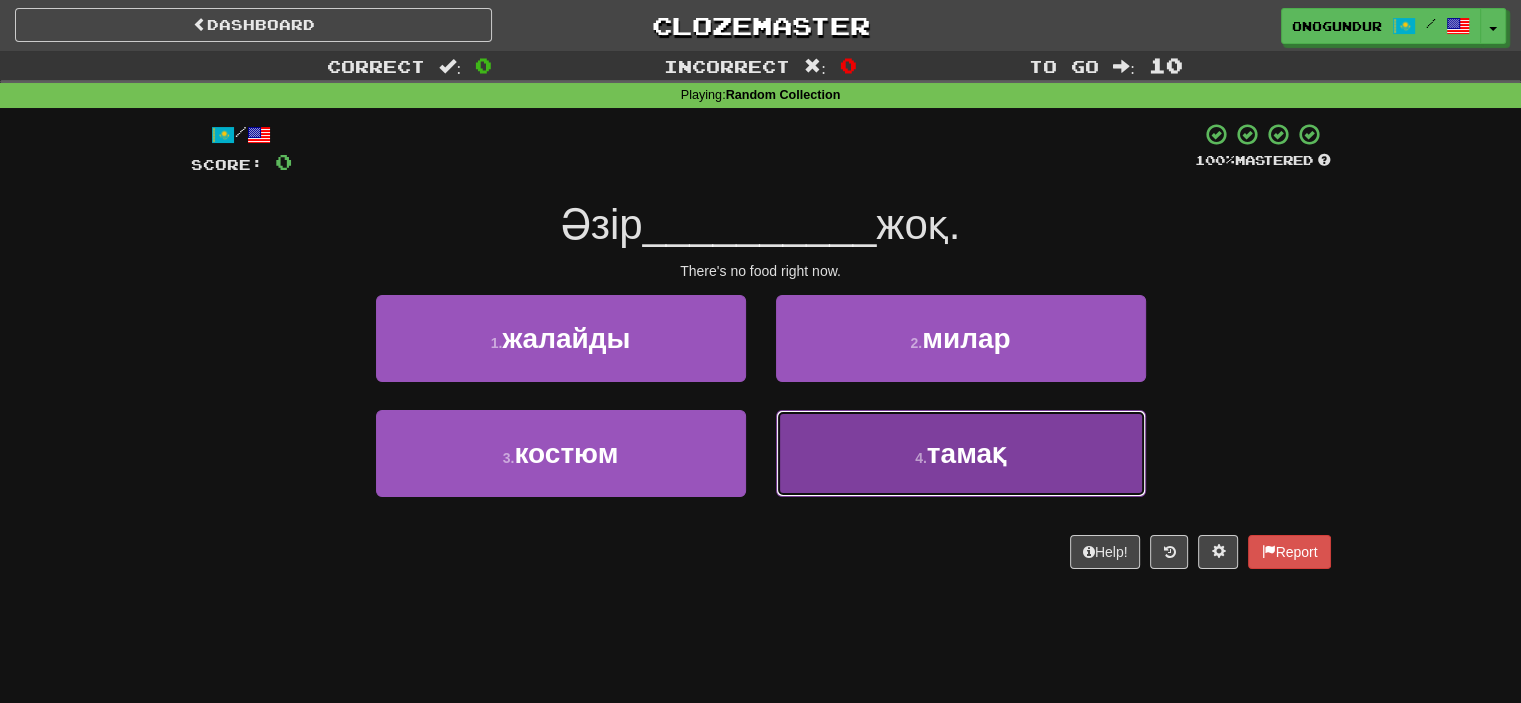 click on "4 .  тамақ" at bounding box center [961, 453] 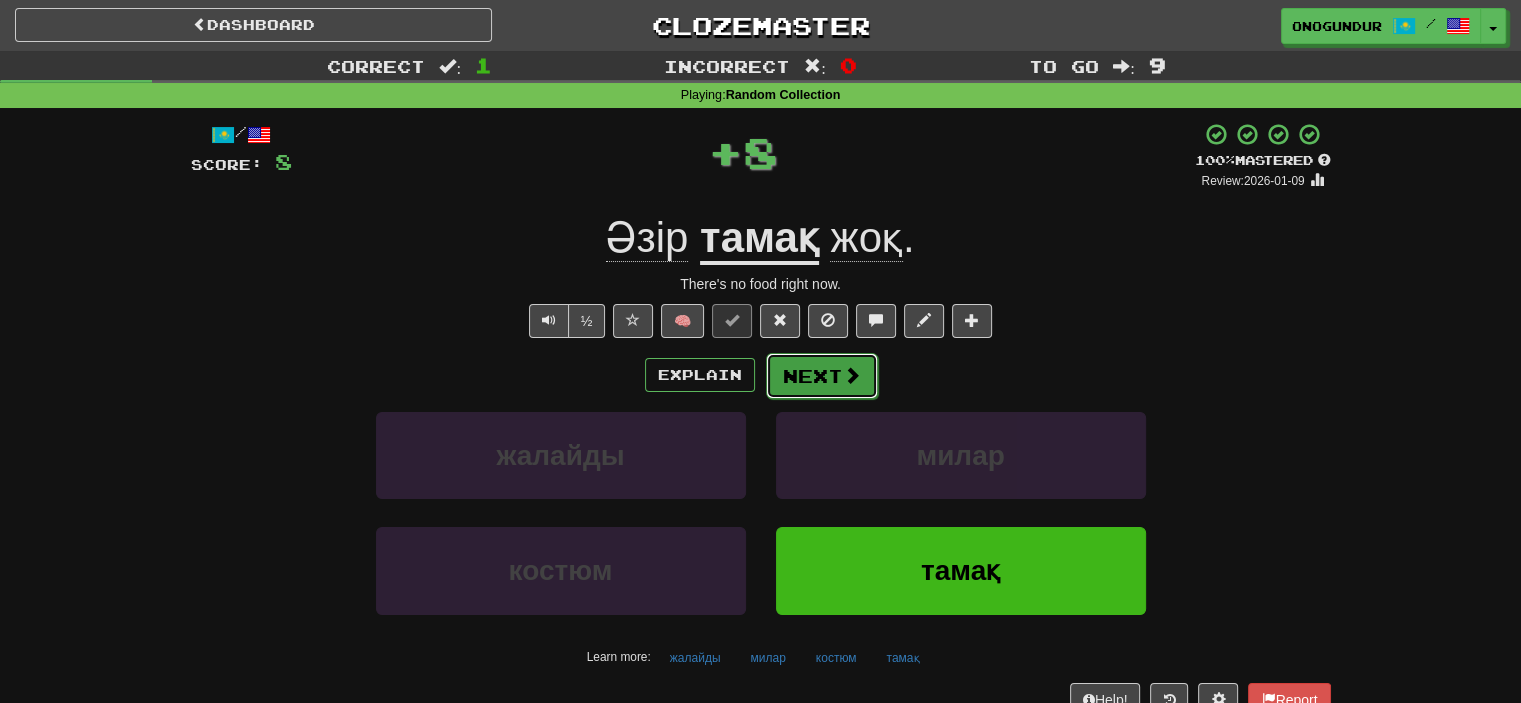 click on "Next" at bounding box center [822, 376] 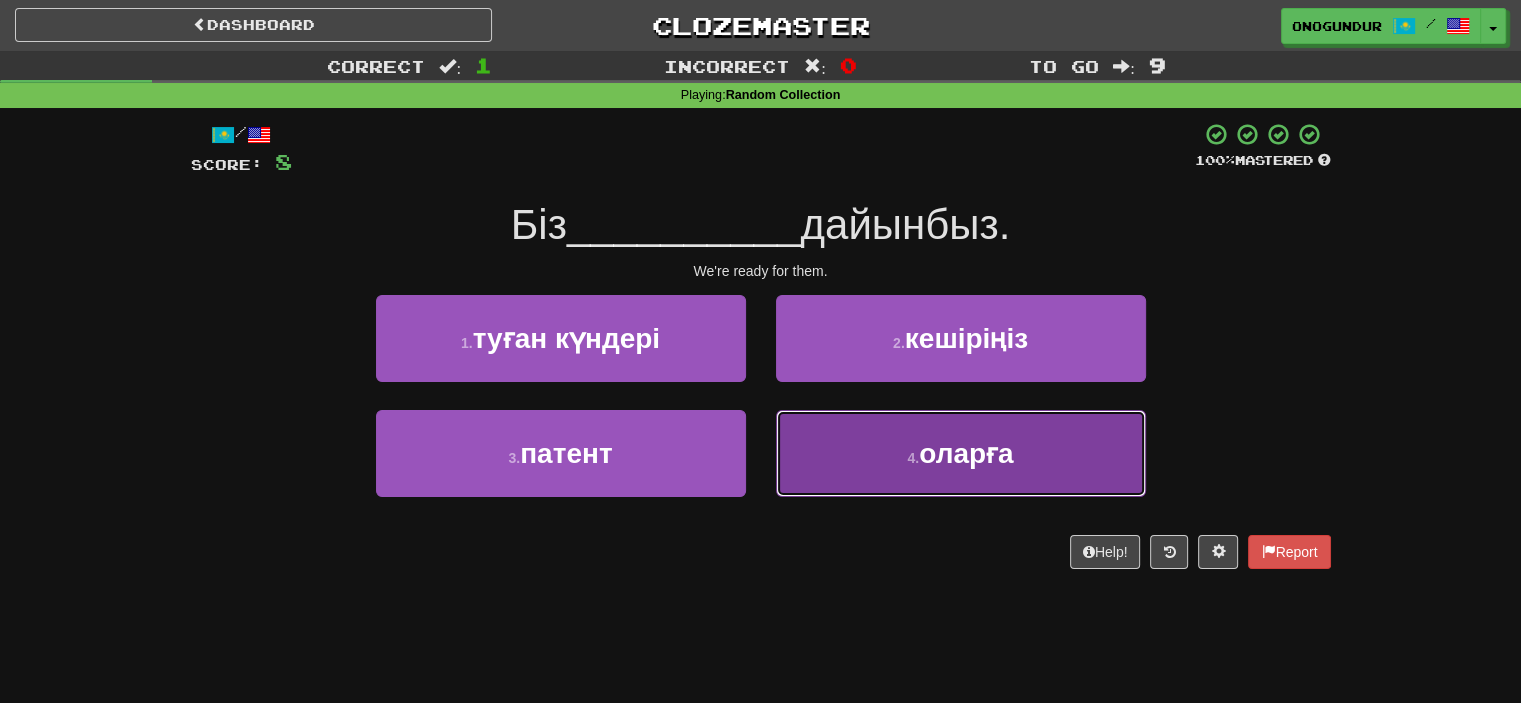 click on "оларға" at bounding box center [966, 453] 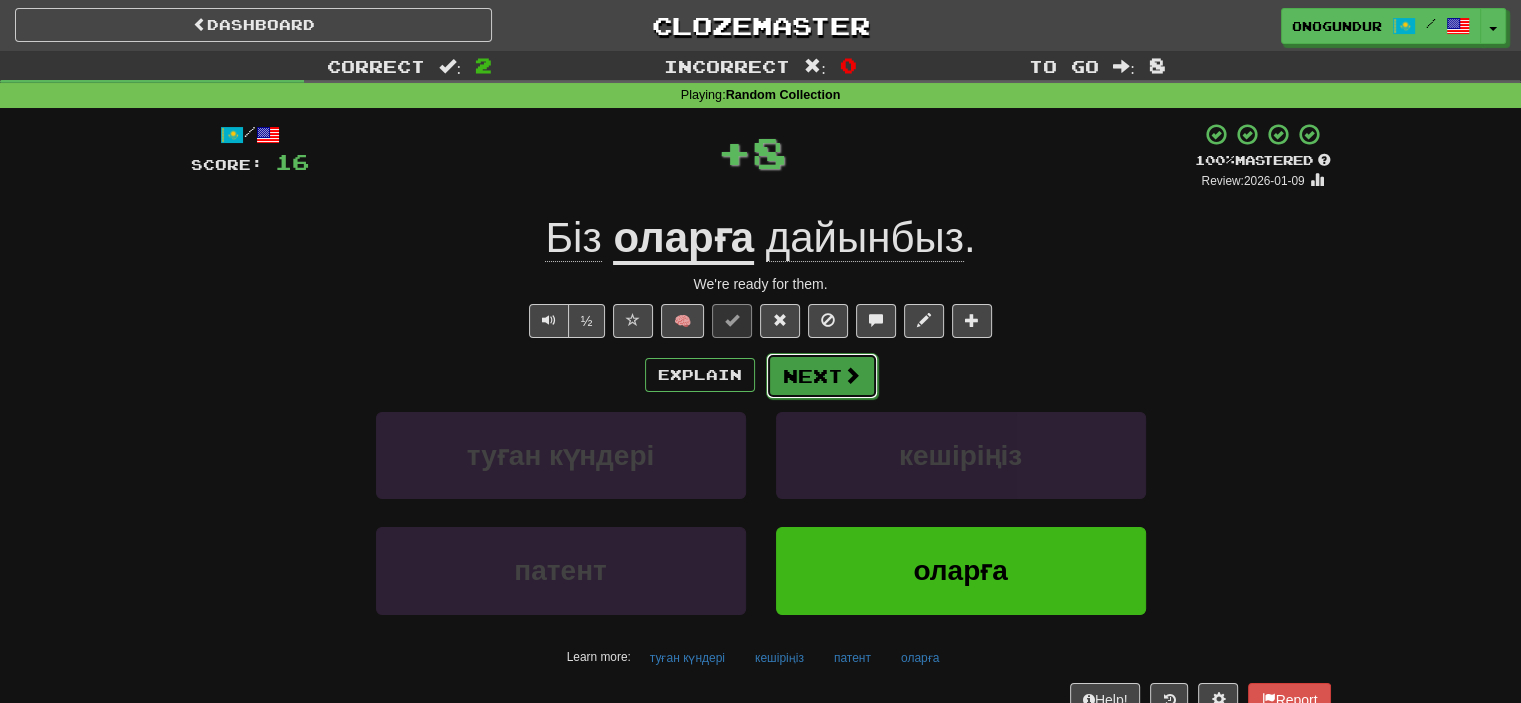 click on "Next" at bounding box center (822, 376) 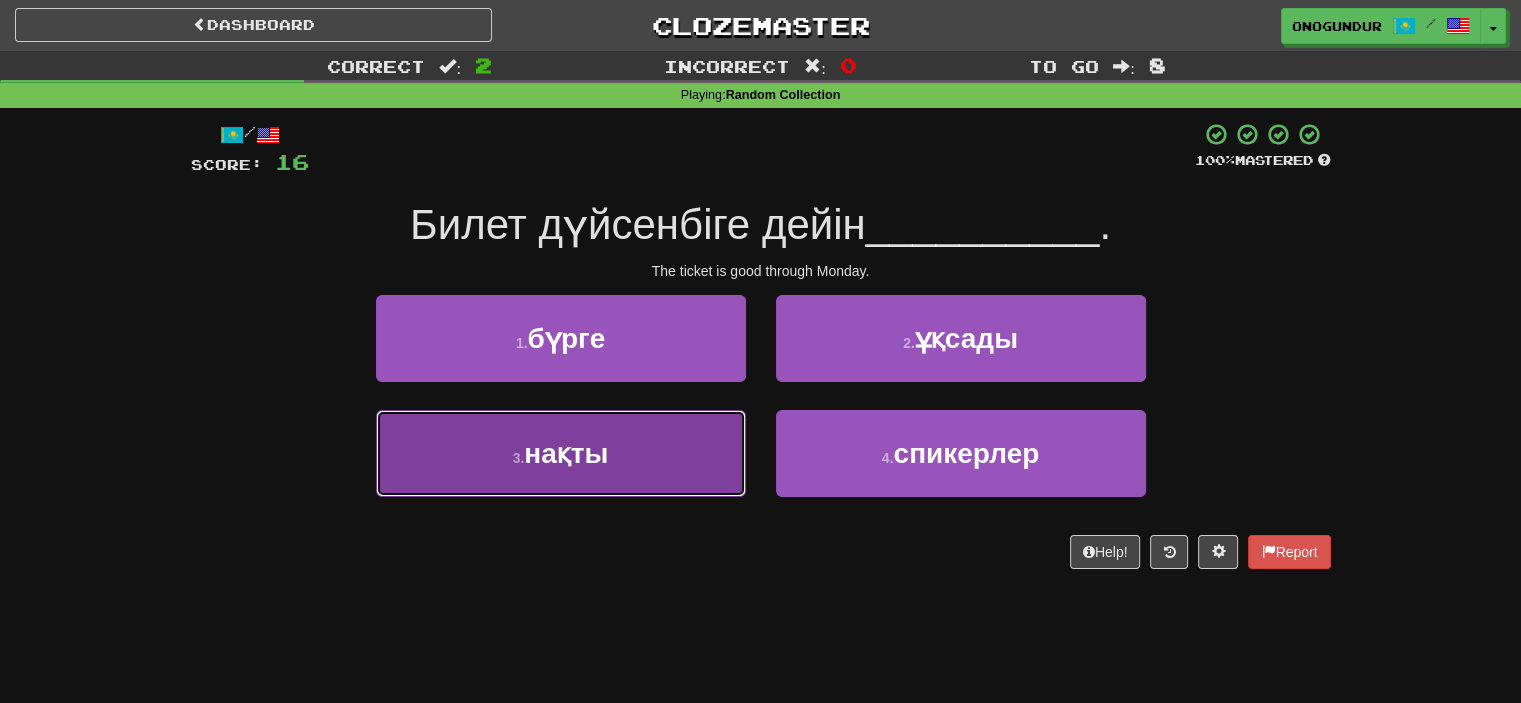 click on "3 .  нақты" at bounding box center [561, 453] 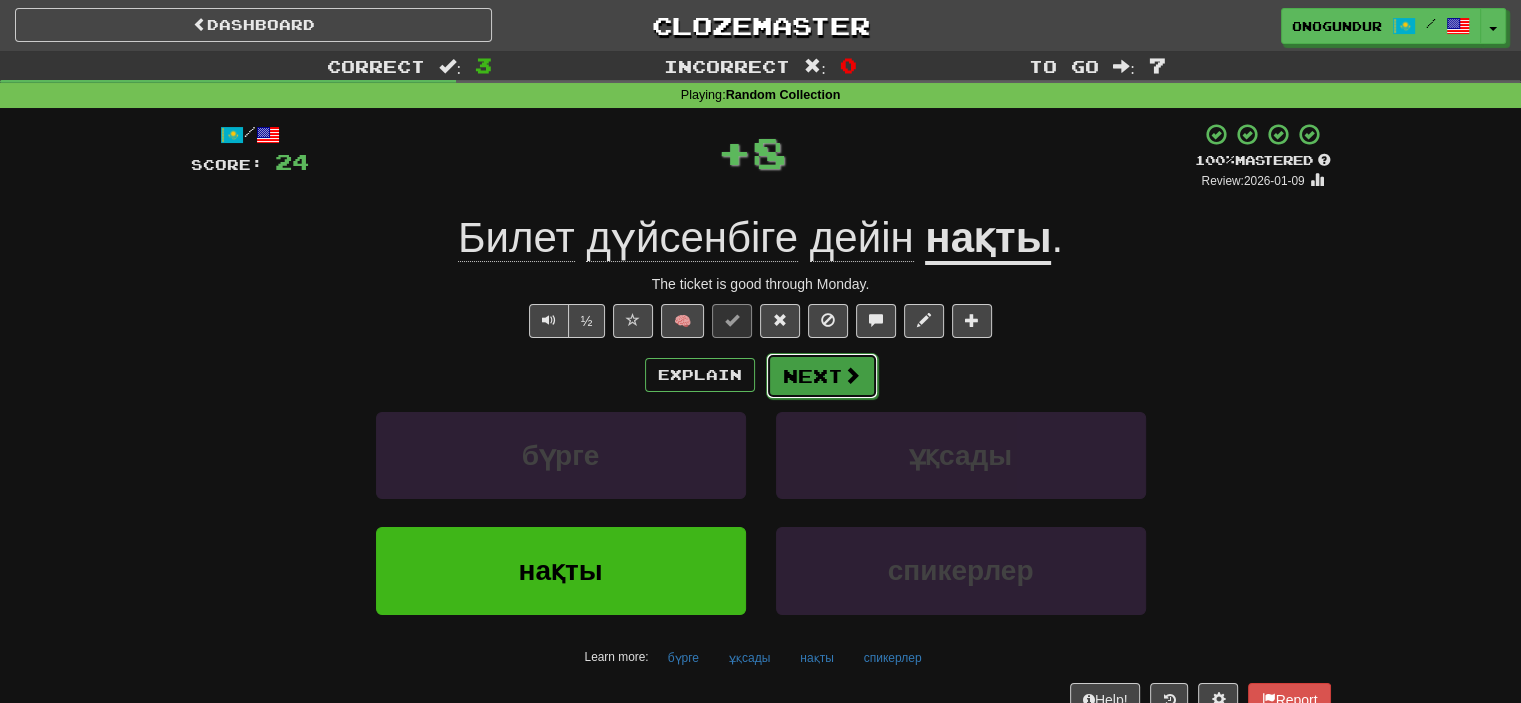 click on "Next" at bounding box center (822, 376) 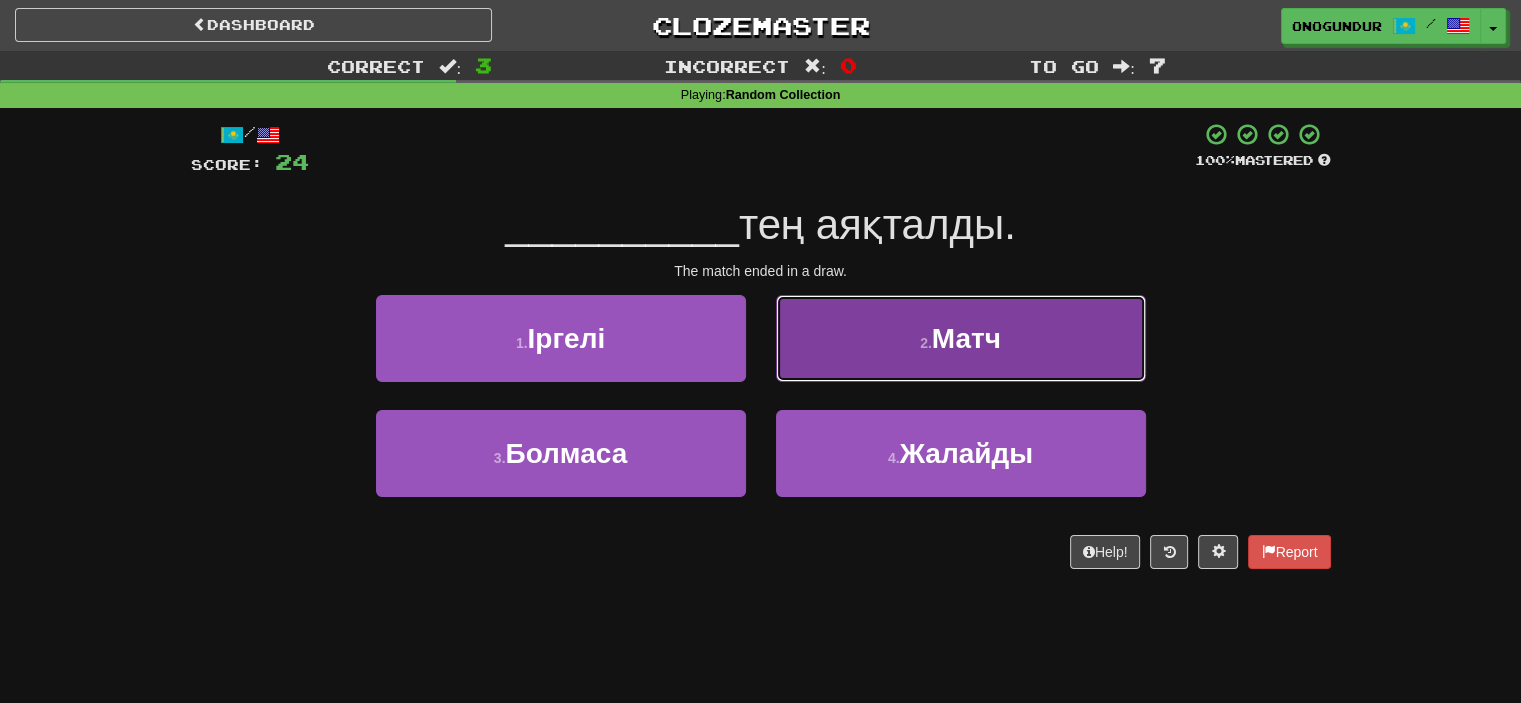 click on "2 .  Матч" at bounding box center (961, 338) 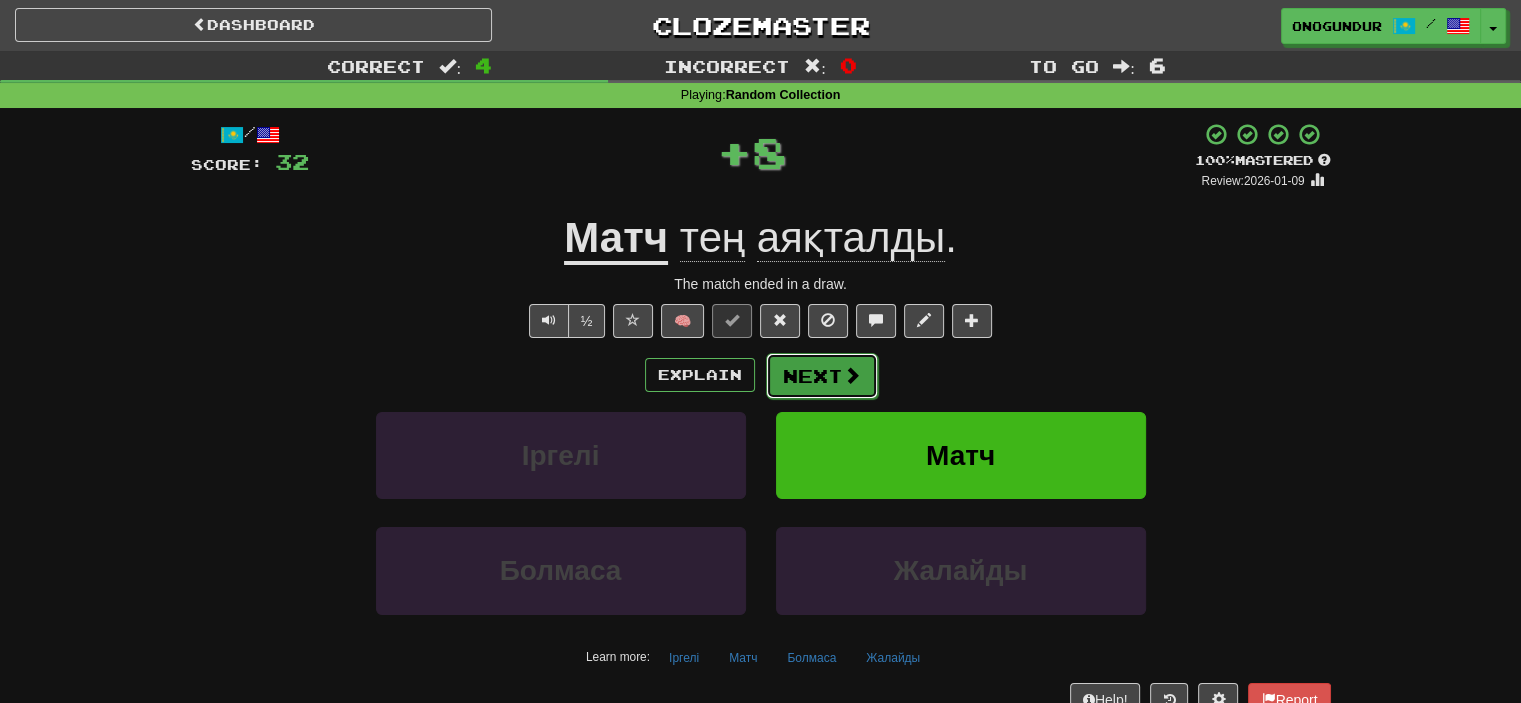 click on "Next" at bounding box center (822, 376) 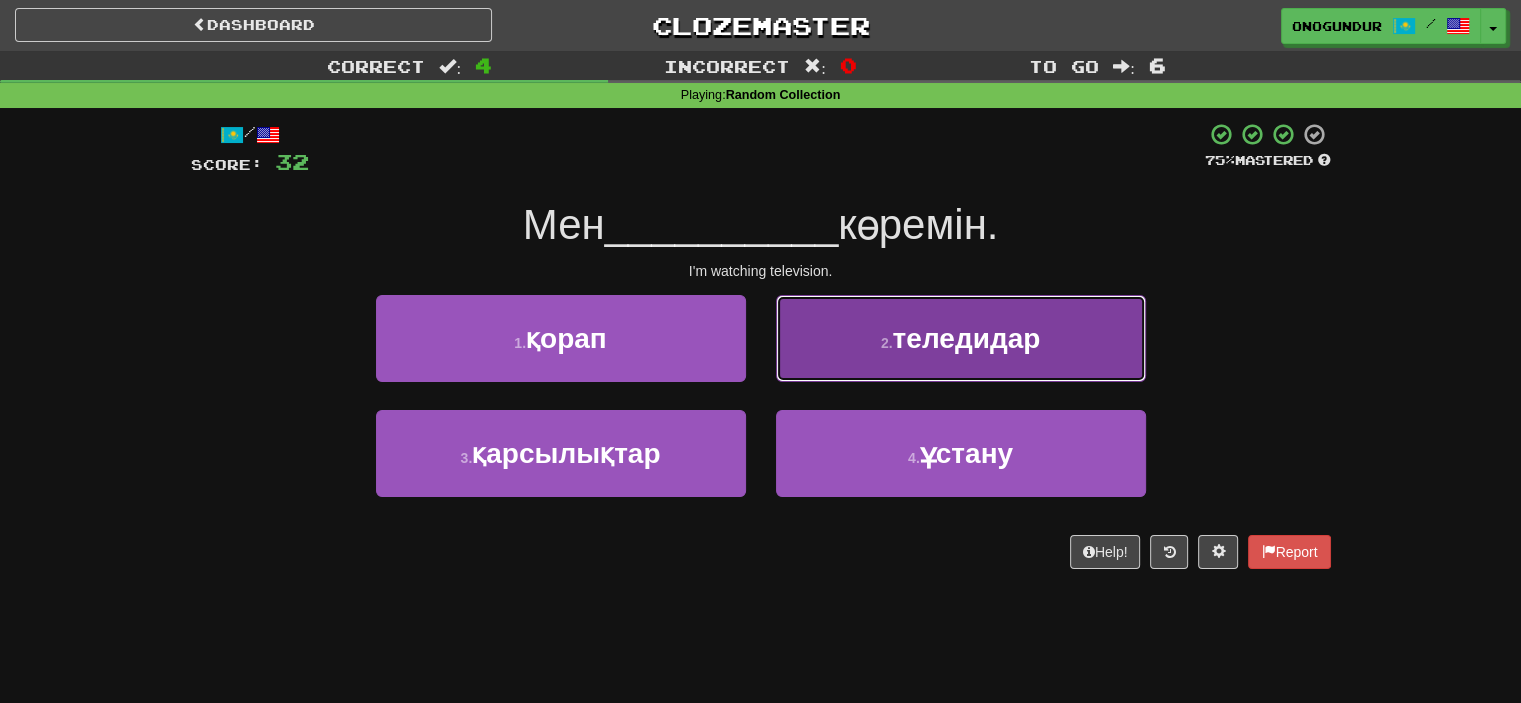 click on "2 .  теледидар" at bounding box center (961, 338) 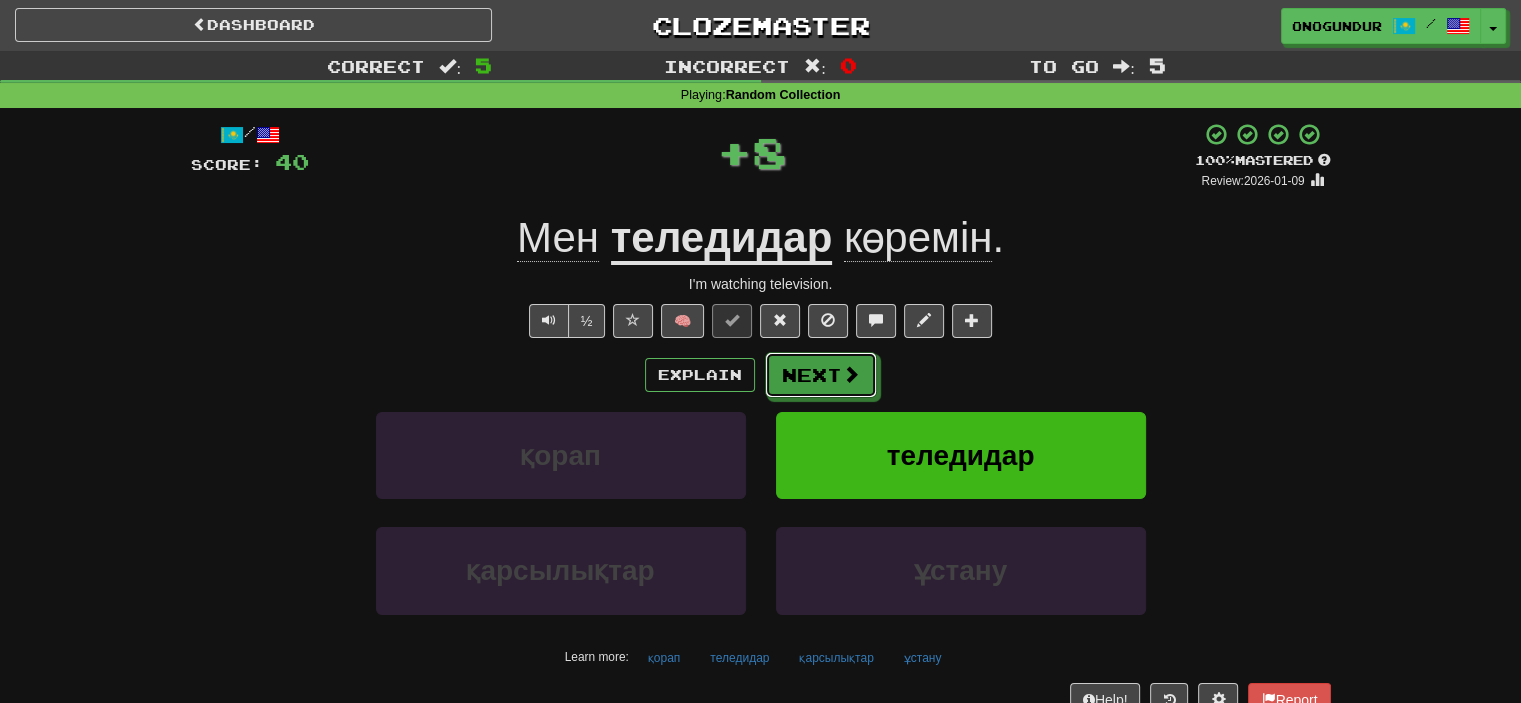 click on "Next" at bounding box center (821, 375) 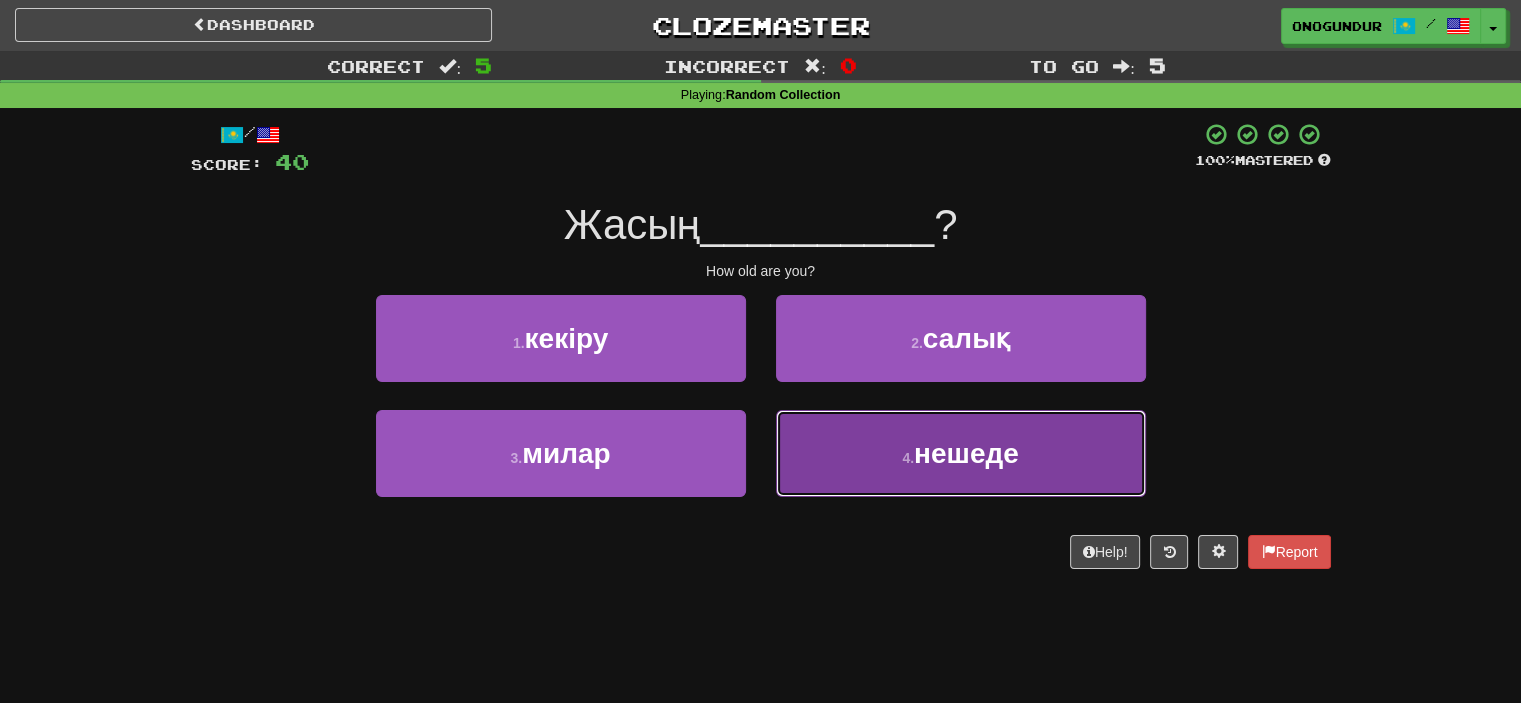 drag, startPoint x: 904, startPoint y: 459, endPoint x: 833, endPoint y: 410, distance: 86.26703 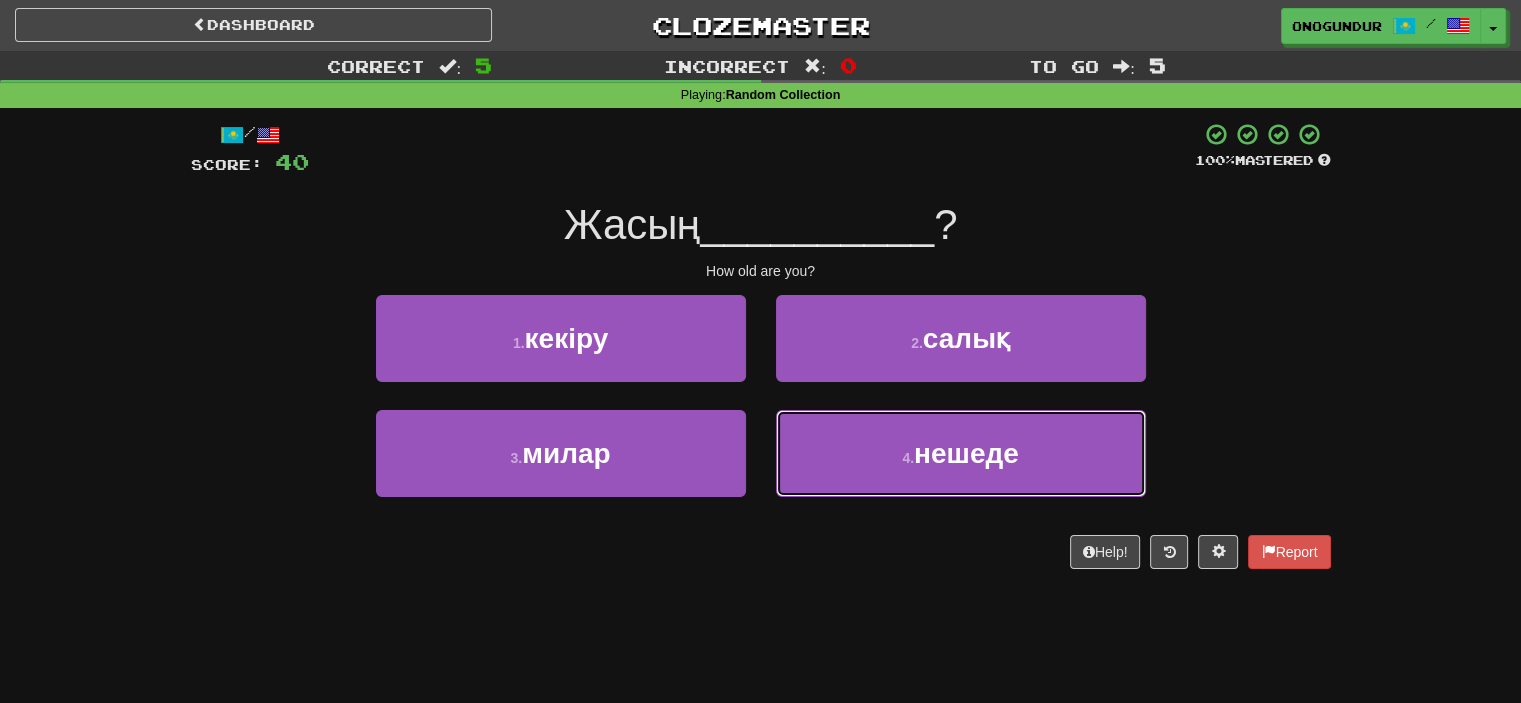 click on "4 ." at bounding box center [908, 458] 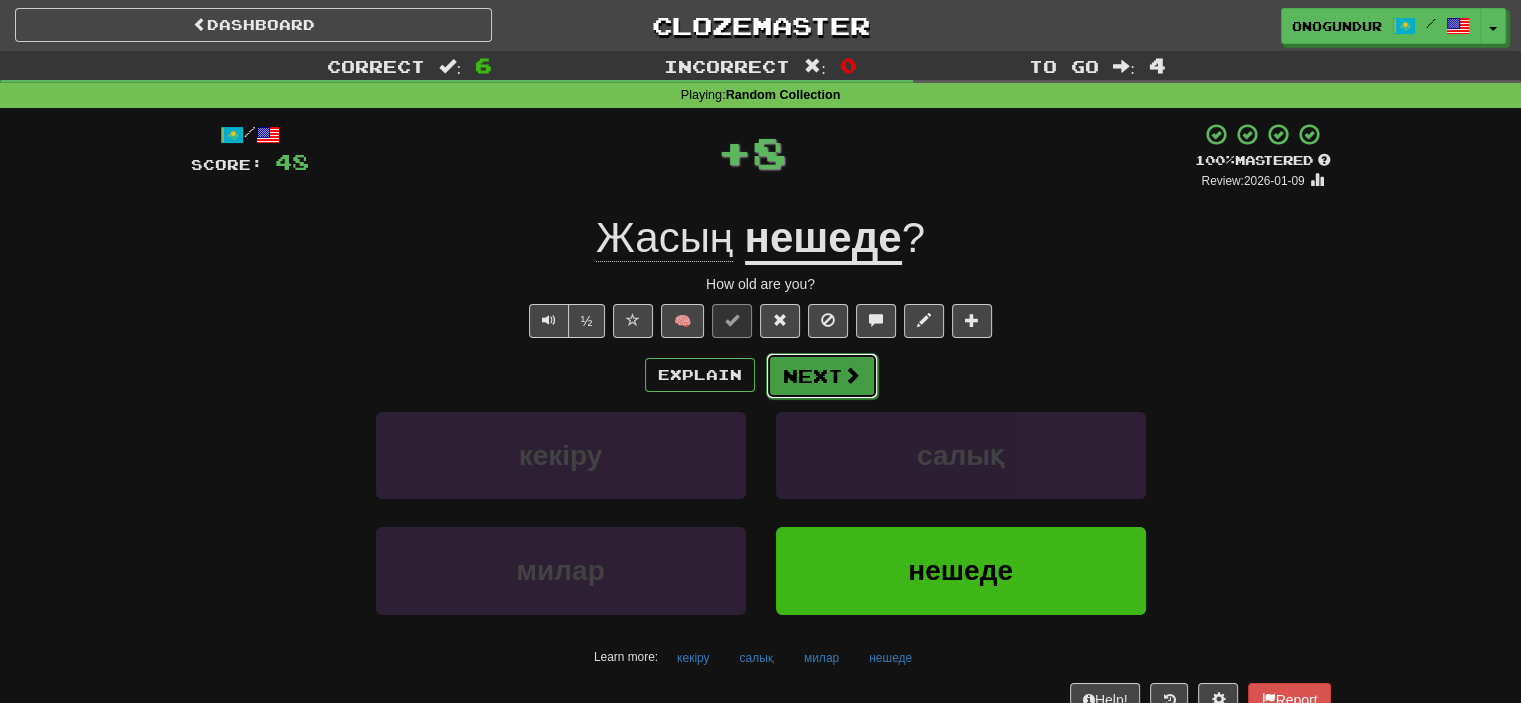 click on "Next" at bounding box center (822, 376) 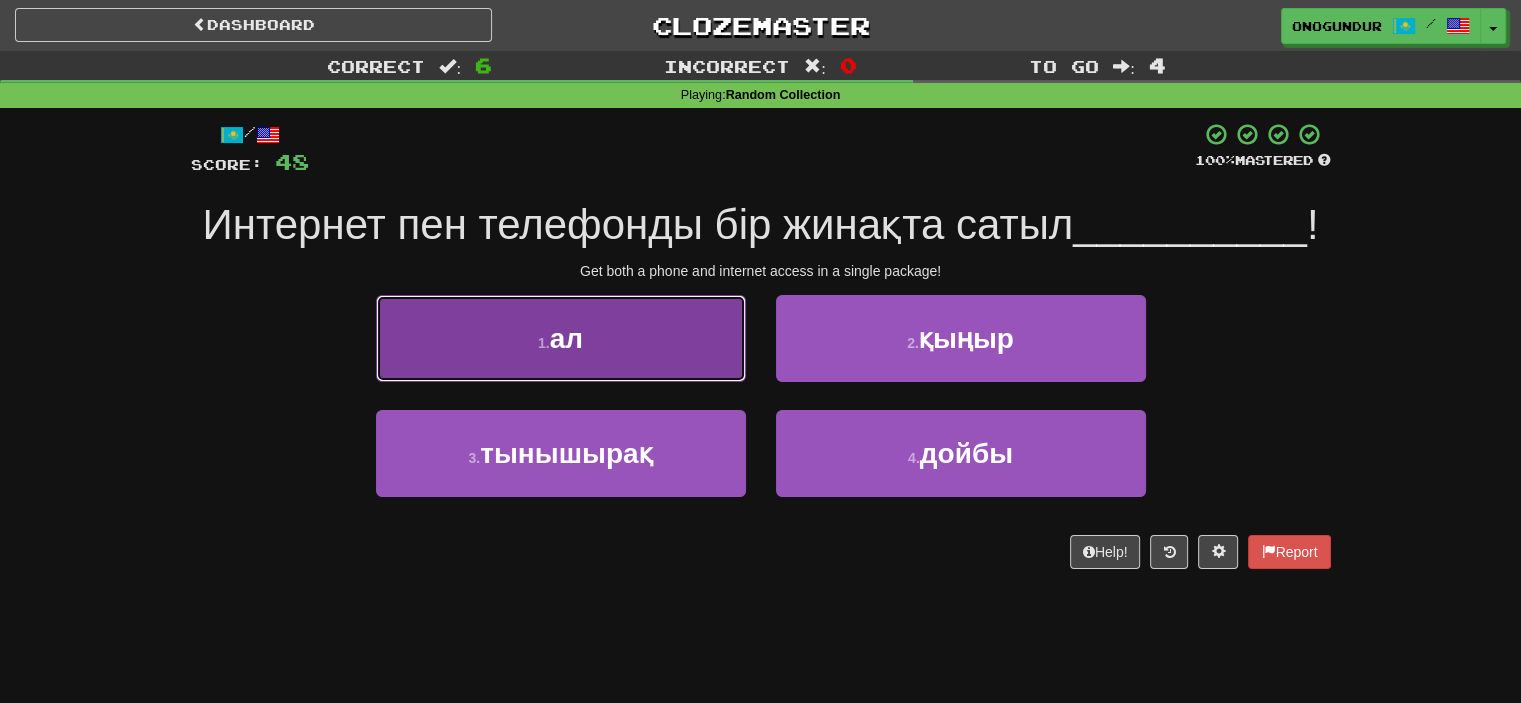 click on "1 .  ал" at bounding box center [561, 338] 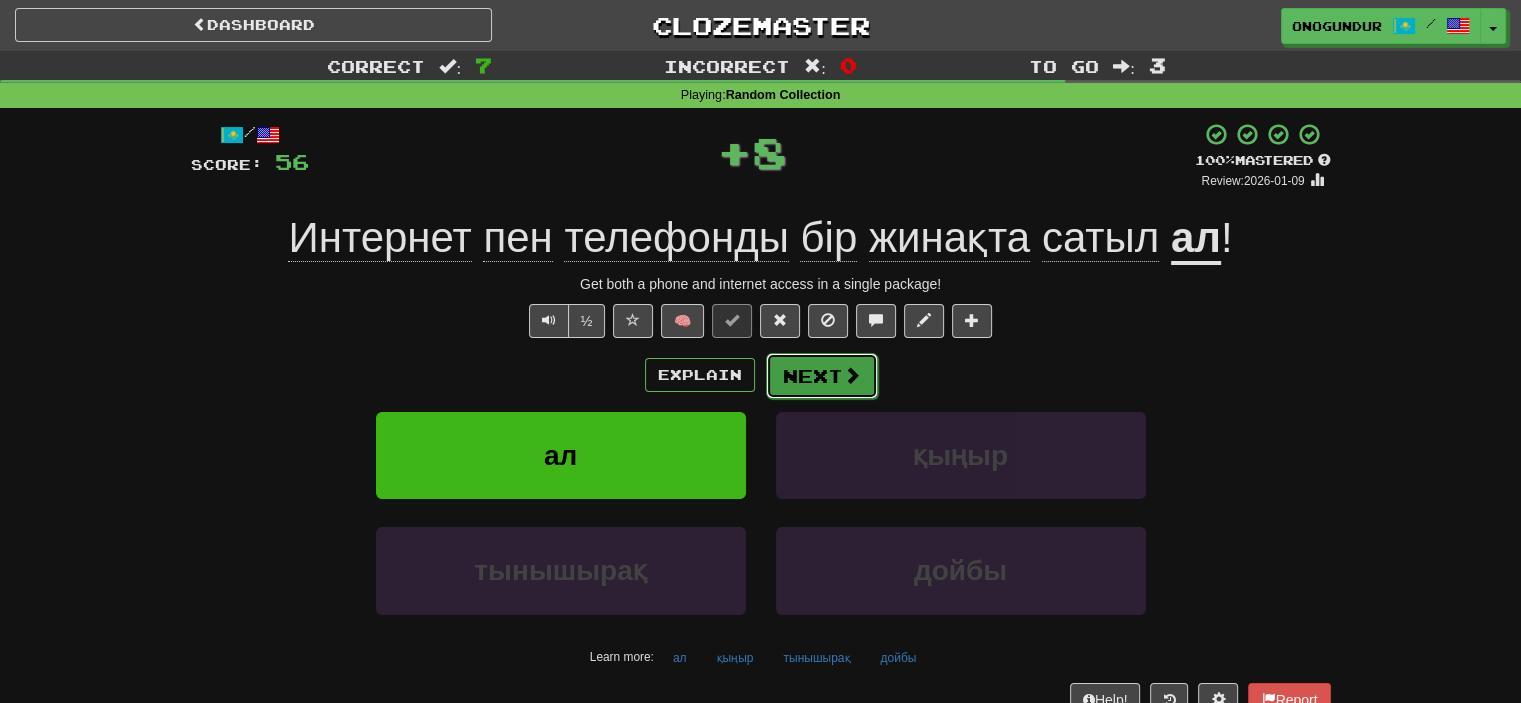 click on "Next" at bounding box center [822, 376] 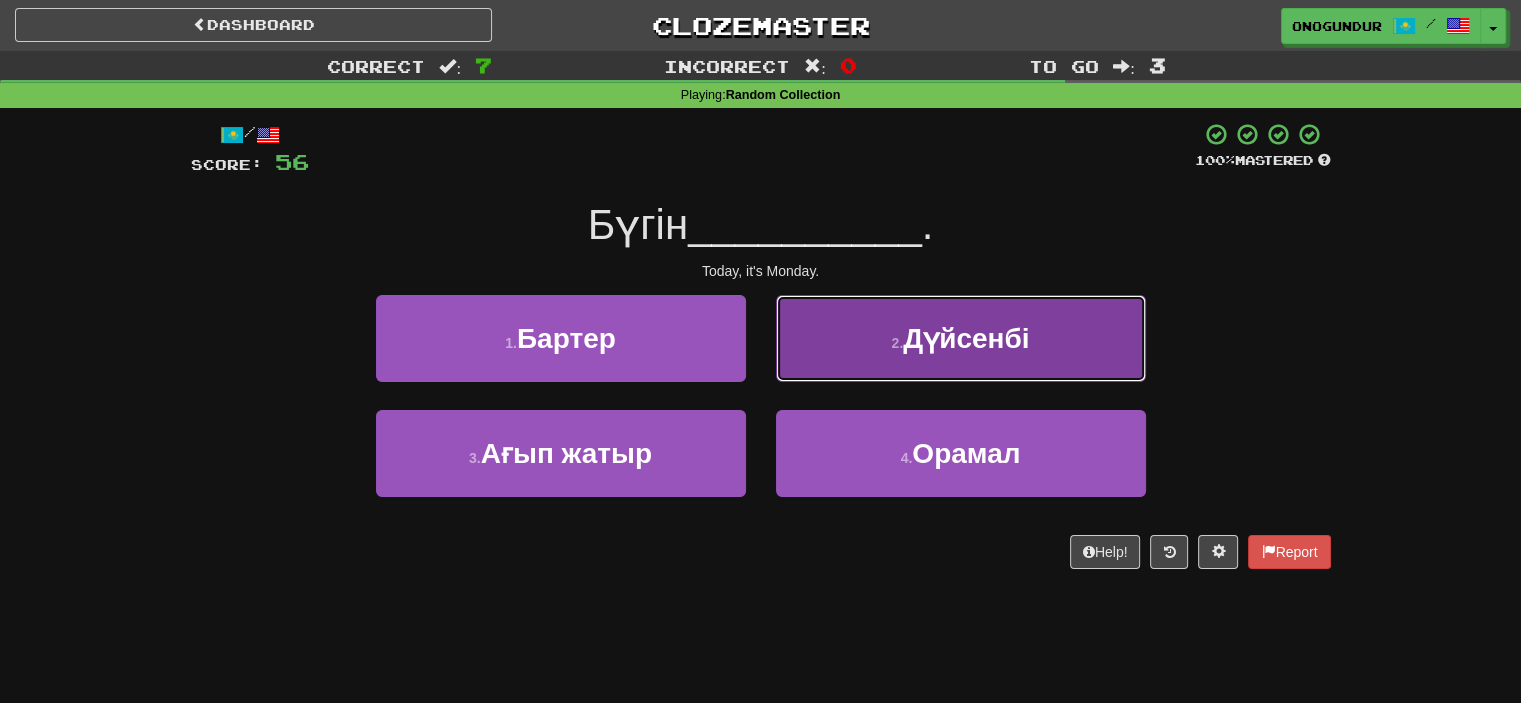 click on "2 .  Дүйсенбі" at bounding box center [961, 338] 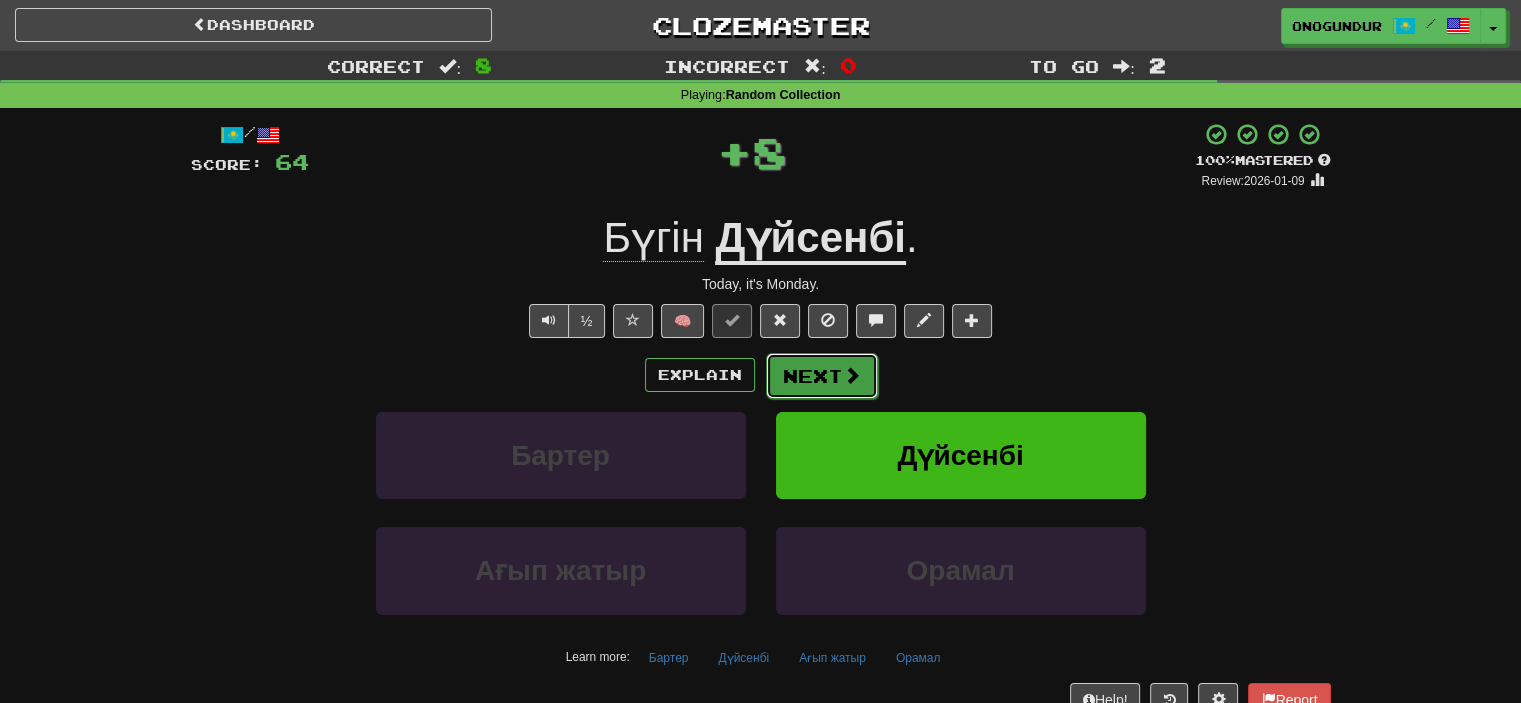 click on "Next" at bounding box center [822, 376] 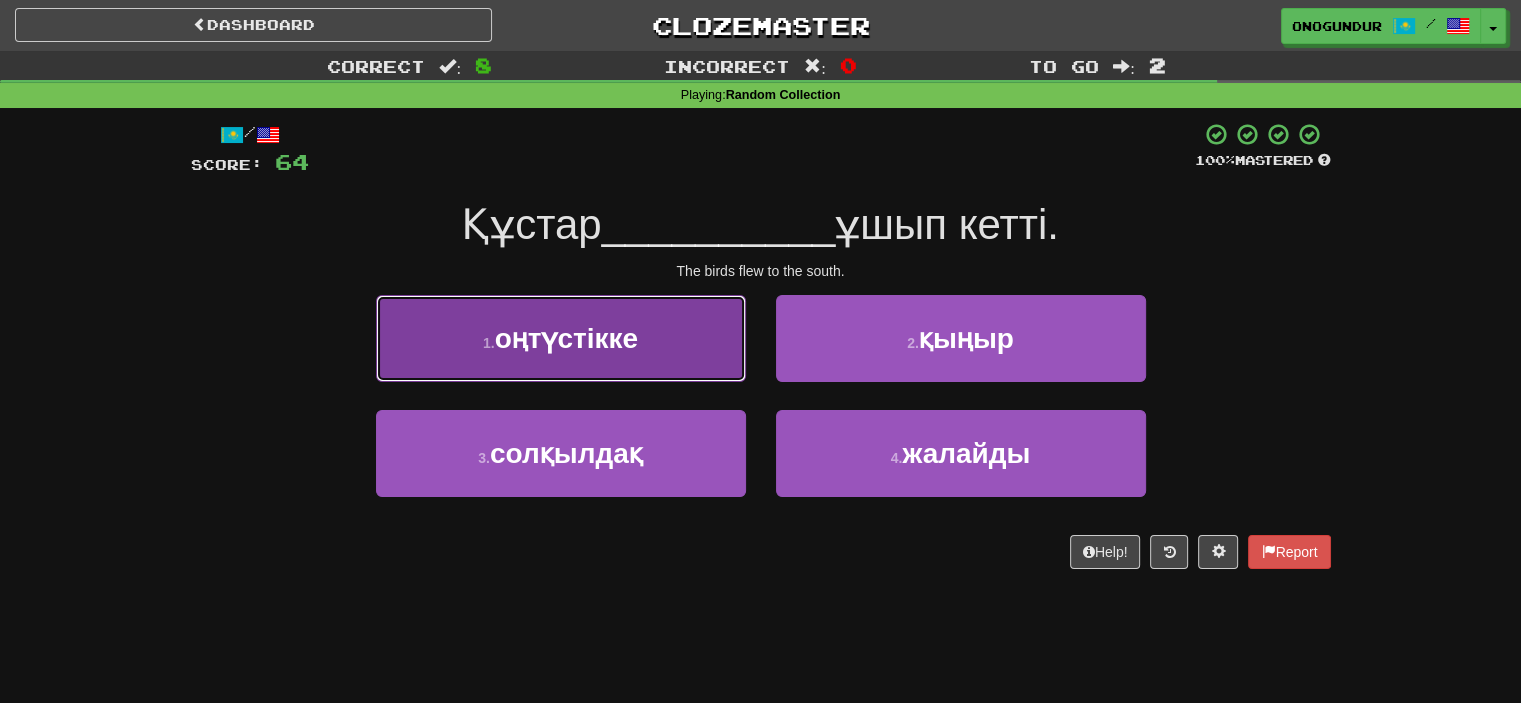 click on "1 .  оңтүстікке" at bounding box center [561, 338] 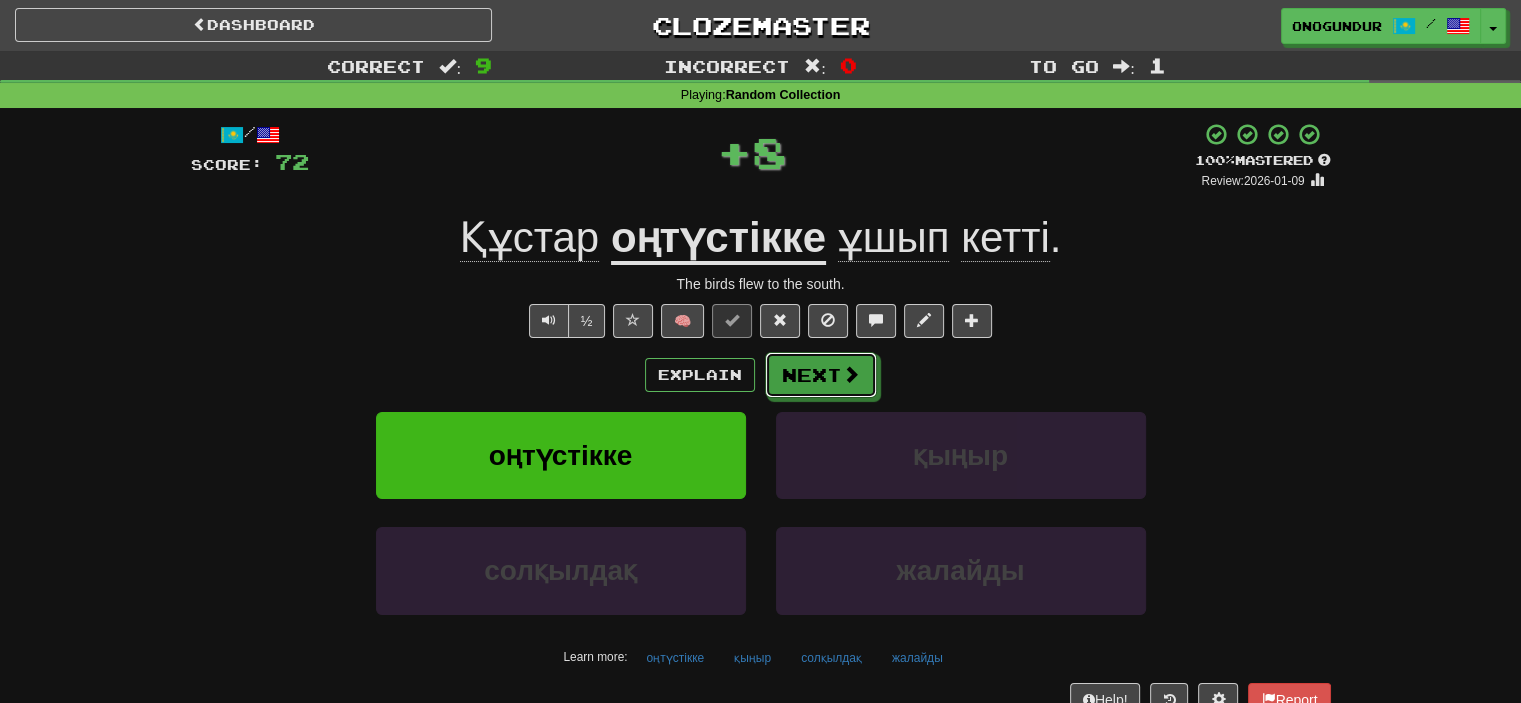 click on "Next" at bounding box center (821, 375) 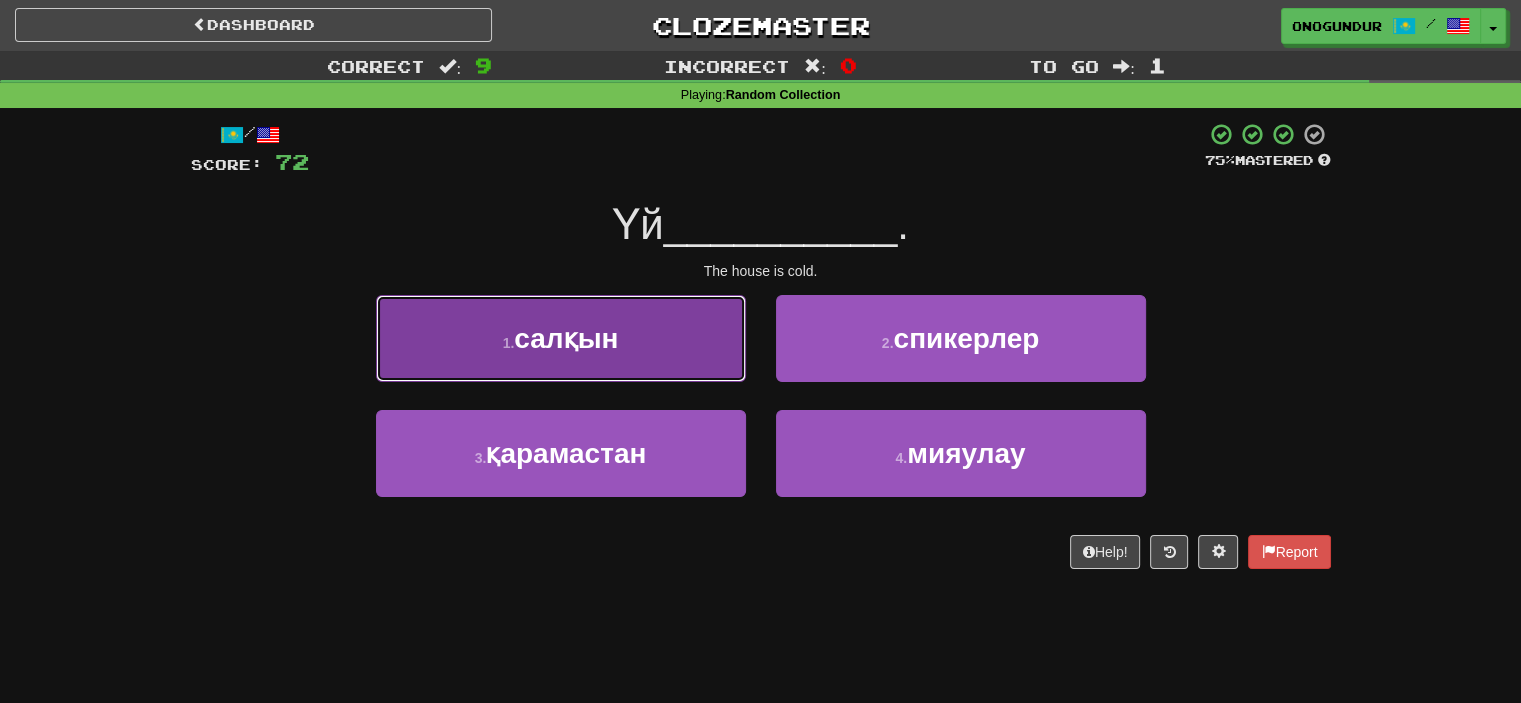 click on "1 .  салқын" at bounding box center [561, 338] 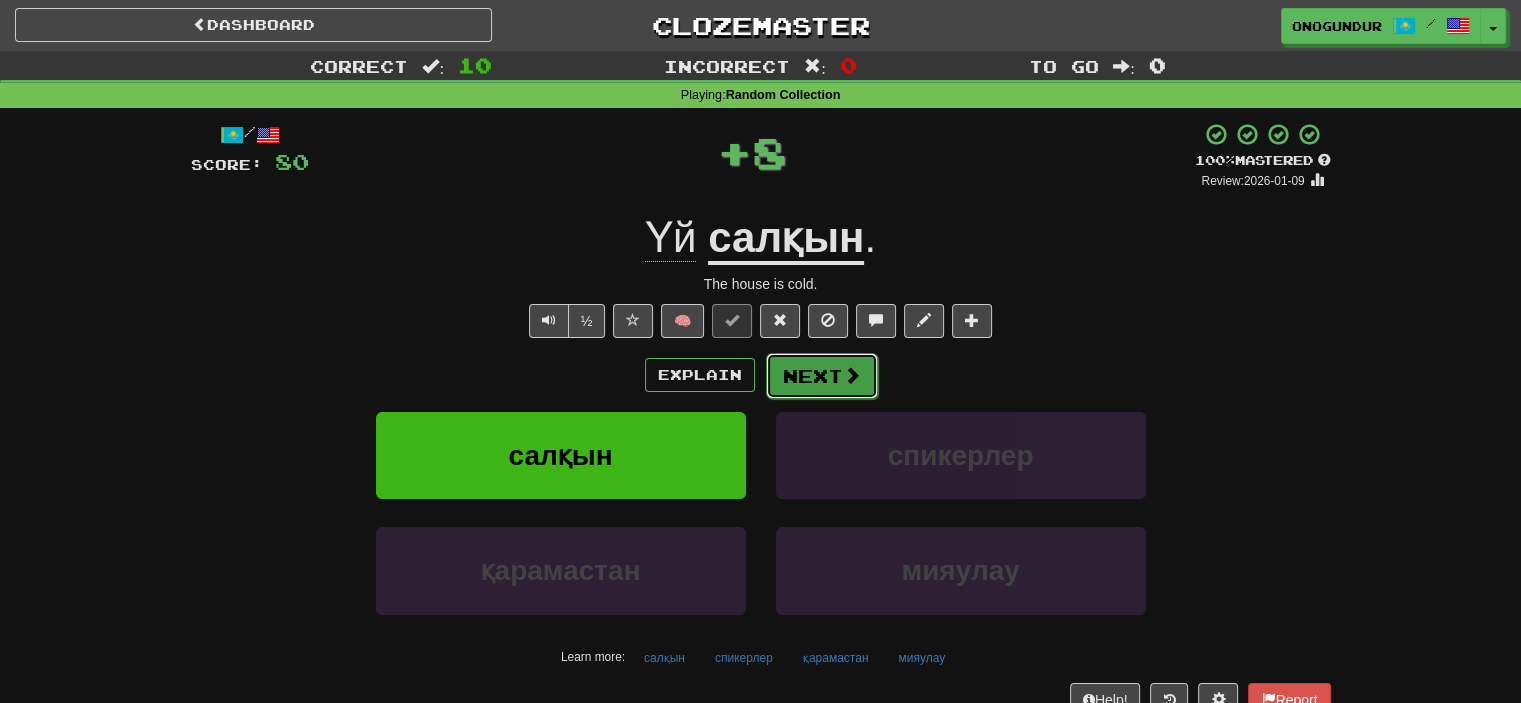 click on "Next" at bounding box center (822, 376) 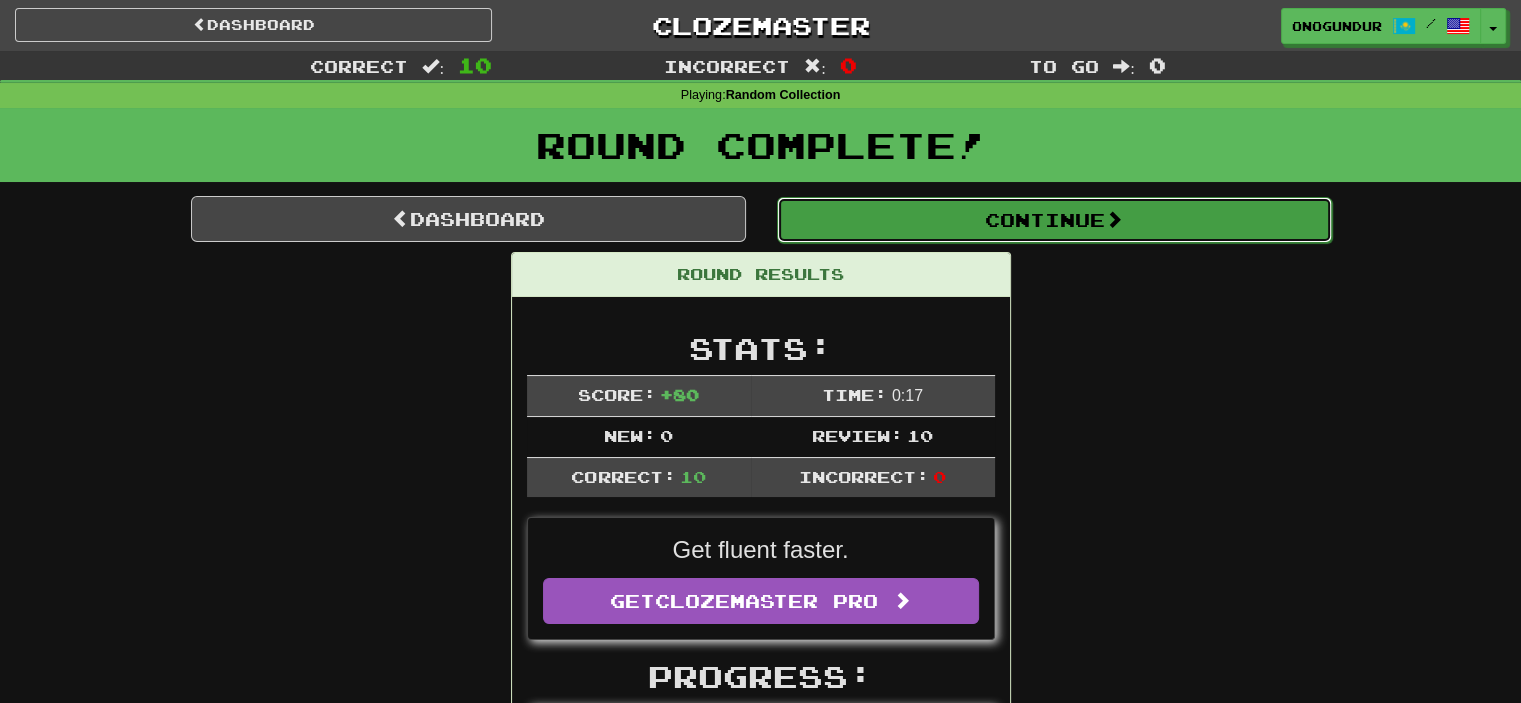 click on "Continue" at bounding box center [1054, 220] 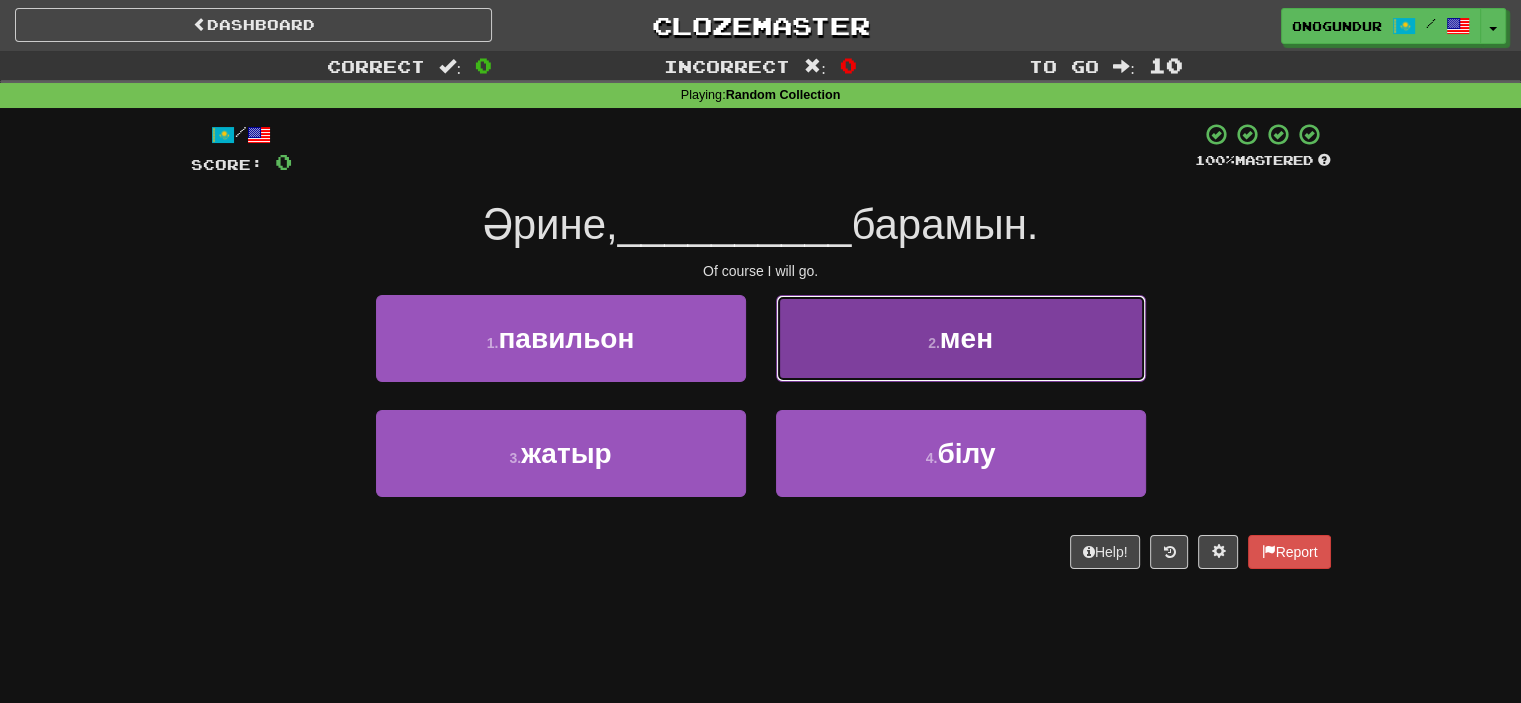 click on "2 .  мен" at bounding box center [961, 338] 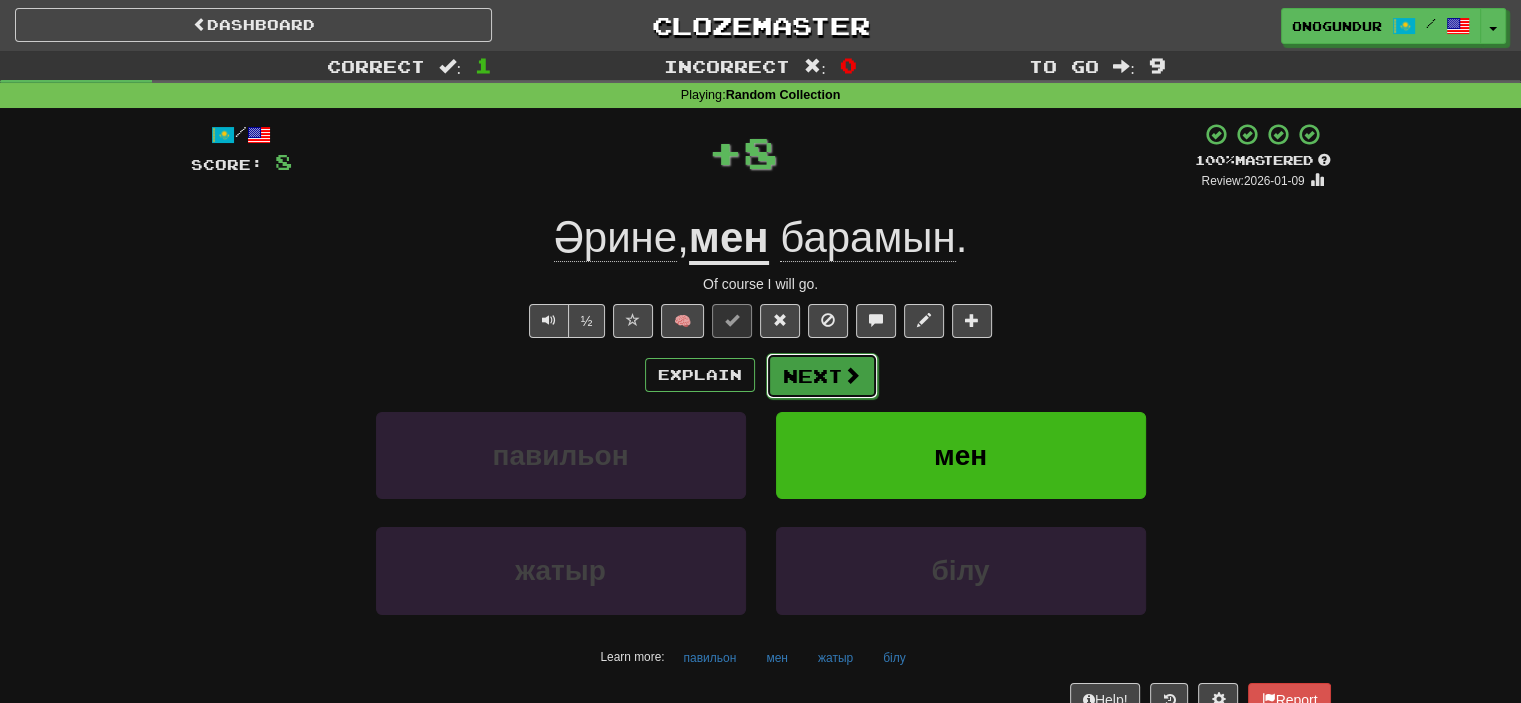 click at bounding box center [852, 375] 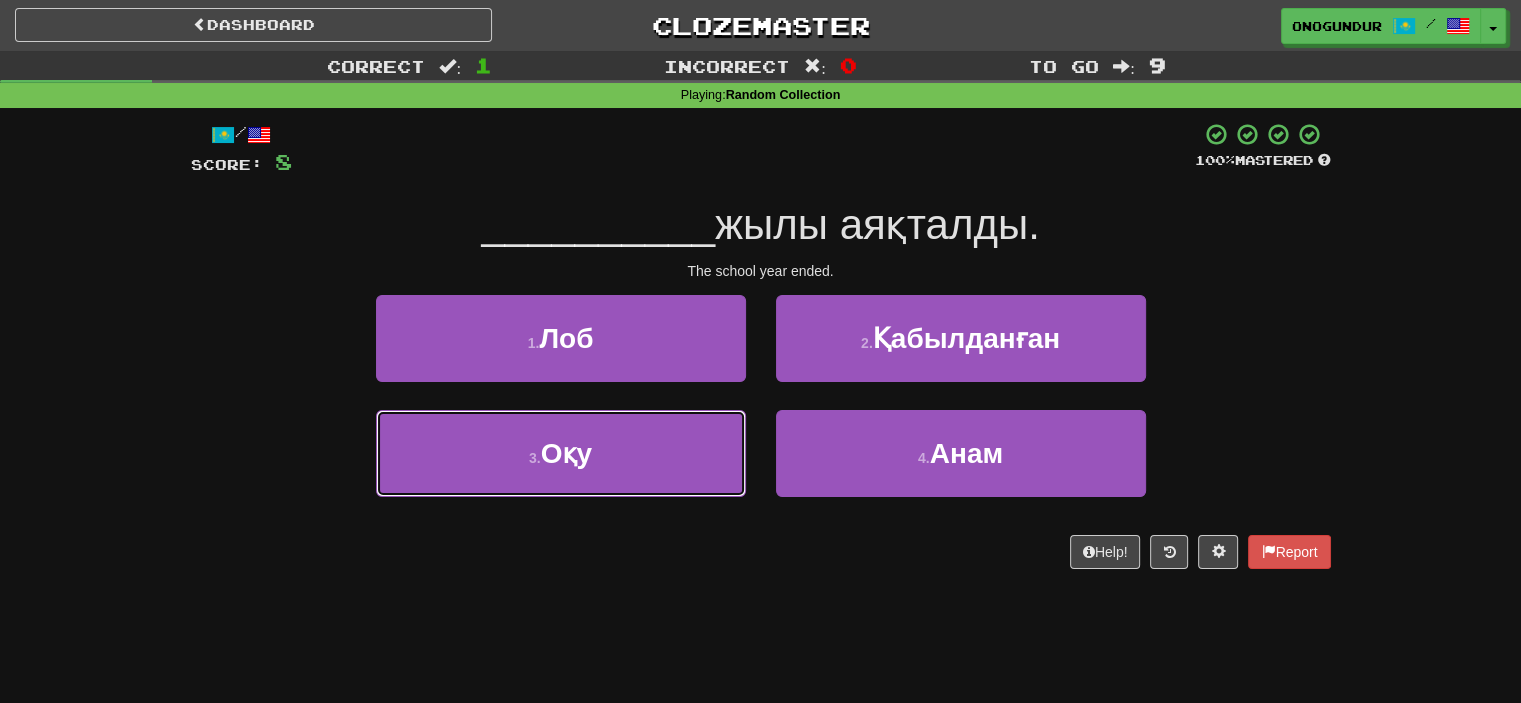 drag, startPoint x: 596, startPoint y: 463, endPoint x: 748, endPoint y: 403, distance: 163.41359 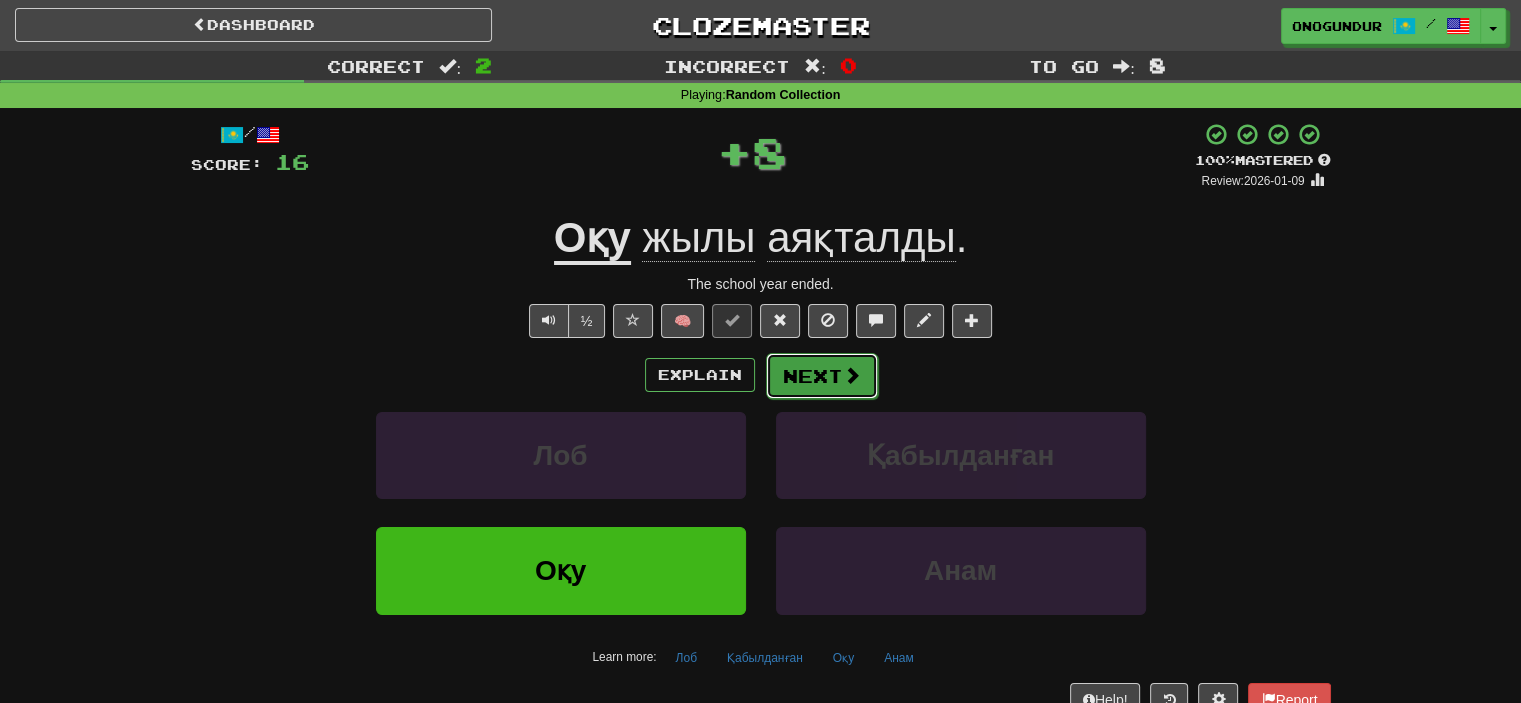 click on "Next" at bounding box center (822, 376) 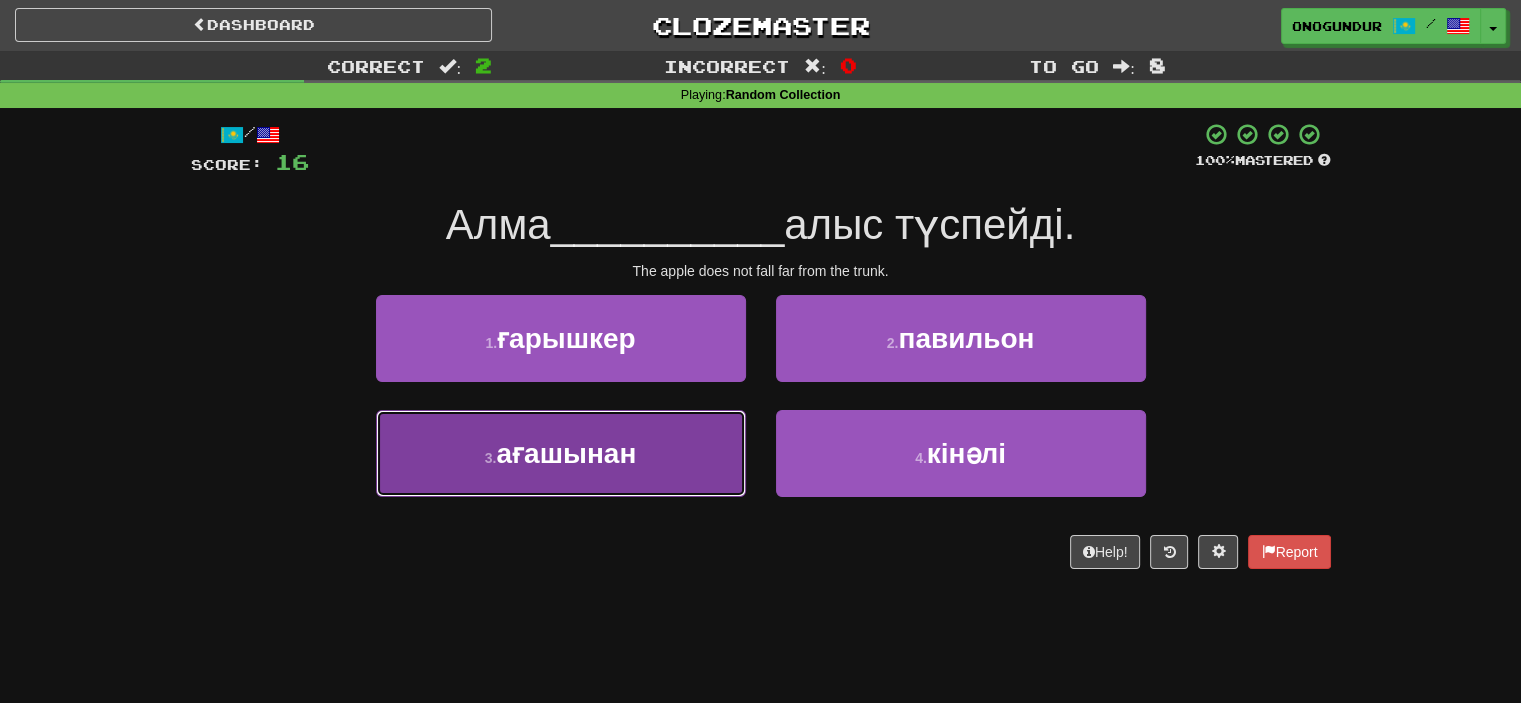 click on "ағашынан" at bounding box center [566, 453] 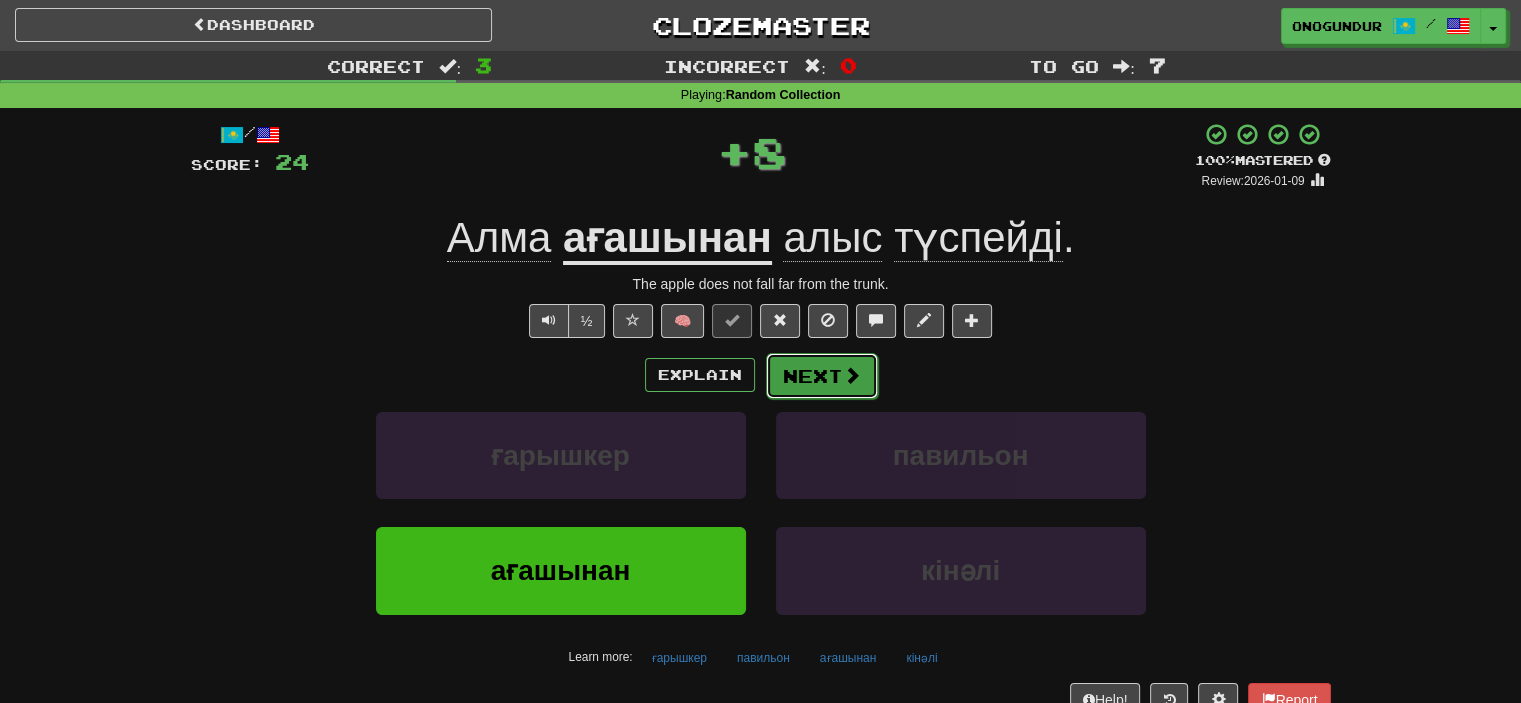 click on "Next" at bounding box center (822, 376) 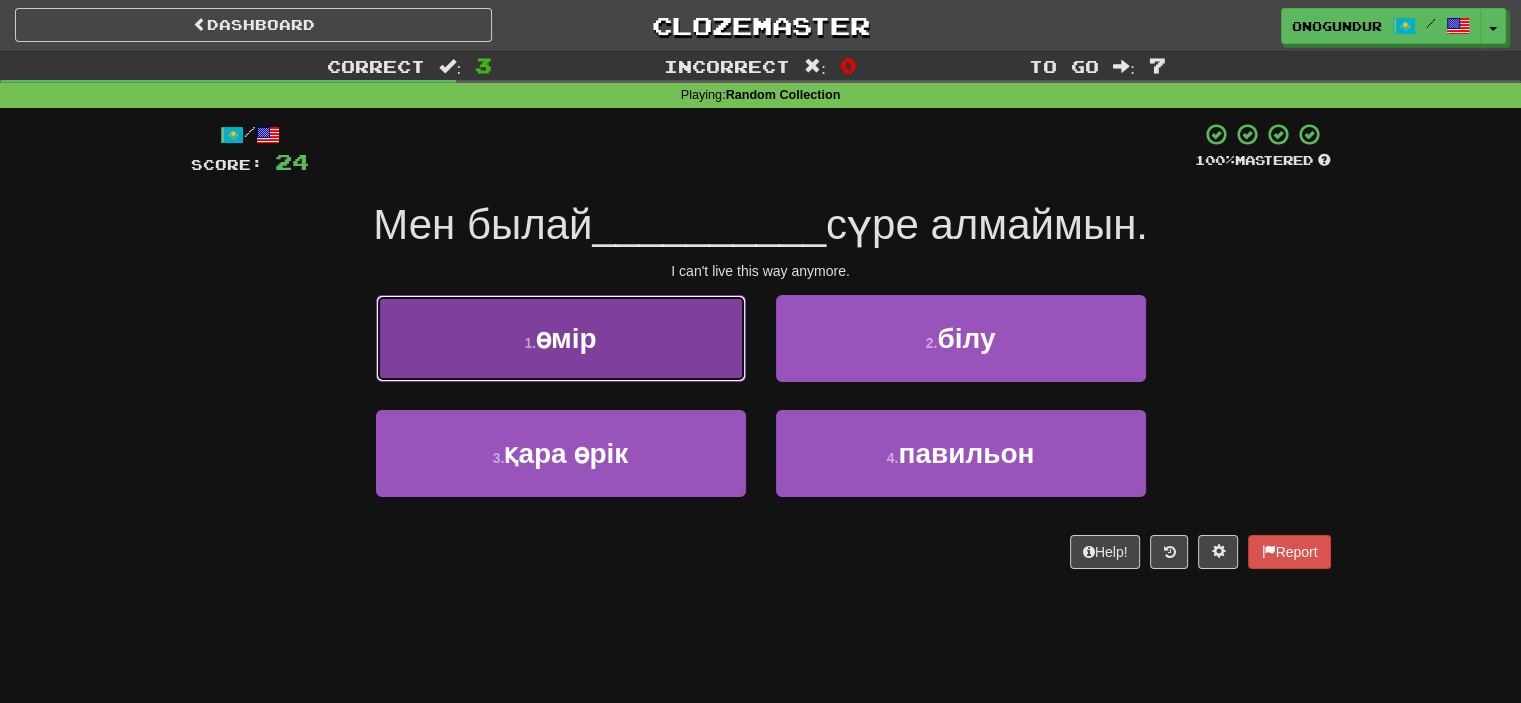 click on "өмір" at bounding box center (566, 338) 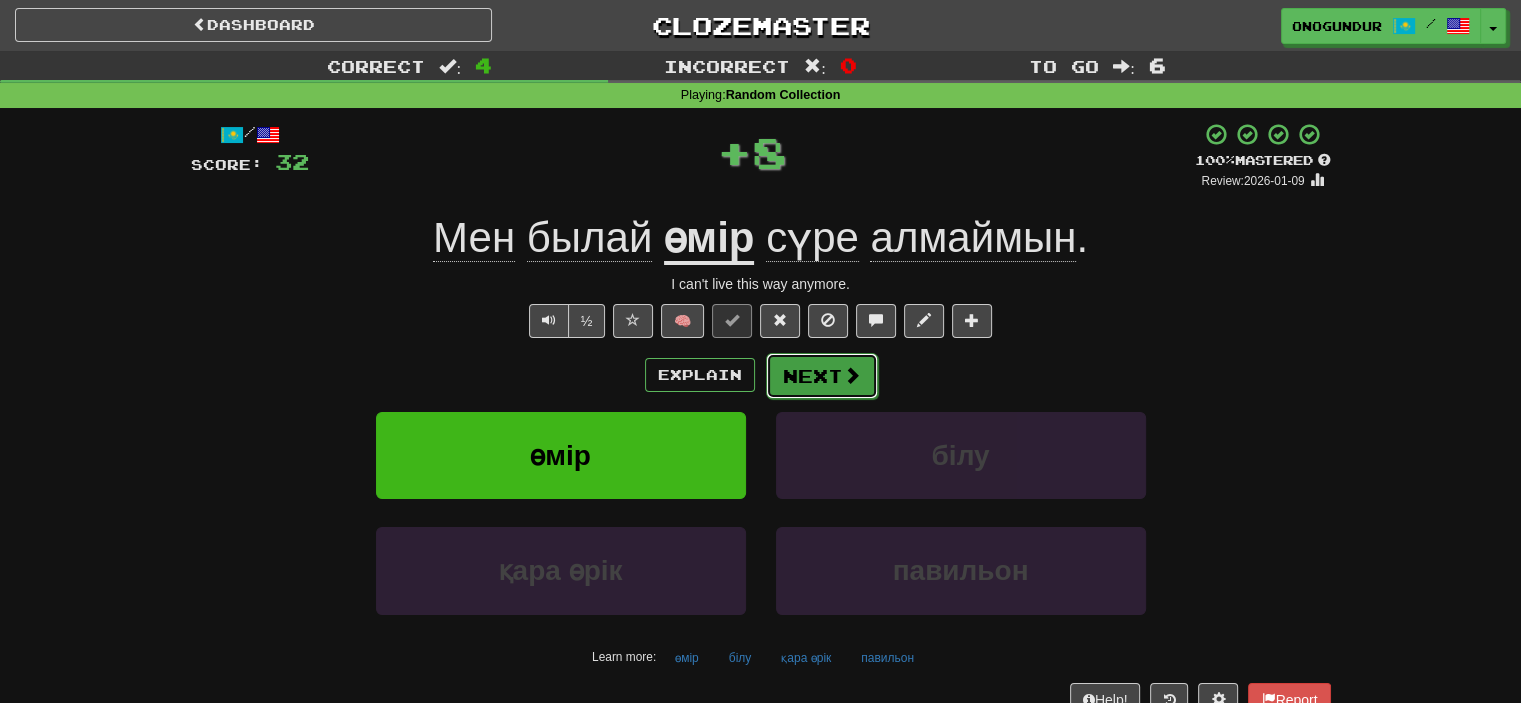 click on "Next" at bounding box center [822, 376] 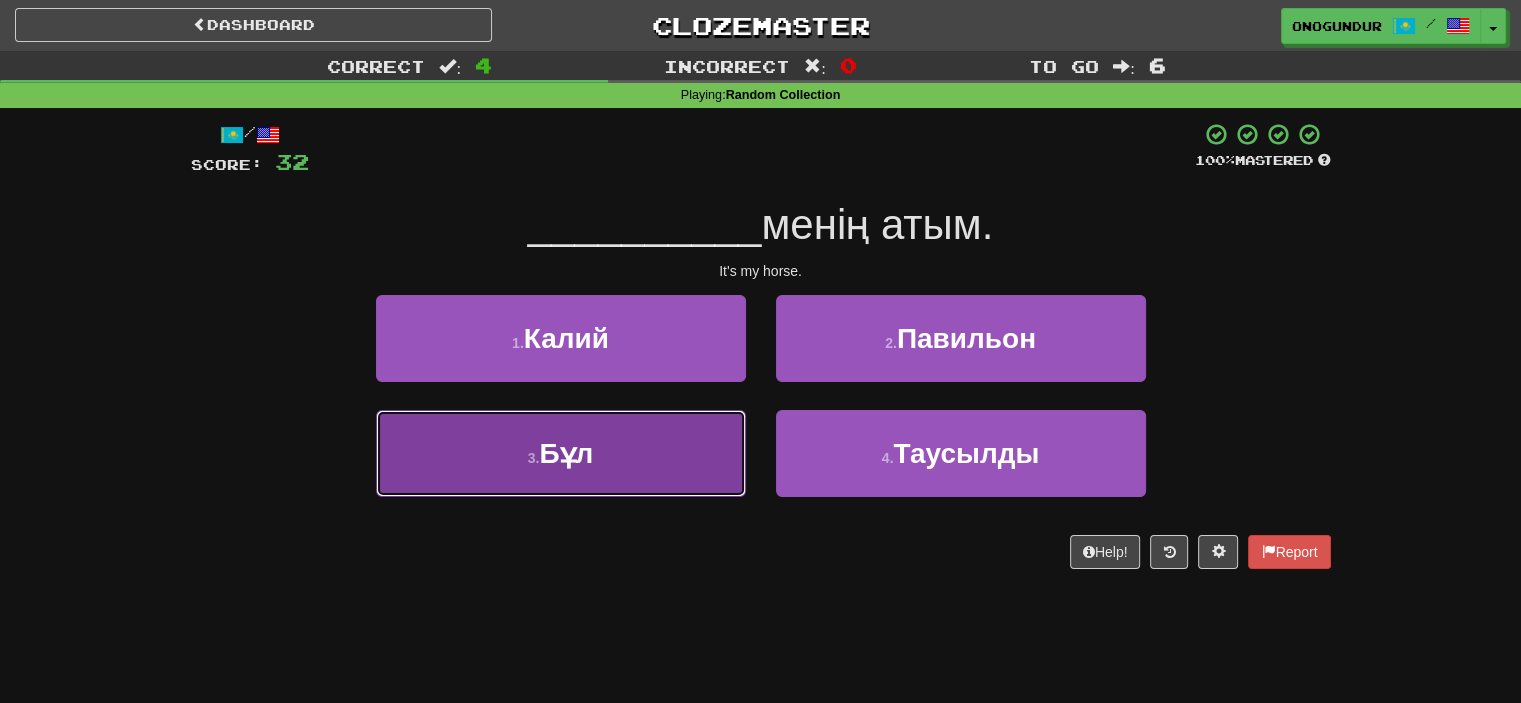 drag, startPoint x: 635, startPoint y: 444, endPoint x: 737, endPoint y: 407, distance: 108.503456 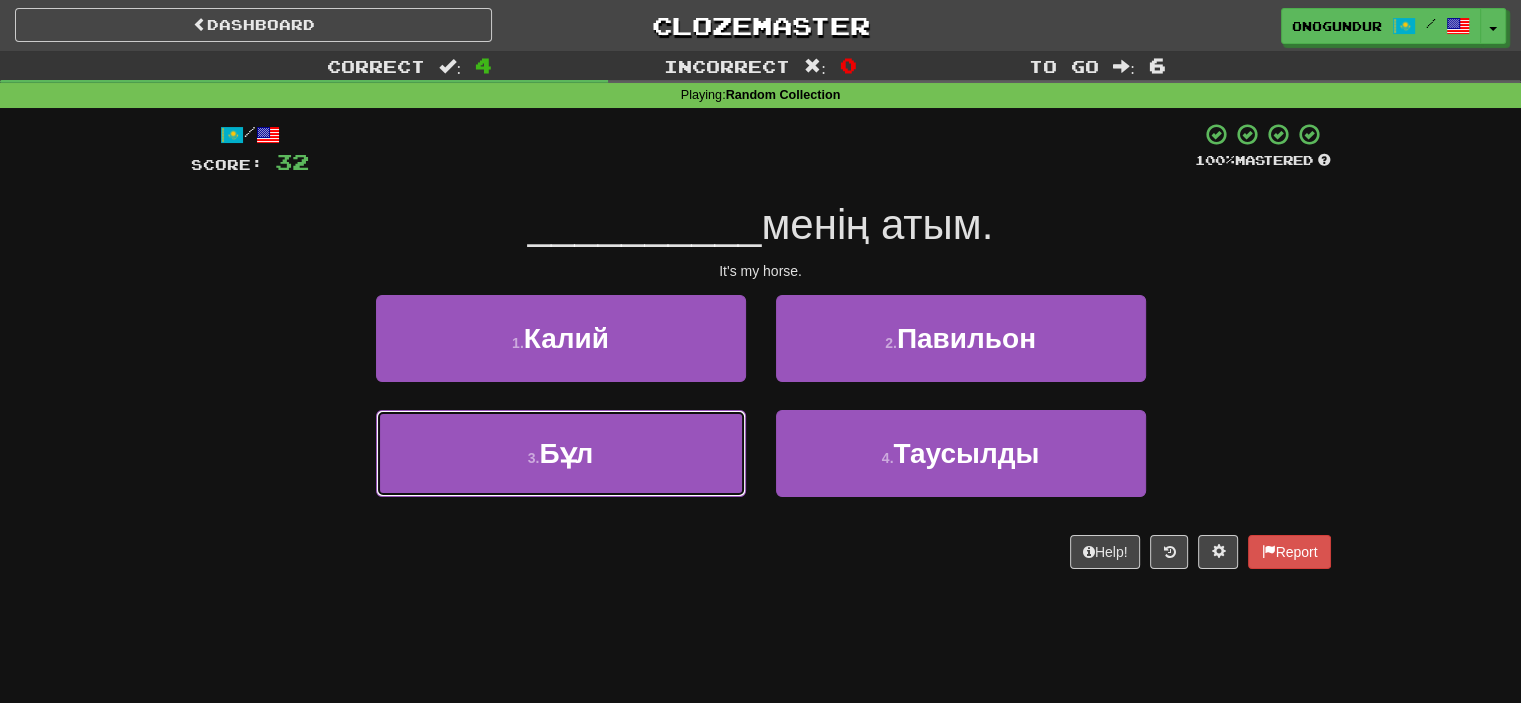 click on "3 .  Бұл" at bounding box center [561, 453] 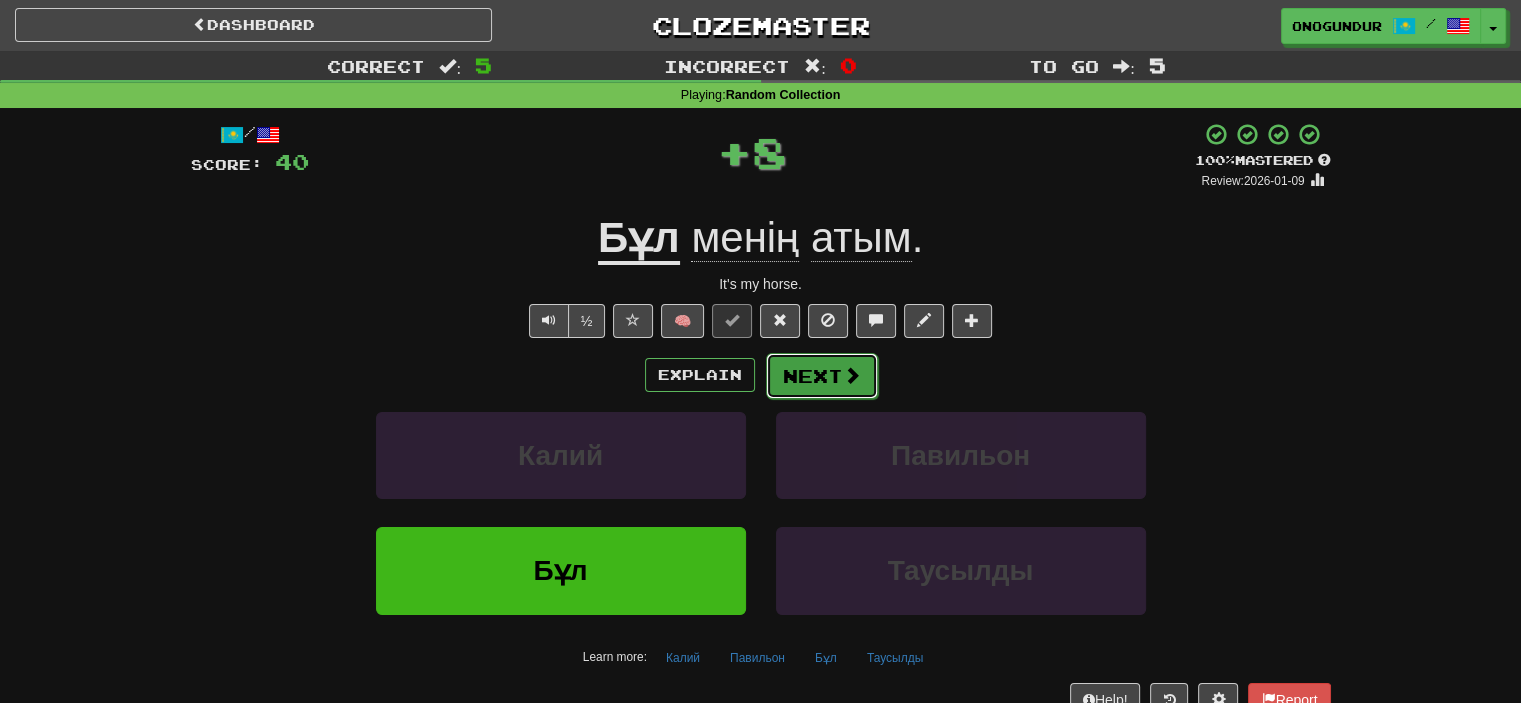 click on "Next" at bounding box center [822, 376] 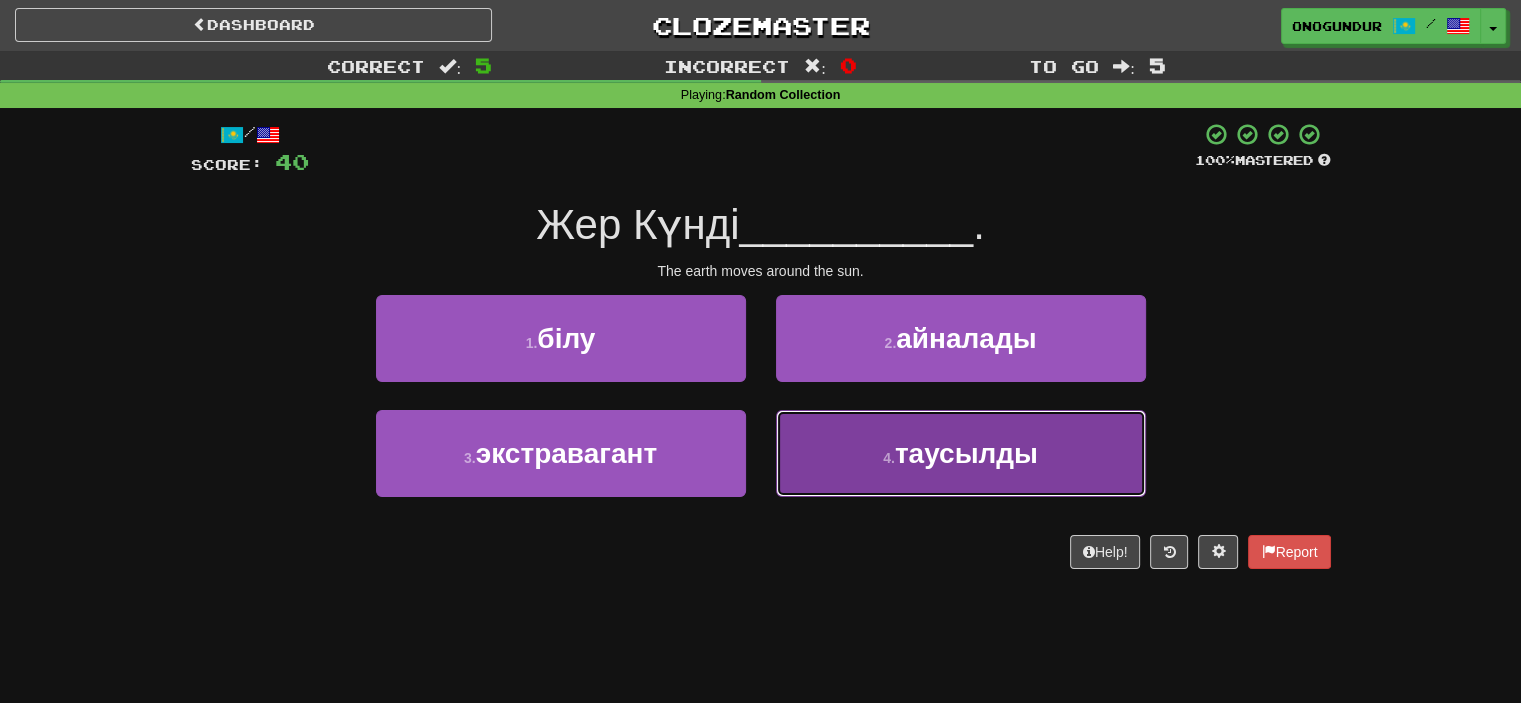 click on "4 .  таусылды" at bounding box center (961, 453) 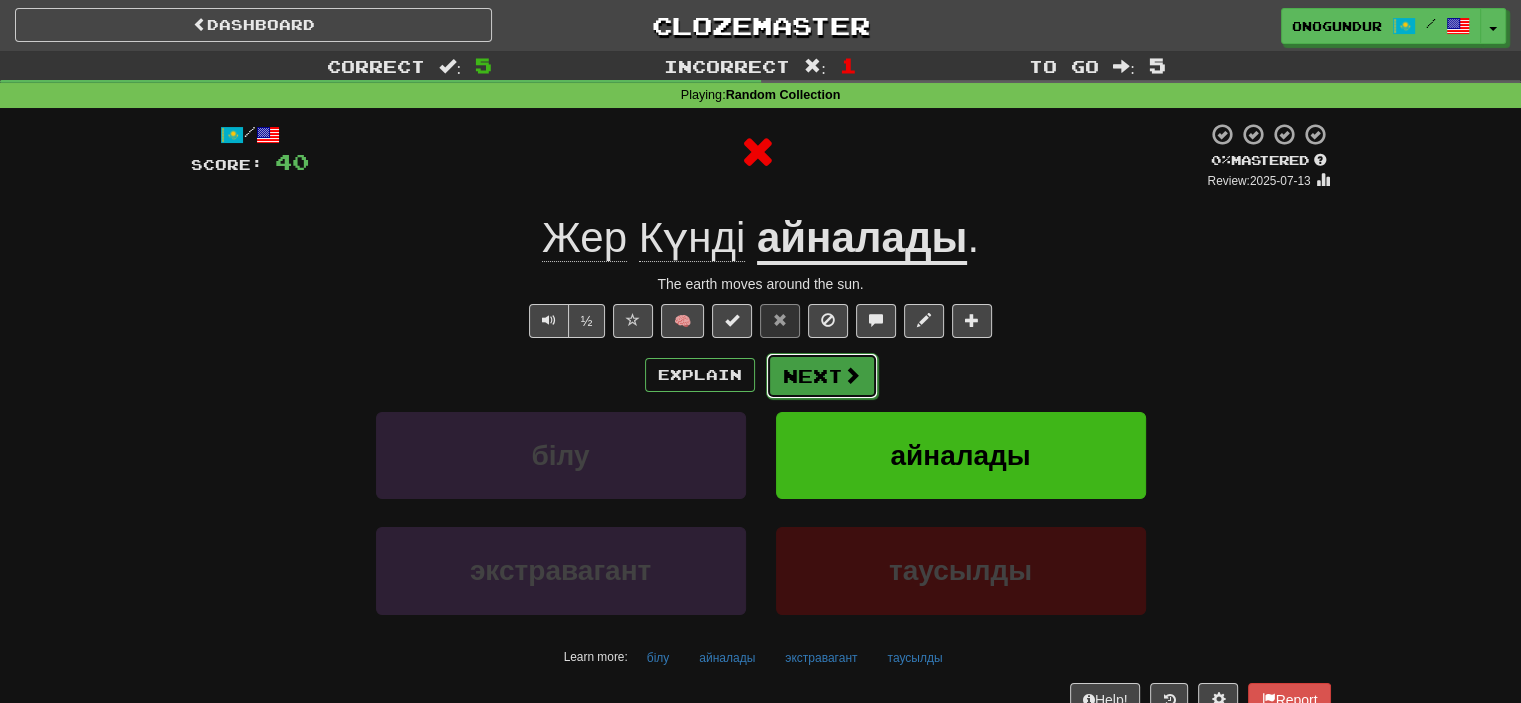 click on "Next" at bounding box center [822, 376] 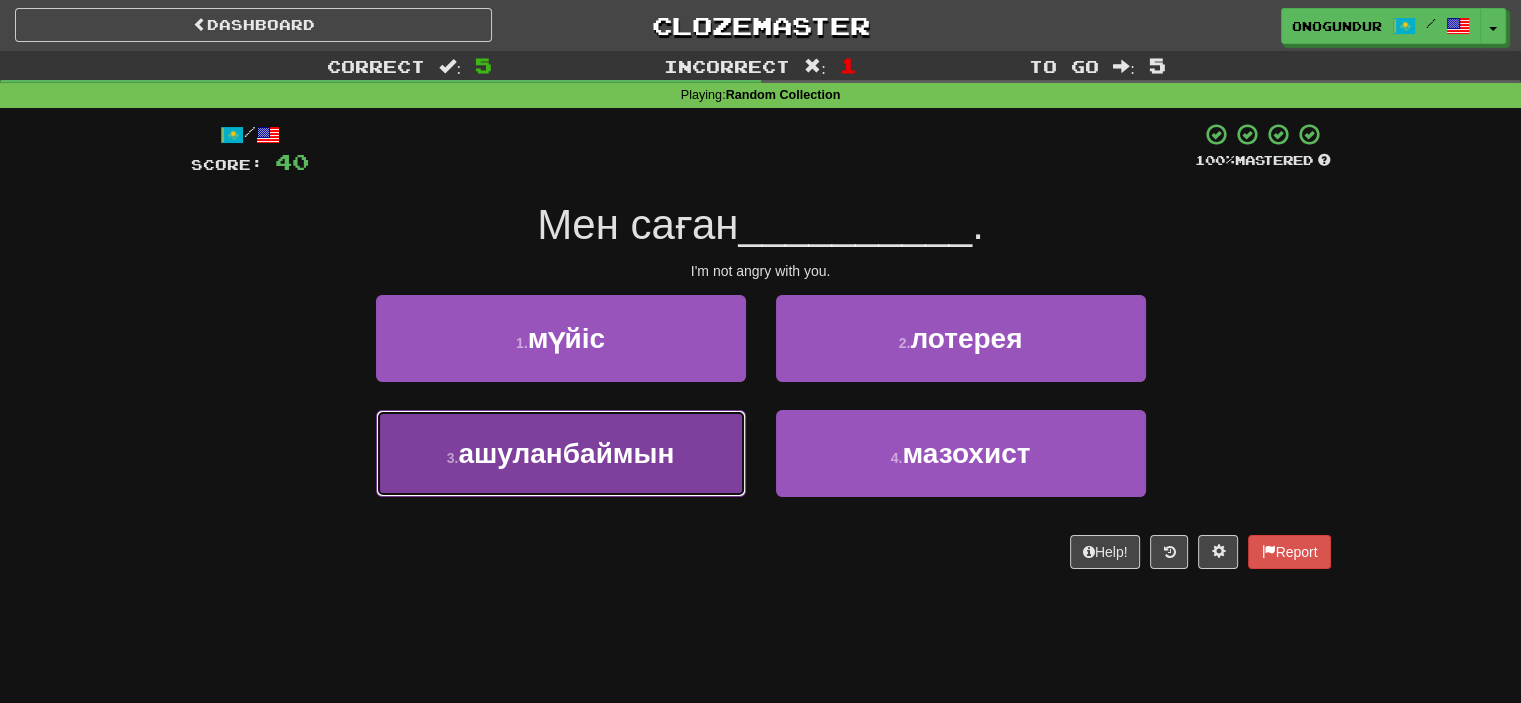 drag, startPoint x: 673, startPoint y: 471, endPoint x: 801, endPoint y: 412, distance: 140.94325 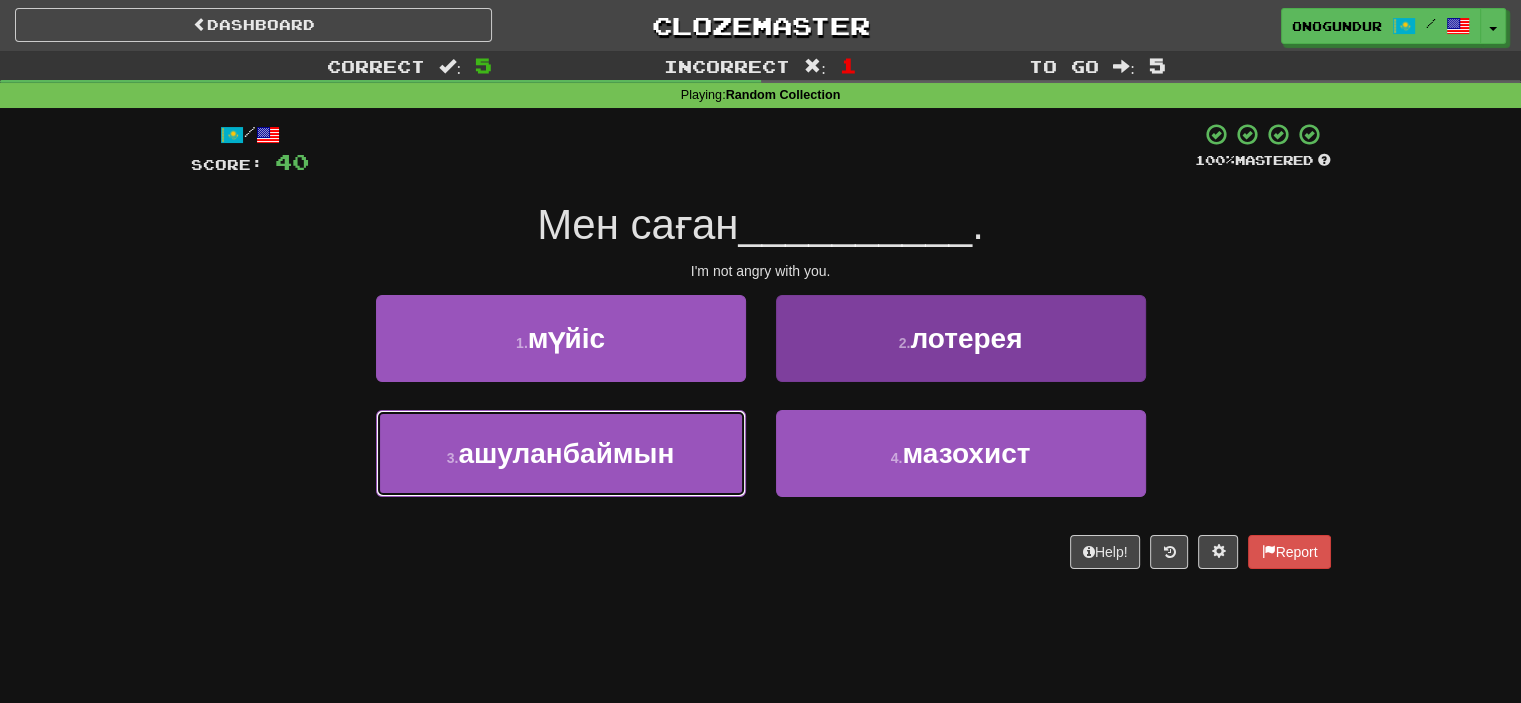 click on "3 .  ашуланбаймын" at bounding box center [561, 453] 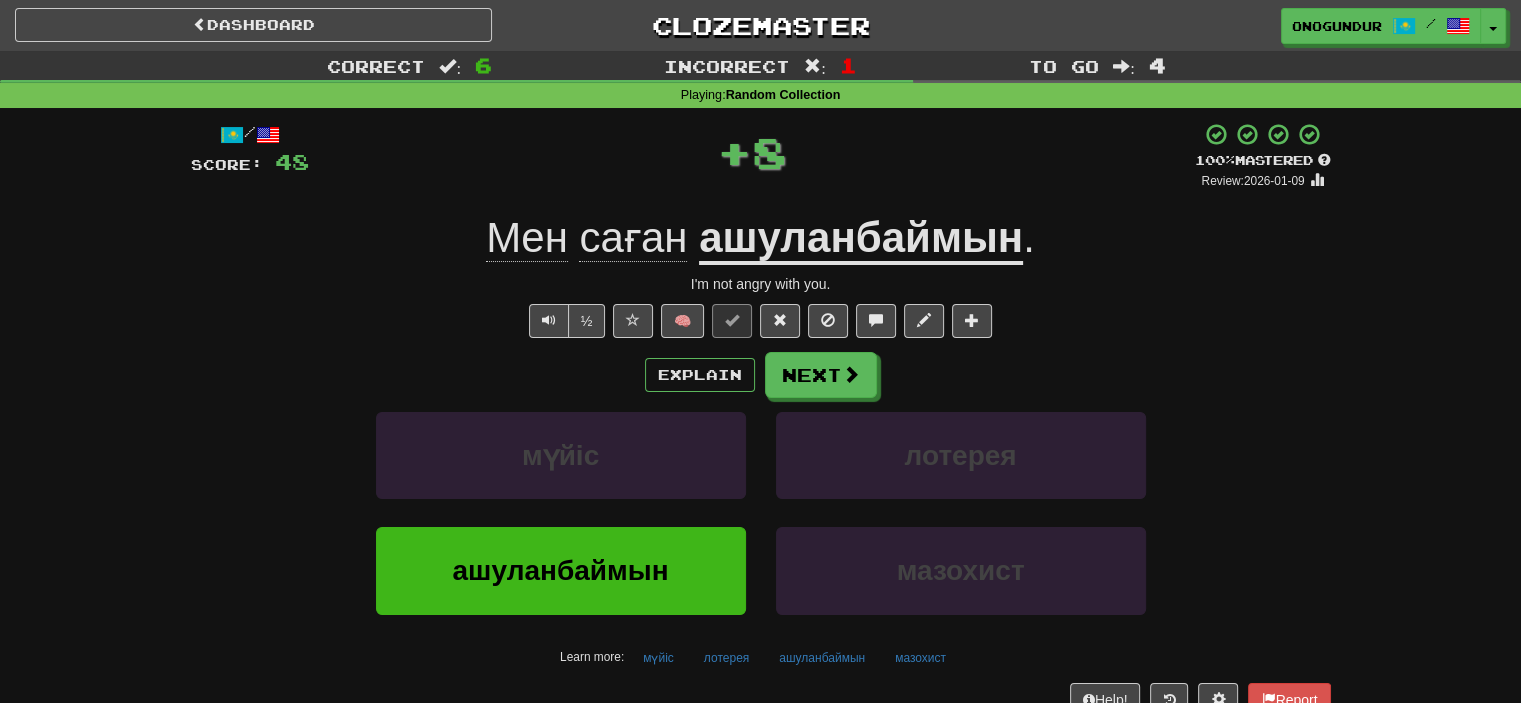 click on "Explain Next мүйіс лотерея ашуланбаймын мазохист Learn more: мүйіс лотерея ашуланбаймын мазохист" at bounding box center [761, 512] 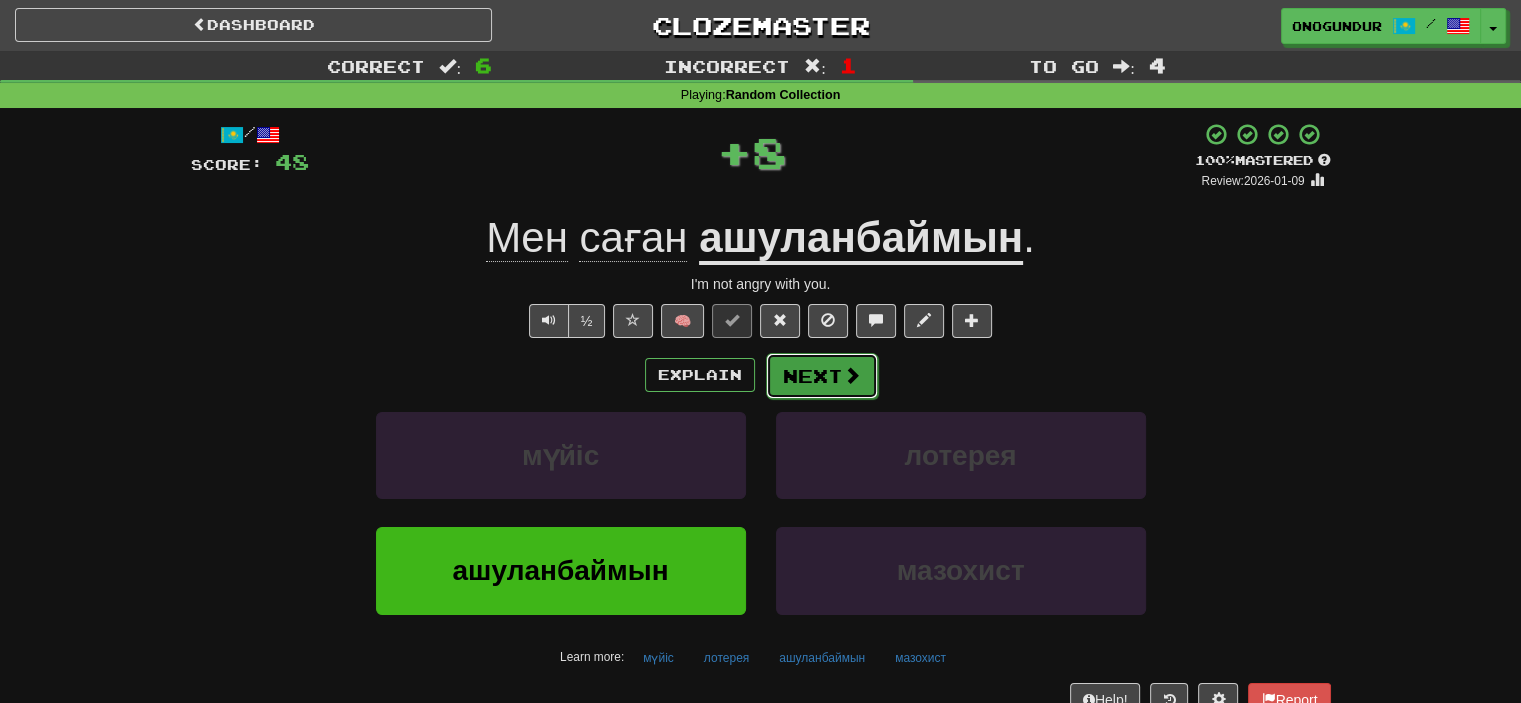 click on "Next" at bounding box center [822, 376] 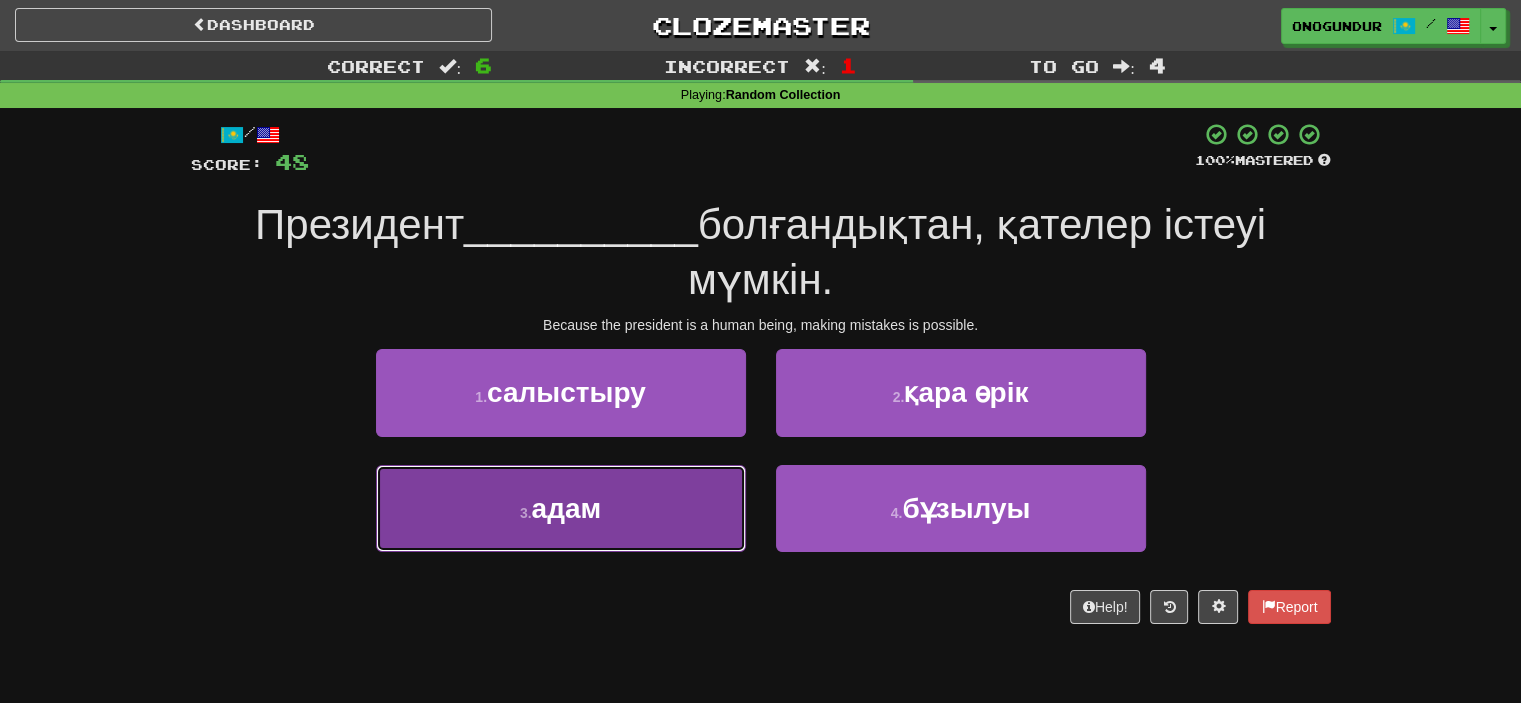 click on "3 .  адам" at bounding box center [561, 508] 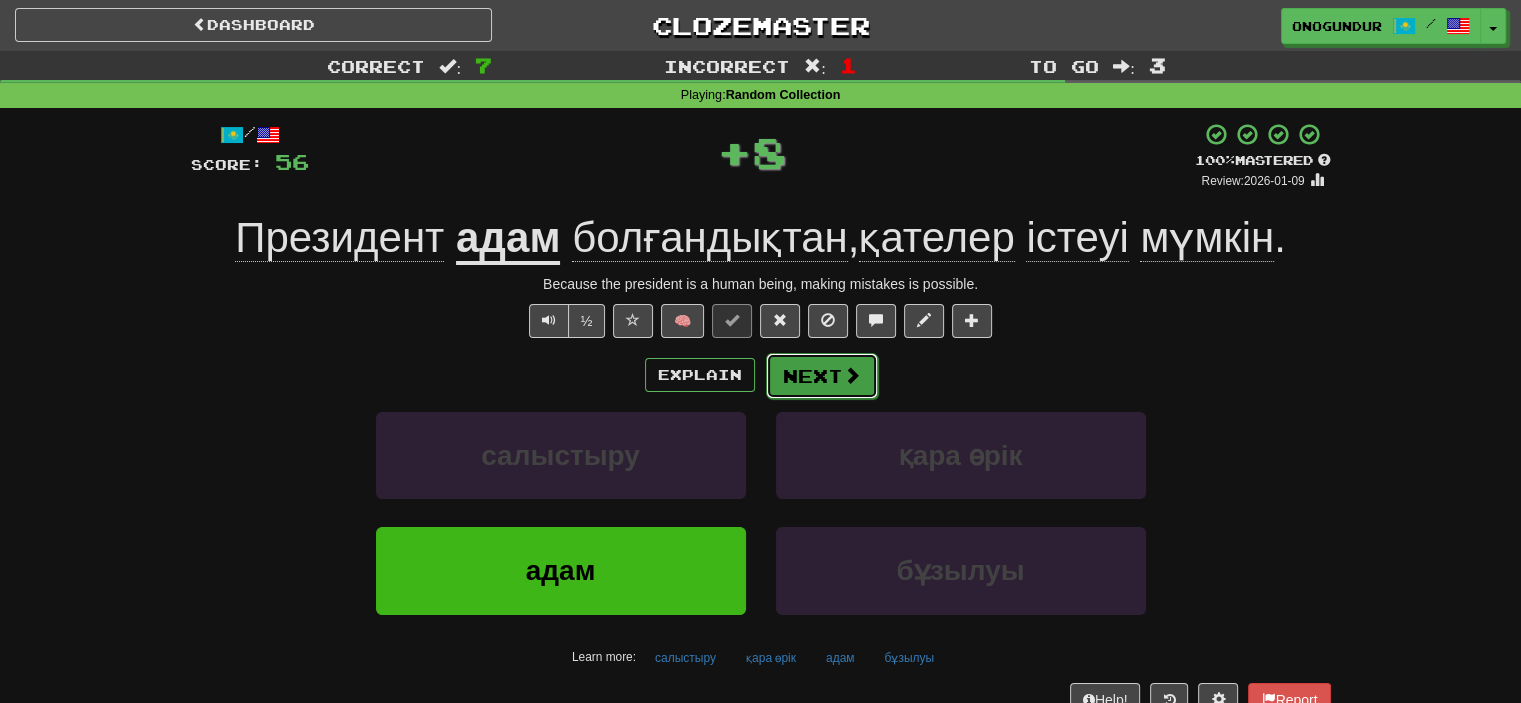 click on "Next" at bounding box center (822, 376) 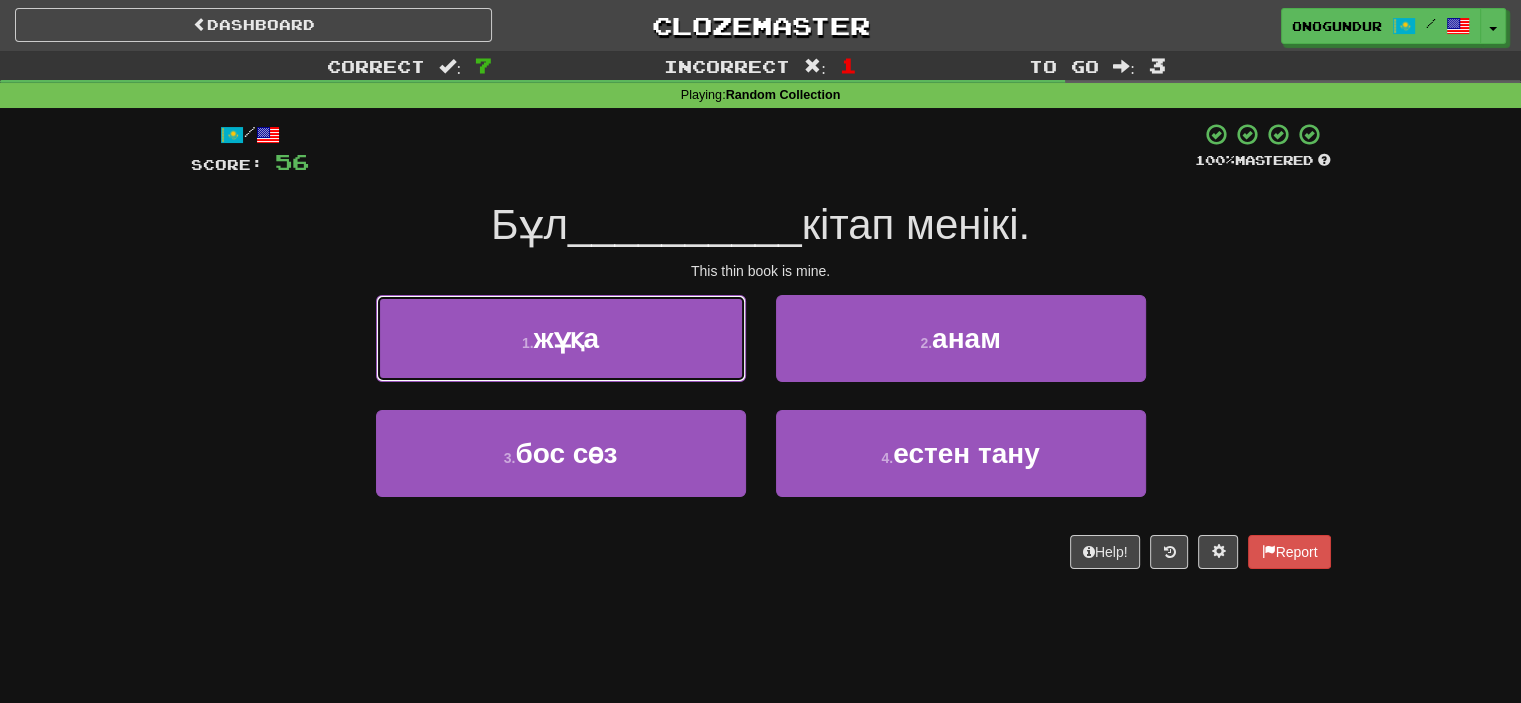 drag, startPoint x: 660, startPoint y: 343, endPoint x: 688, endPoint y: 350, distance: 28.86174 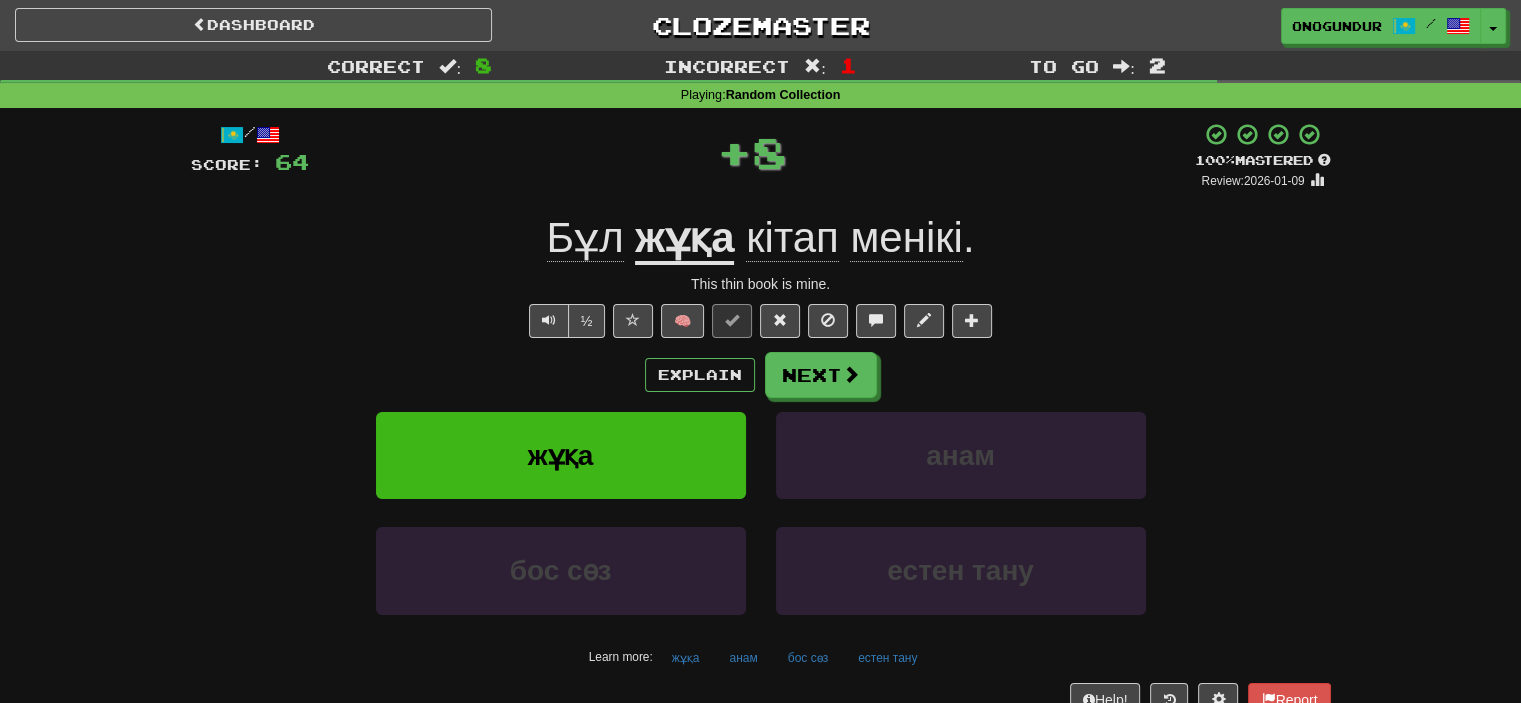 click on "Next" at bounding box center (821, 375) 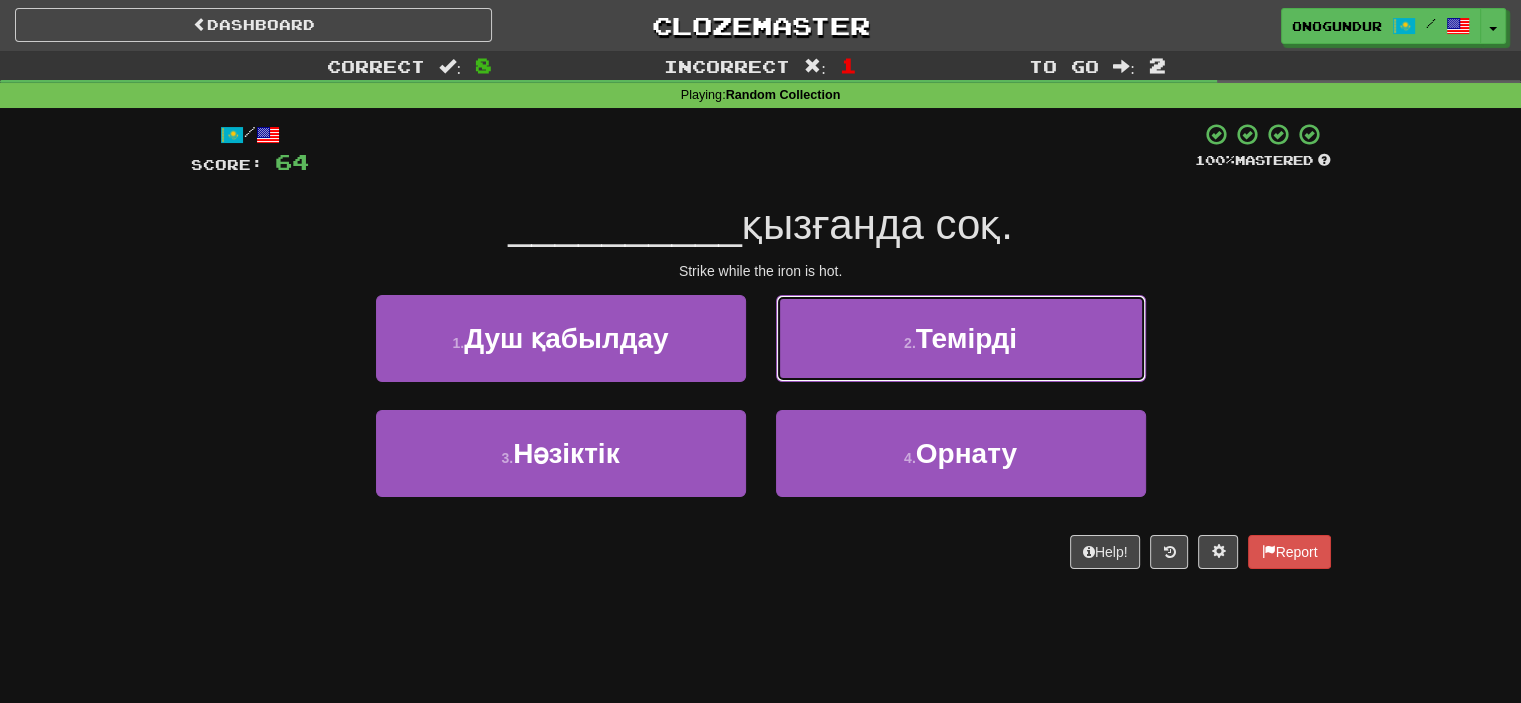 drag, startPoint x: 885, startPoint y: 344, endPoint x: 845, endPoint y: 344, distance: 40 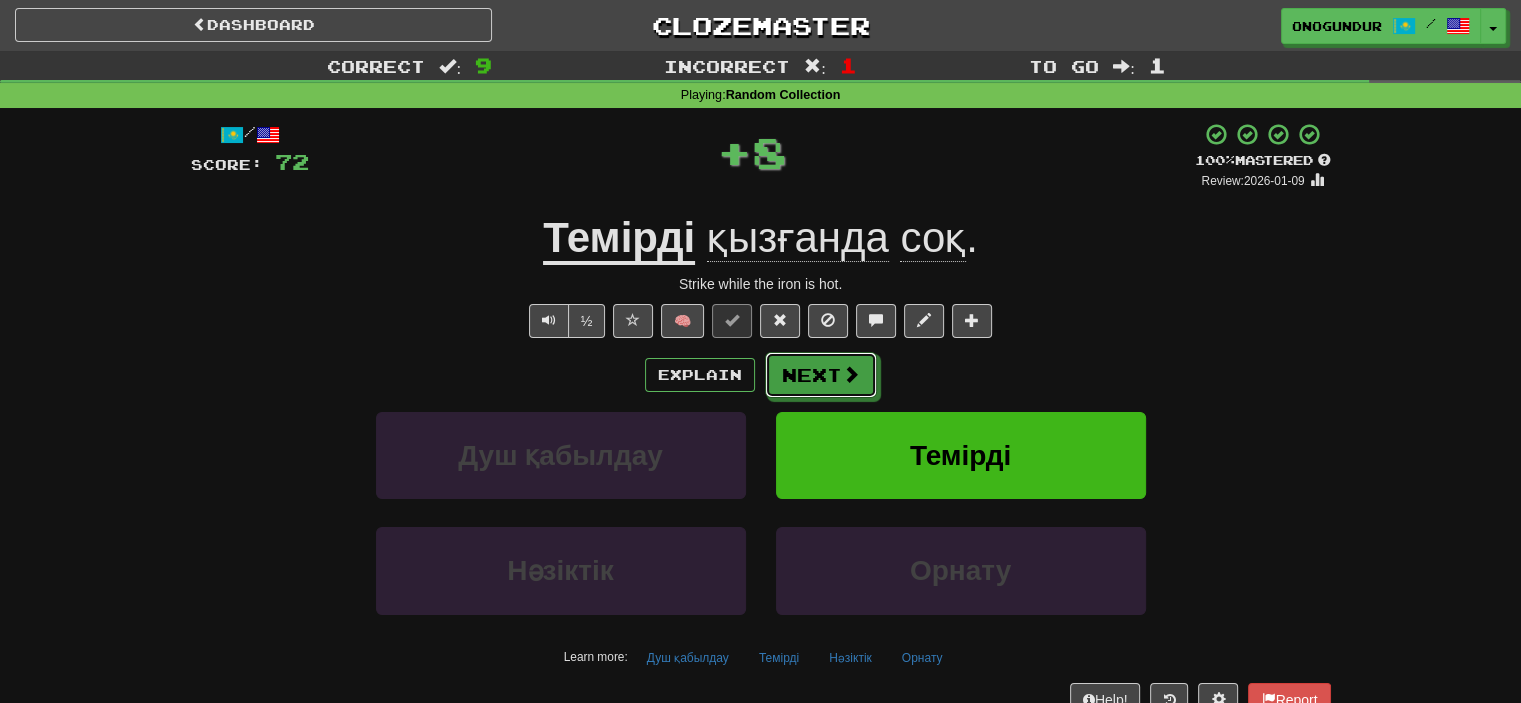 click on "Explain Next" at bounding box center (761, 375) 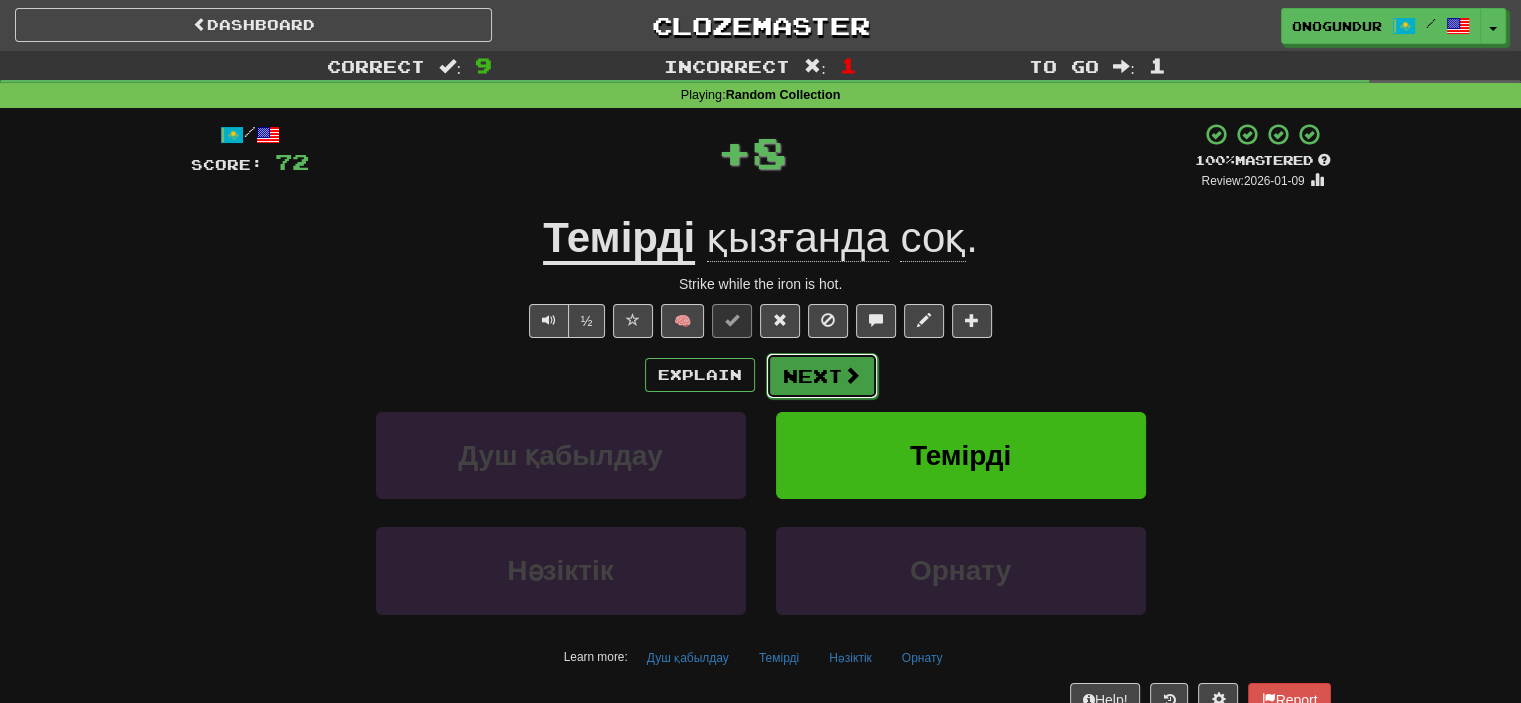 click on "Next" at bounding box center [822, 376] 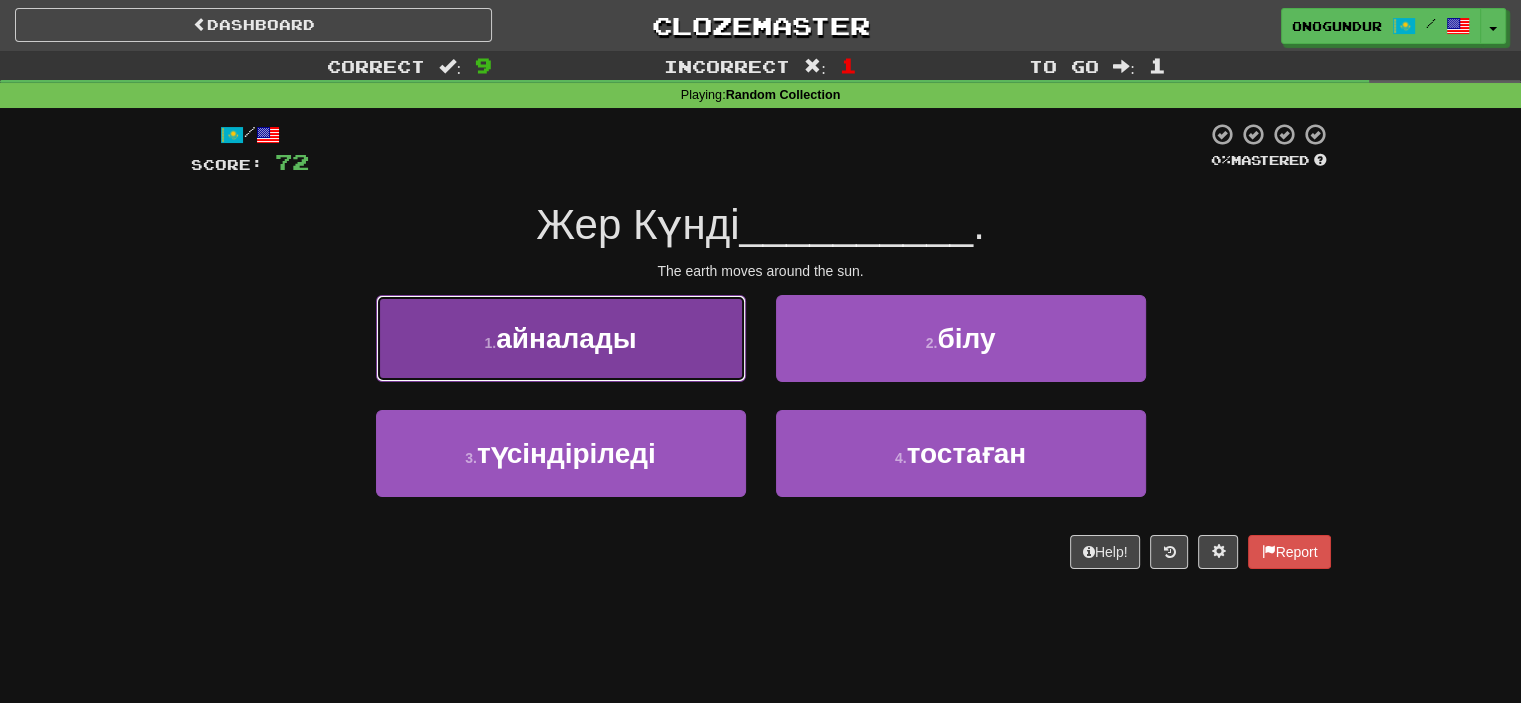 click on "1 .  айналады" at bounding box center (561, 338) 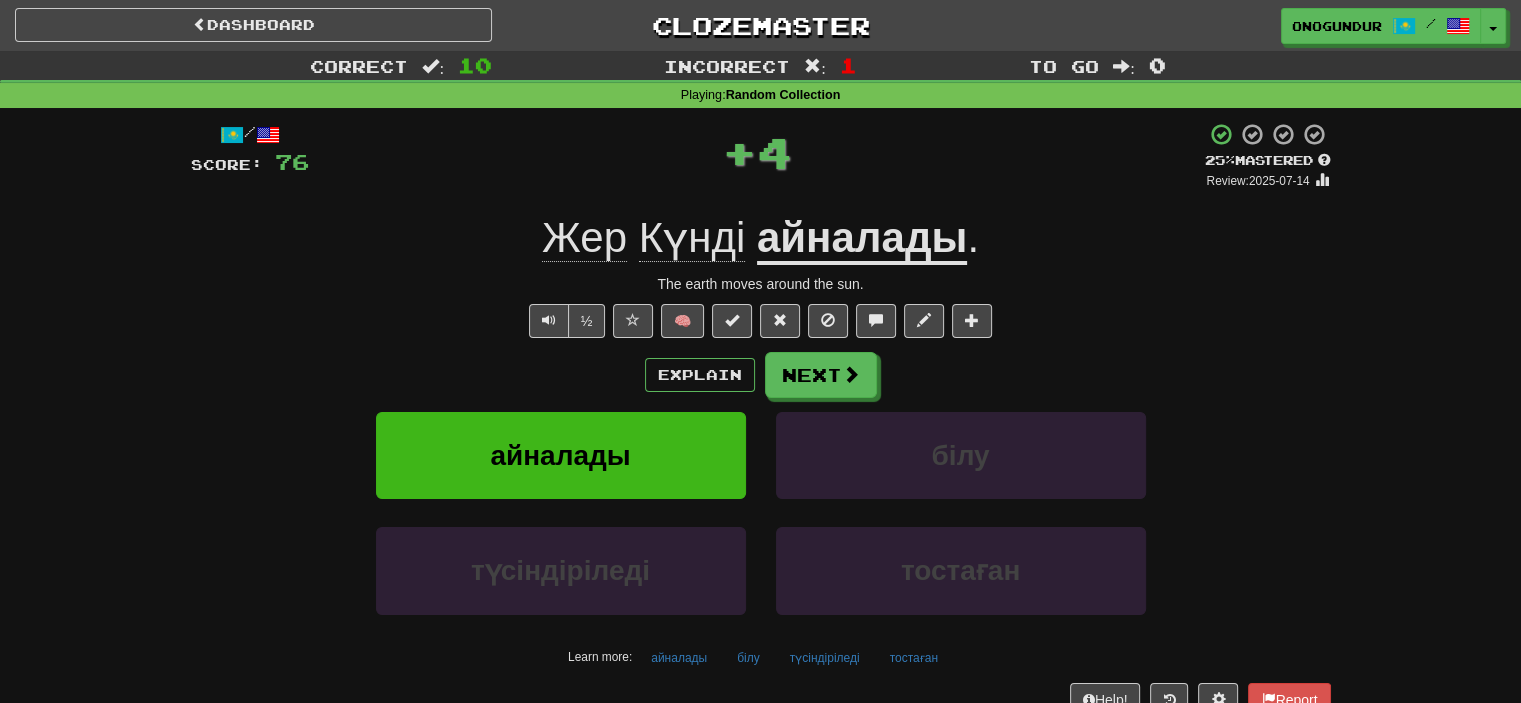 click on "Next" at bounding box center [821, 375] 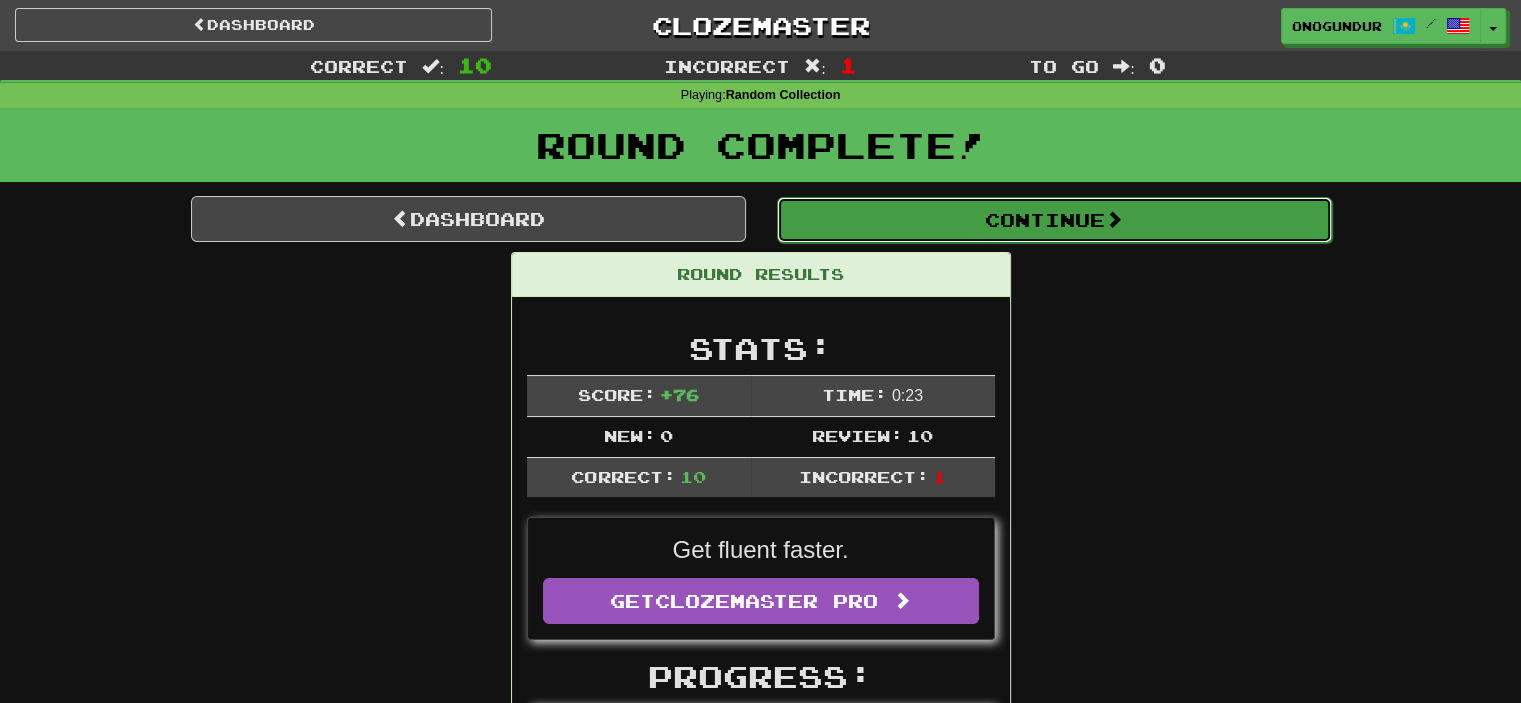 click on "Continue" at bounding box center (1054, 220) 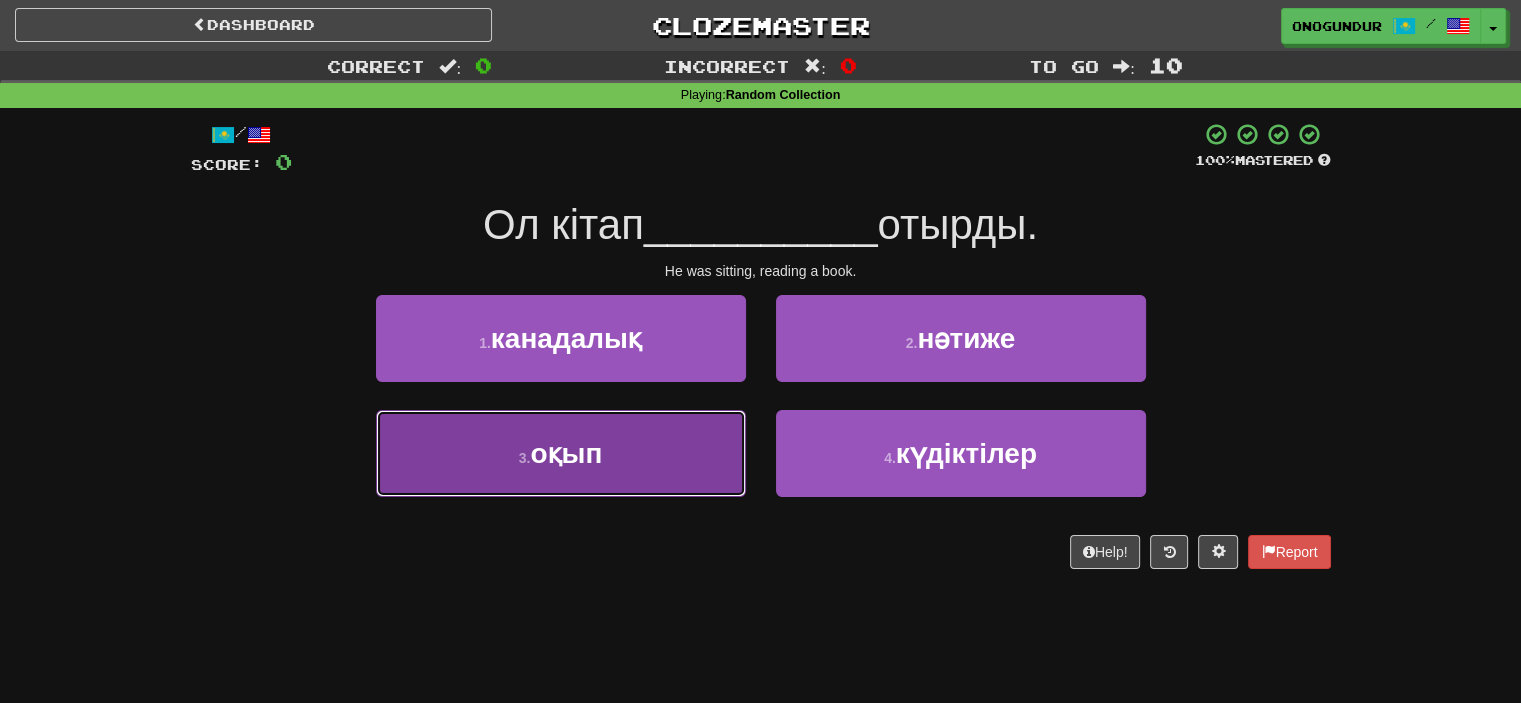 click on "3 .  оқып" at bounding box center [561, 453] 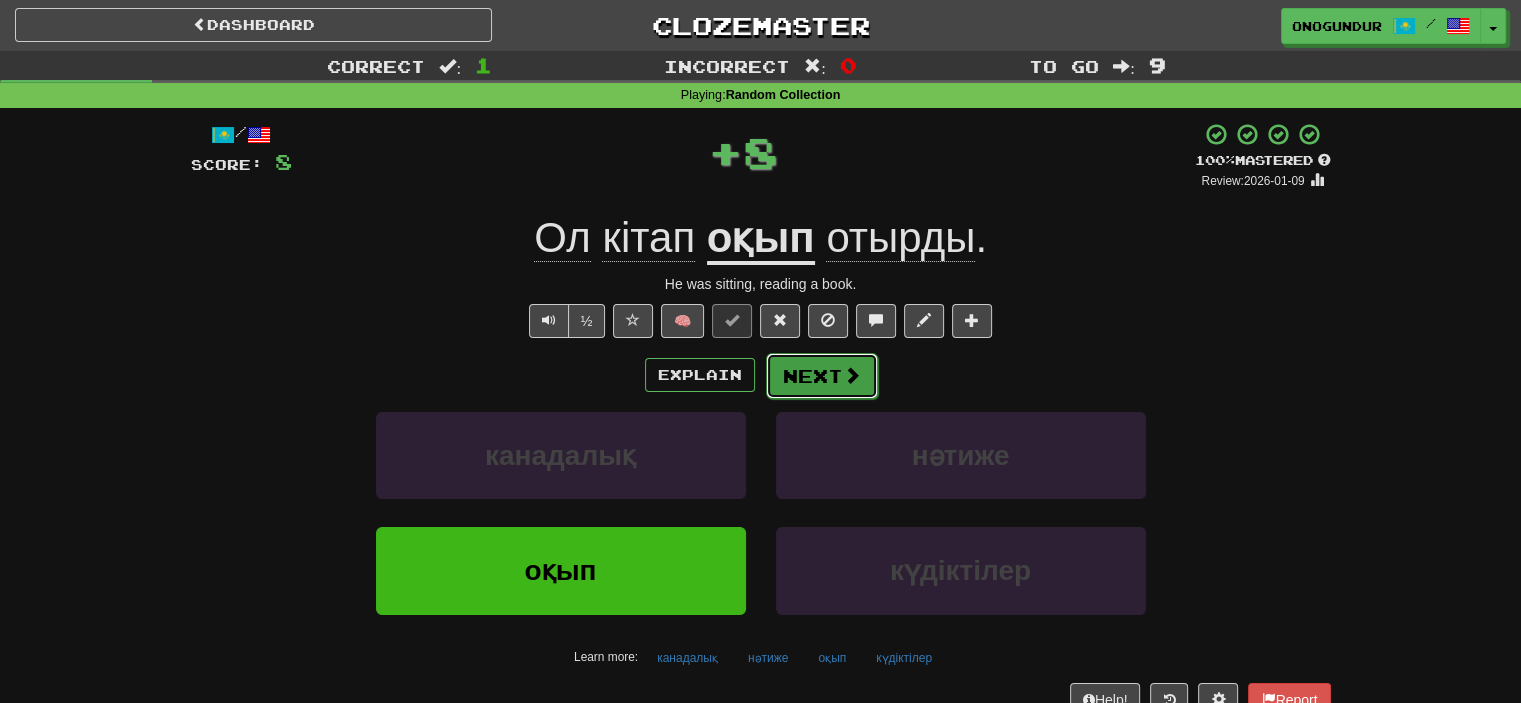 click at bounding box center [852, 375] 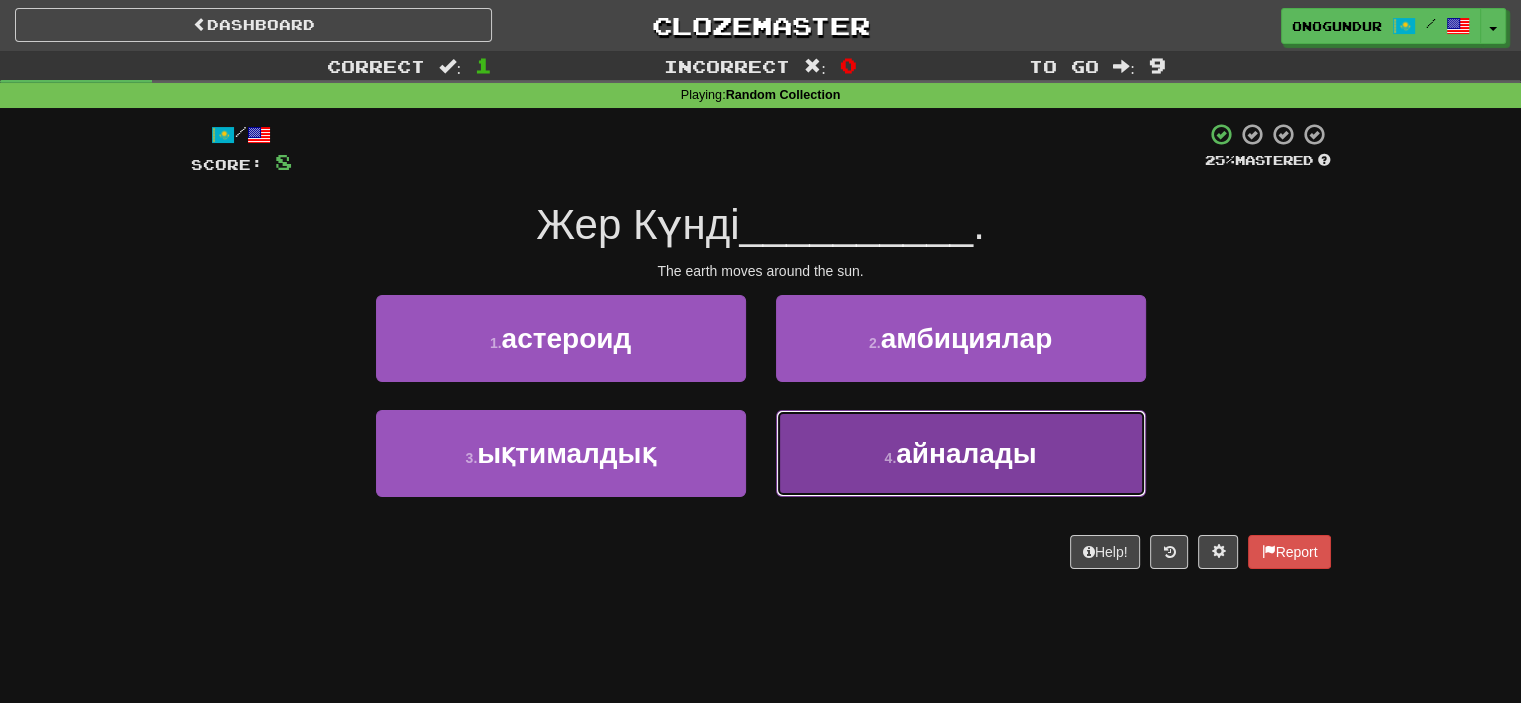 click on "4 .  айналады" at bounding box center (961, 453) 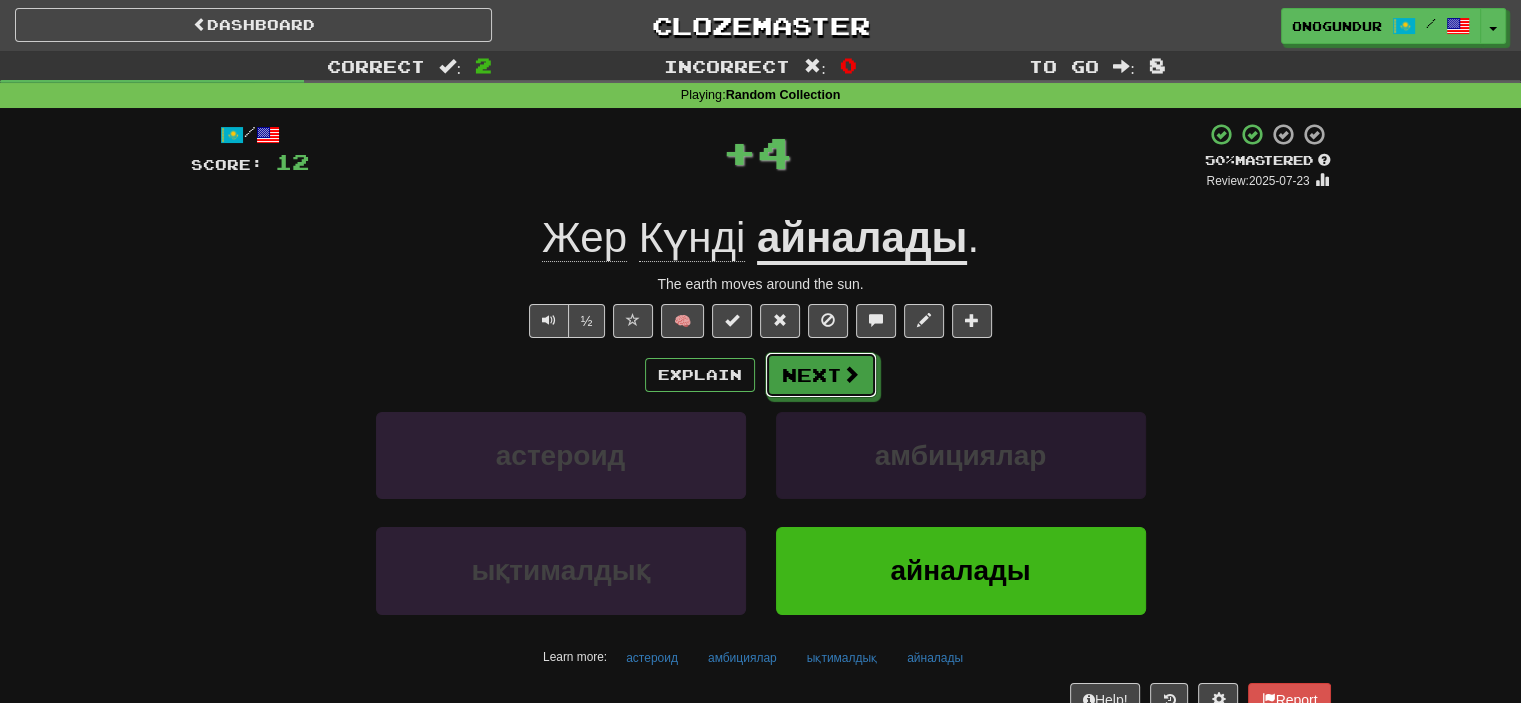 click on "Next" at bounding box center [821, 375] 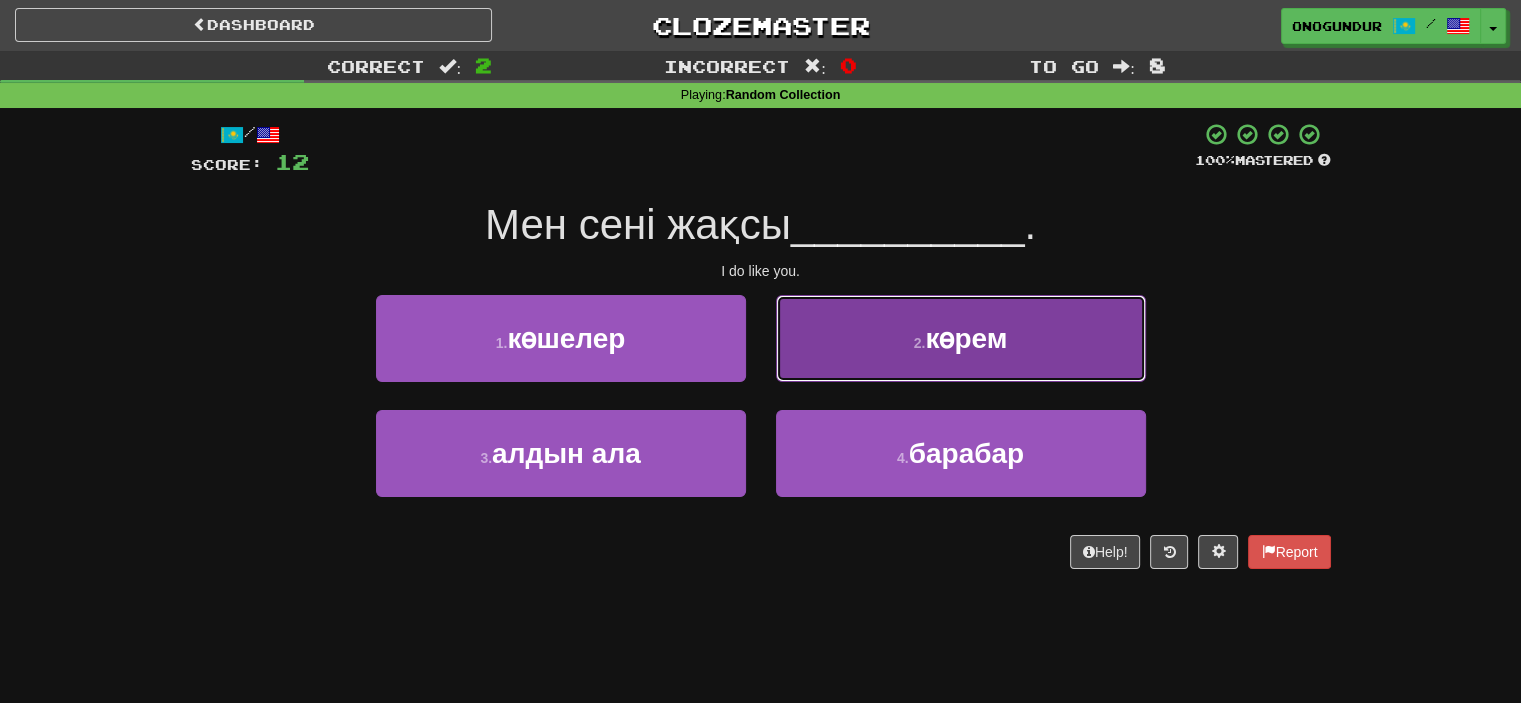 click on "2 .  көрем" at bounding box center (961, 338) 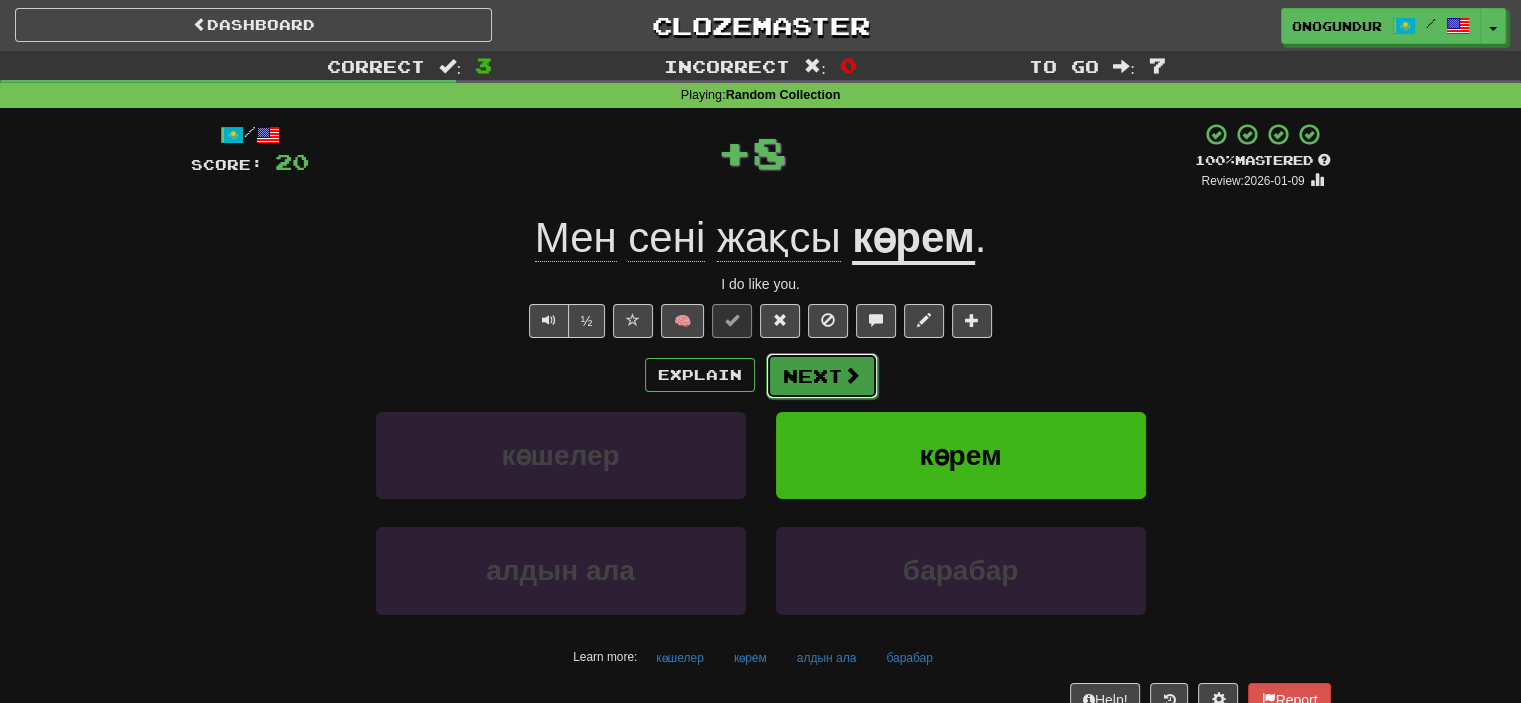 click on "Next" at bounding box center (822, 376) 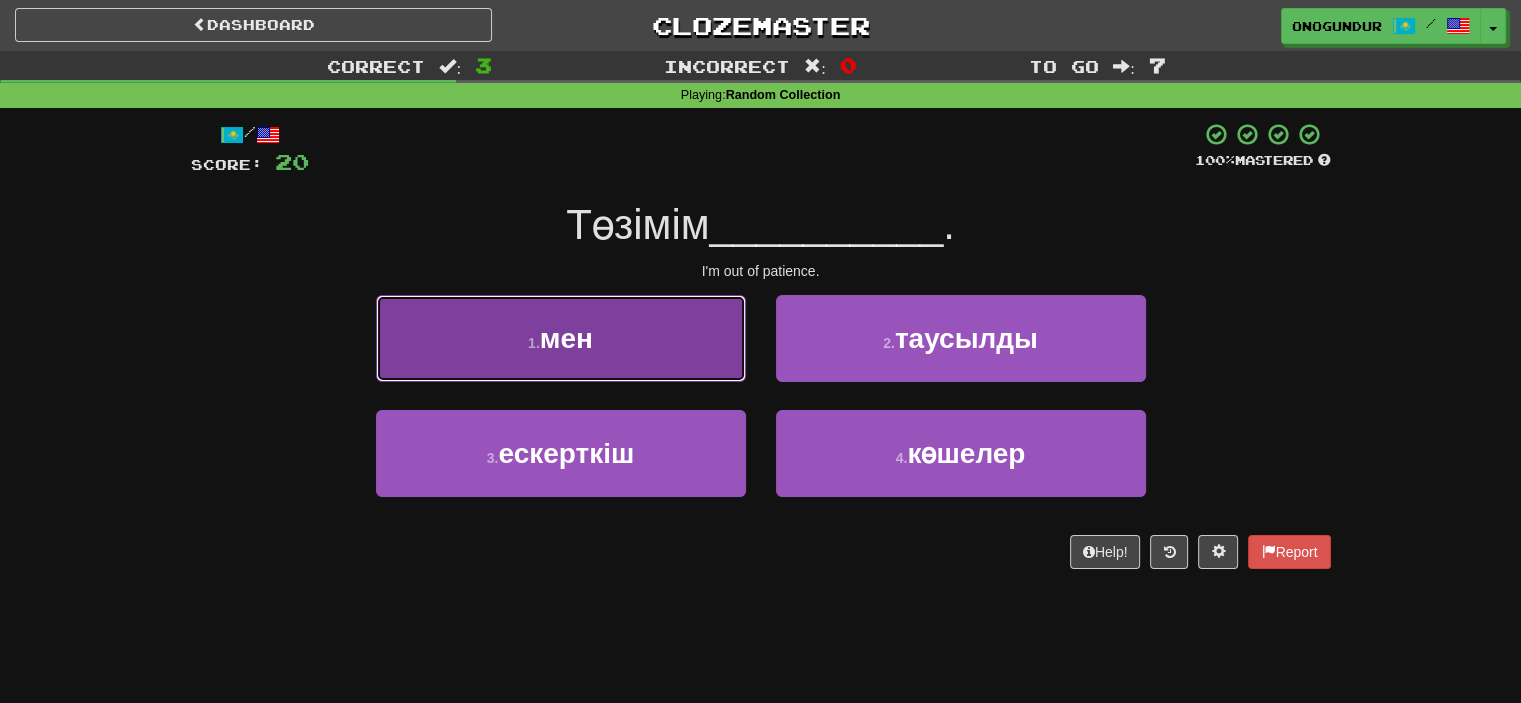 click on "1 .  мен" at bounding box center [561, 338] 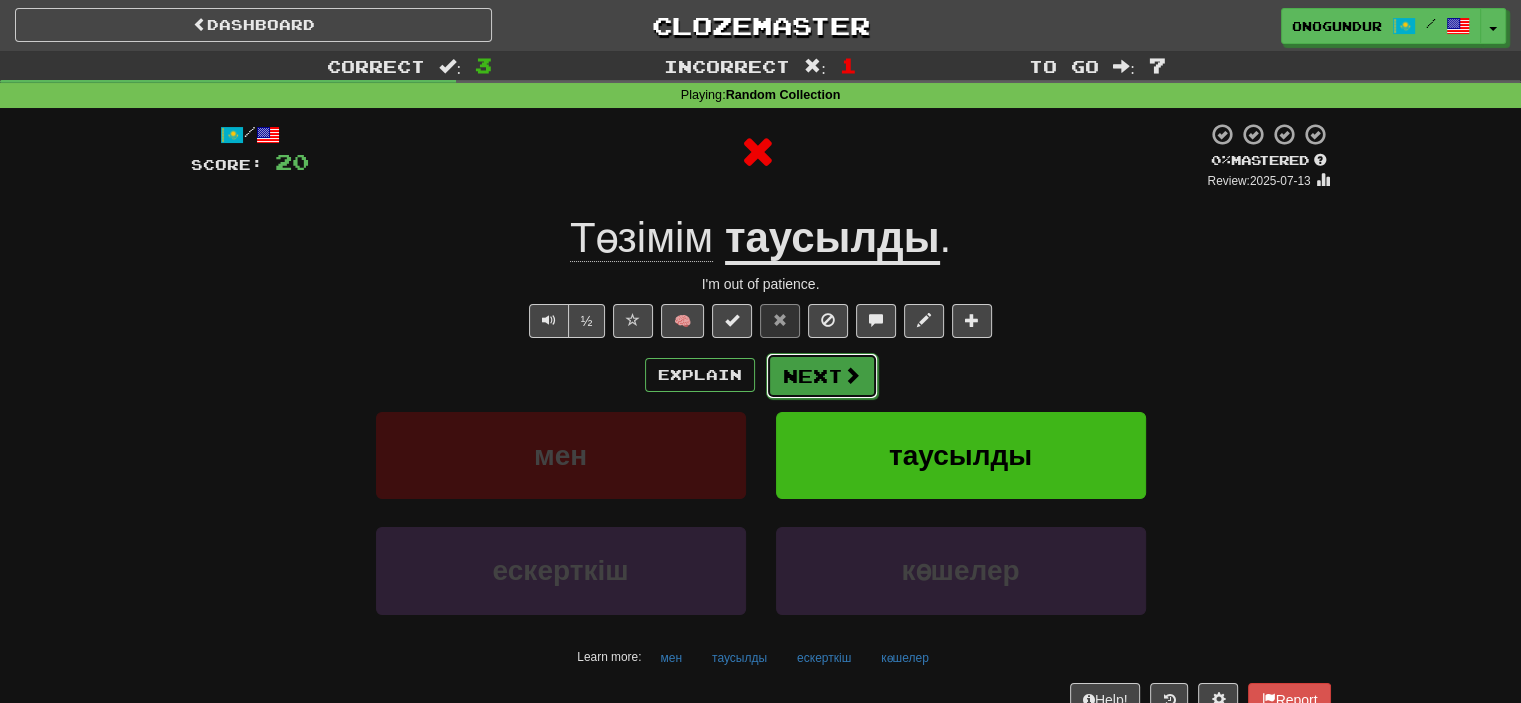 click on "Next" at bounding box center [822, 376] 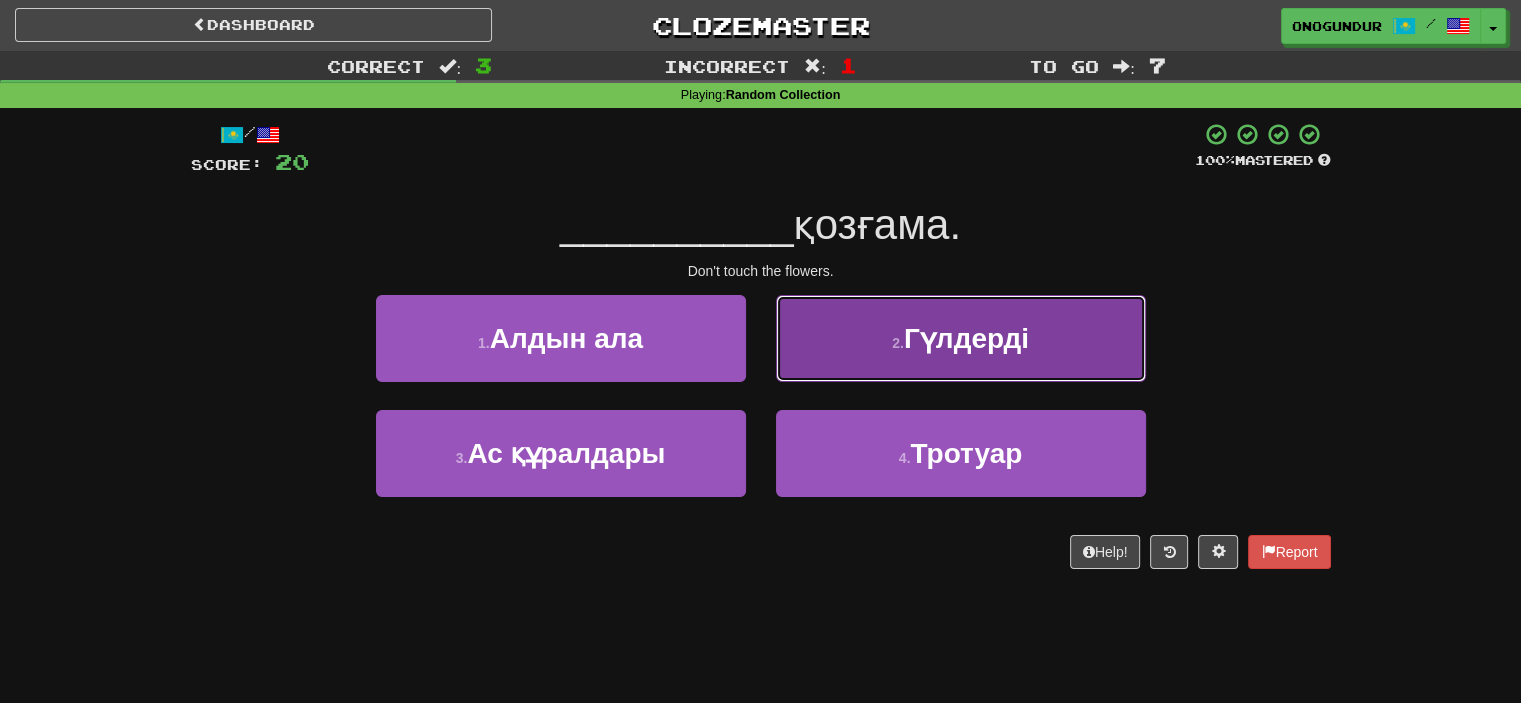 click on "2 .  Гүлдерді" at bounding box center [961, 338] 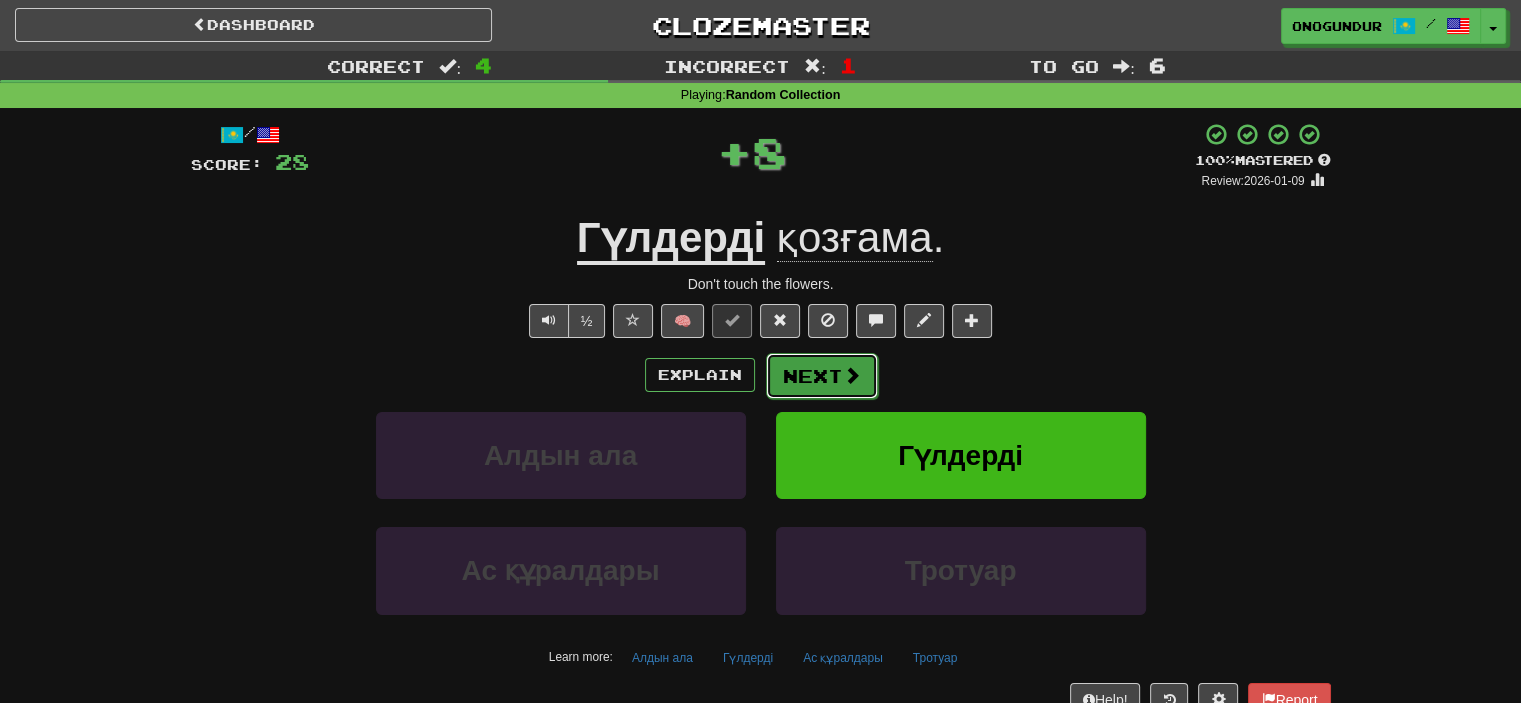 click on "Next" at bounding box center [822, 376] 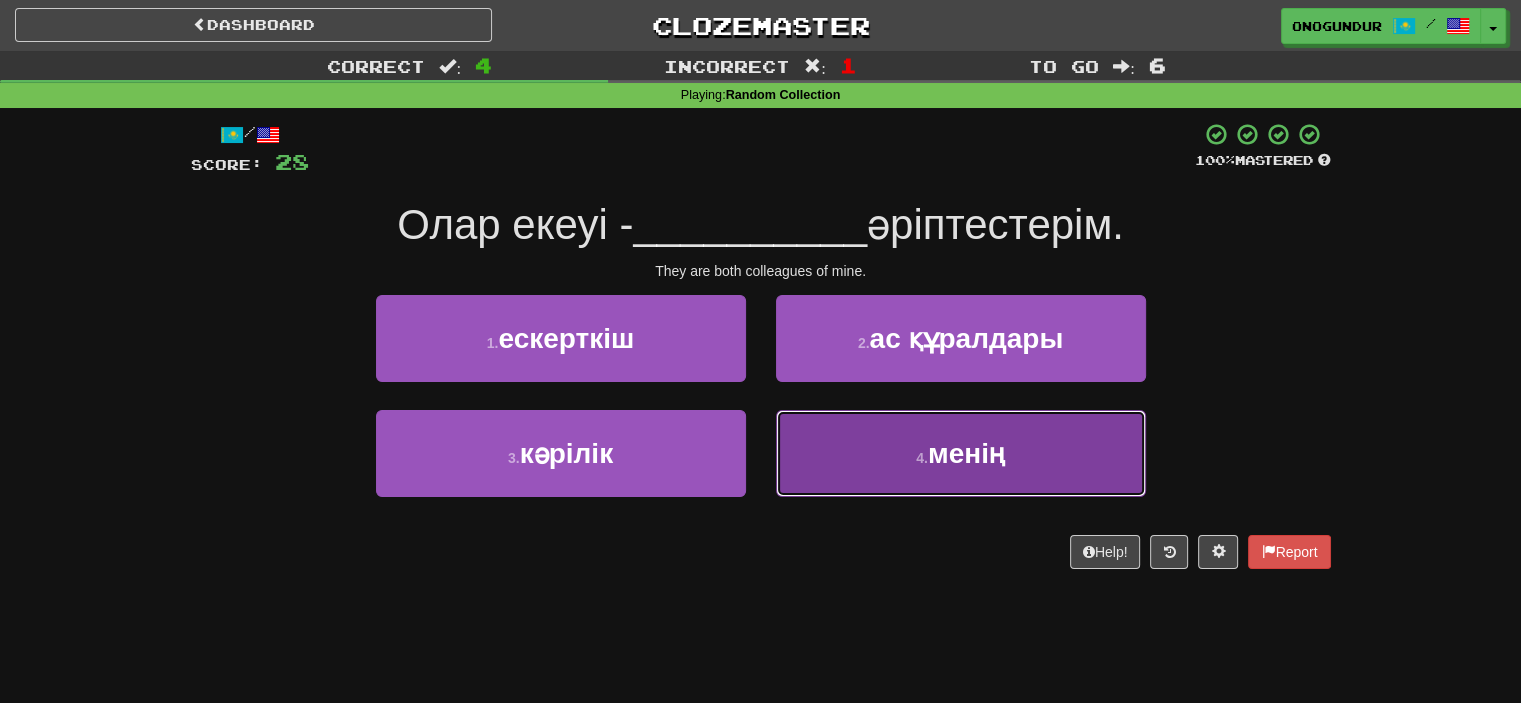 click on "4 .  менің" at bounding box center (961, 453) 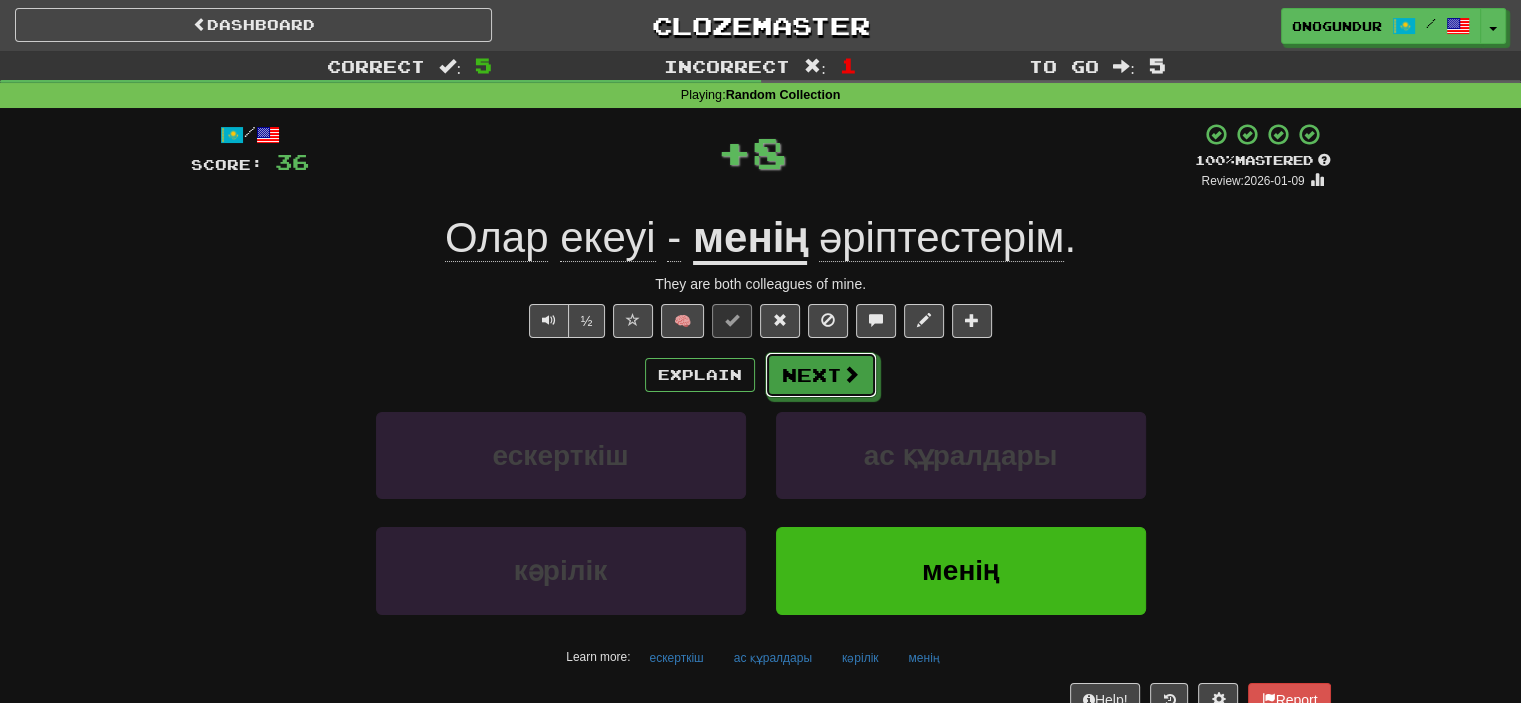 click on "Next" at bounding box center [821, 375] 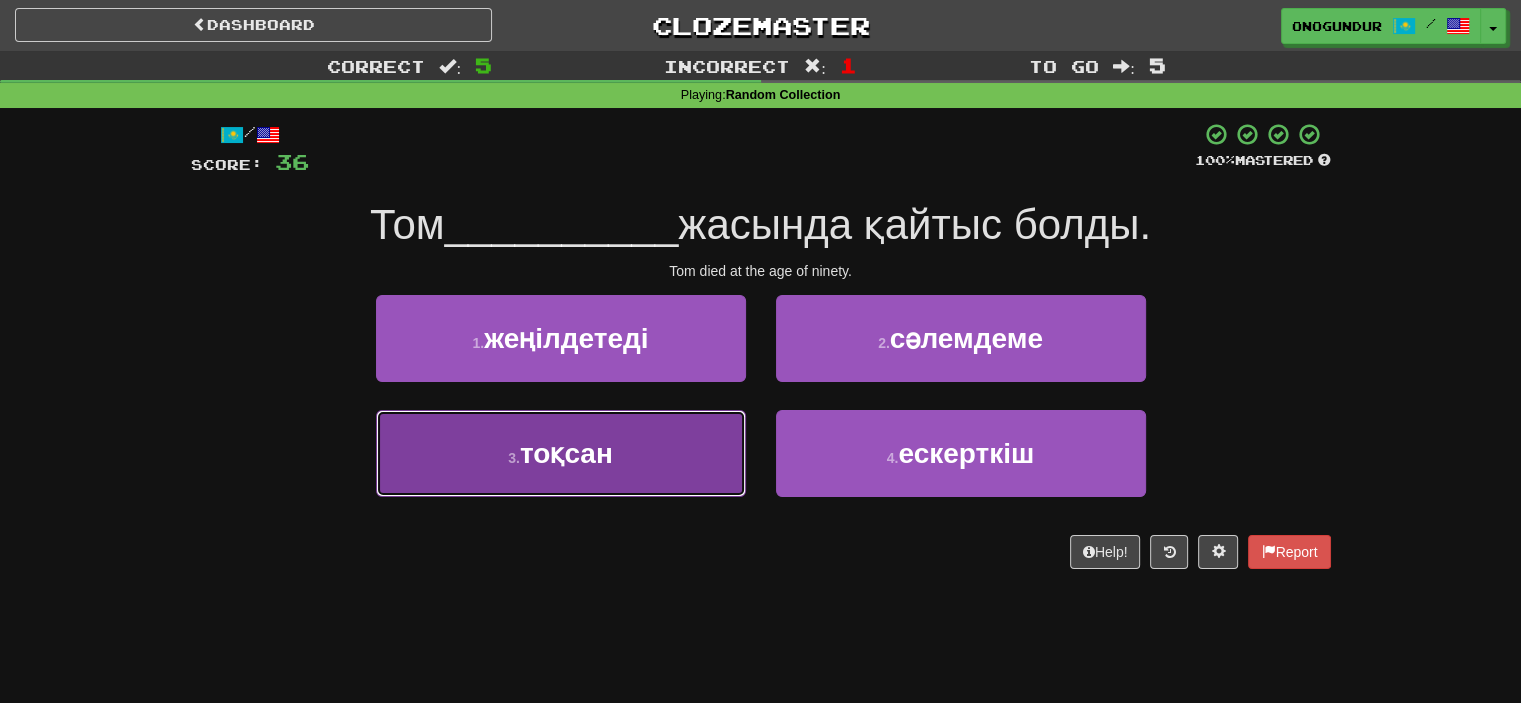 click on "3 .  тоқсан" at bounding box center [561, 453] 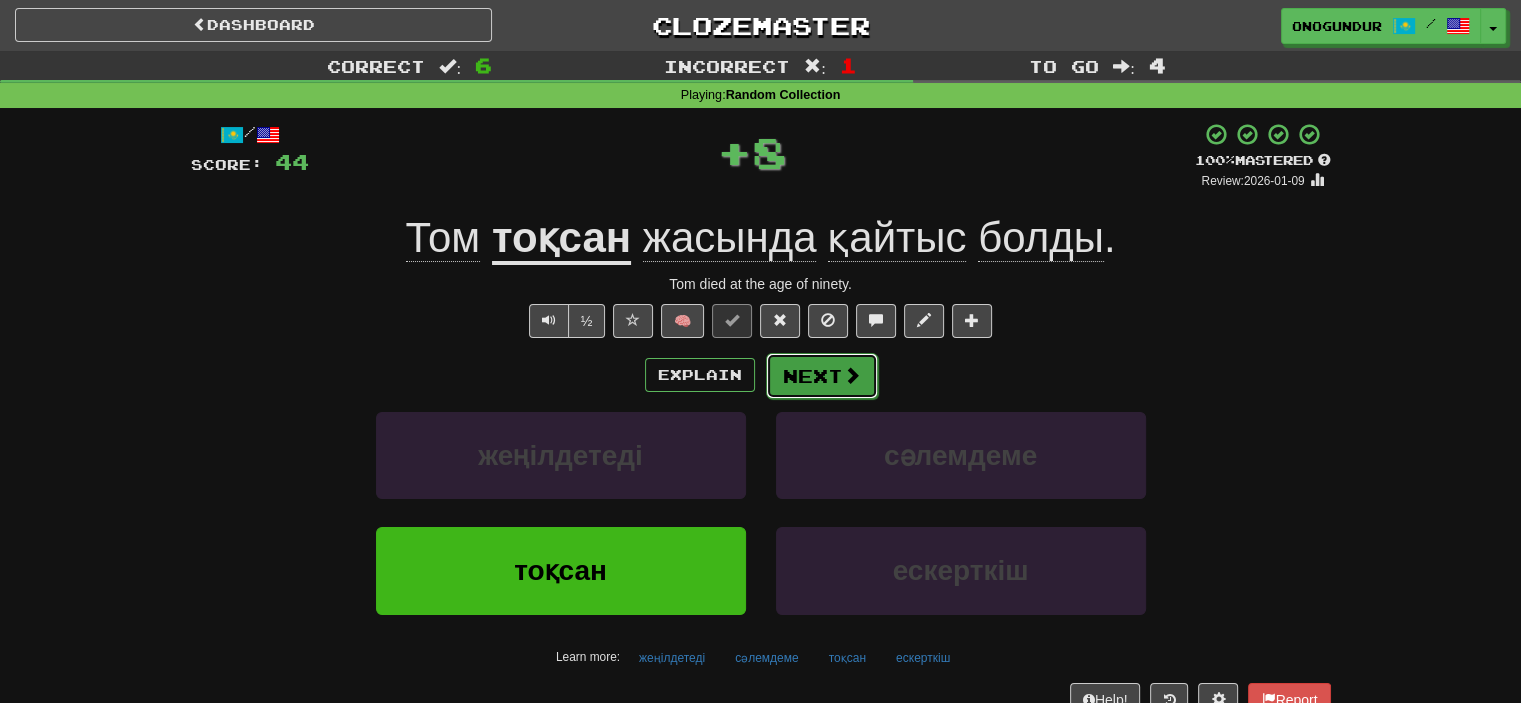 click on "Next" at bounding box center [822, 376] 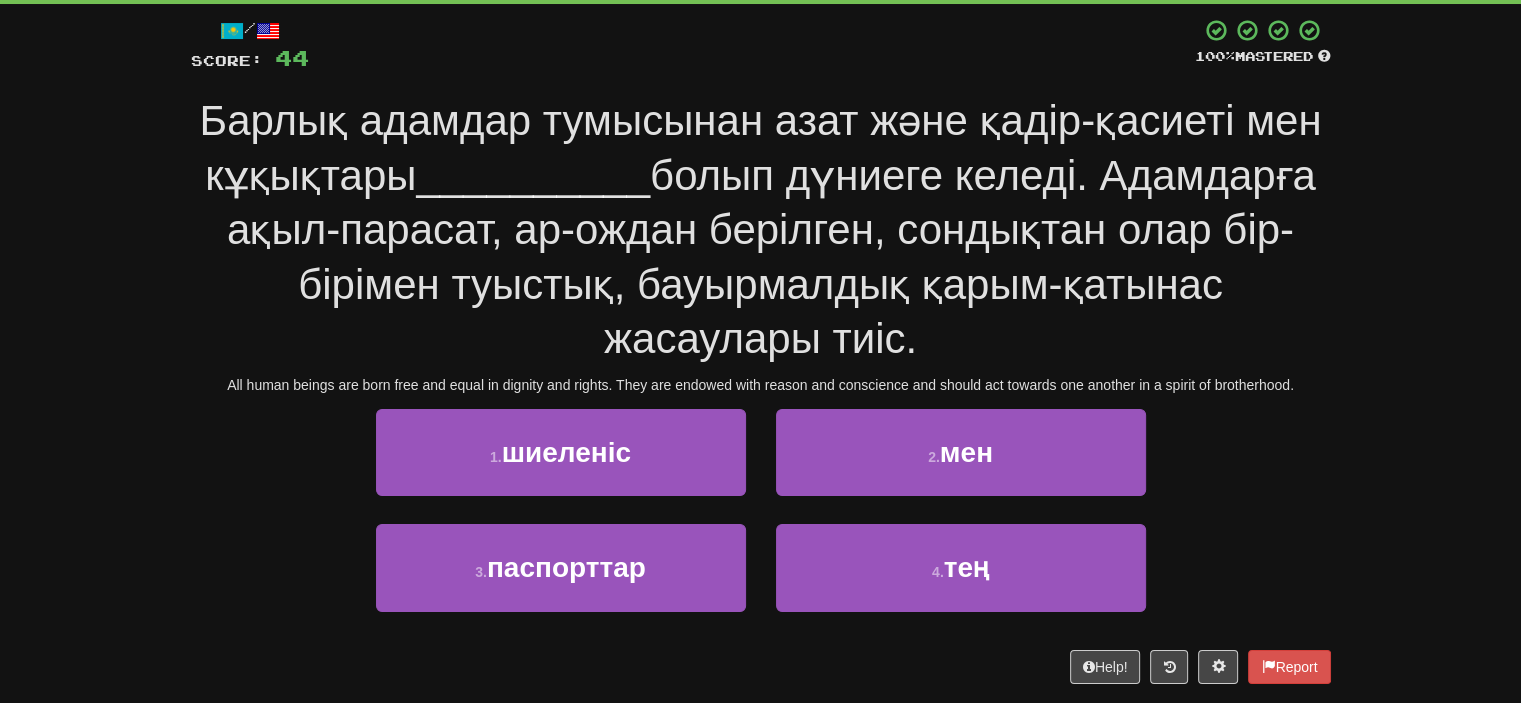 scroll, scrollTop: 200, scrollLeft: 0, axis: vertical 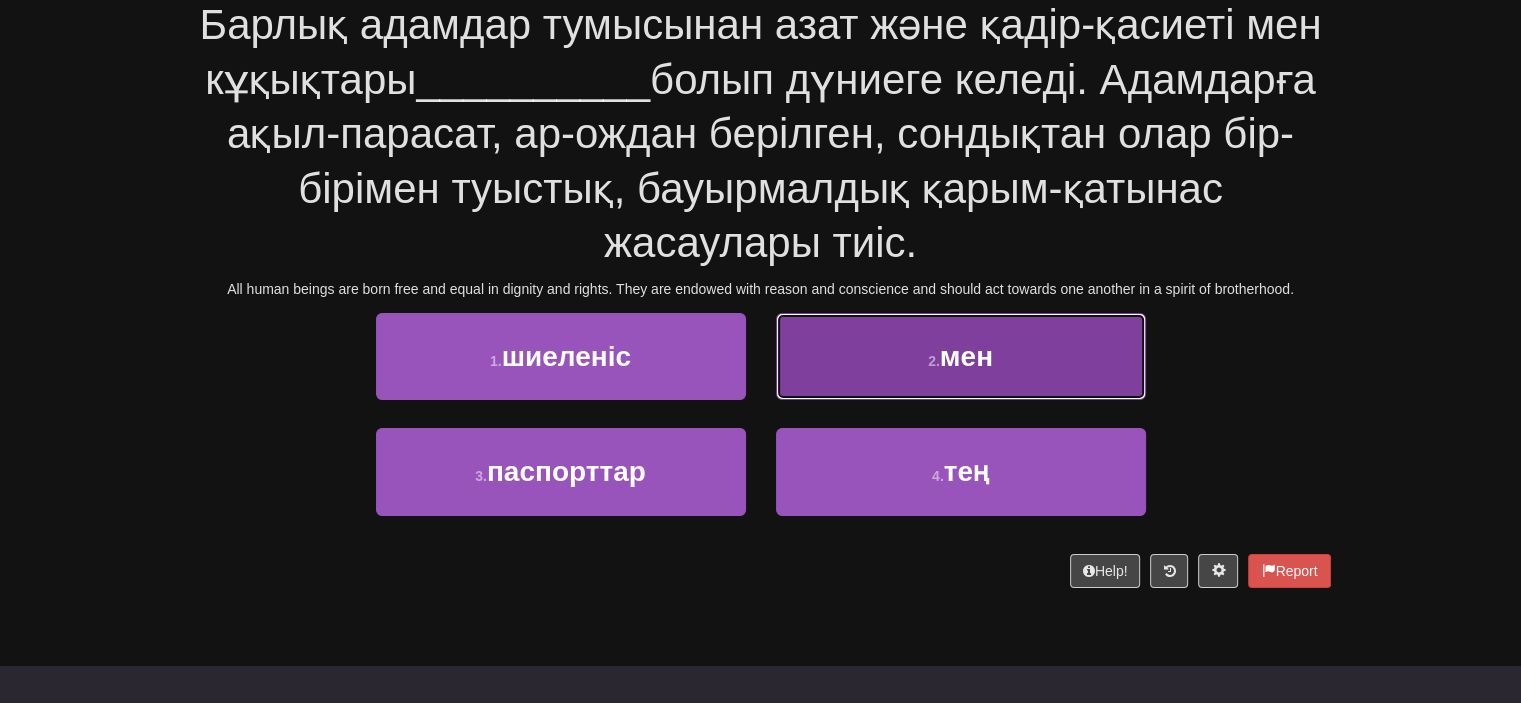 click on "2 .  мен" at bounding box center (961, 356) 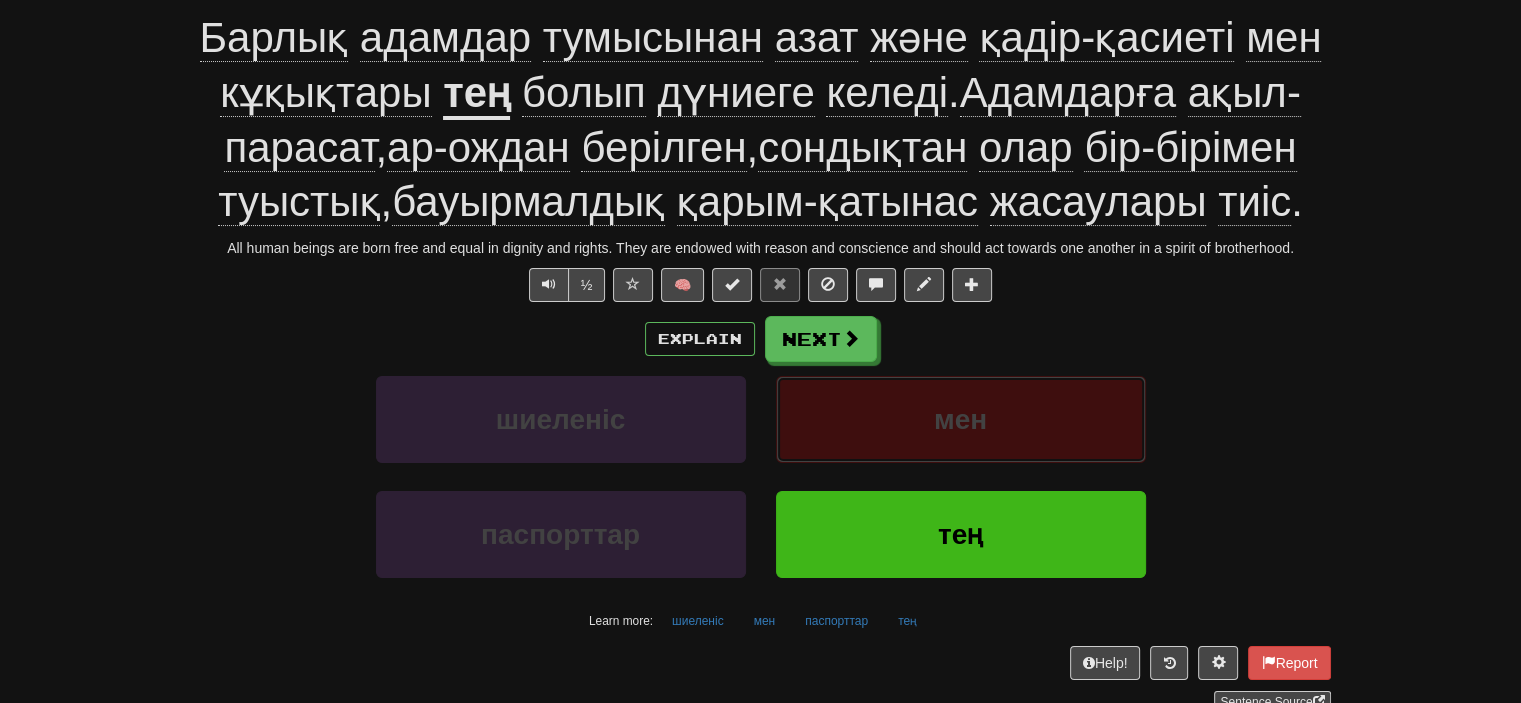 scroll, scrollTop: 212, scrollLeft: 0, axis: vertical 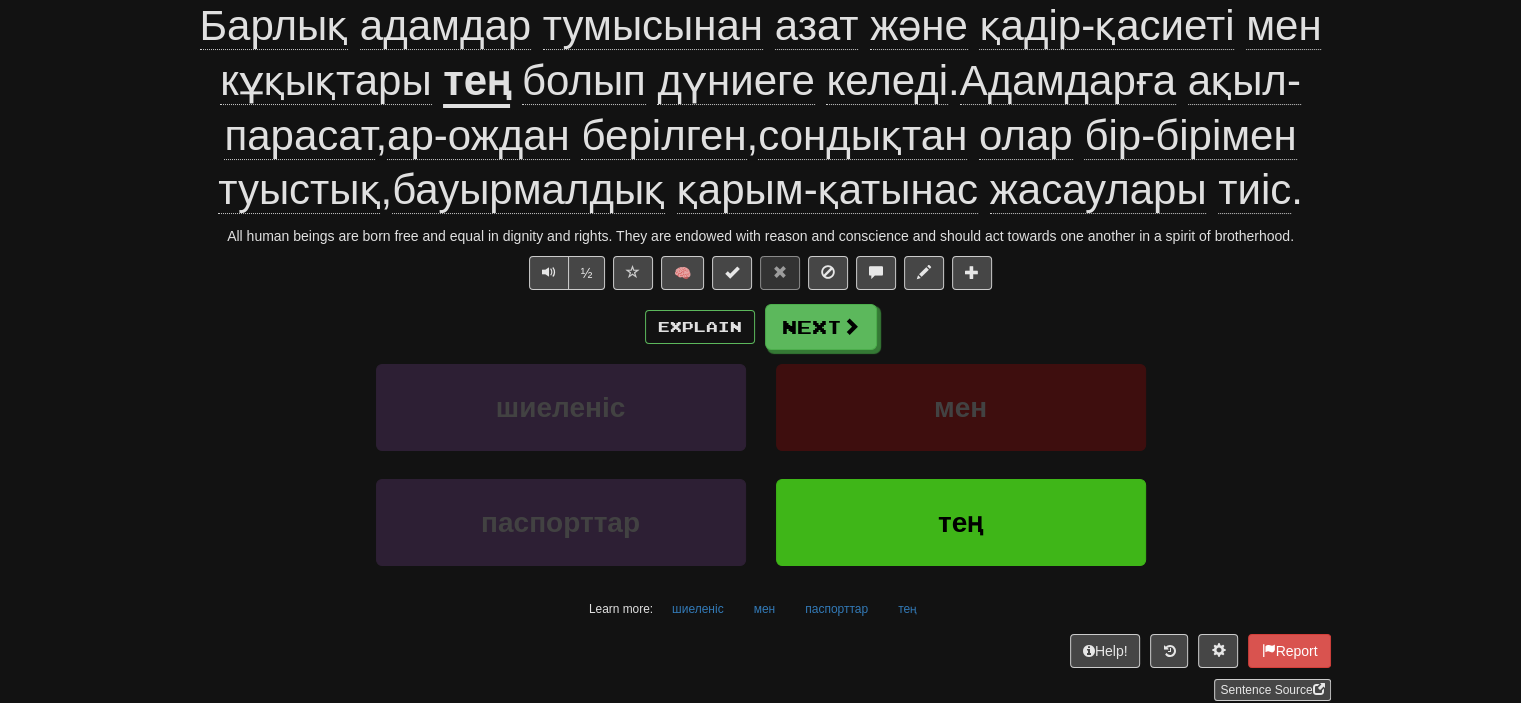 click on "Explain Next шиеленіс мен паспорттар тең Learn more: шиеленіс мен паспорттар тең" at bounding box center (761, 464) 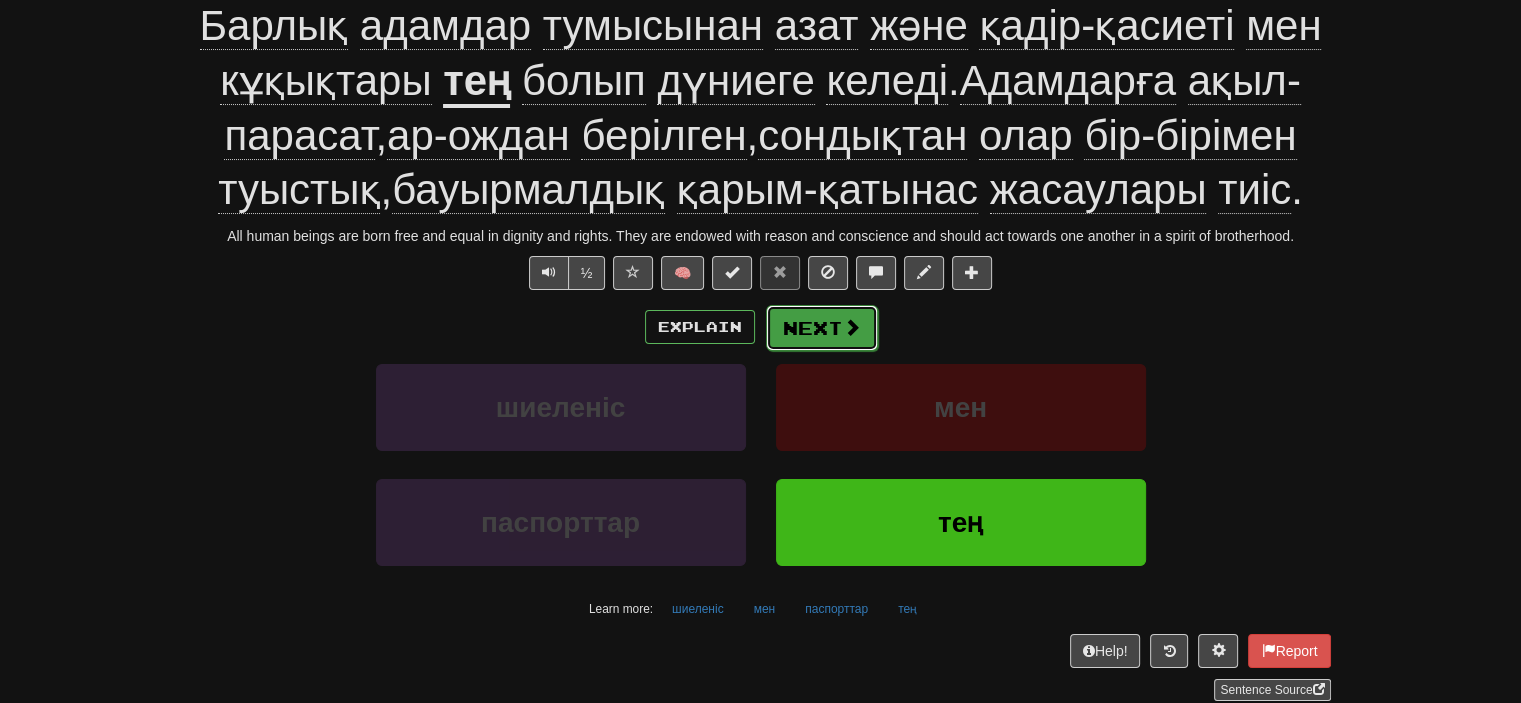 click on "Next" at bounding box center [822, 328] 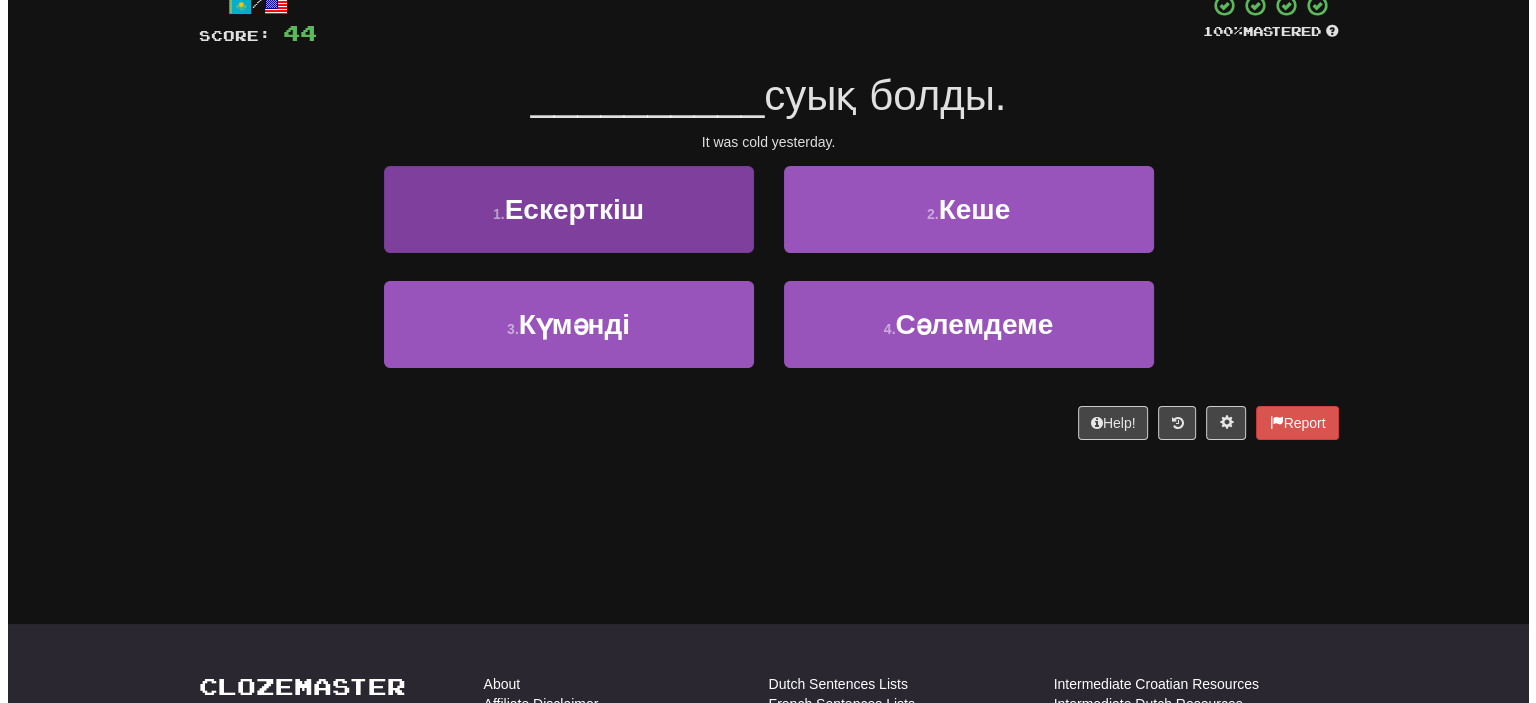 scroll, scrollTop: 0, scrollLeft: 0, axis: both 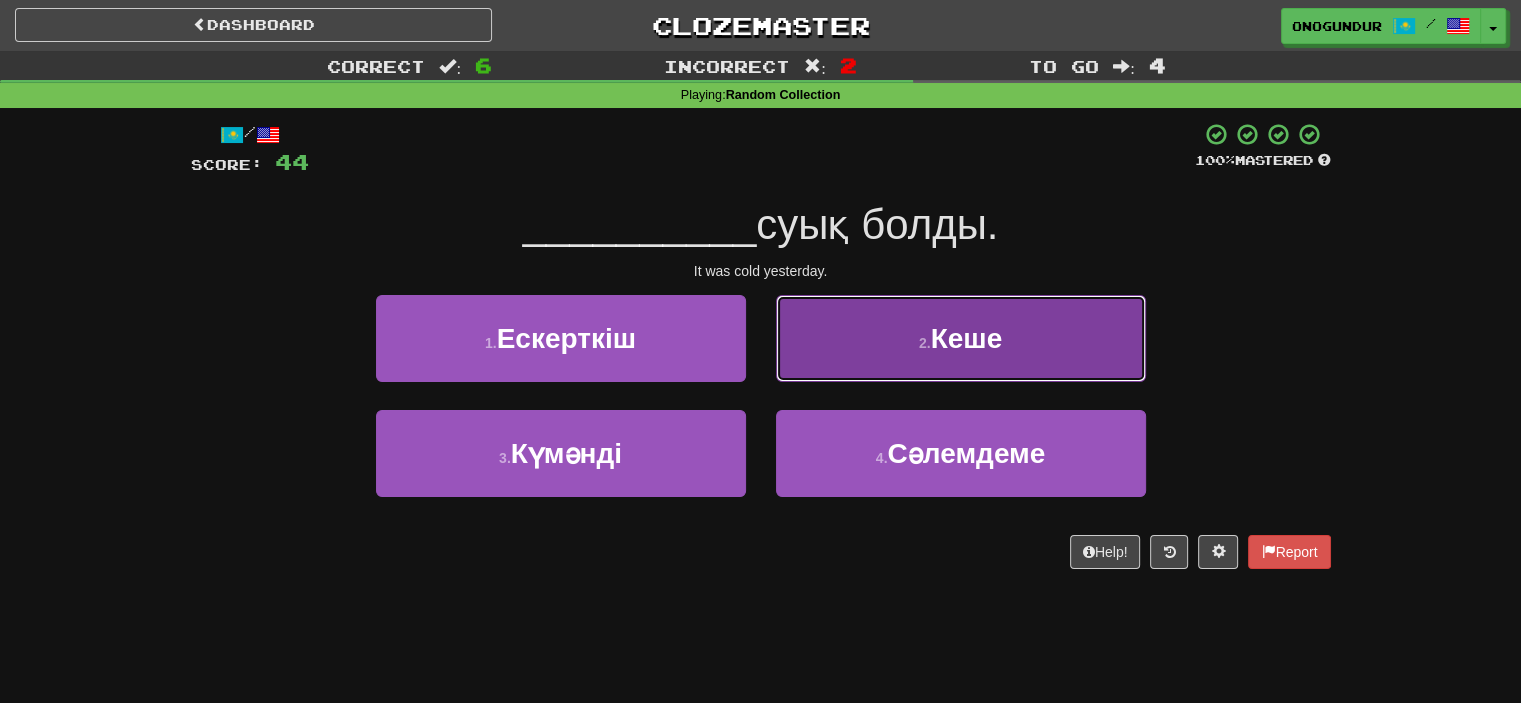 click on "2 .  Кеше" at bounding box center (961, 338) 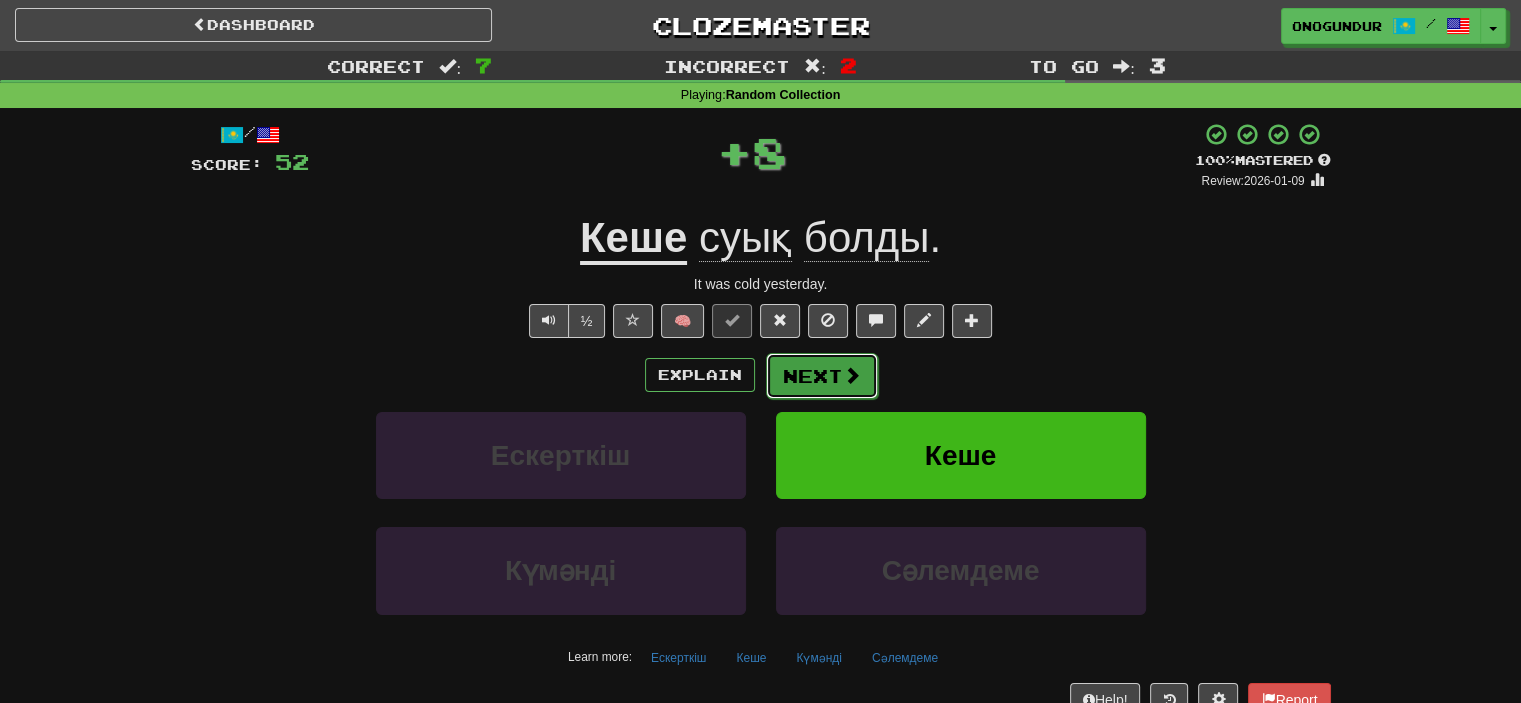 click on "Next" at bounding box center (822, 376) 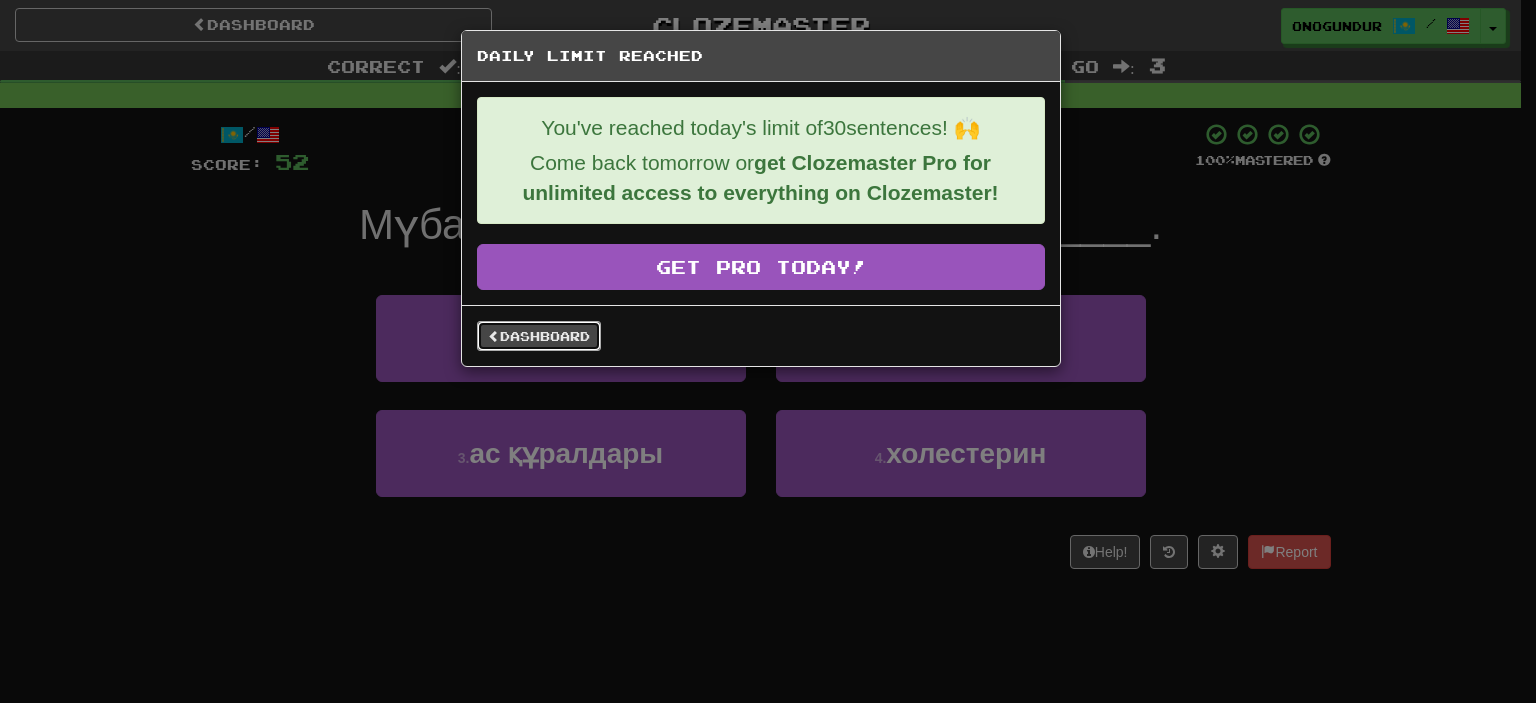 click on "Dashboard" at bounding box center (539, 336) 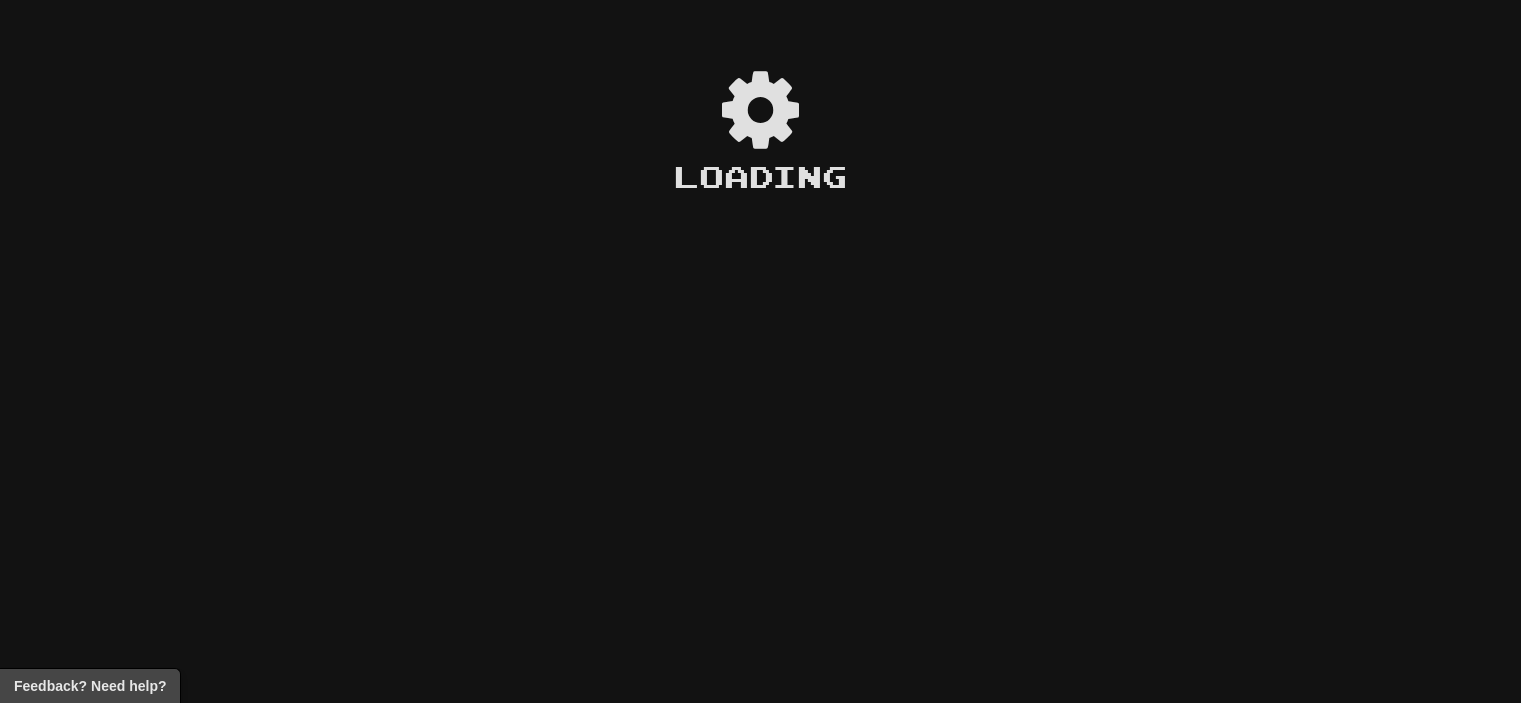 scroll, scrollTop: 0, scrollLeft: 0, axis: both 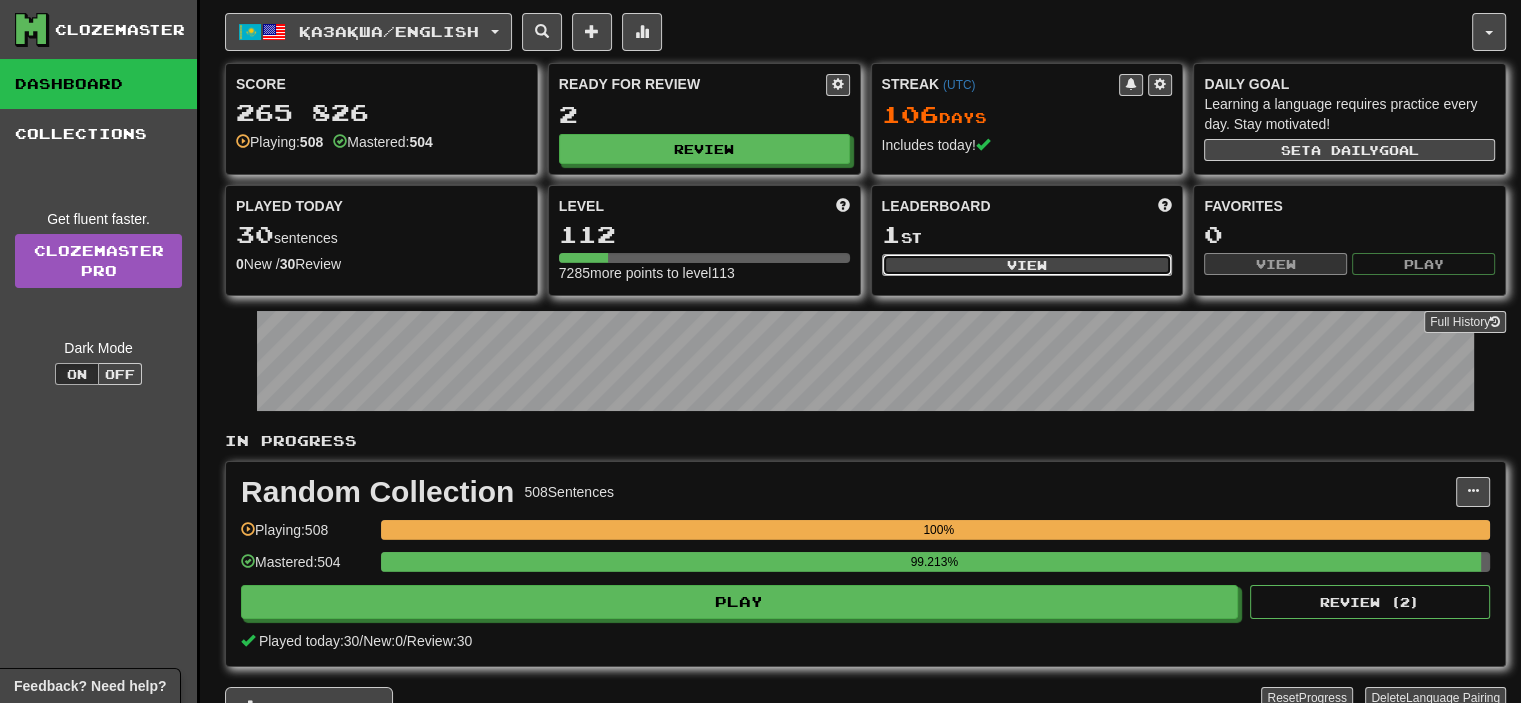 click on "View" 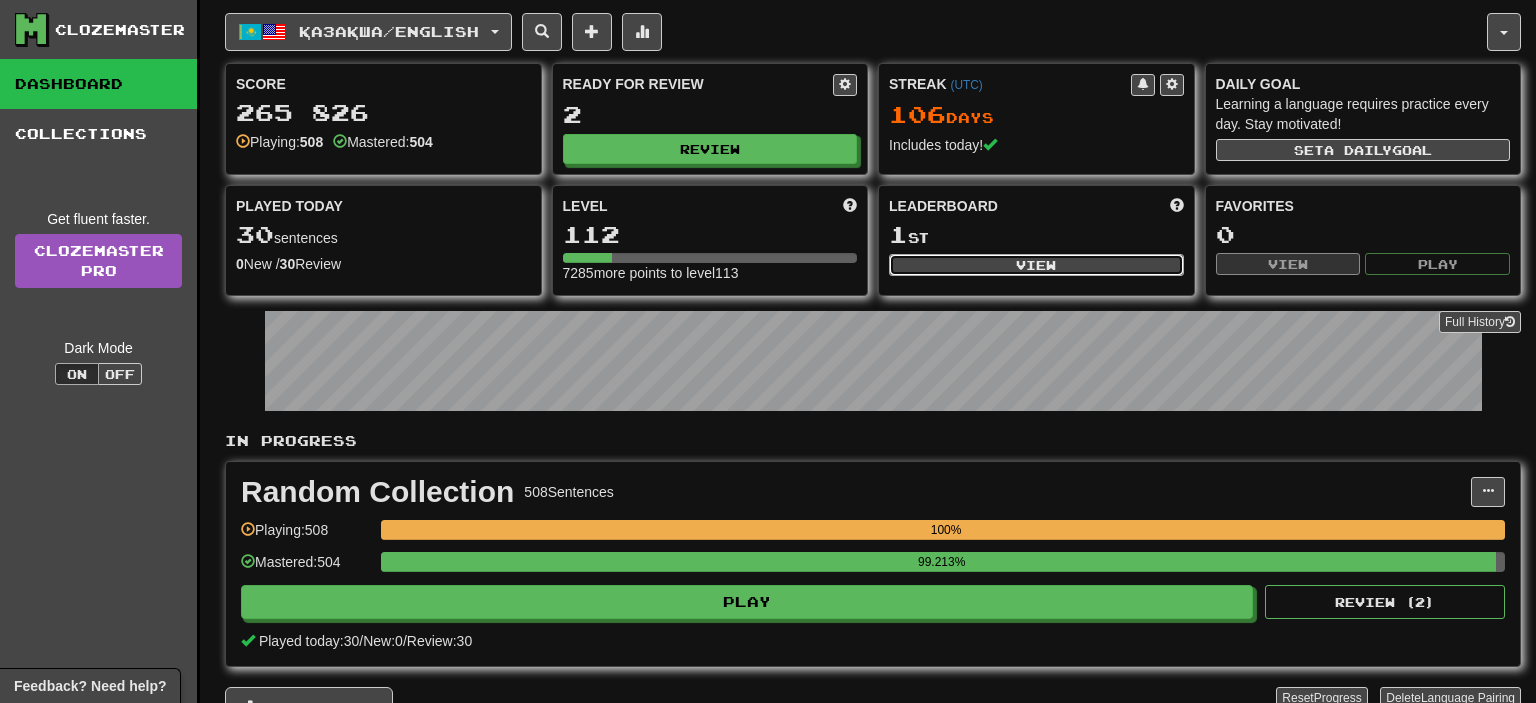 select on "**********" 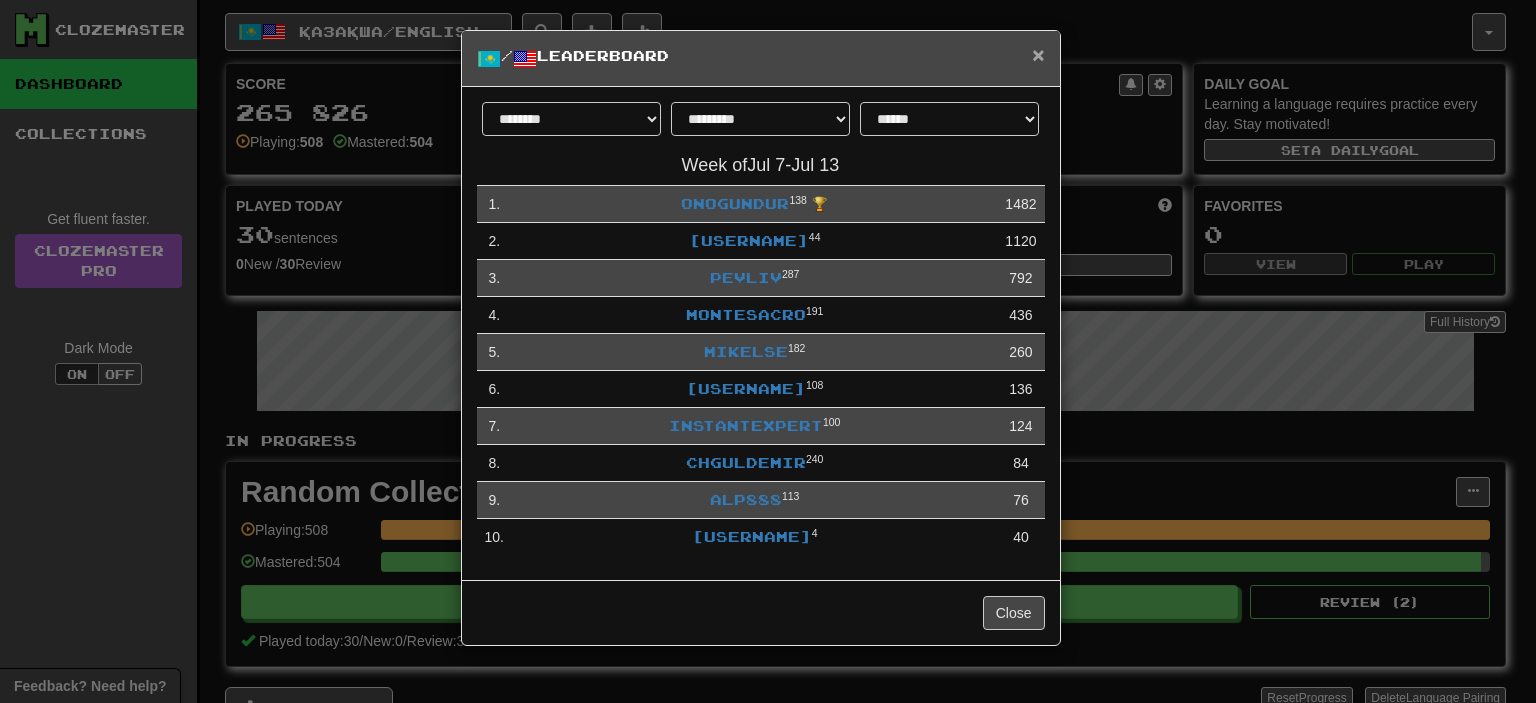 click on "×" at bounding box center (1038, 54) 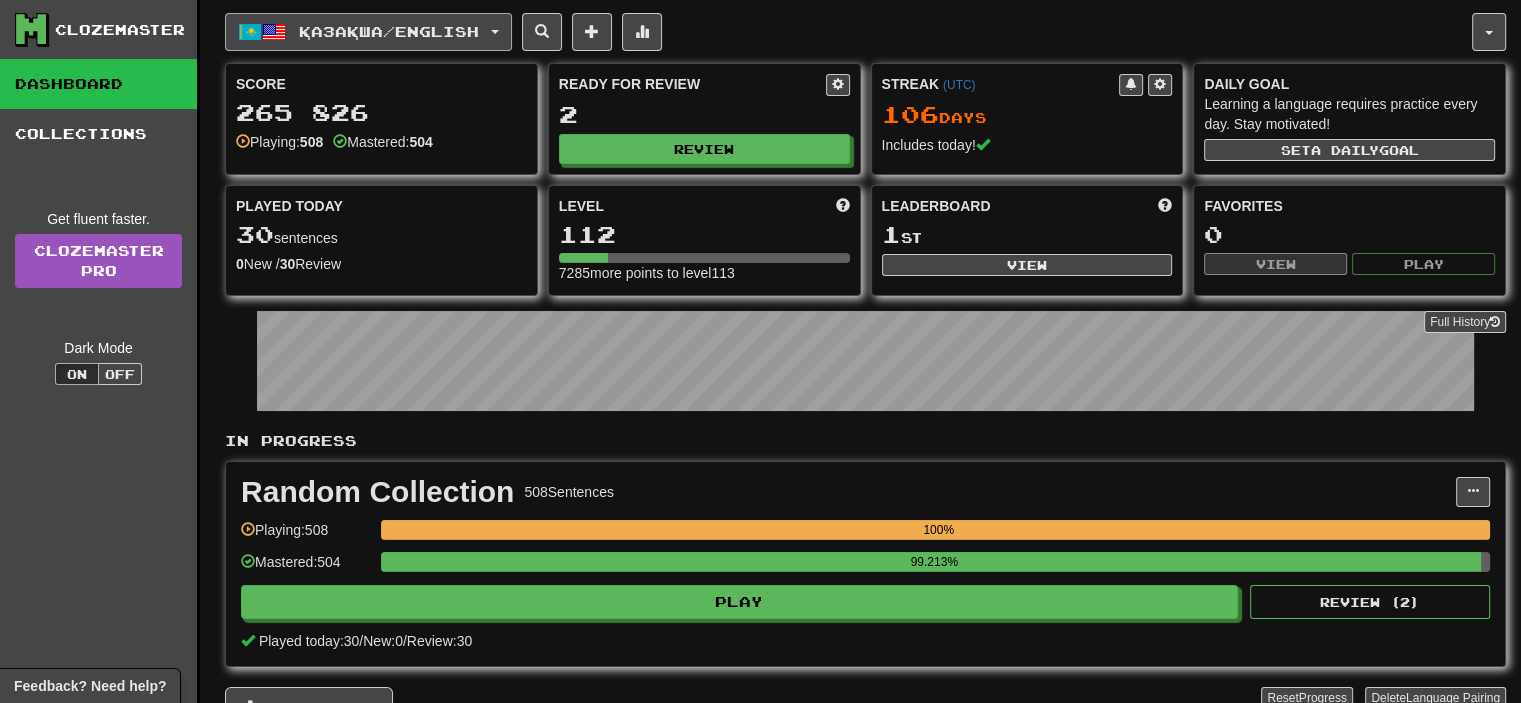 click on "Қазақша  /  English" 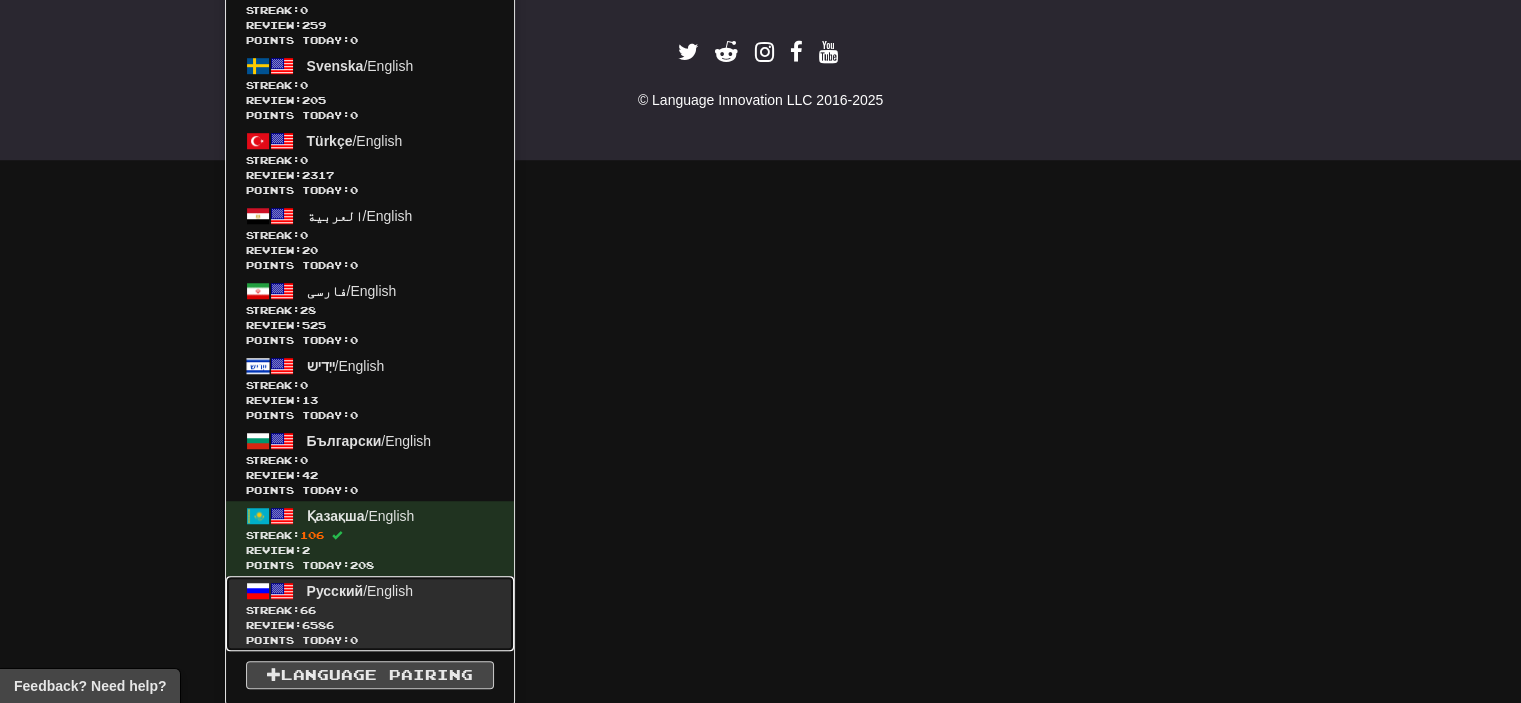 click on "Русский" 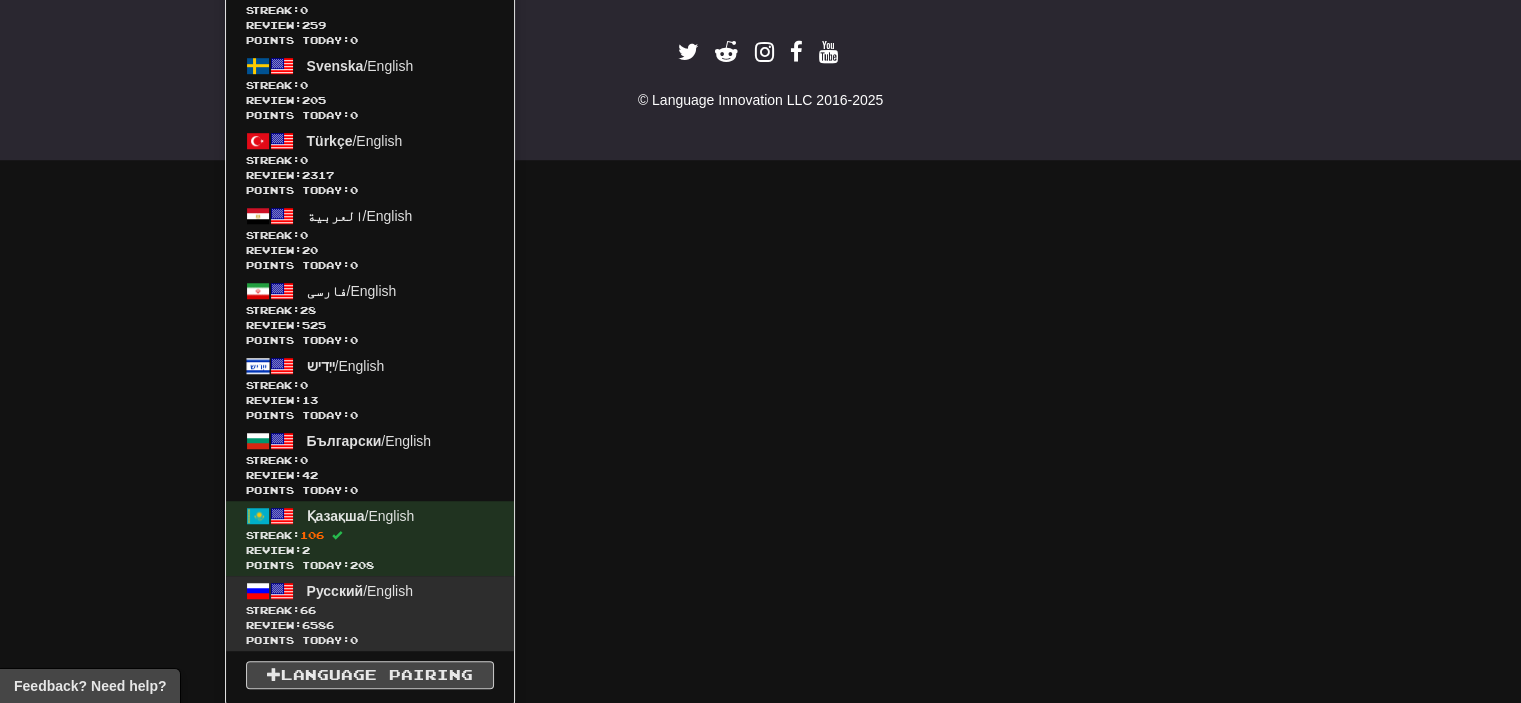 scroll, scrollTop: 736, scrollLeft: 0, axis: vertical 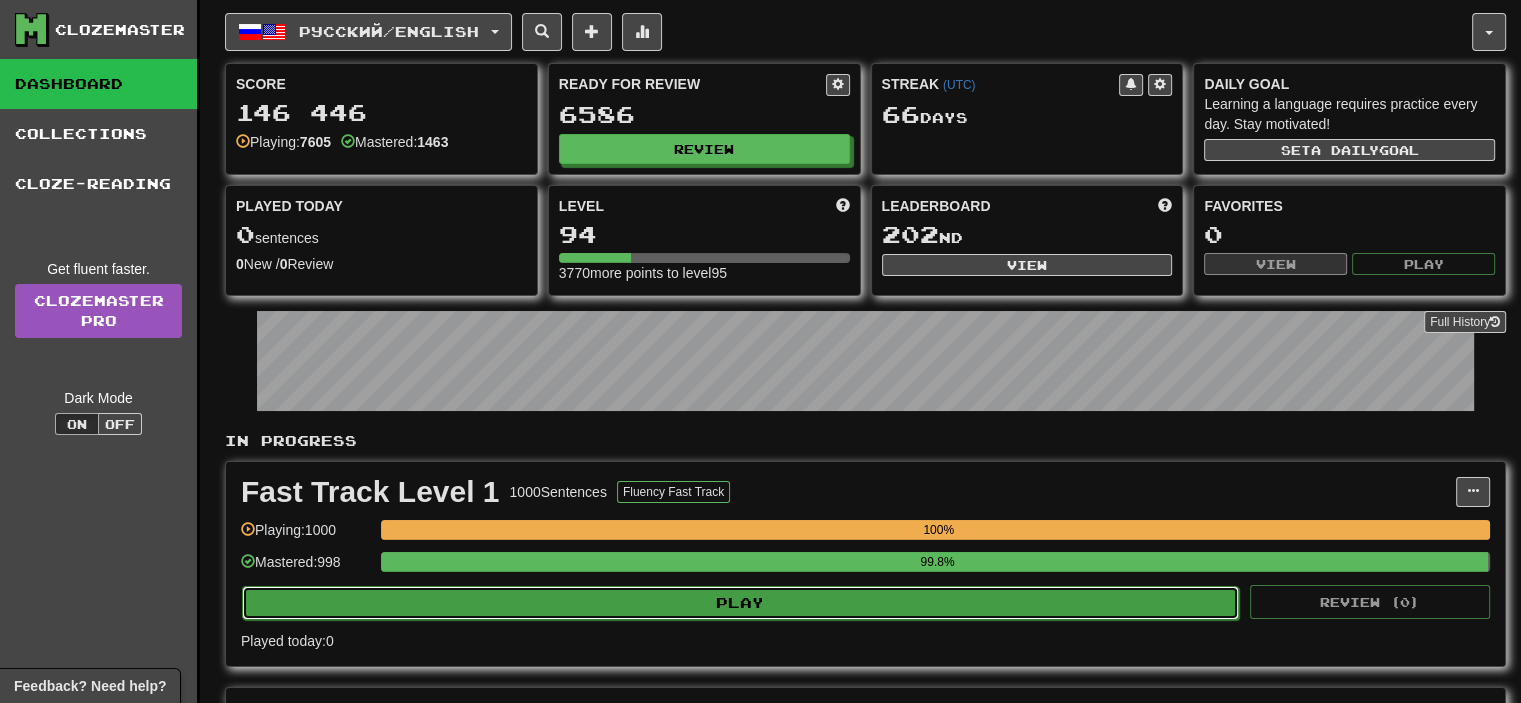 click on "Play" at bounding box center [740, 603] 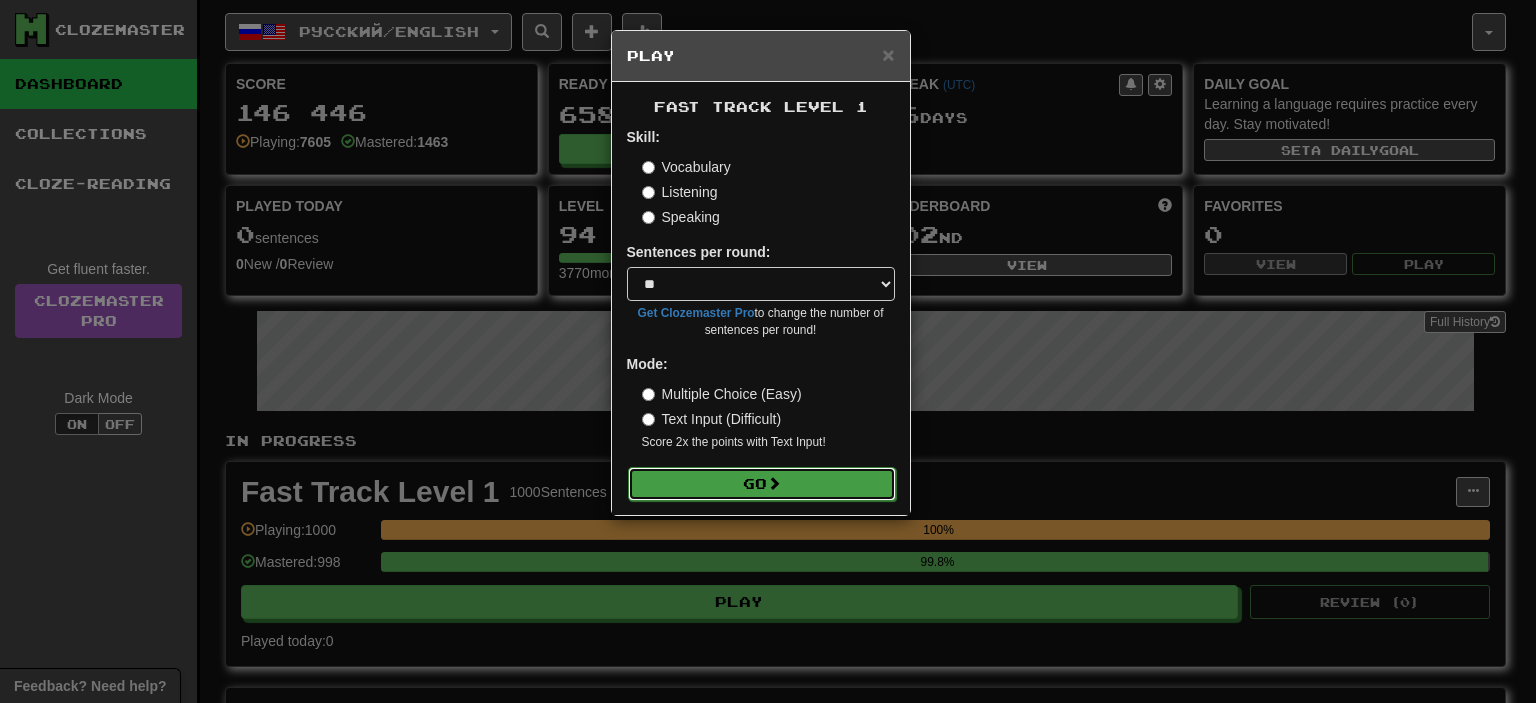 click on "Go" at bounding box center (762, 484) 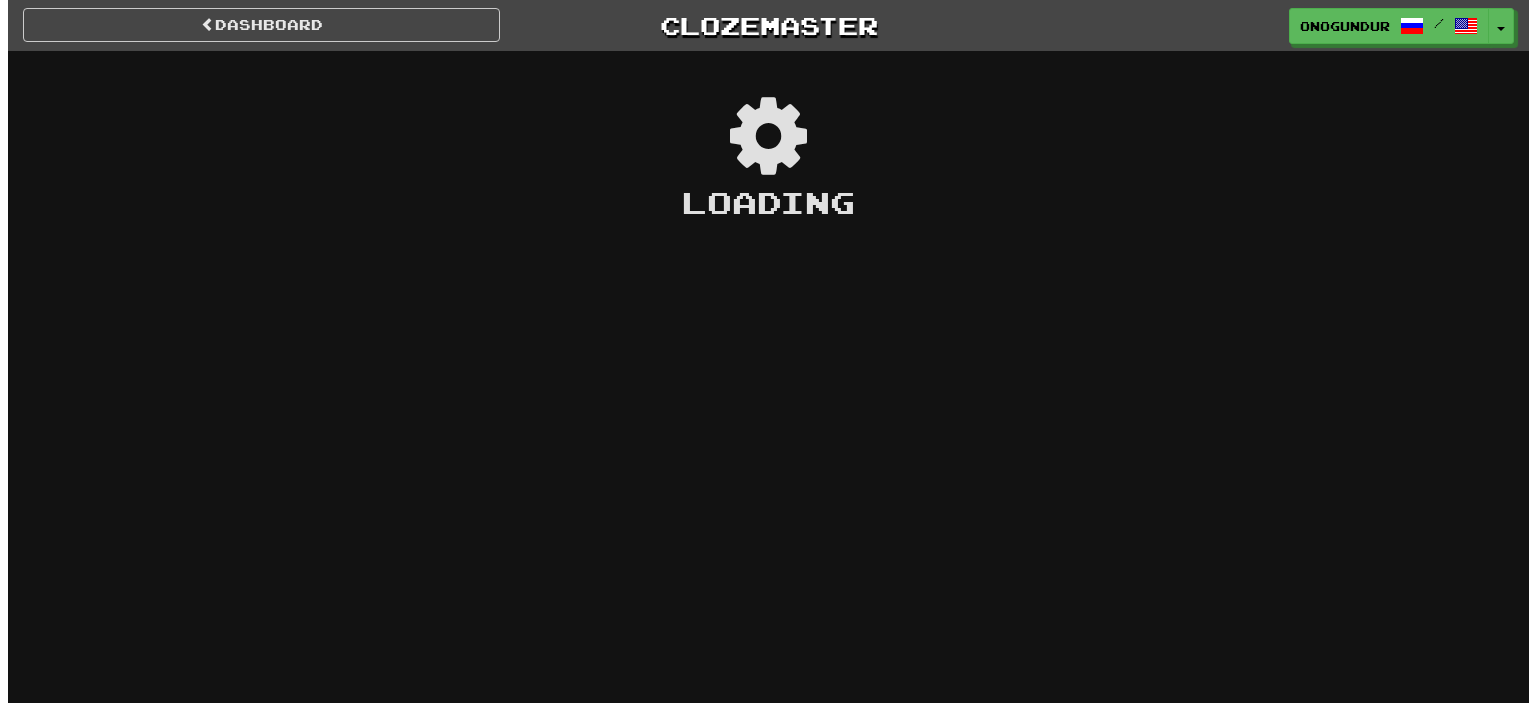 scroll, scrollTop: 0, scrollLeft: 0, axis: both 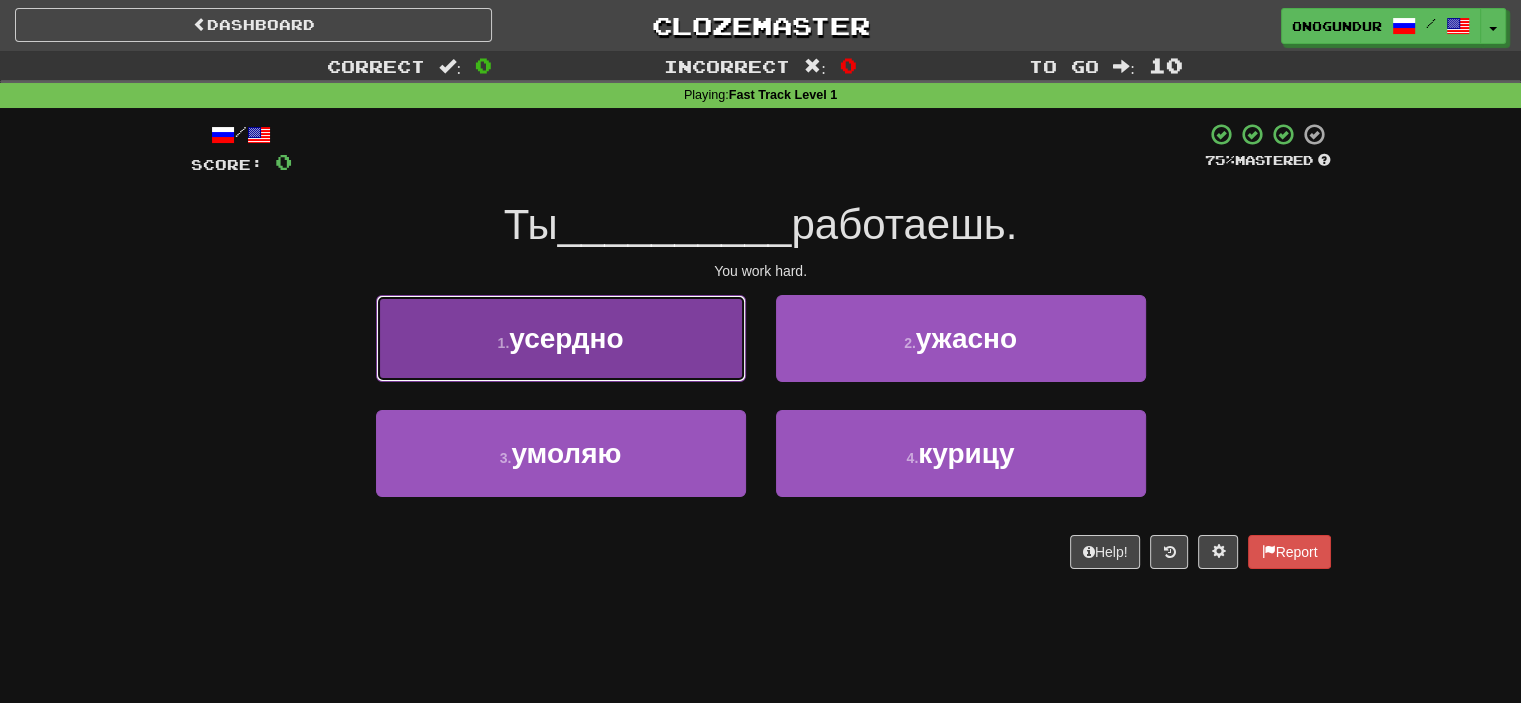 click on "1 .  усердно" at bounding box center (561, 338) 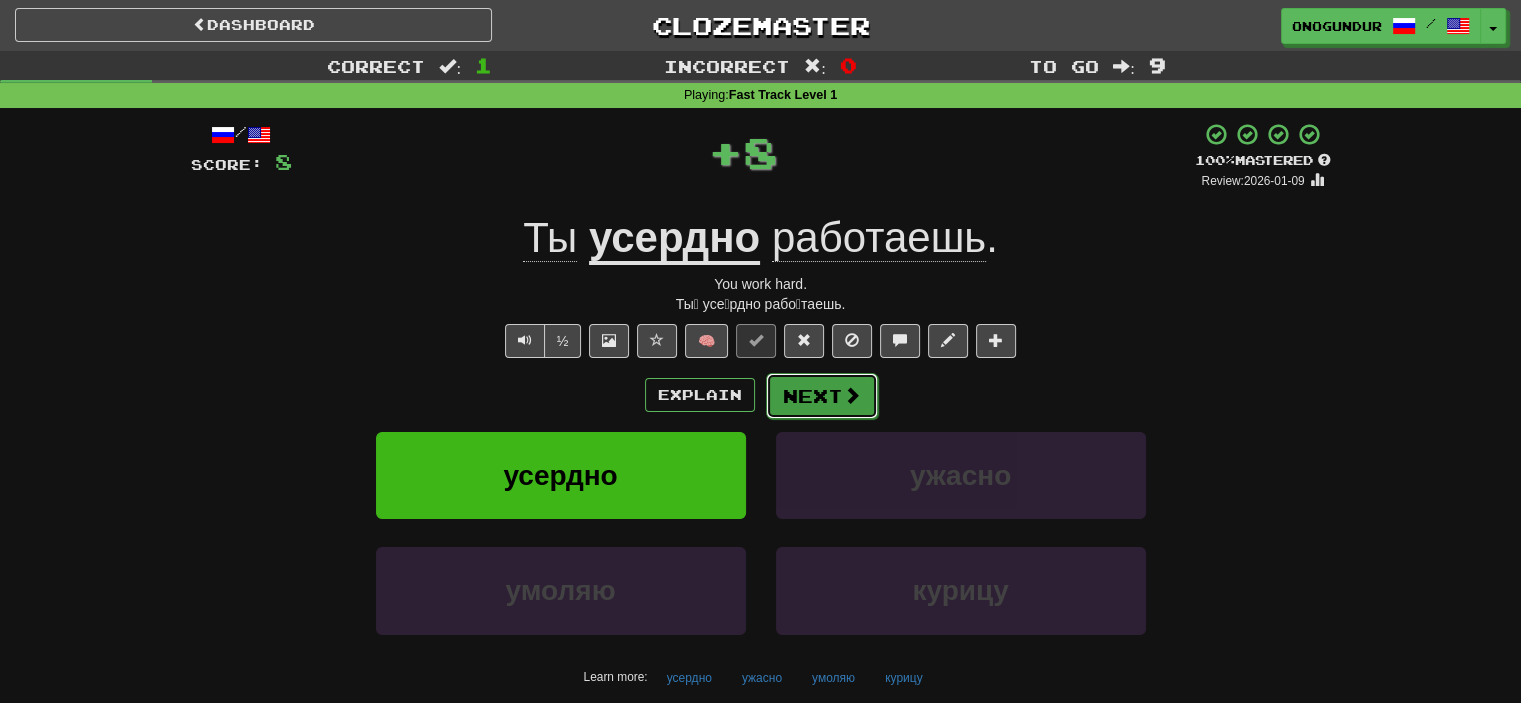 click on "Next" at bounding box center [822, 396] 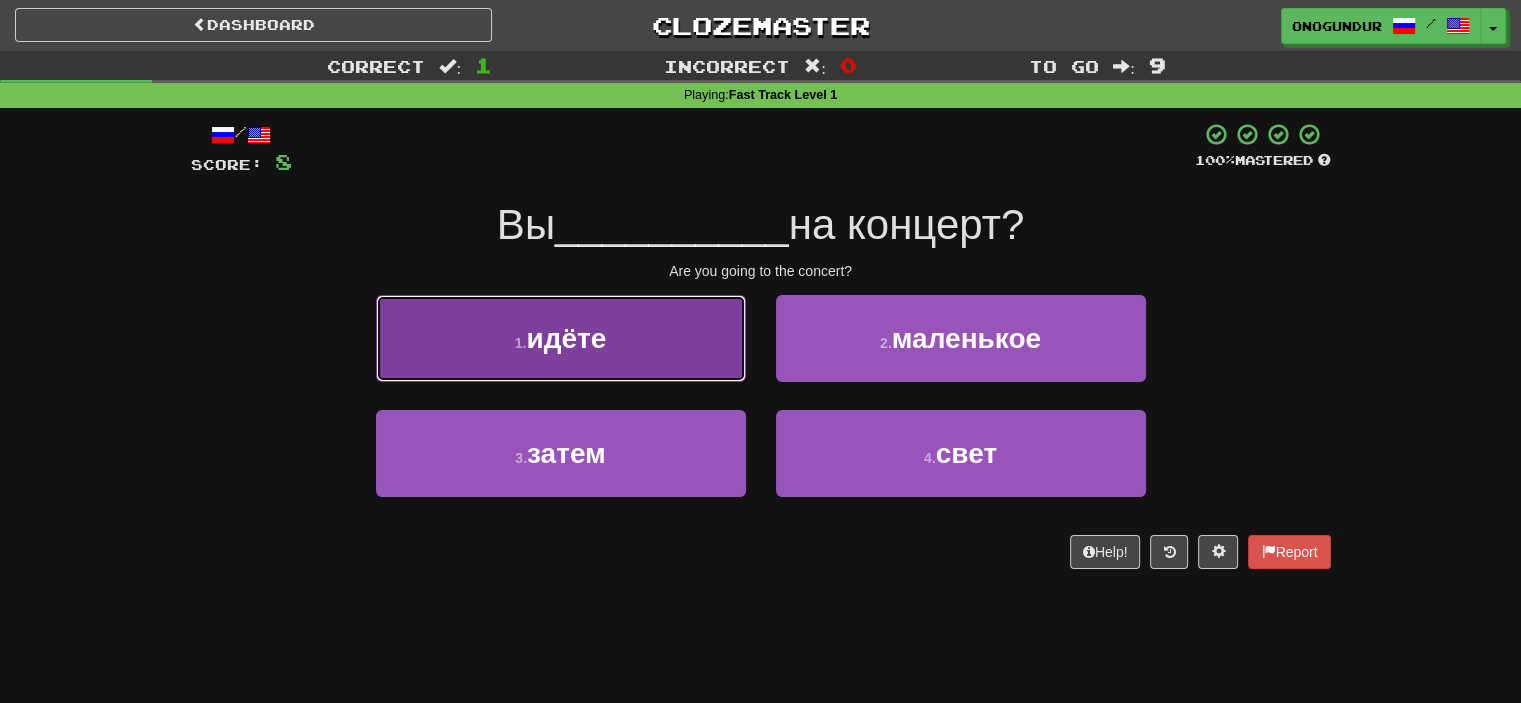 click on "1 .  идёте" at bounding box center [561, 338] 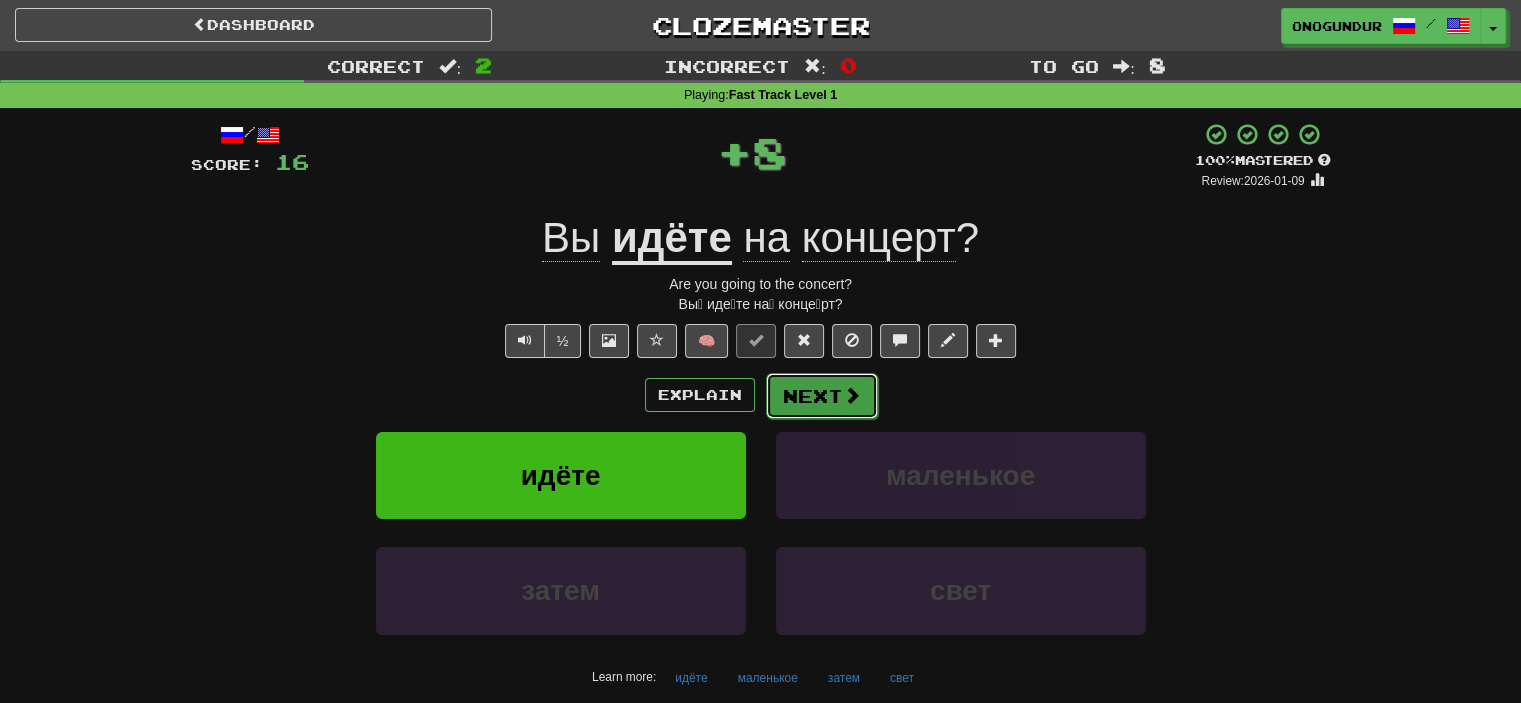 click on "Next" at bounding box center (822, 396) 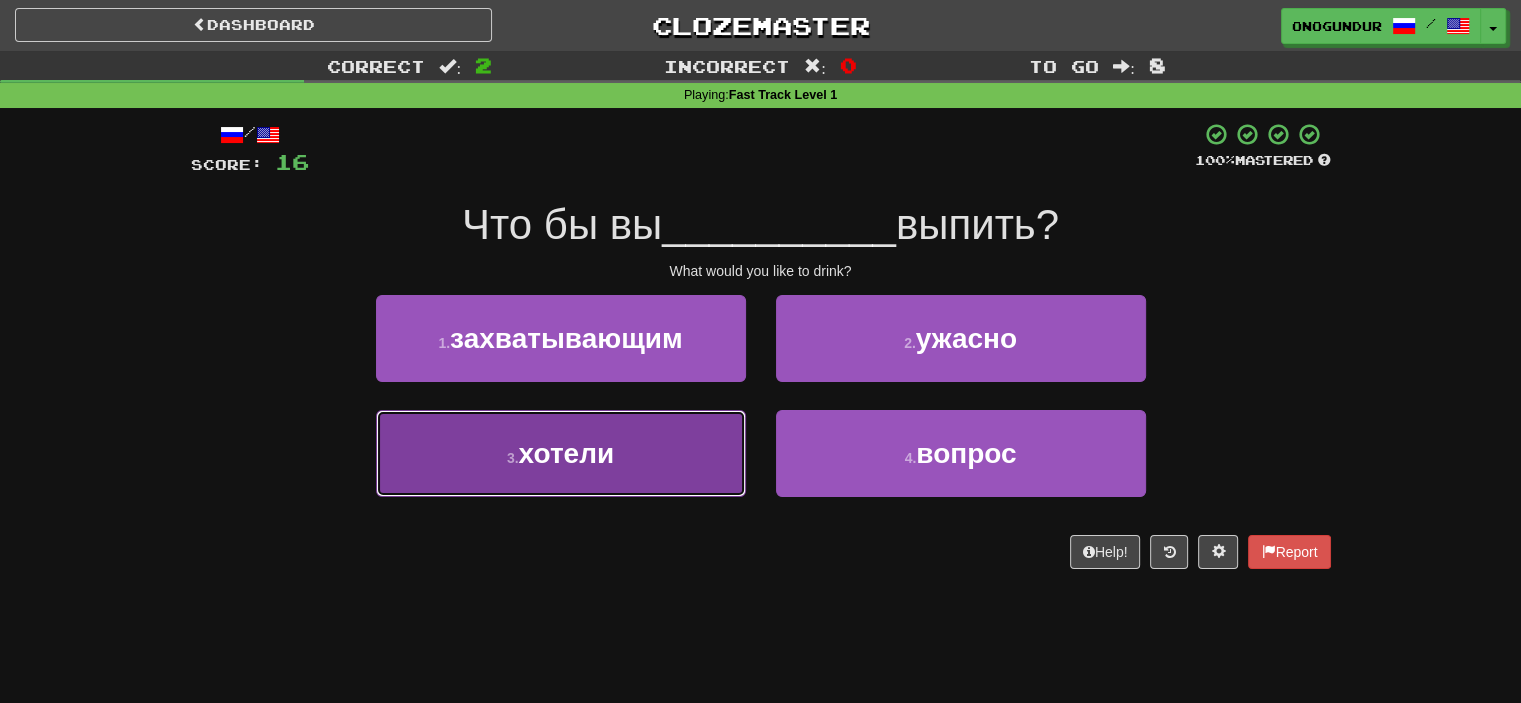 click on "3 .  хотели" at bounding box center [561, 453] 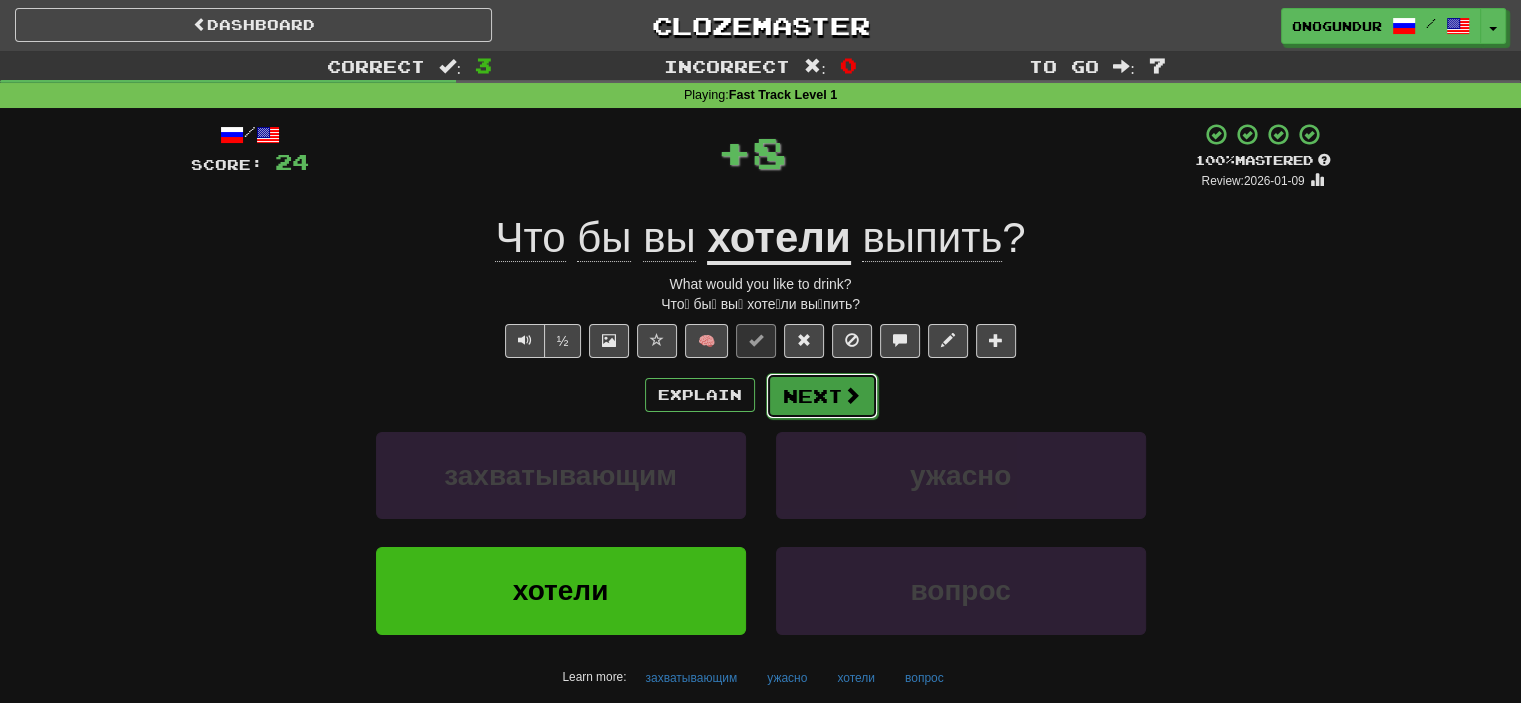 click on "Next" at bounding box center (822, 396) 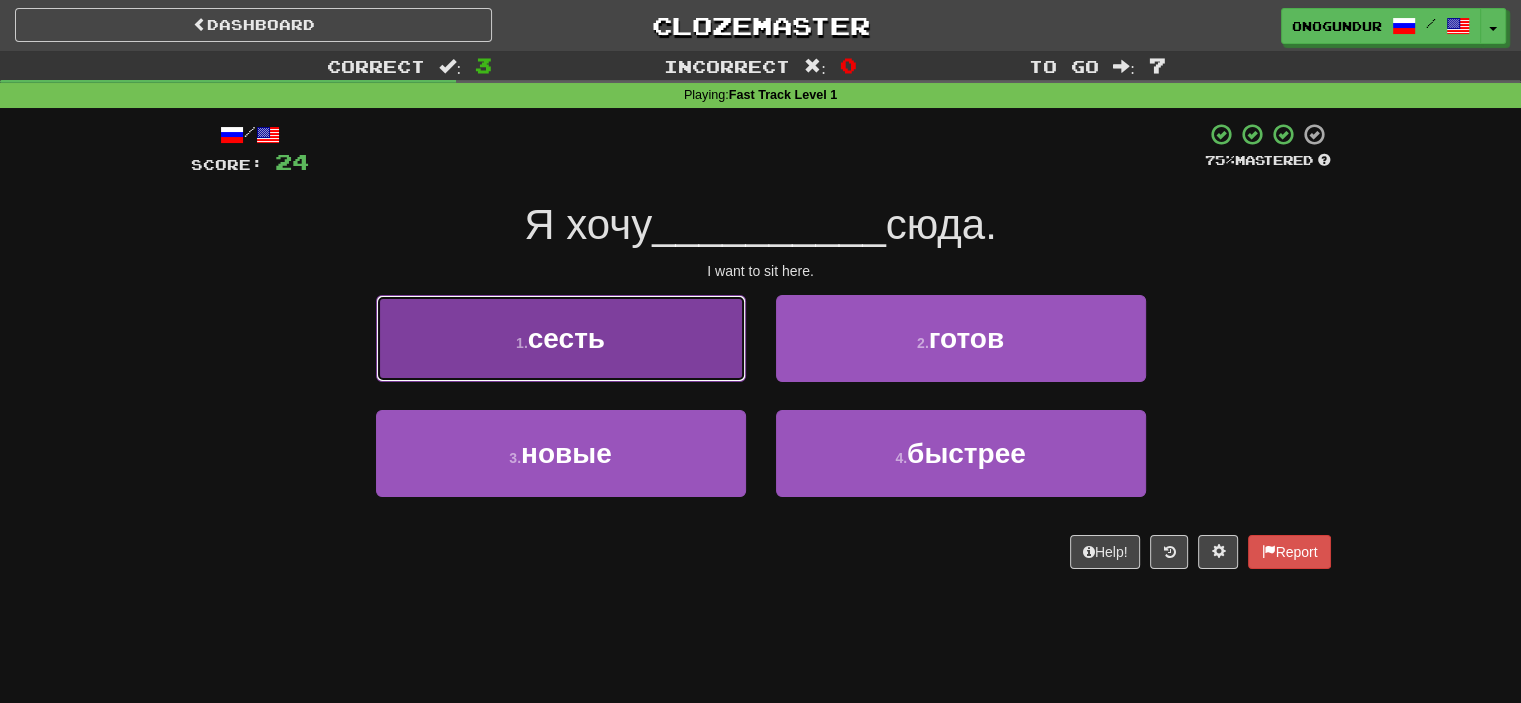click on "1 .  сесть" at bounding box center [561, 338] 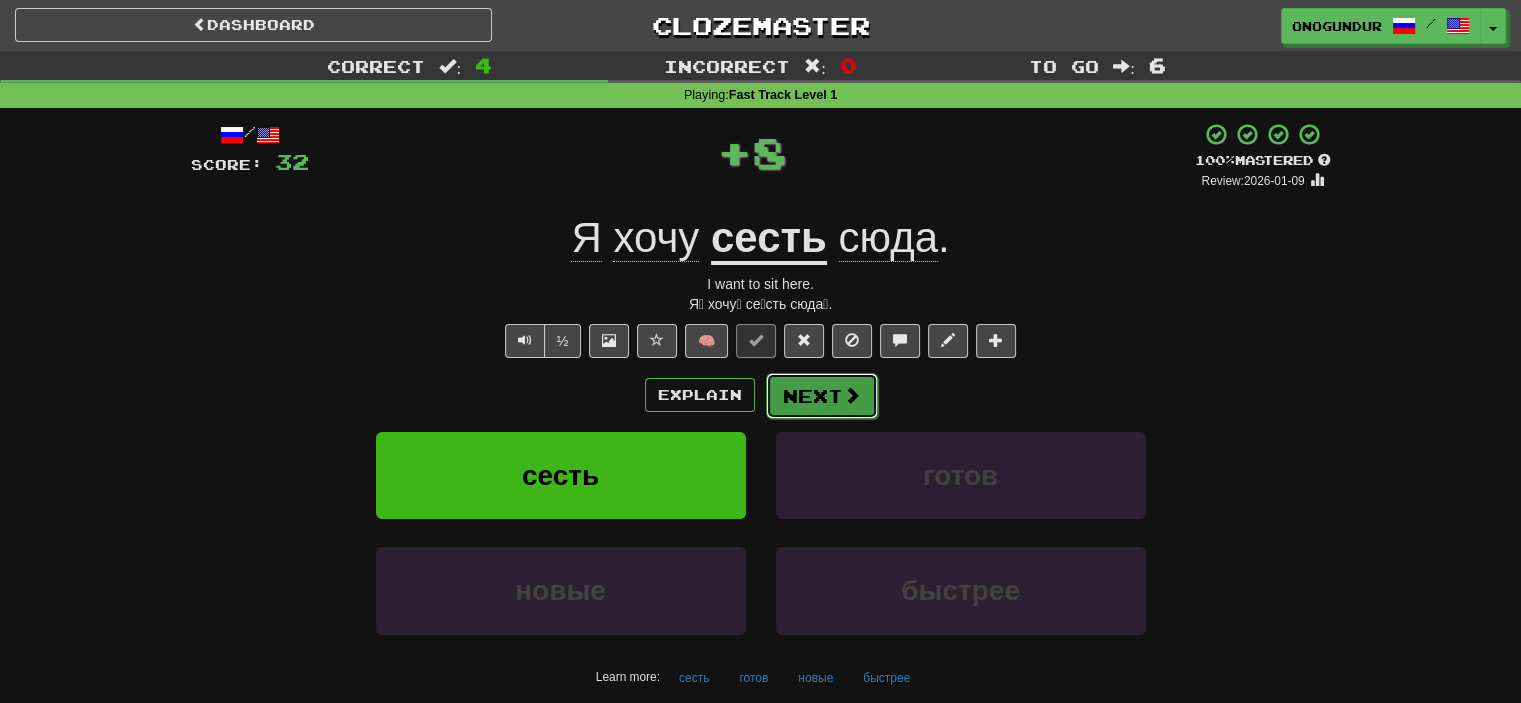 click on "Next" at bounding box center (822, 396) 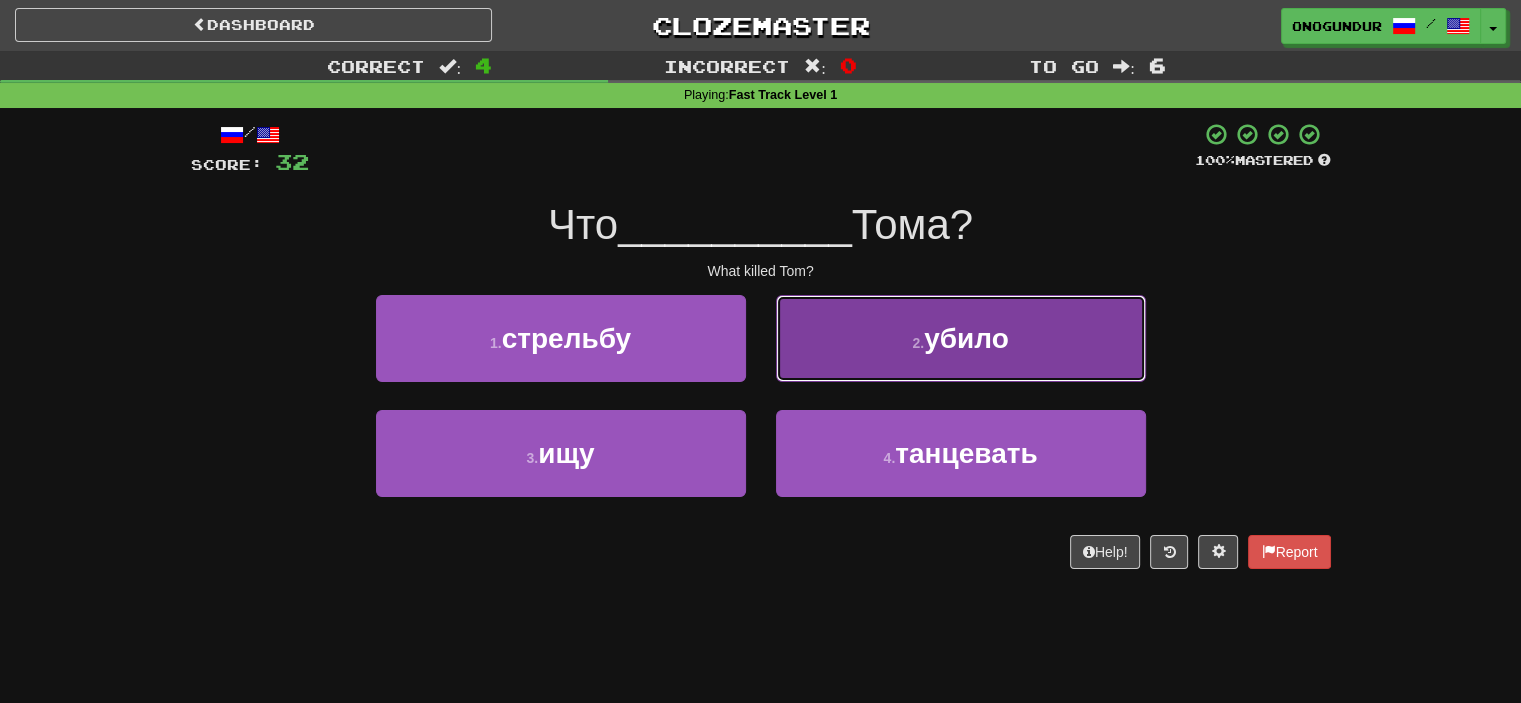 click on "2 .  убило" at bounding box center (961, 338) 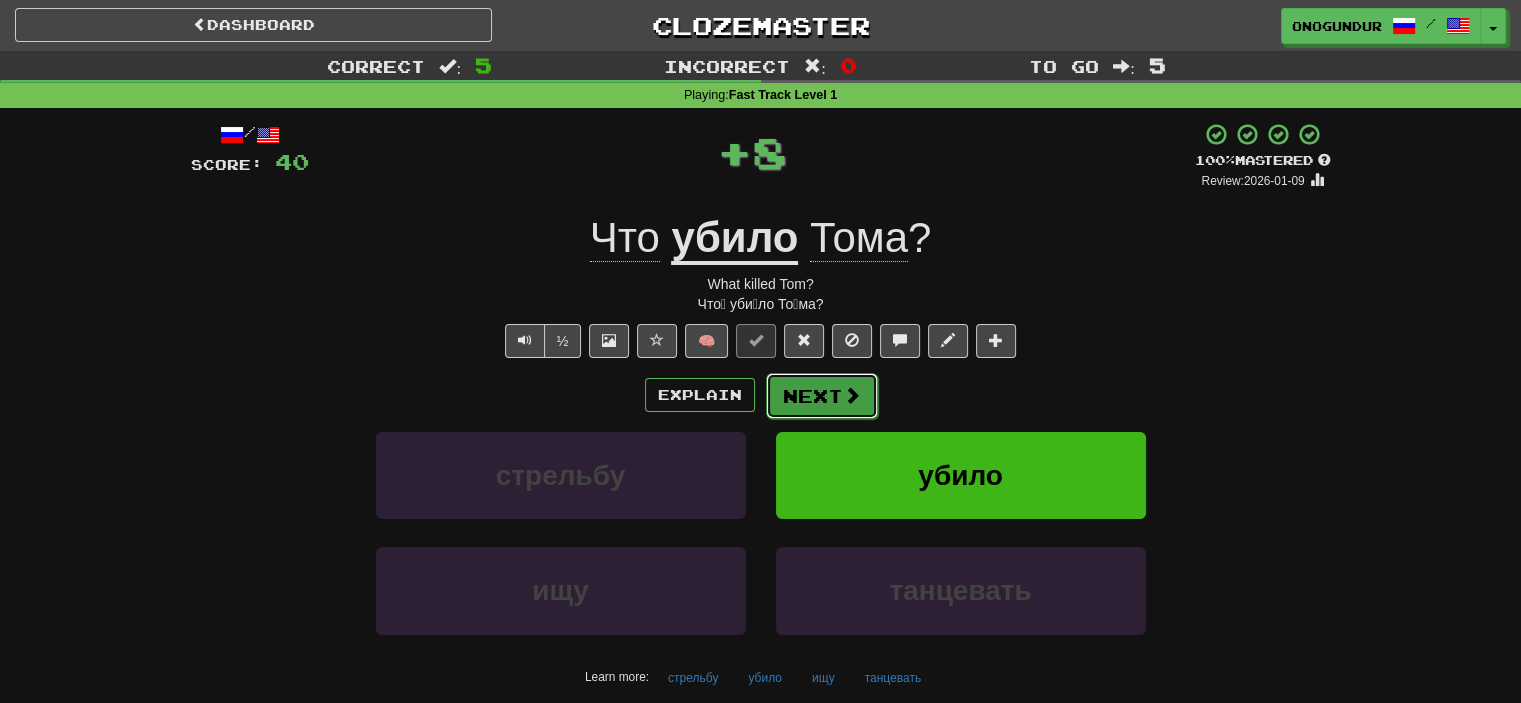 click on "Next" at bounding box center [822, 396] 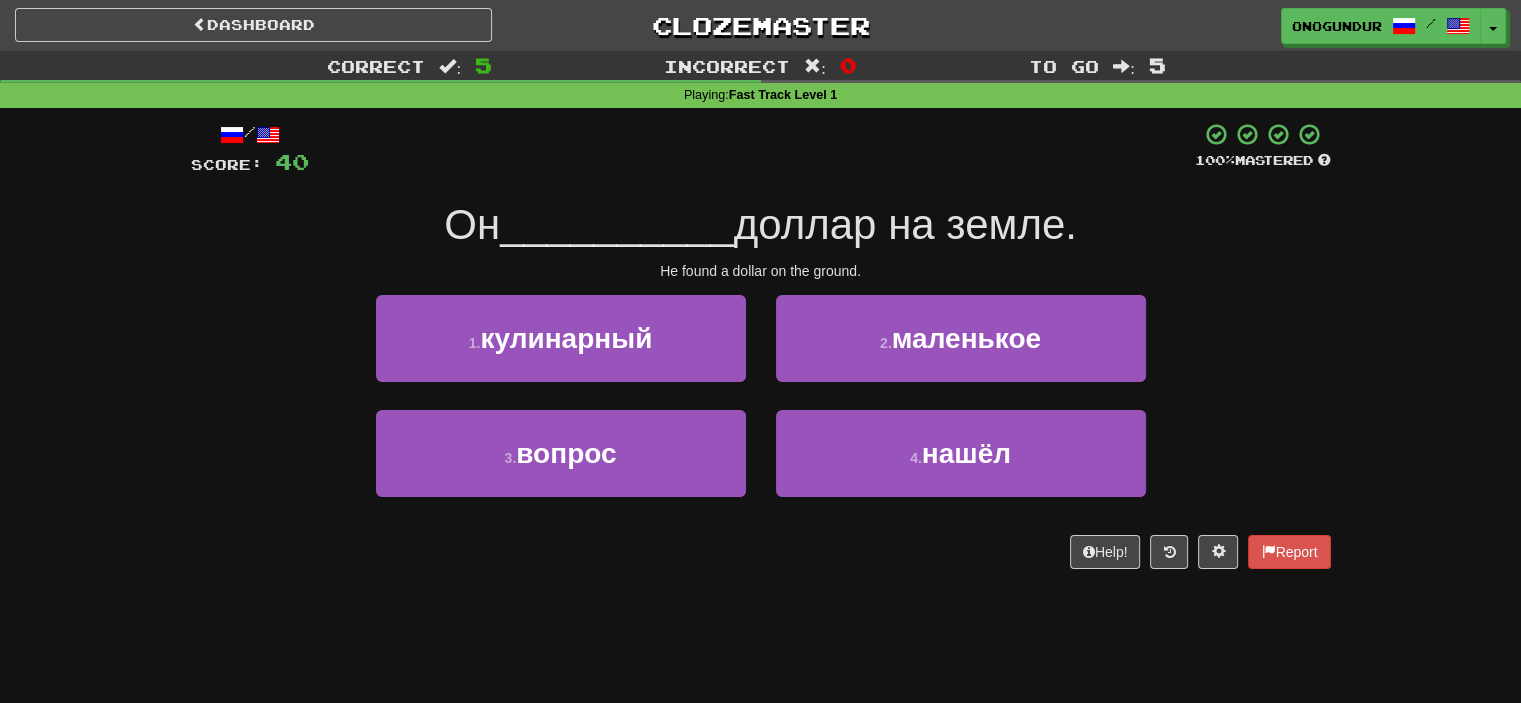 click on "/  Score:   40 100 %  Mastered Он  __________  доллар на земле. He found a dollar on the ground. 1 .  кулинарный 2 .  маленькое 3 .  вопрос 4 .  нашёл  Help!  Report" at bounding box center [761, 352] 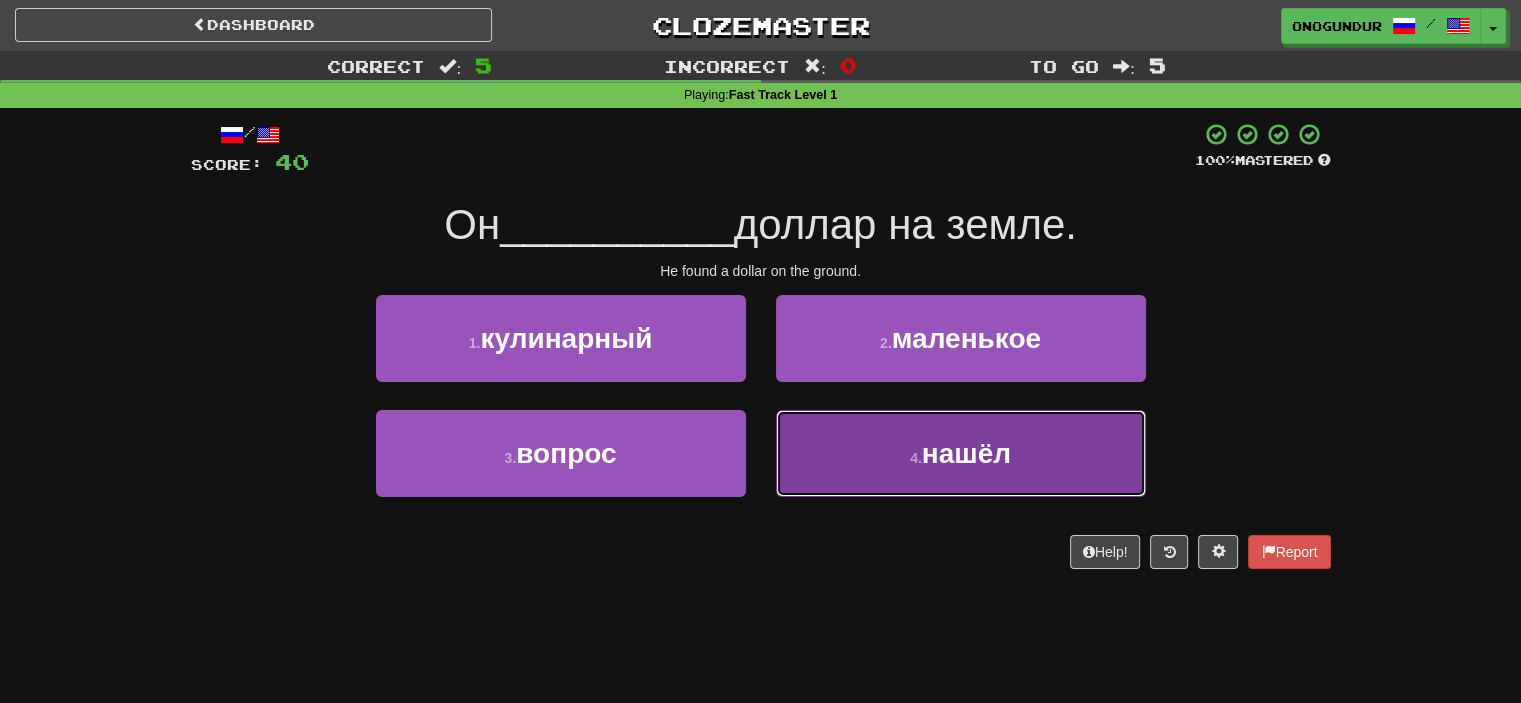 click on "4 .  нашёл" at bounding box center [961, 453] 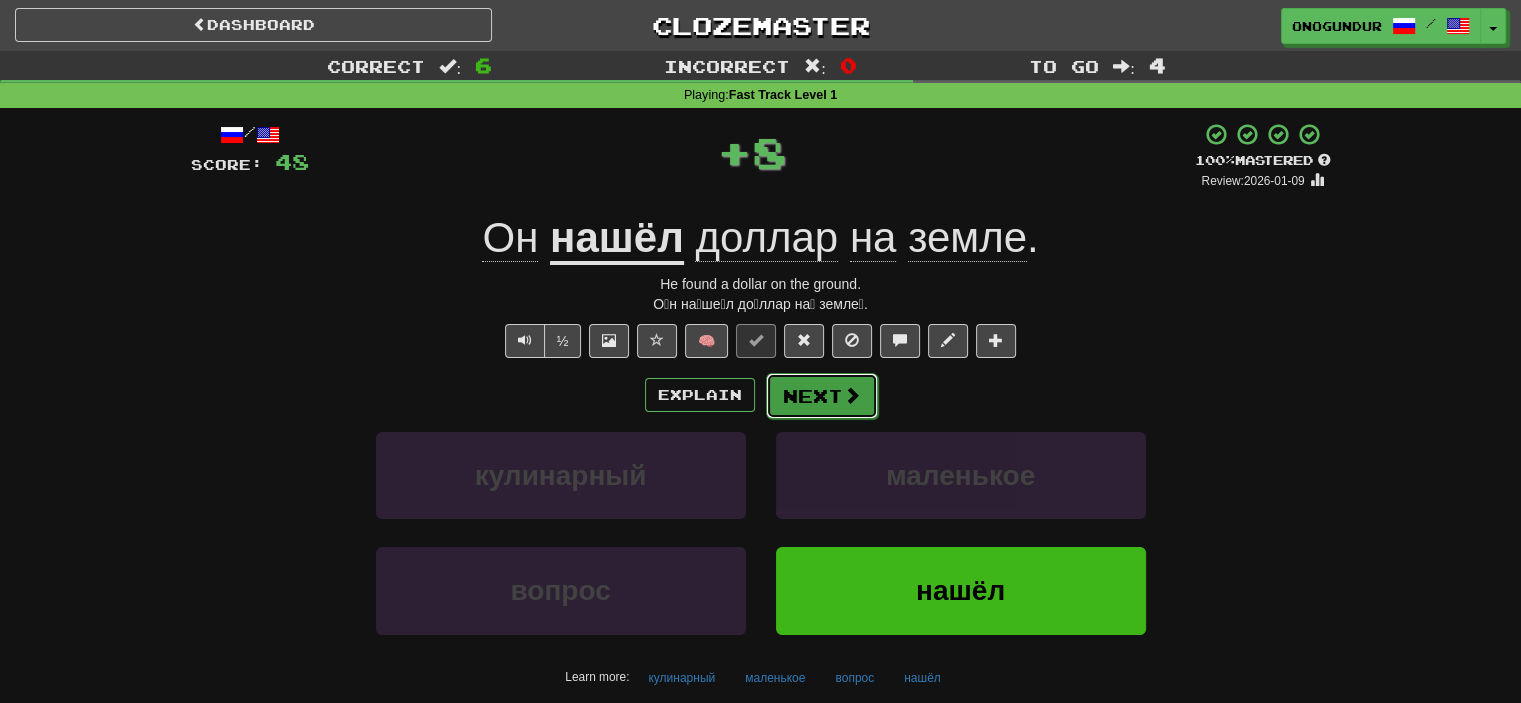 click on "Next" at bounding box center [822, 396] 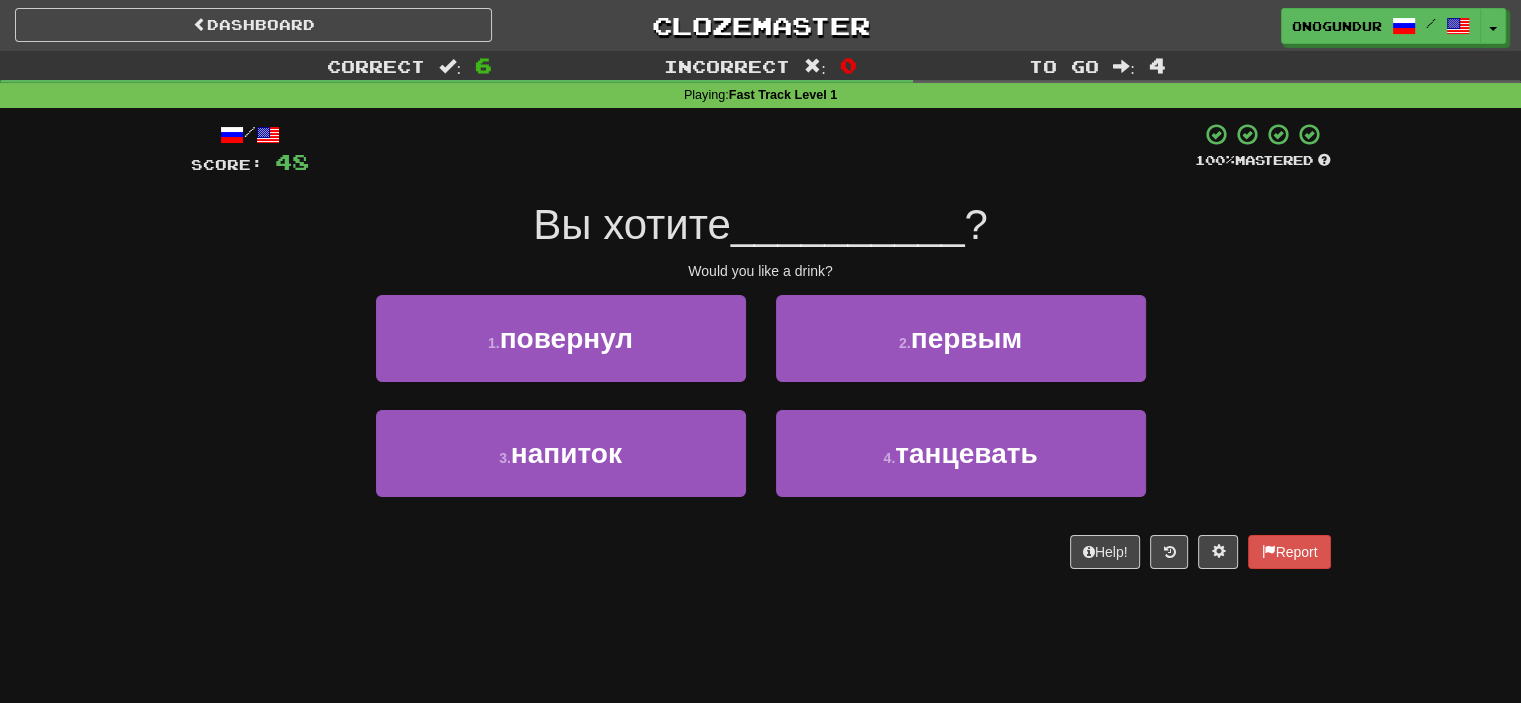 click on "/  Score:   48 100 %  Mastered Вы хотите  __________ ? Would you like a drink? 1 .  повернул 2 .  первым 3 .  напиток 4 .  танцевать  Help!  Report" at bounding box center (761, 352) 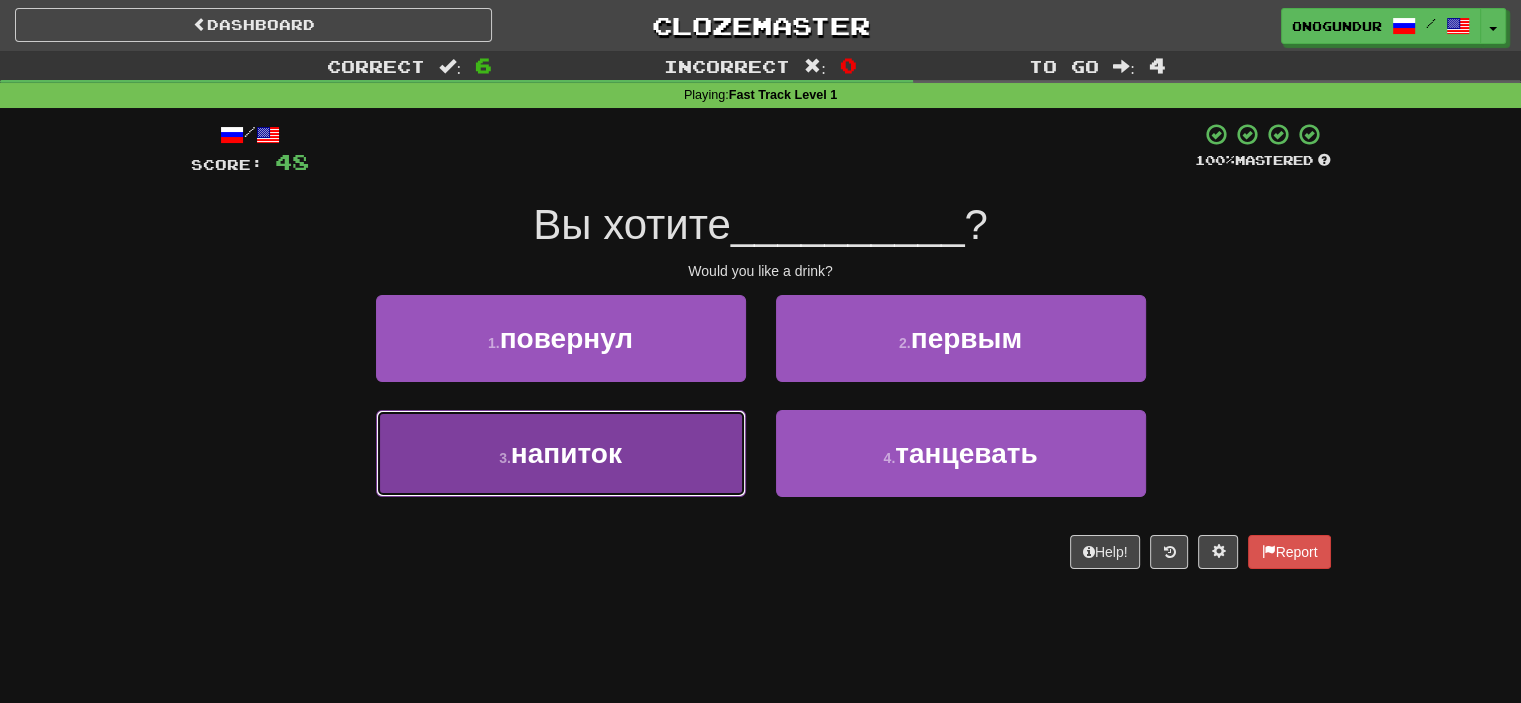 click on "3 .  напиток" at bounding box center (561, 453) 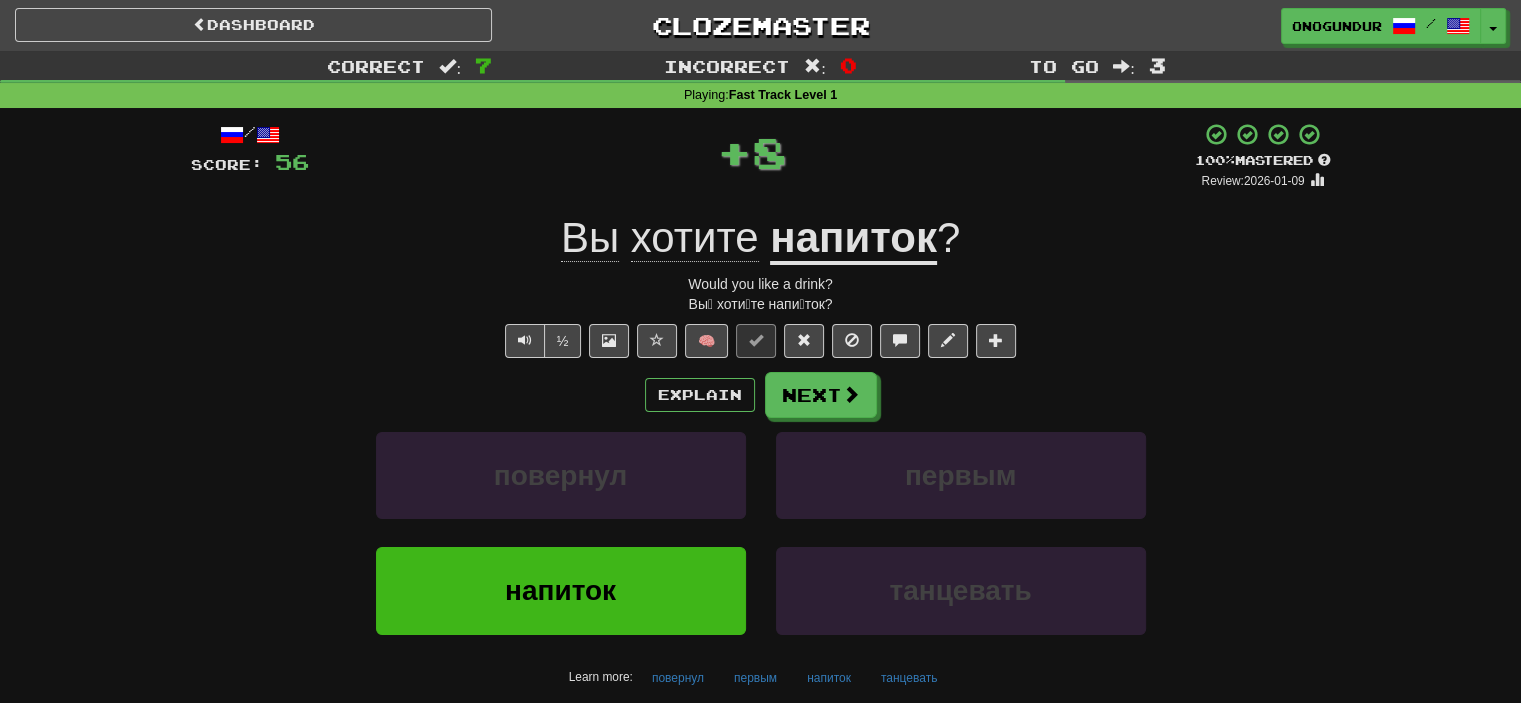 click on "/  Score:   56 + 8 100 %  Mastered Review:  2026-01-09 Вы   хотите   напиток ? Would you like a drink? Вы́ хоти́те напи́ток? ½ 🧠 Explain Next повернул первым напиток танцевать Learn more: повернул первым напиток танцевать  Help!  Report" at bounding box center [761, 429] 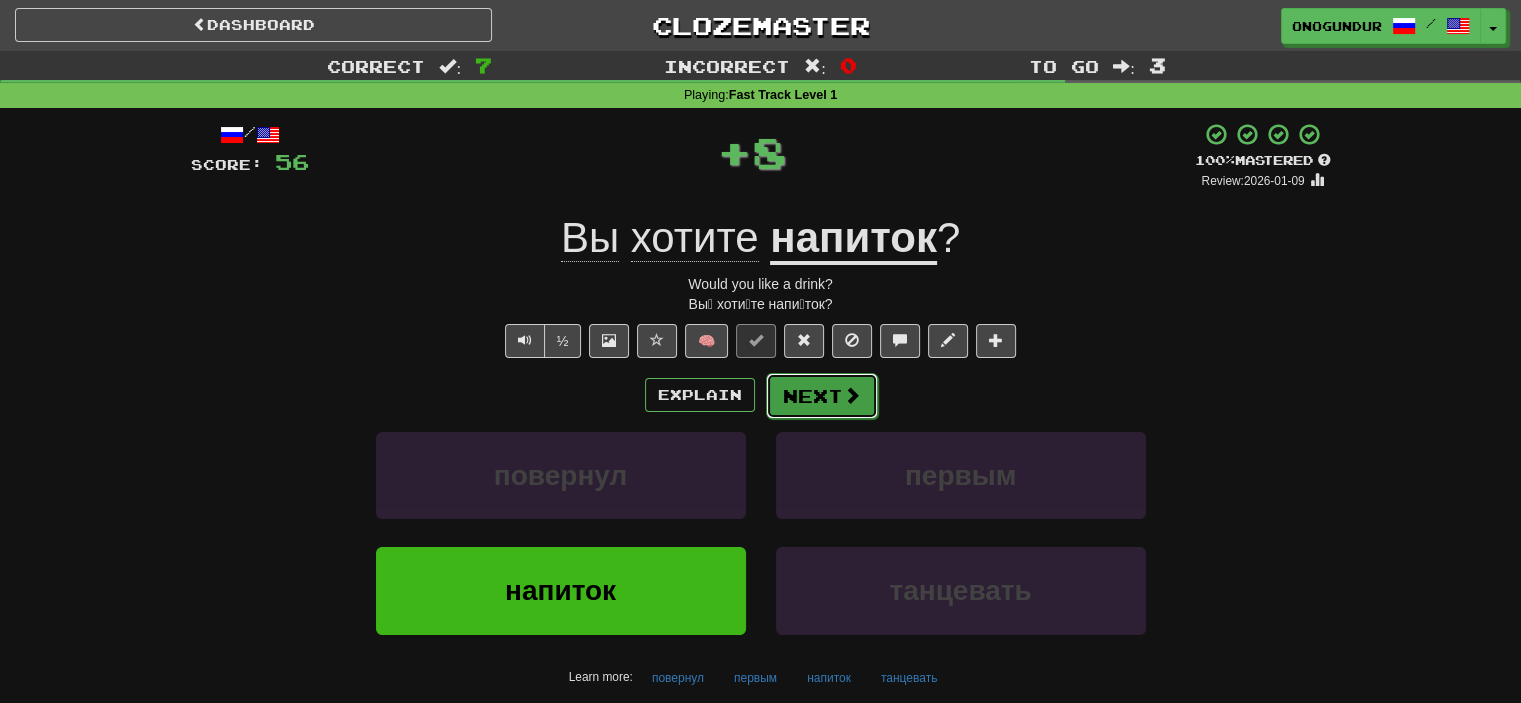 click on "Next" at bounding box center (822, 396) 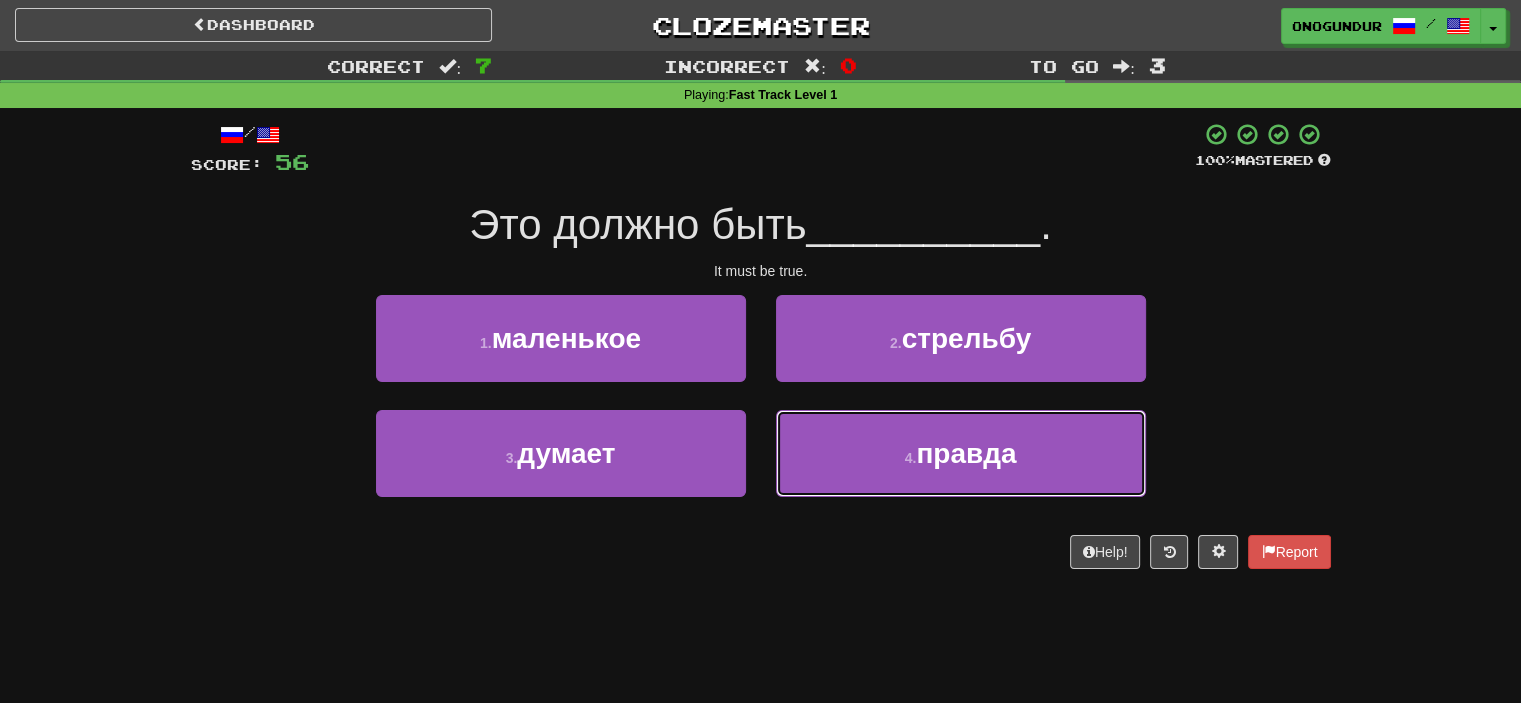 click on "4 .  правда" at bounding box center (961, 453) 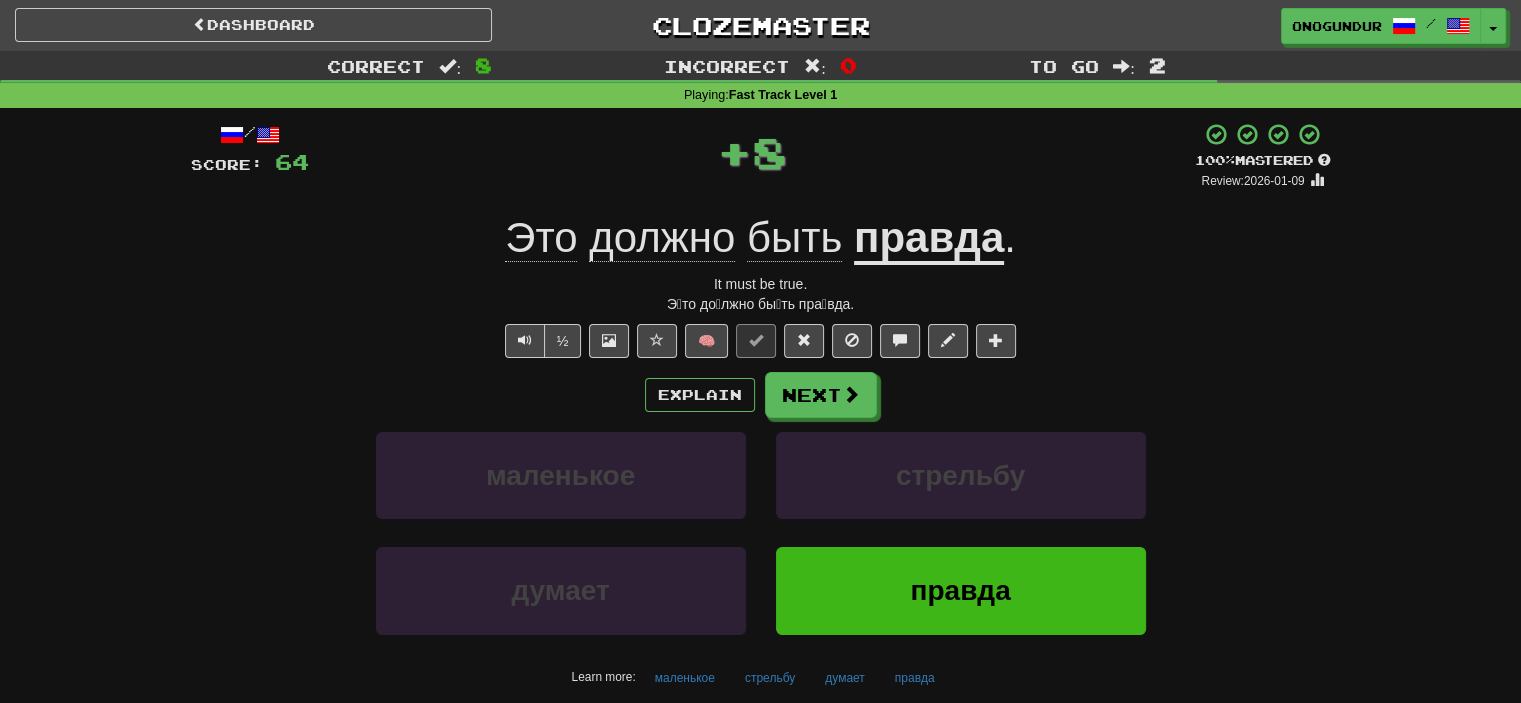 click on "/  Score:   64 + 8 100 %  Mastered Review:  2026-01-09 Это   должно   быть   правда . It must be true. Э́то до́лжно бы́ть пра́вда. ½ 🧠 Explain Next маленькое стрельбу думает правда Learn more: маленькое стрельбу думает правда  Help!  Report" at bounding box center (761, 429) 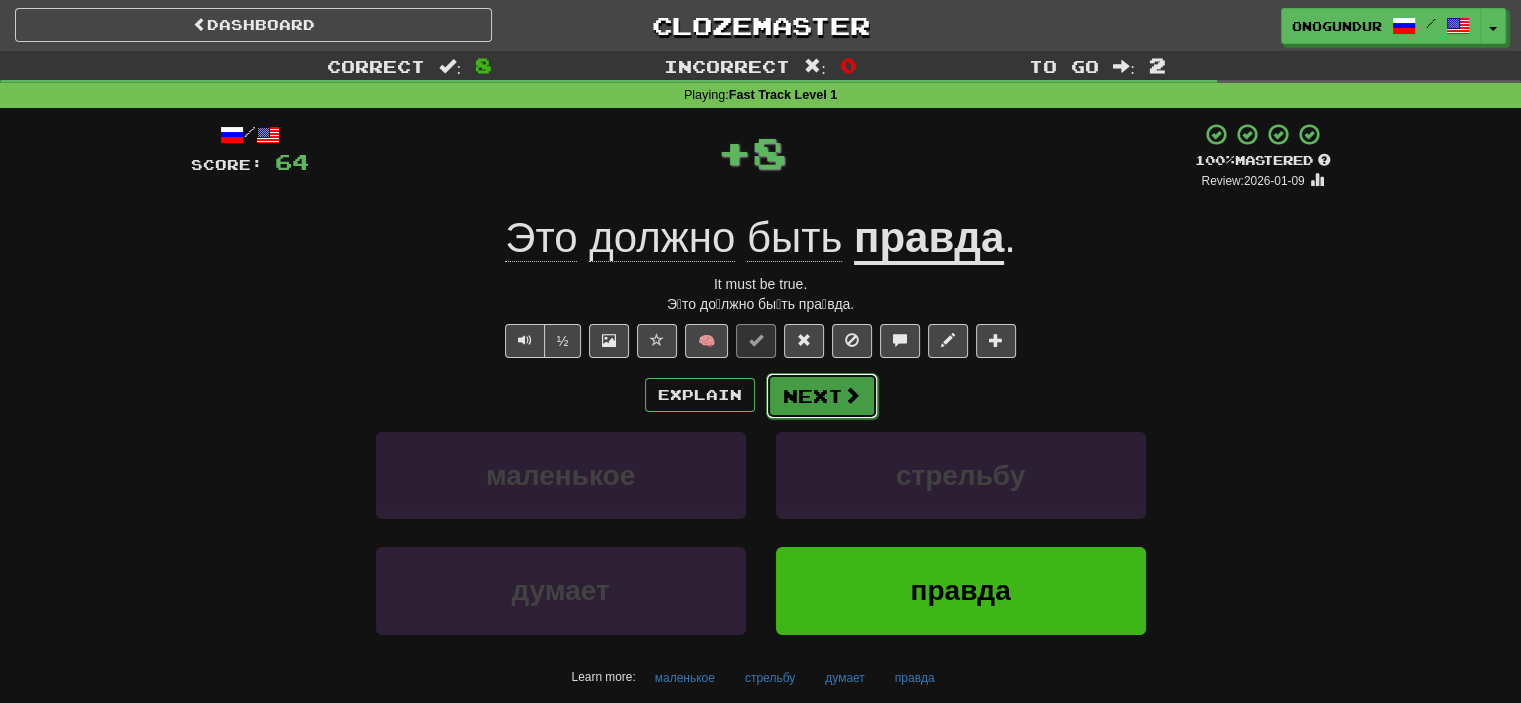 click on "Next" at bounding box center (822, 396) 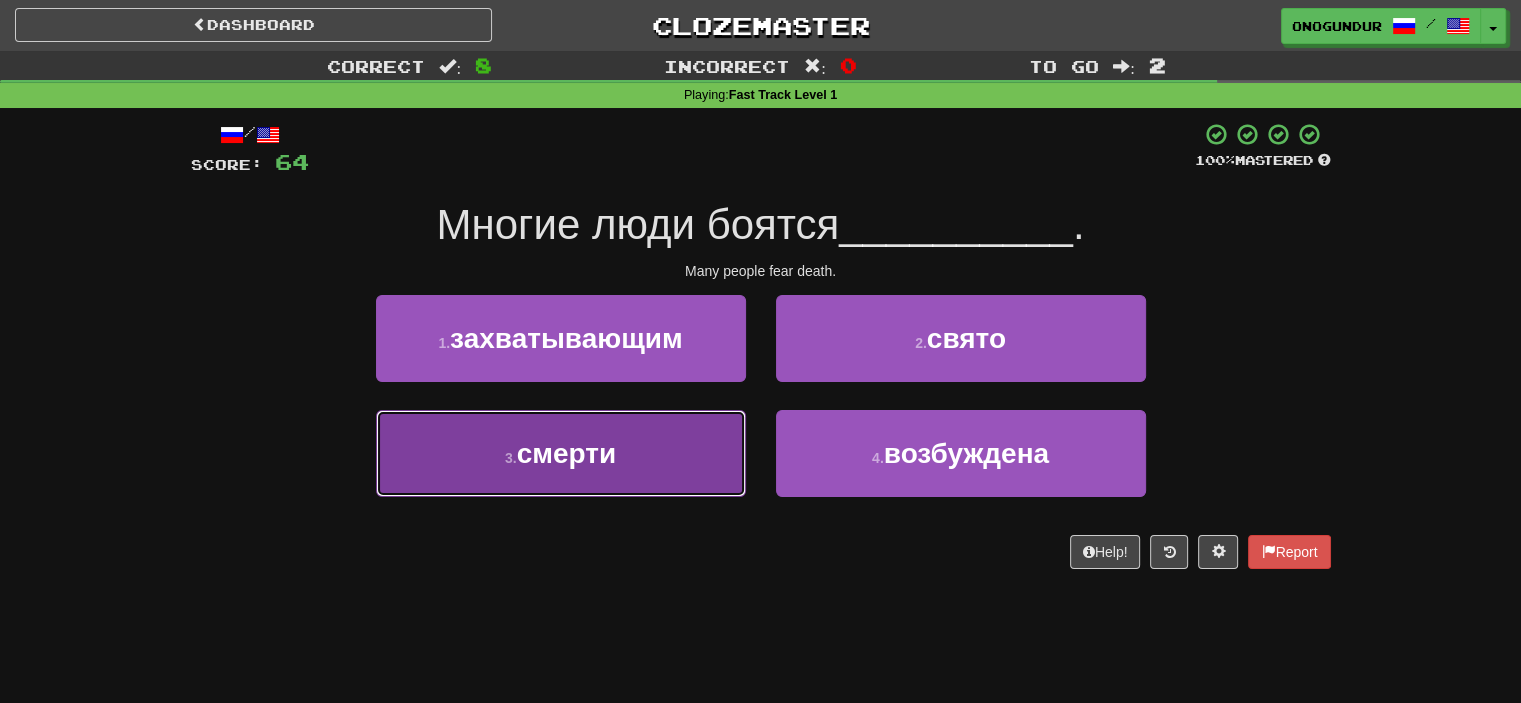 click on "3 .  смерти" at bounding box center [561, 453] 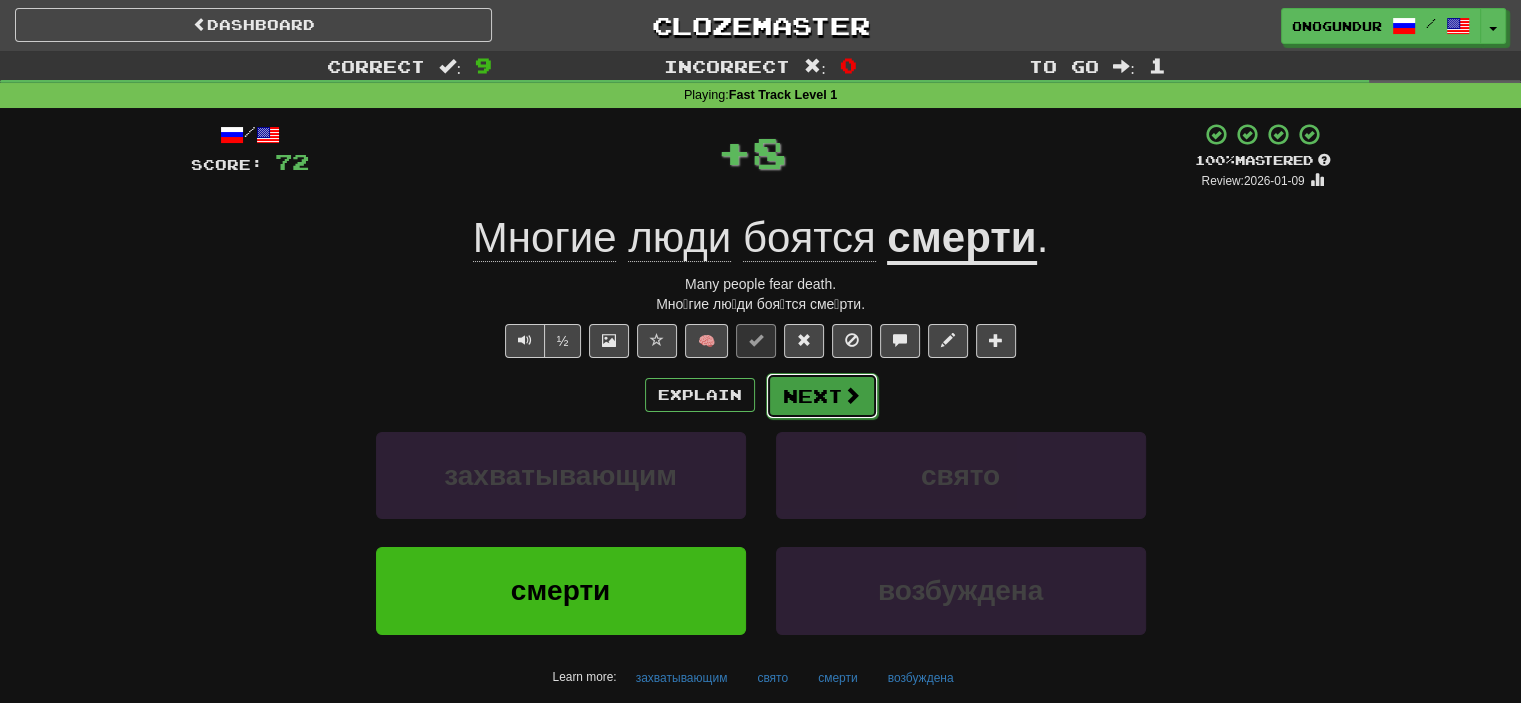 click on "Next" at bounding box center (822, 396) 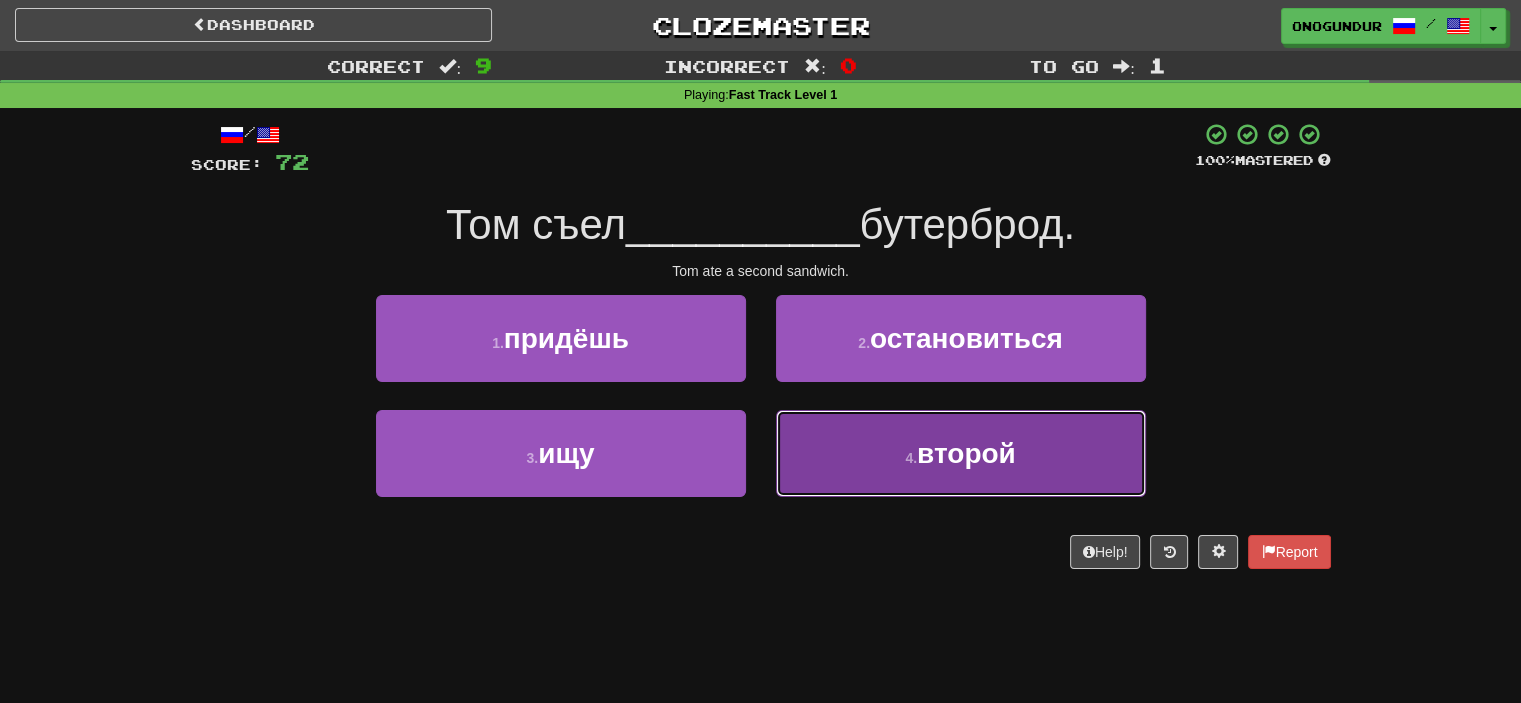 click on "4 .  второй" at bounding box center [961, 453] 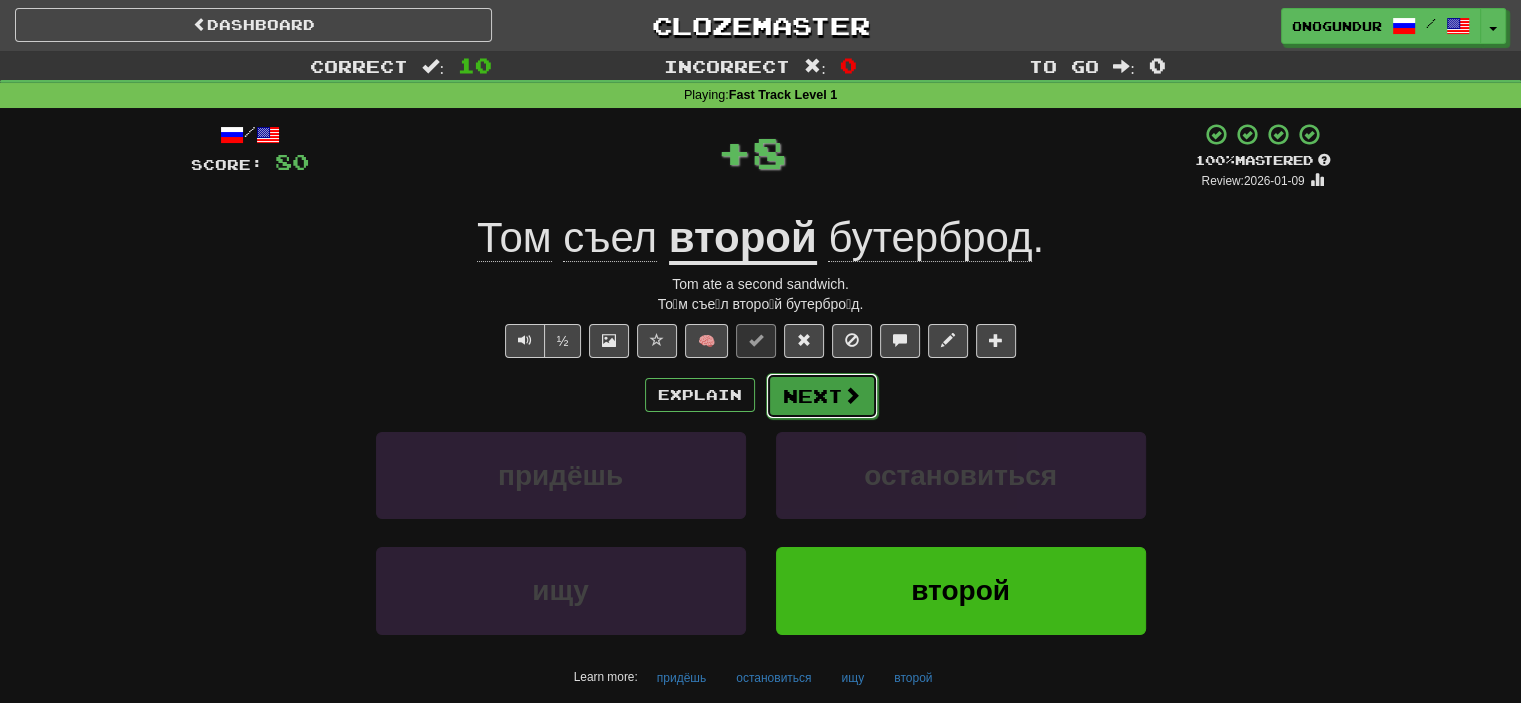 click on "Next" at bounding box center (822, 396) 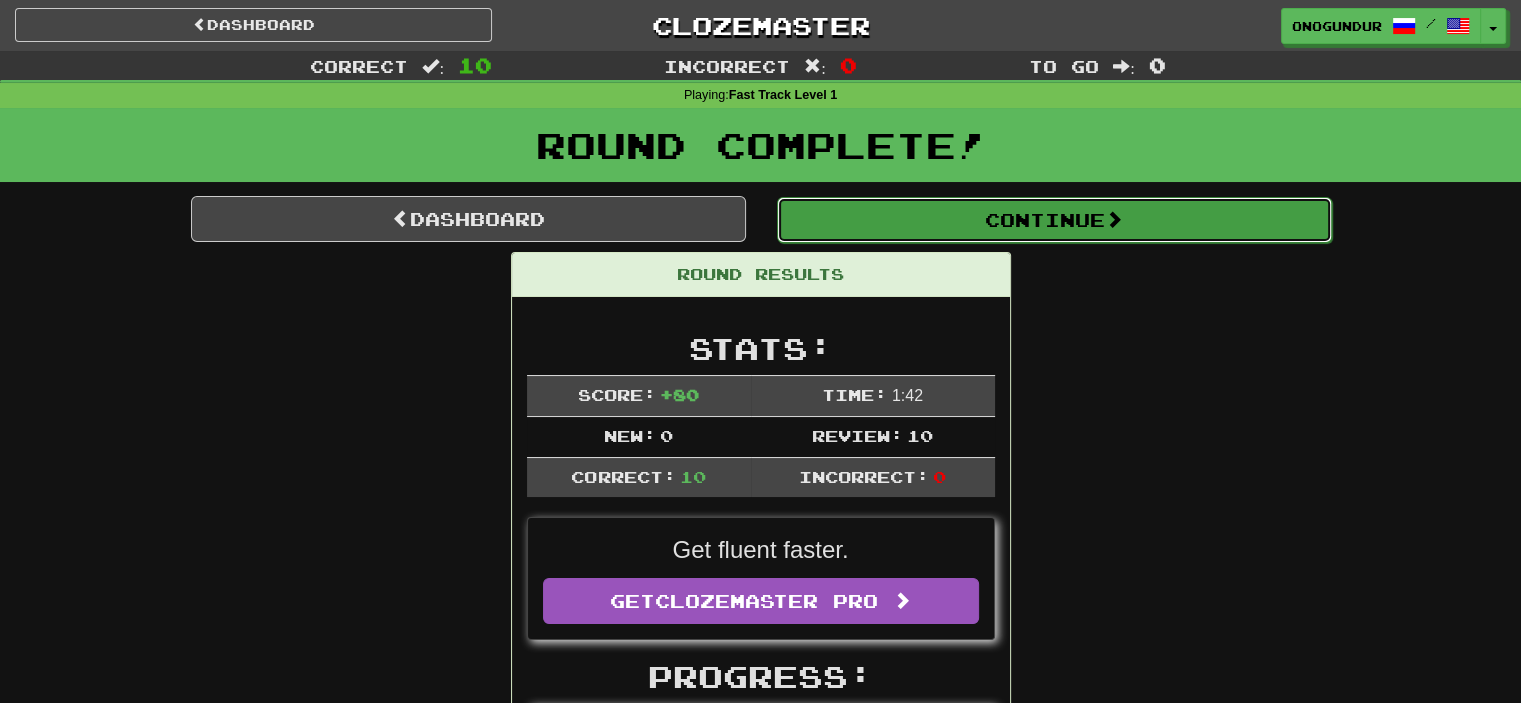 click at bounding box center [1114, 219] 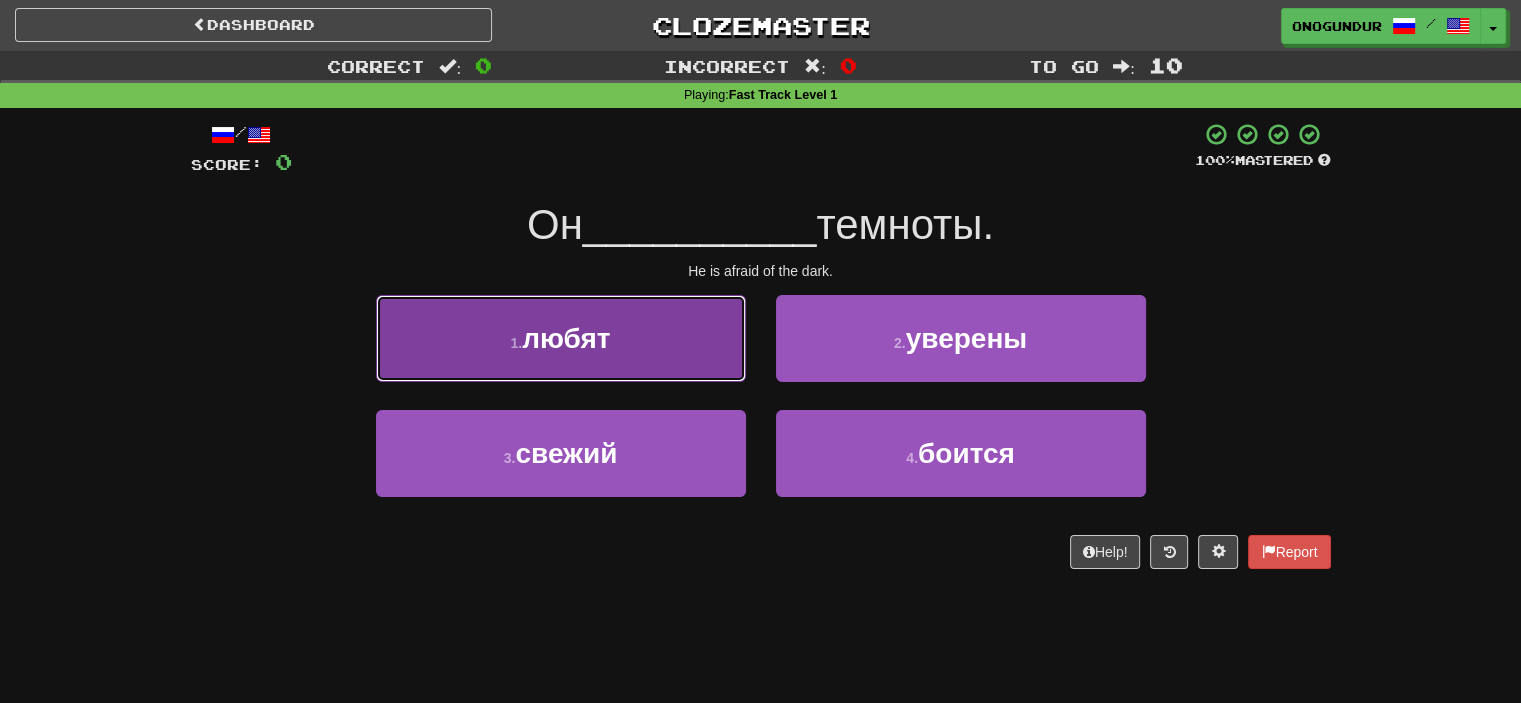 click on "1 .  любят" at bounding box center [561, 338] 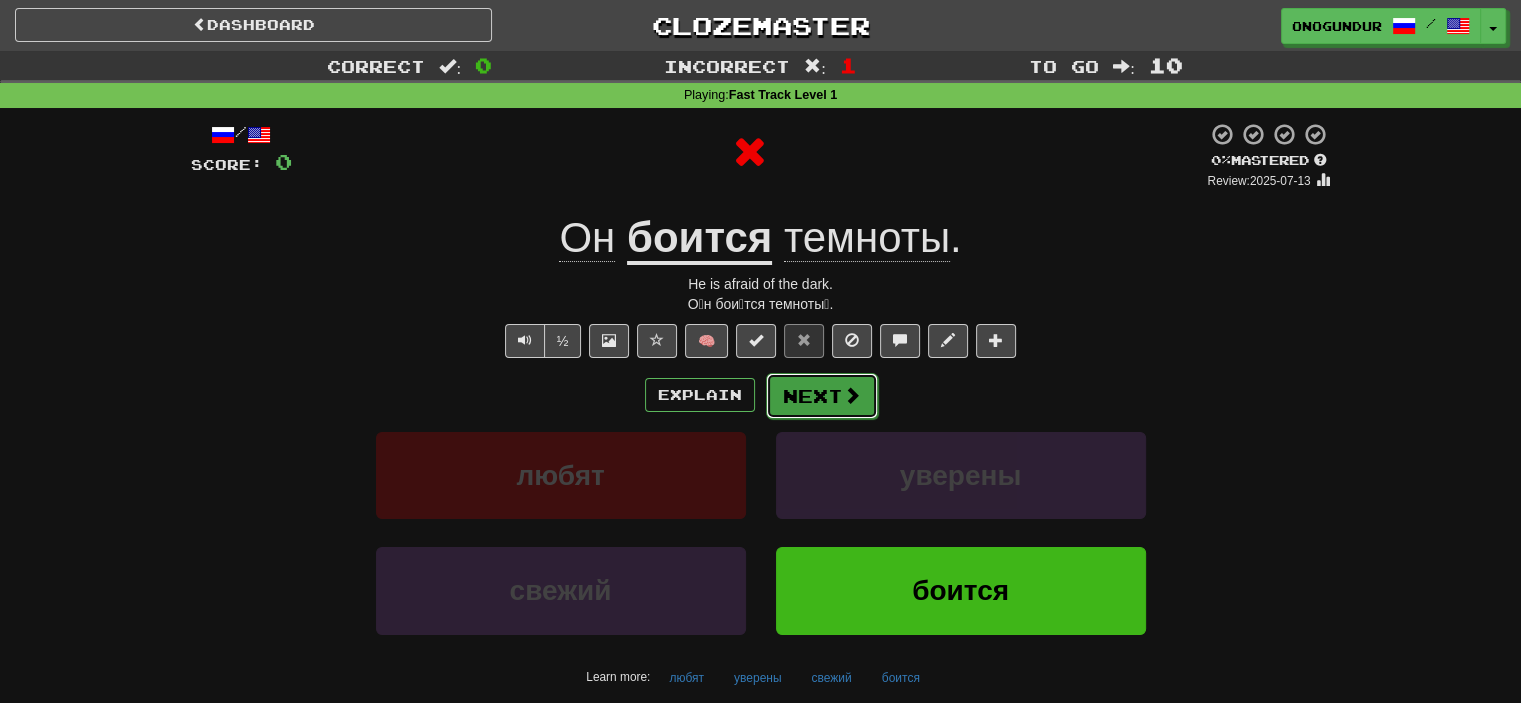 click at bounding box center [852, 395] 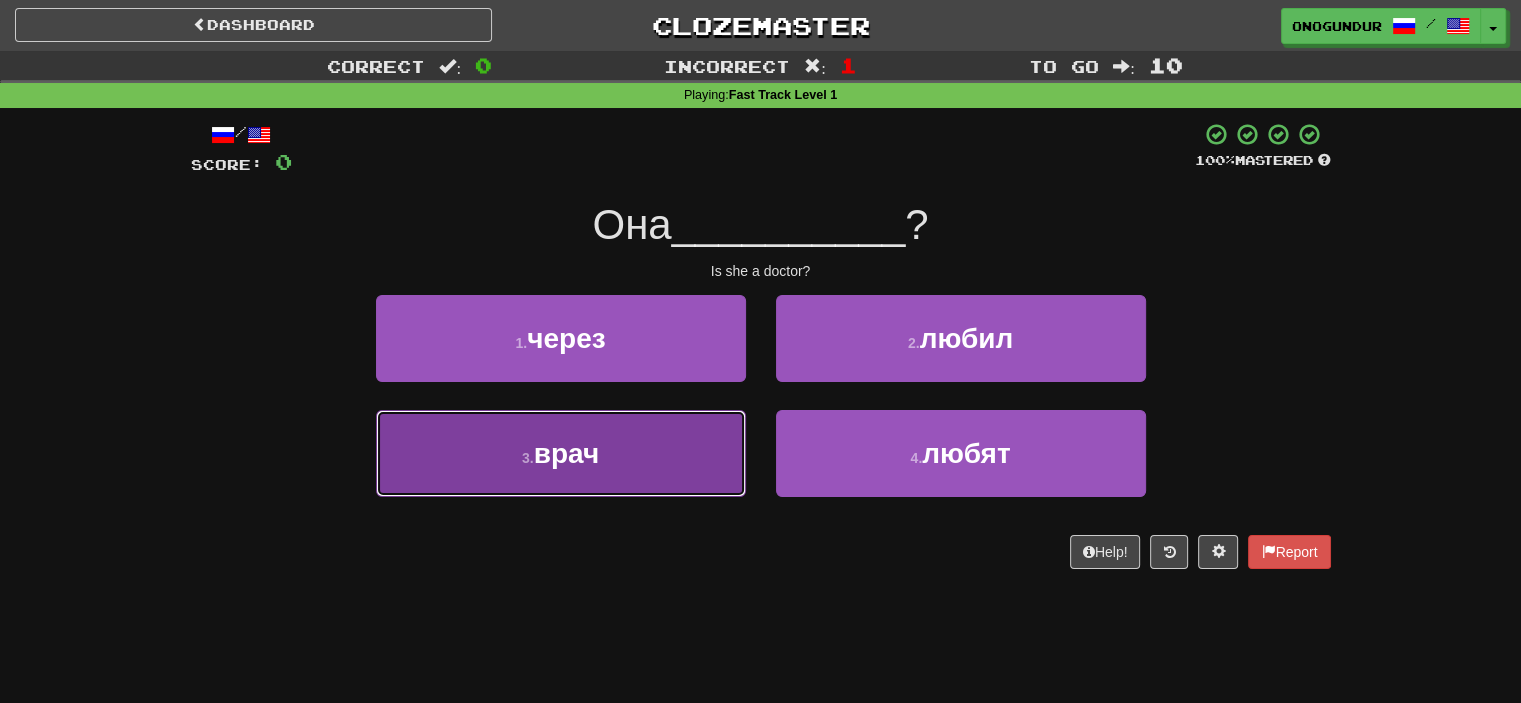 click on "3 .  врач" at bounding box center (561, 453) 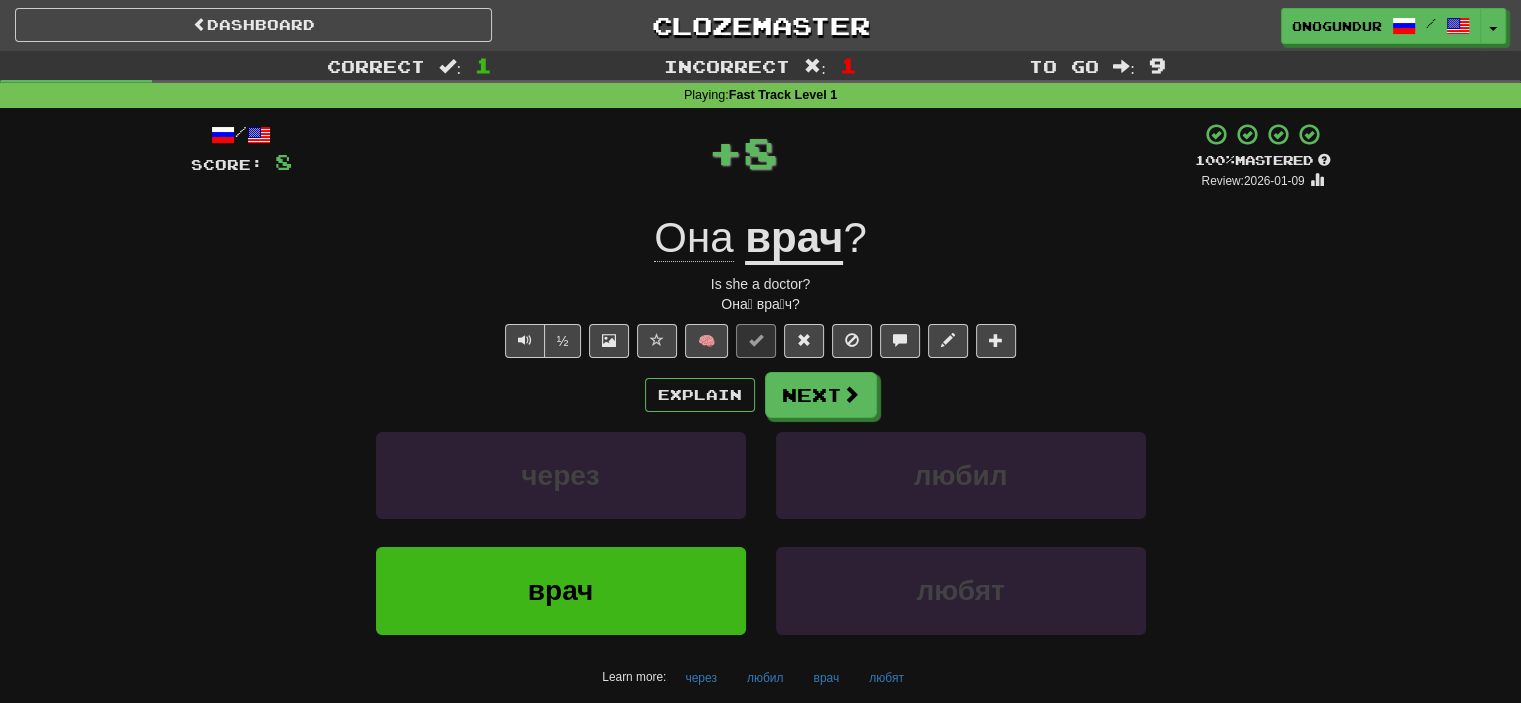 click on "/  Score:   8 + 8 100 %  Mastered Review:  2026-01-09 Она   врач ? Is she a doctor? Она́ вра́ч? ½ 🧠 Explain Next через любил врач любят Learn more: через любил врач любят  Help!  Report" at bounding box center (761, 429) 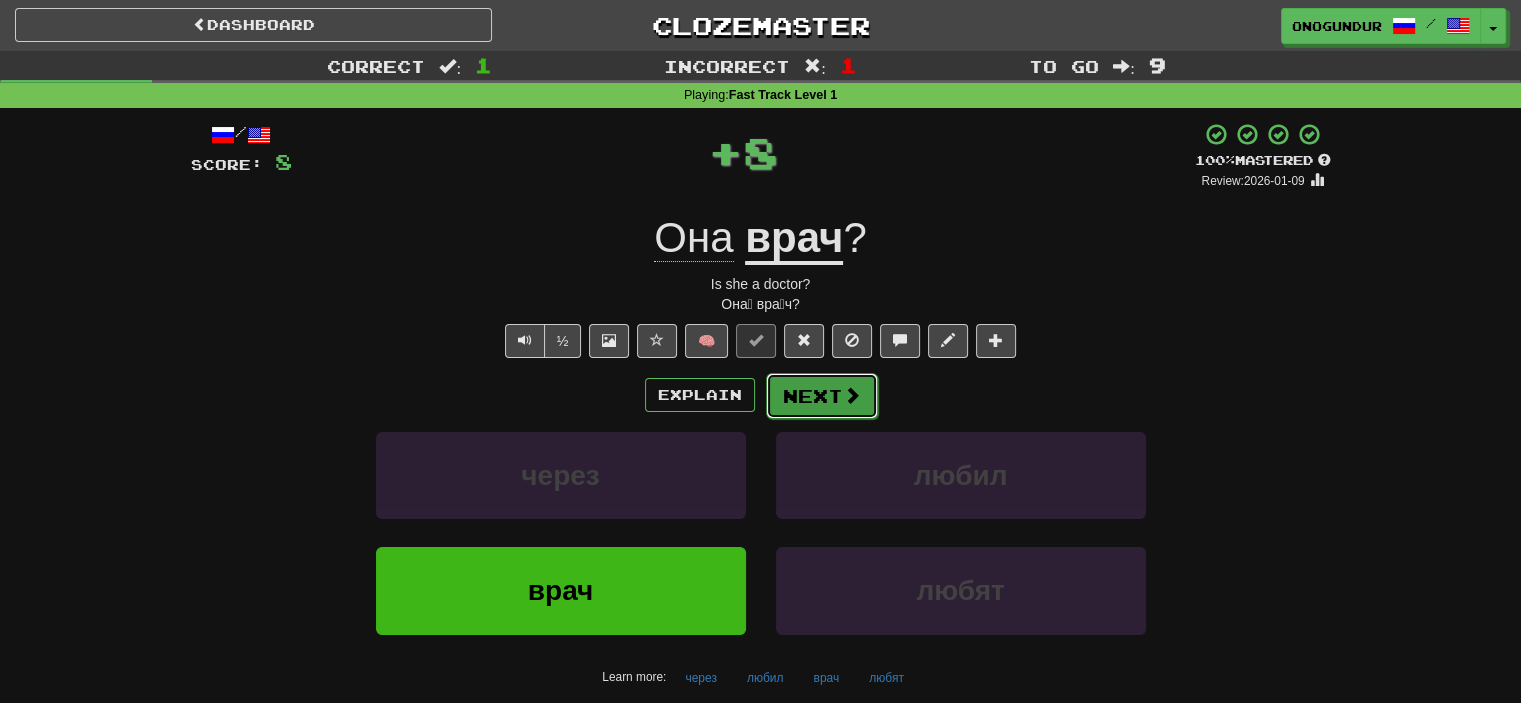 click on "Next" at bounding box center [822, 396] 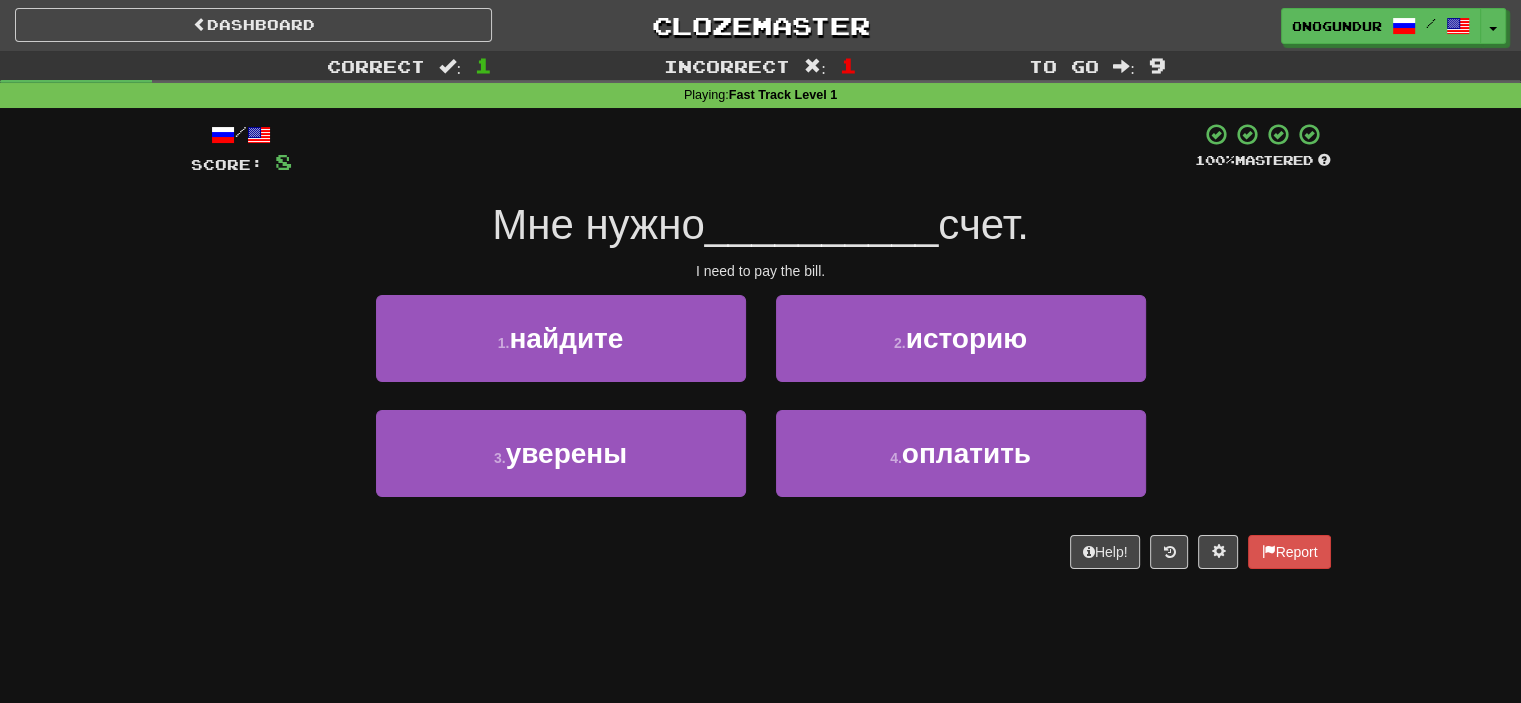 click on "Dashboard
Clozemaster
onogundur
/
Toggle Dropdown
Dashboard
Leaderboard
Activity Feed
Notifications
Profile
Discussions
Azərbaycanca
/
English
Streak:
28
Review:
2,710
Points Today: 0
Català
/
English
Streak:
0
Review:
10
Points Today: 0
Deutsch
/
English
Streak:
0
Review:
1,979
Points Today: 0
Español
/
English
Streak:
0
Review:
1,381
Points Today: 0
Esperanto
/
English
Streak:
0
Review:
1,035
Points Today: 0
Français
/
English
Streak:
0
Review:
19
Points Today: 0
Hrvatski
/
English
Streak:
0
Review:
278
Points Today: 0
Íslenska
/" at bounding box center (760, 351) 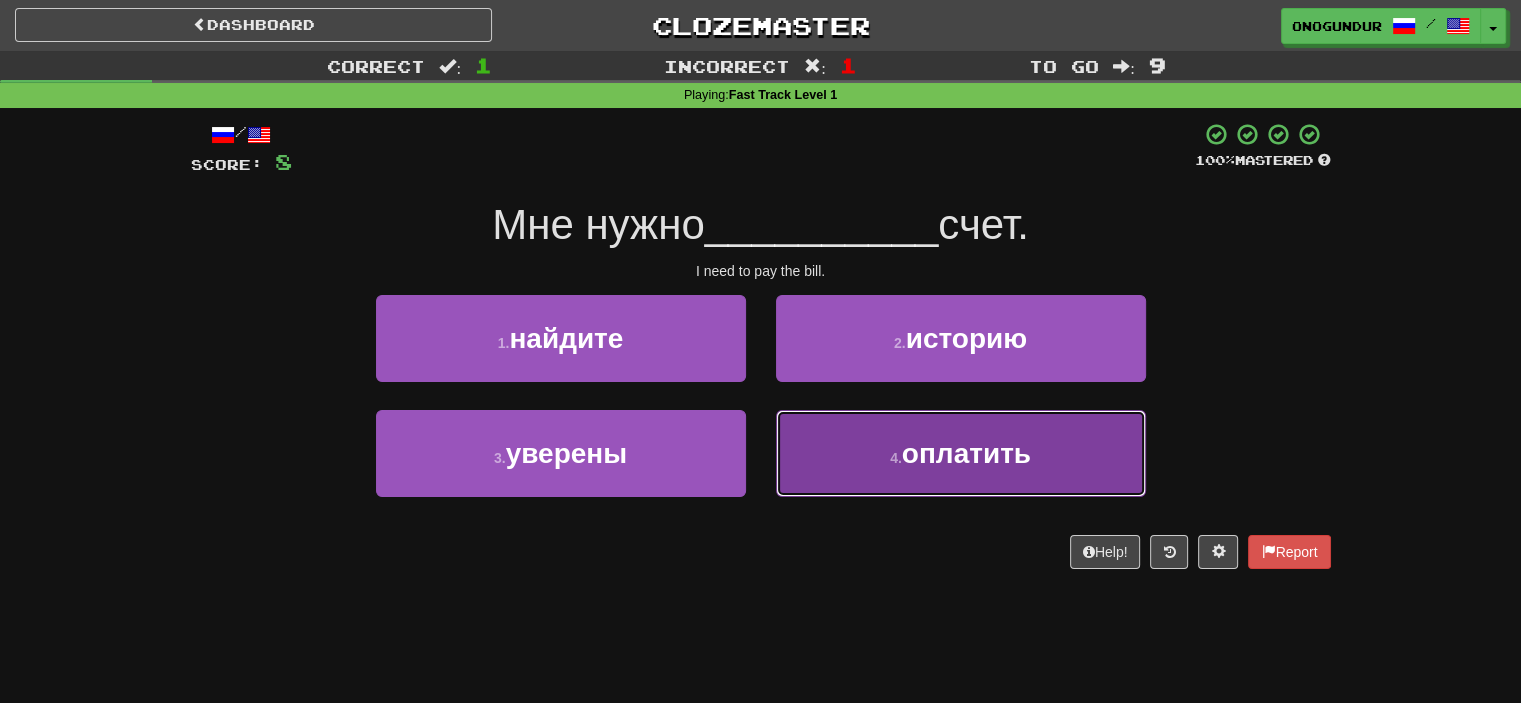 click on "4 .  оплатить" at bounding box center (961, 453) 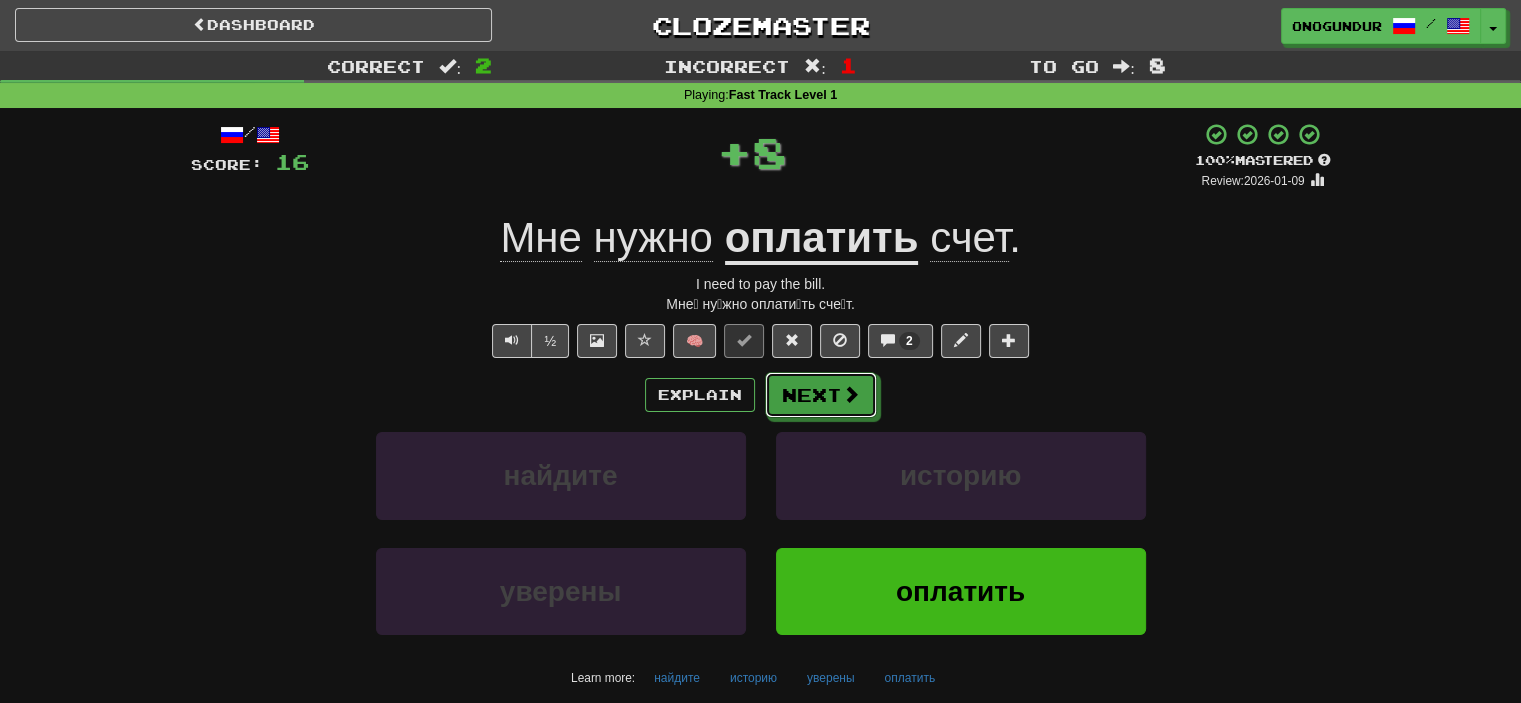 click at bounding box center (851, 394) 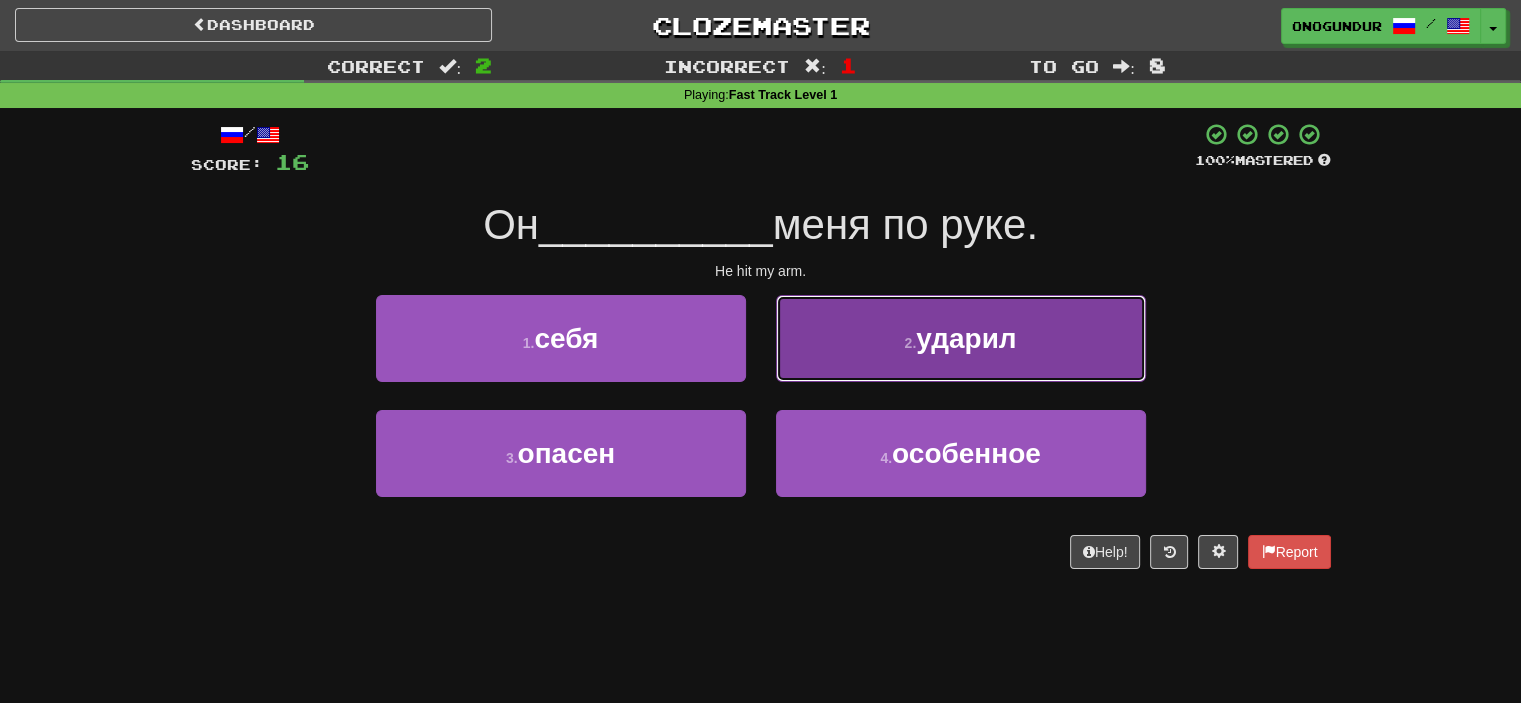 click on "2 .  ударил" at bounding box center [961, 338] 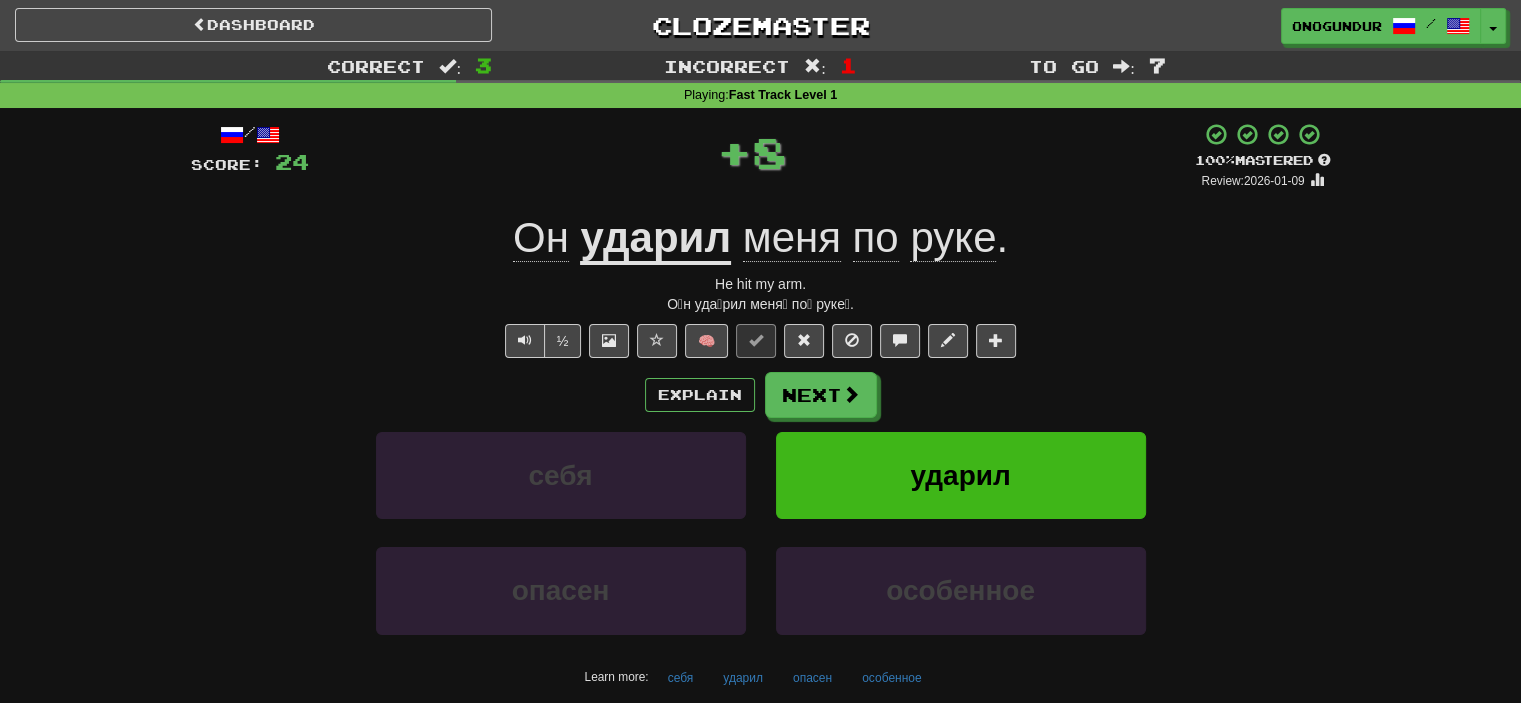 click on "Next" at bounding box center (821, 395) 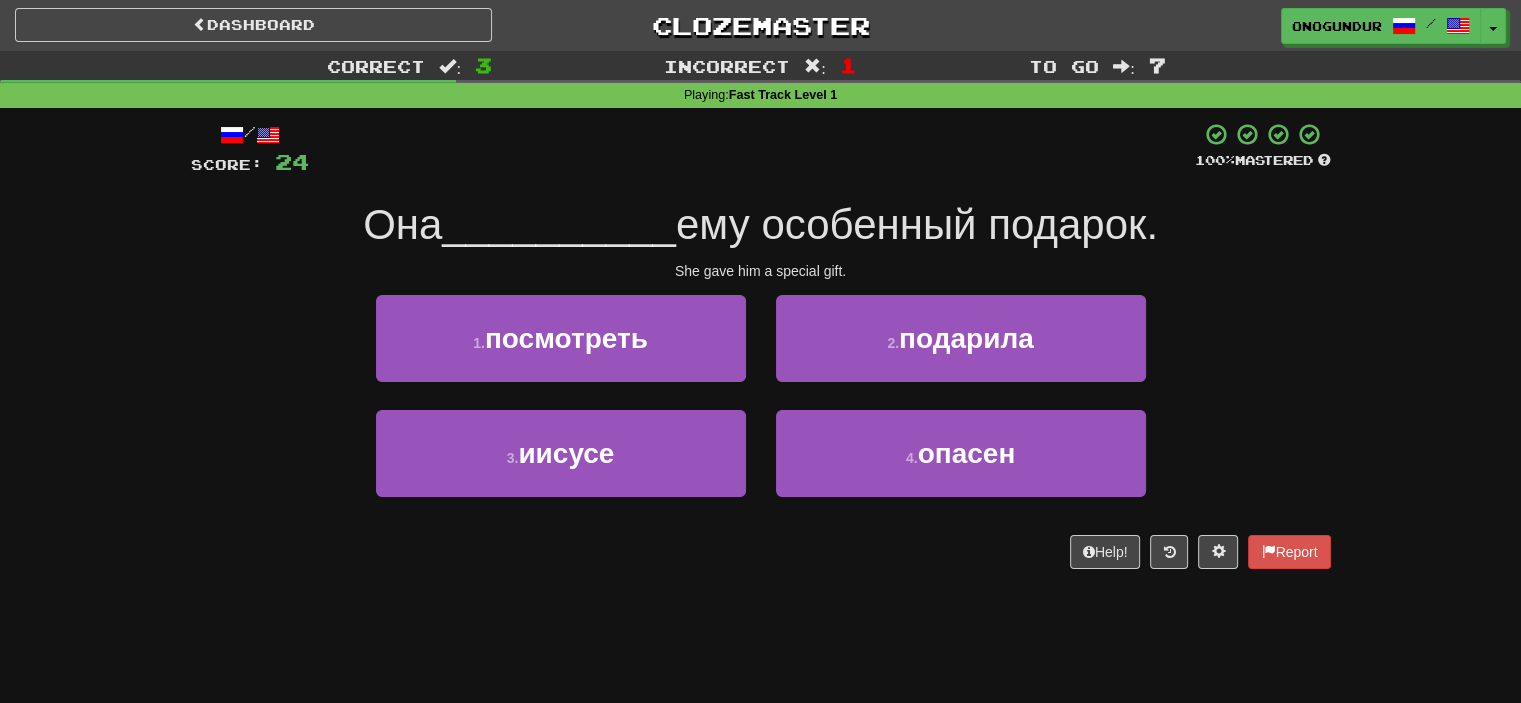 click on "Help!  Report" at bounding box center (761, 552) 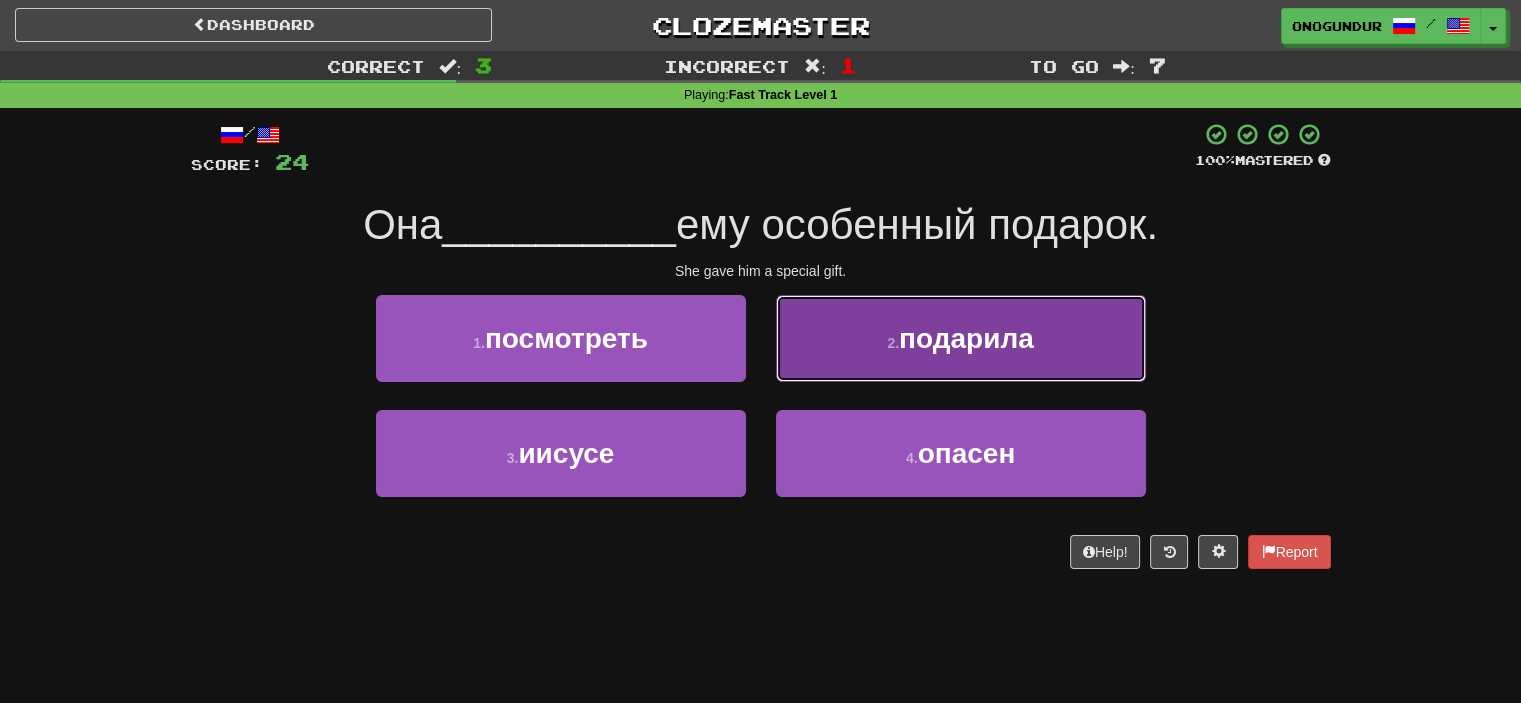 click on "2 .  подарила" at bounding box center (961, 338) 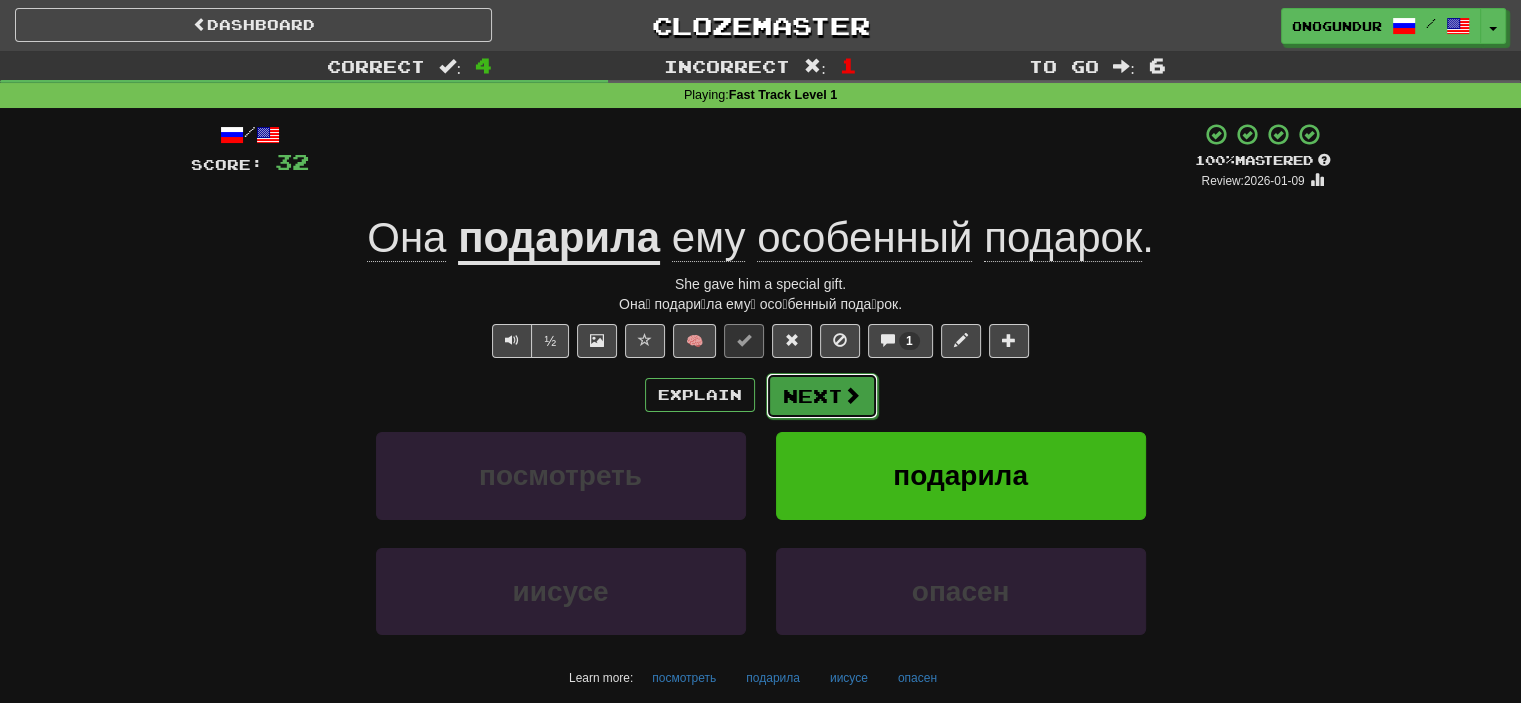click on "Next" at bounding box center (822, 396) 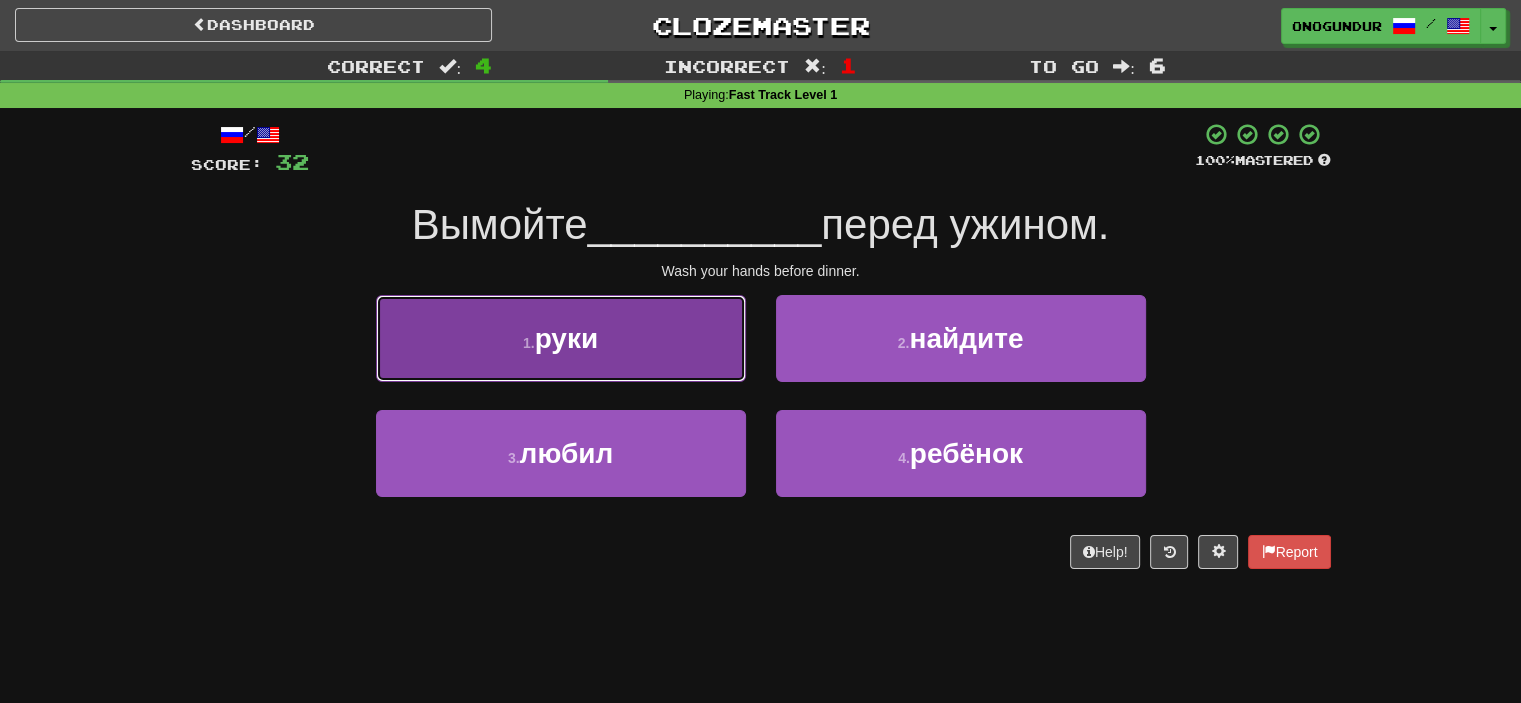 click on "1 .  руки" at bounding box center (561, 338) 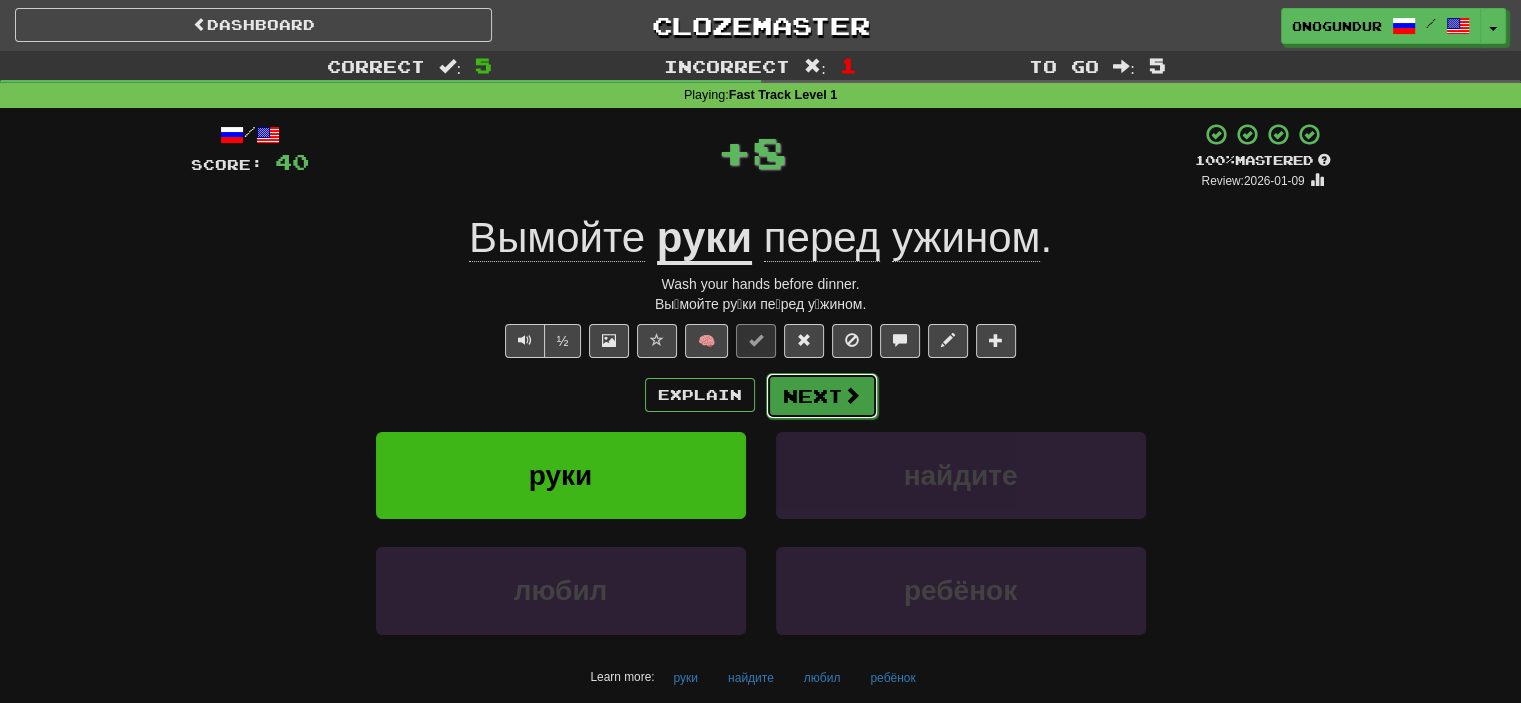click on "Next" at bounding box center [822, 396] 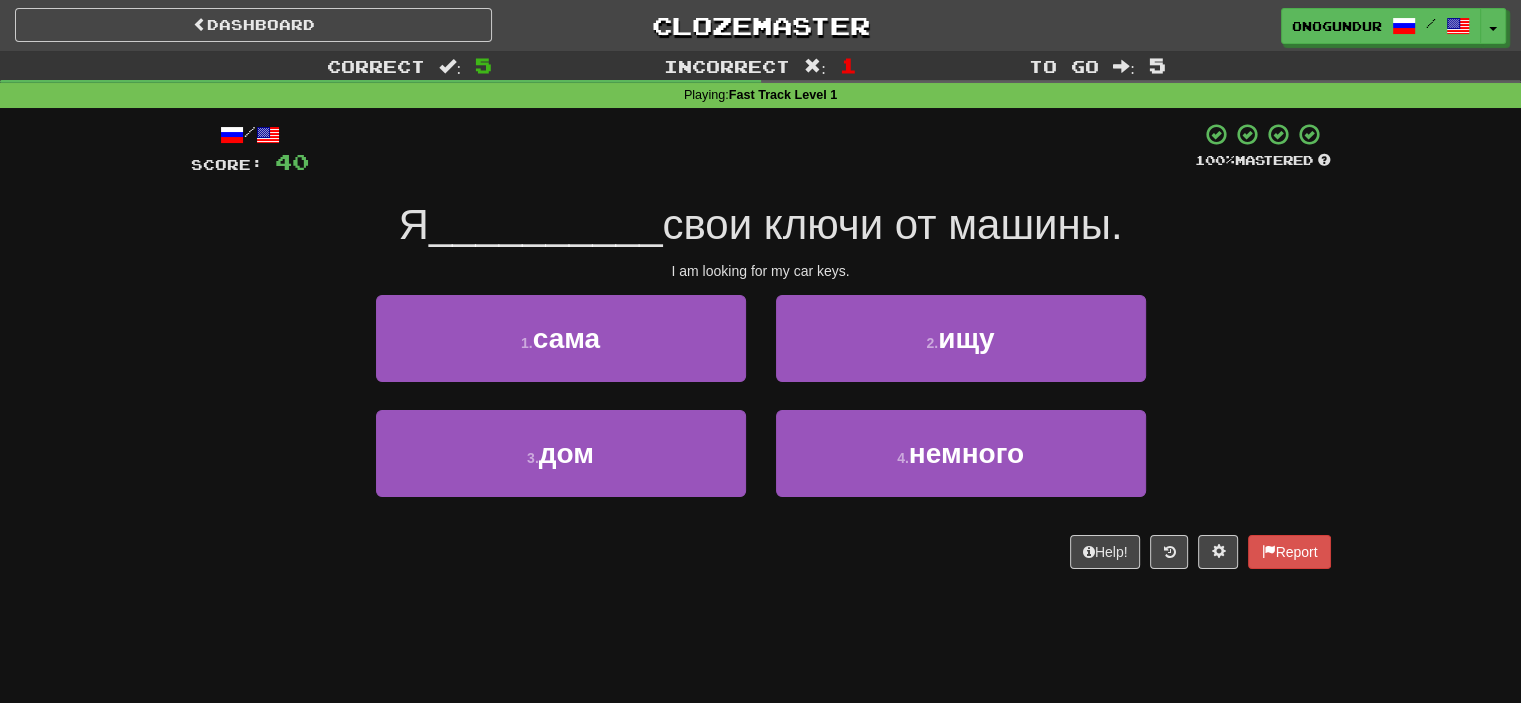 click on "Correct   :   5 Incorrect   :   1 To go   :   5 Playing :  Fast Track Level 1  /  Score:   40 100 %  Mastered Я  __________  свои ключи от машины. I am looking for my car keys. 1 .  сама 2 .  ищу 3 .  дом 4 .  немного  Help!  Report" at bounding box center [760, 324] 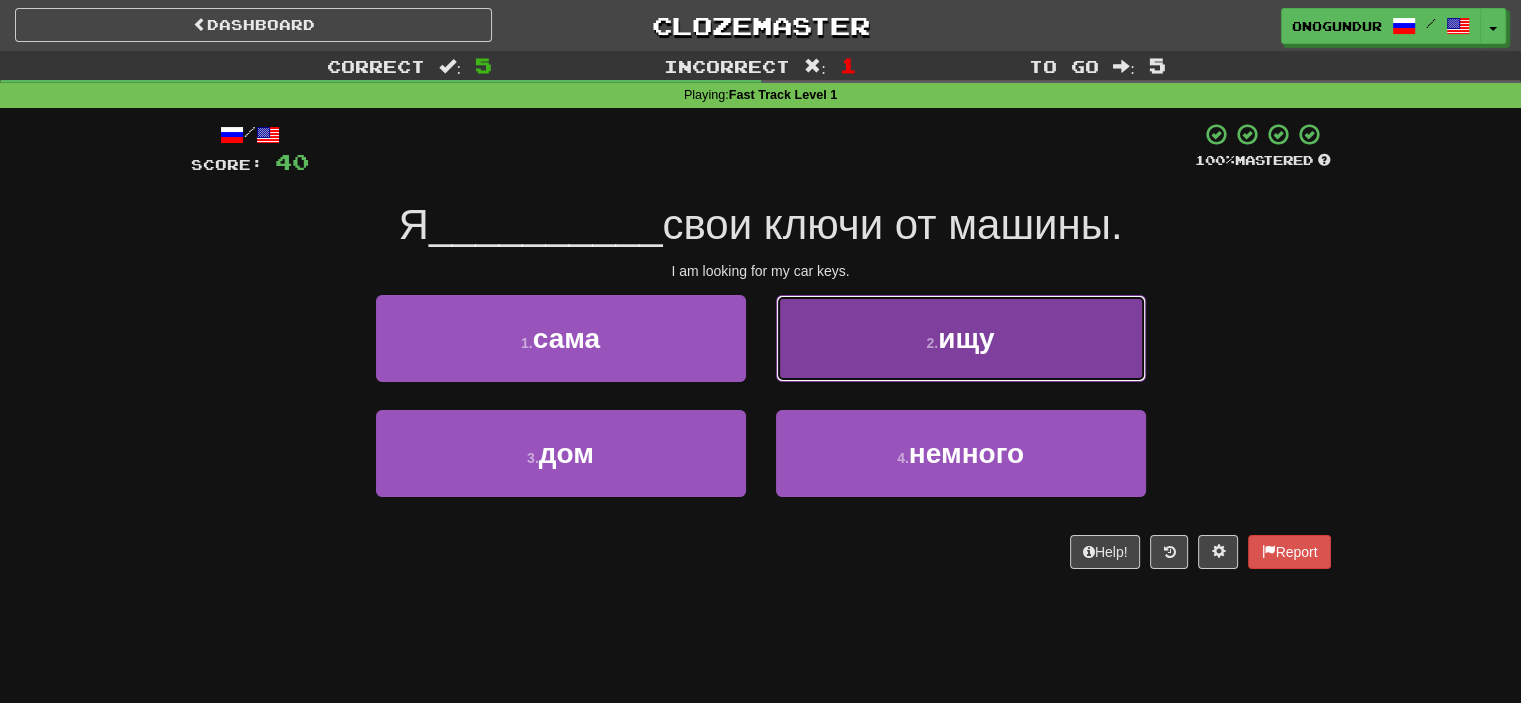 click on "2 .  ищу" at bounding box center [961, 338] 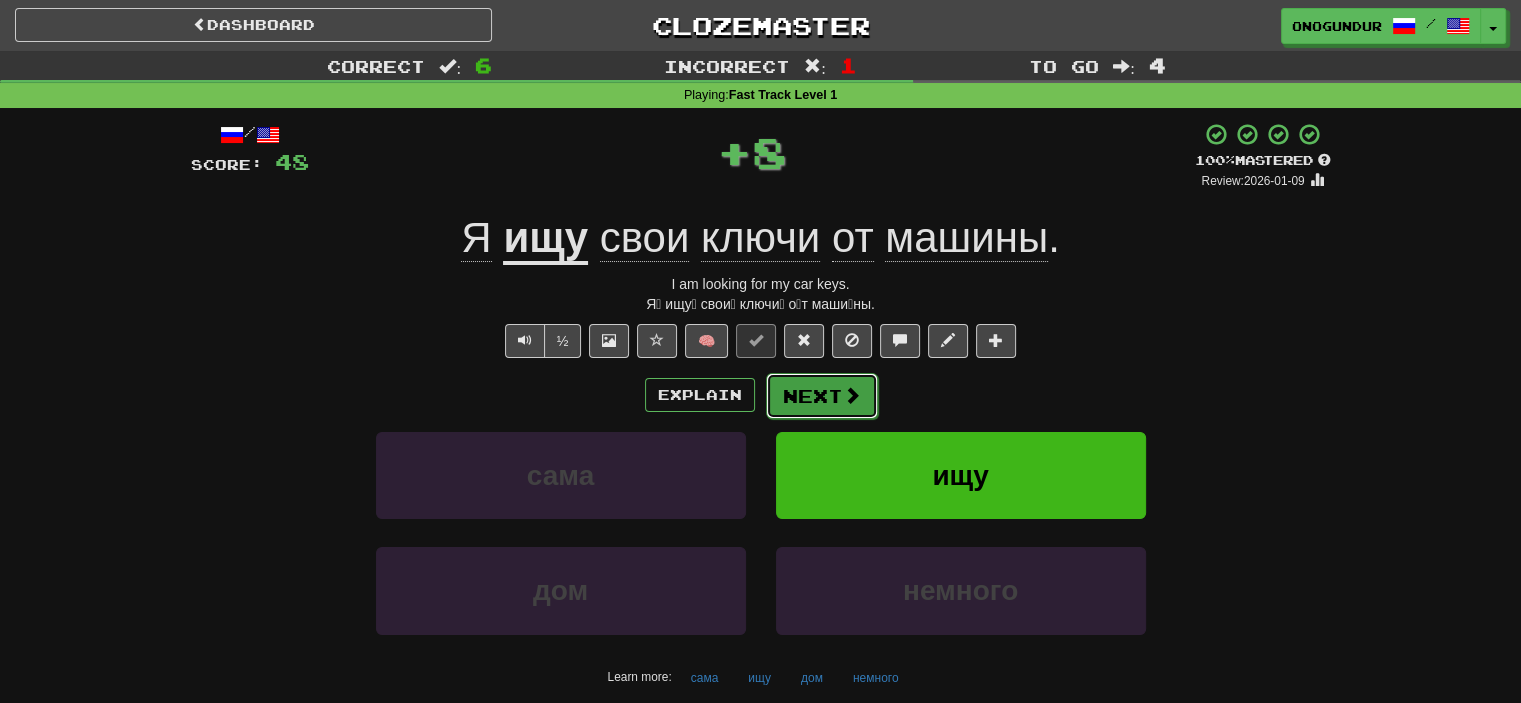 click on "Next" at bounding box center [822, 396] 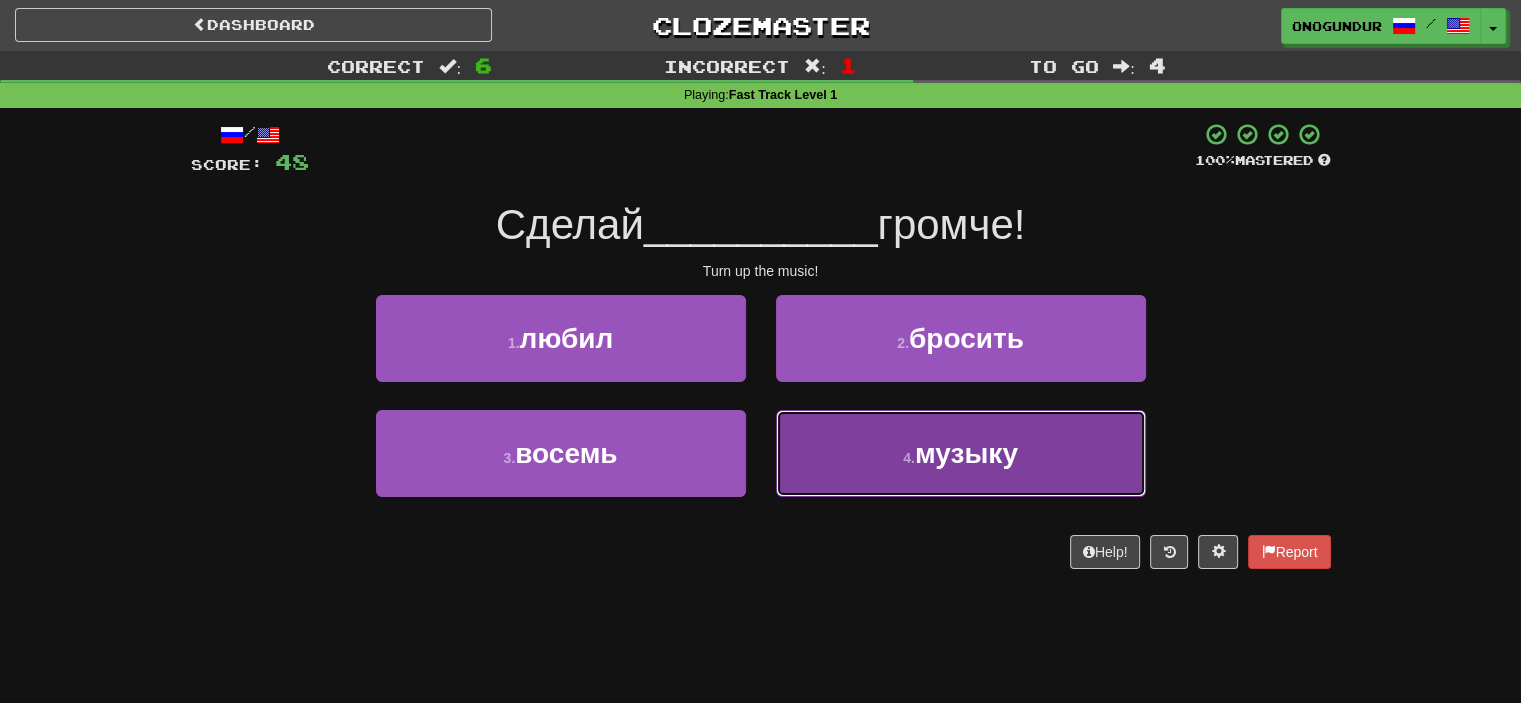 click on "4 .  музыку" at bounding box center (961, 453) 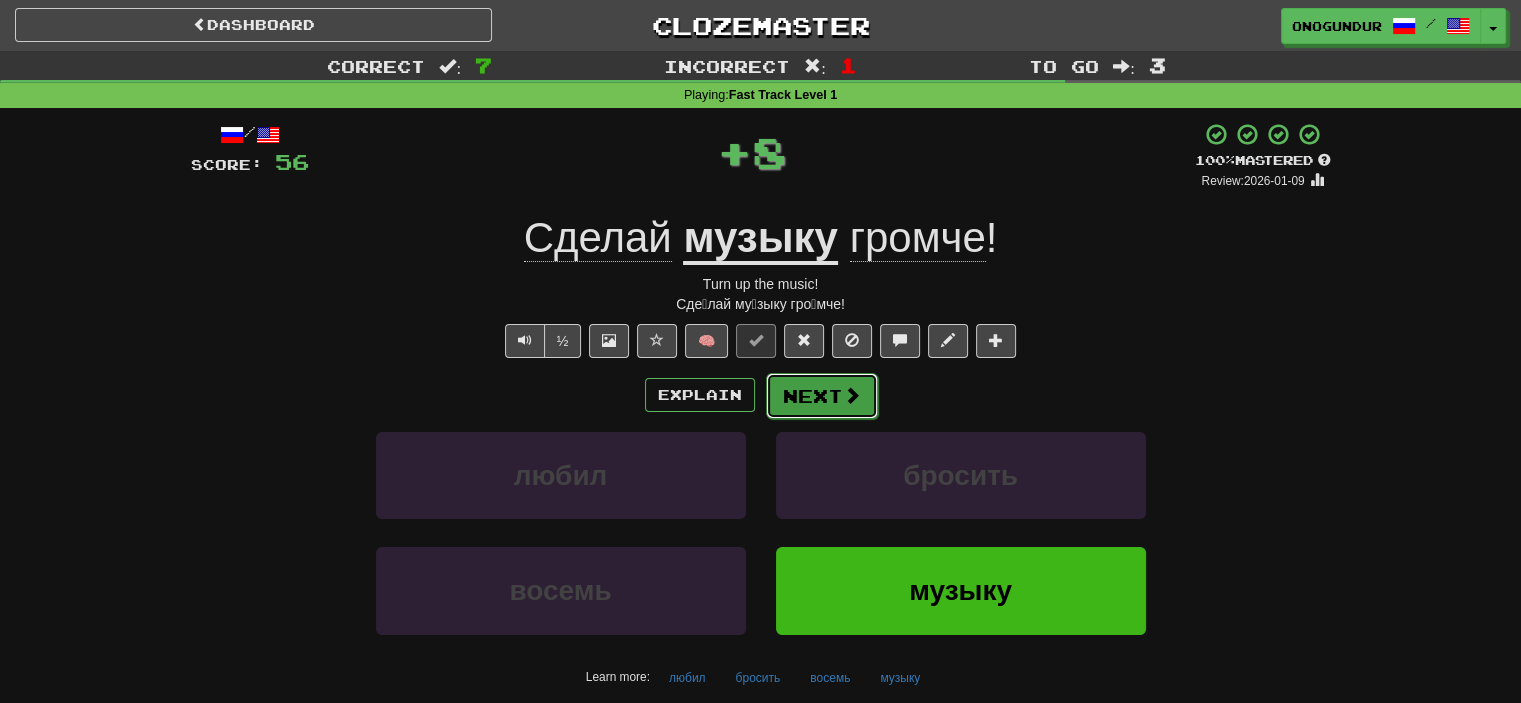 click on "Next" at bounding box center (822, 396) 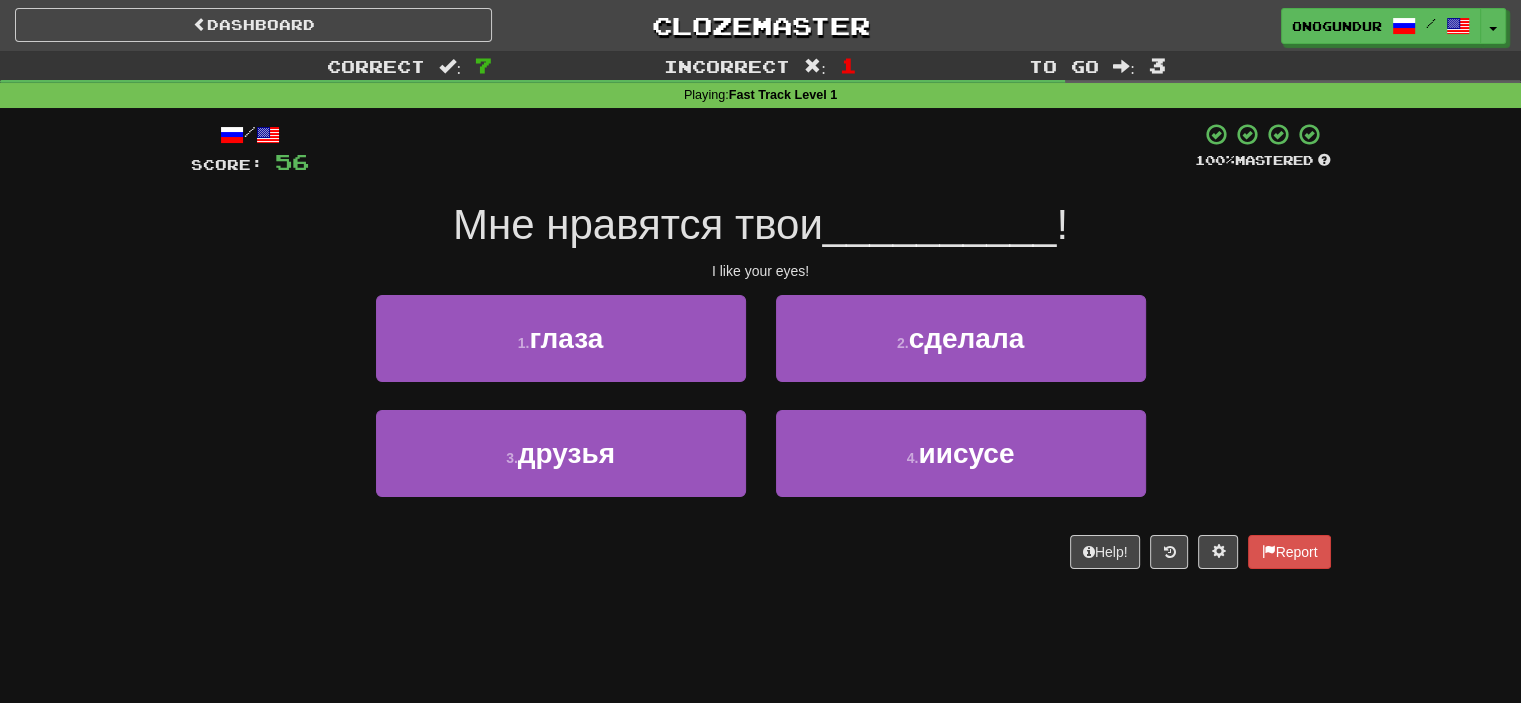 click on "Dashboard
Clozemaster
onogundur
/
Toggle Dropdown
Dashboard
Leaderboard
Activity Feed
Notifications
Profile
Discussions
Azərbaycanca
/
English
Streak:
28
Review:
2,710
Points Today: 0
Català
/
English
Streak:
0
Review:
10
Points Today: 0
Deutsch
/
English
Streak:
0
Review:
1,979
Points Today: 0
Español
/
English
Streak:
0
Review:
1,381
Points Today: 0
Esperanto
/
English
Streak:
0
Review:
1,035
Points Today: 0
Français
/
English
Streak:
0
Review:
19
Points Today: 0
Hrvatski
/
English
Streak:
0
Review:
278
Points Today: 0
Íslenska
/" at bounding box center [760, 351] 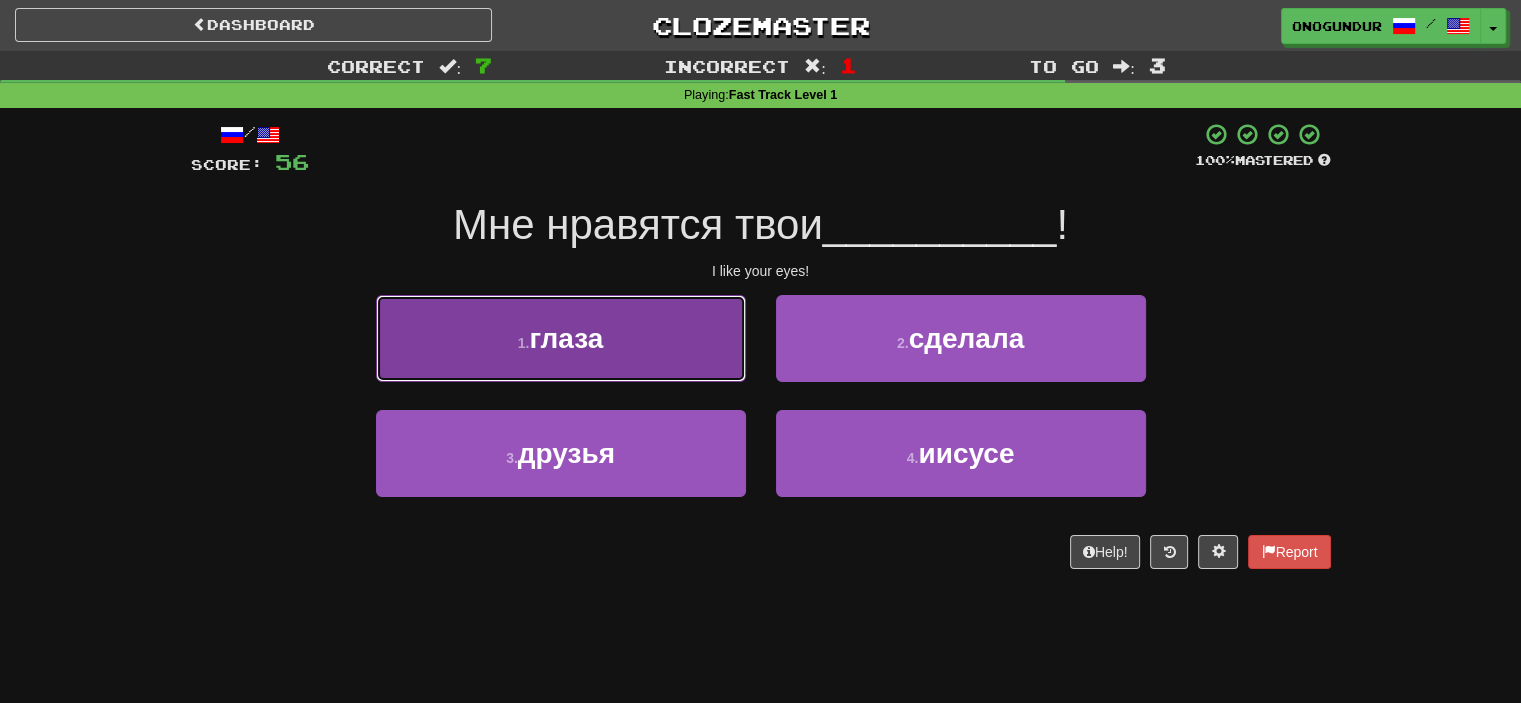 click on "1 .  глаза" at bounding box center [561, 338] 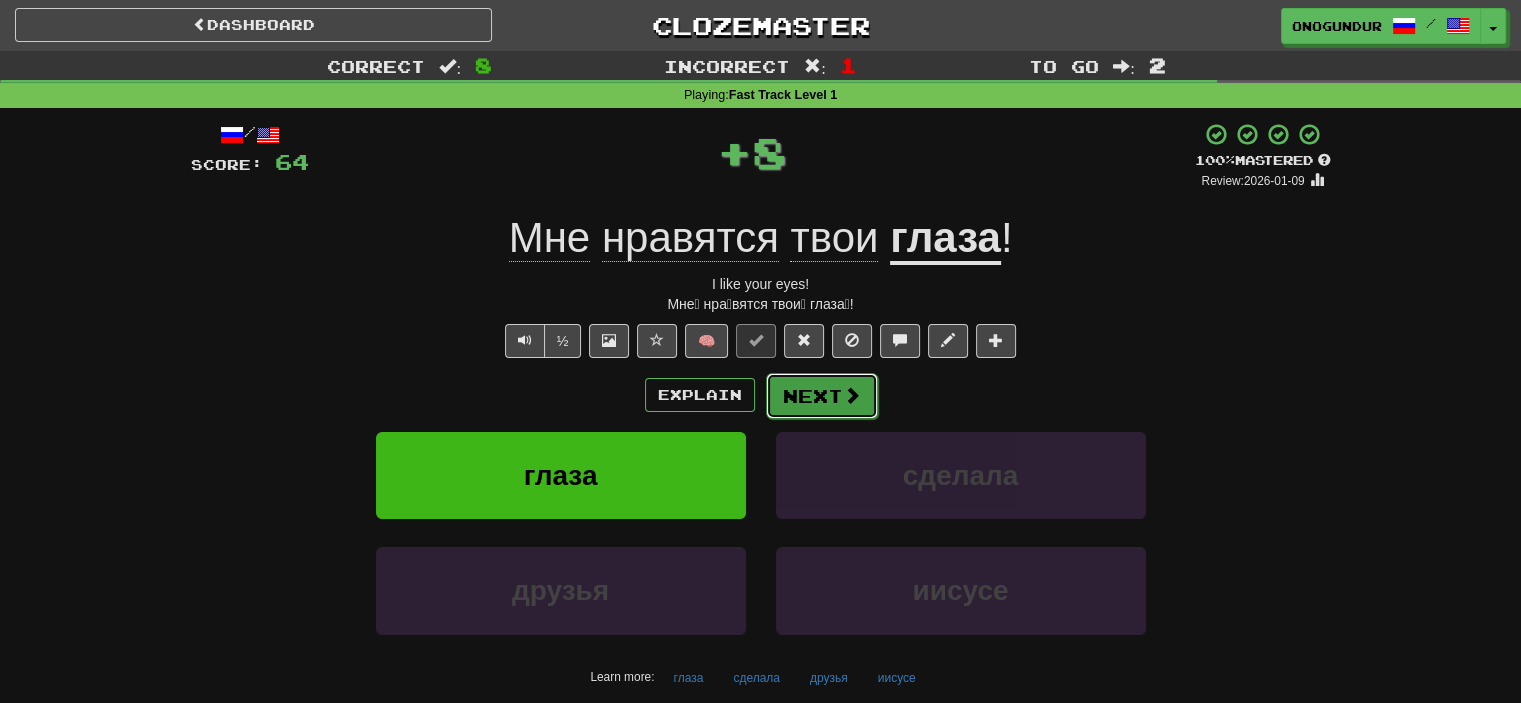 click on "Next" at bounding box center (822, 396) 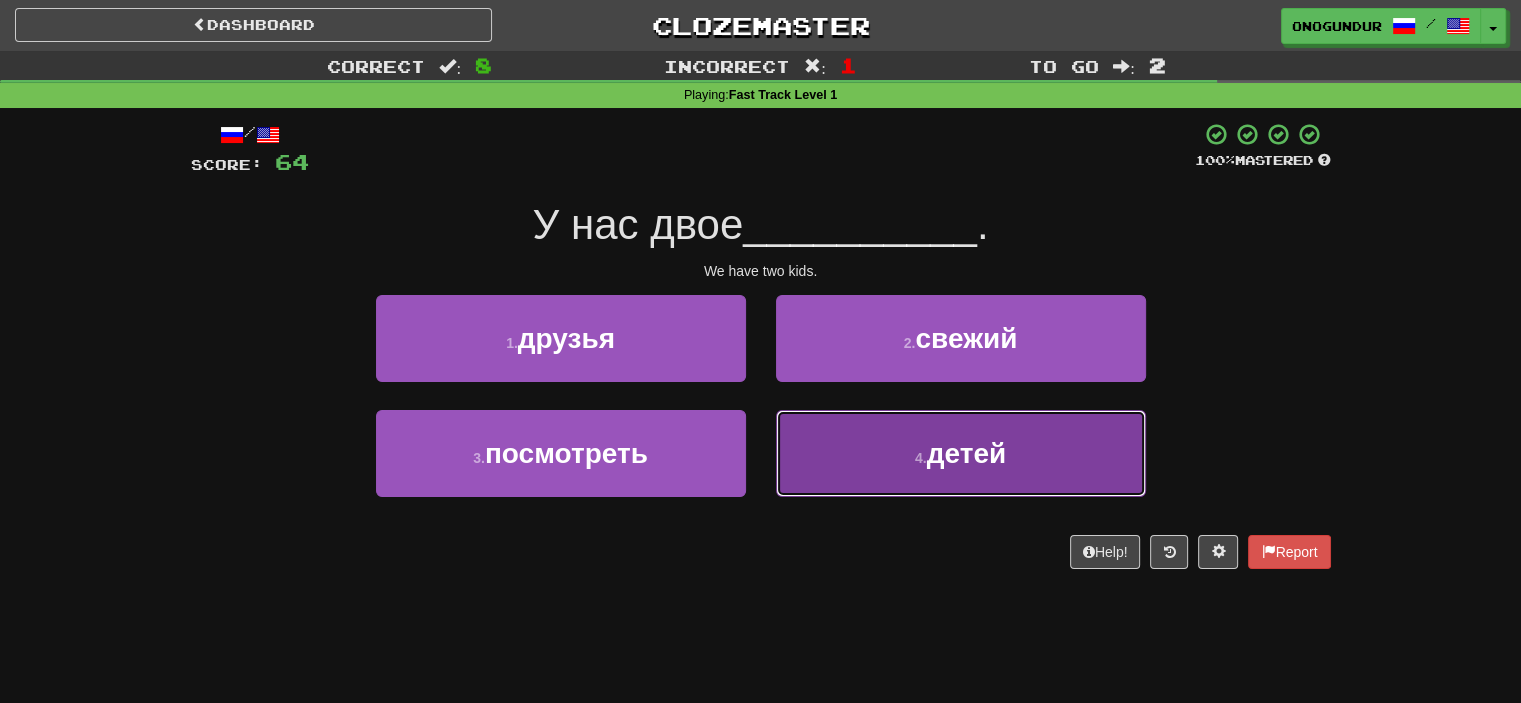 click on "4 .  детей" at bounding box center [961, 453] 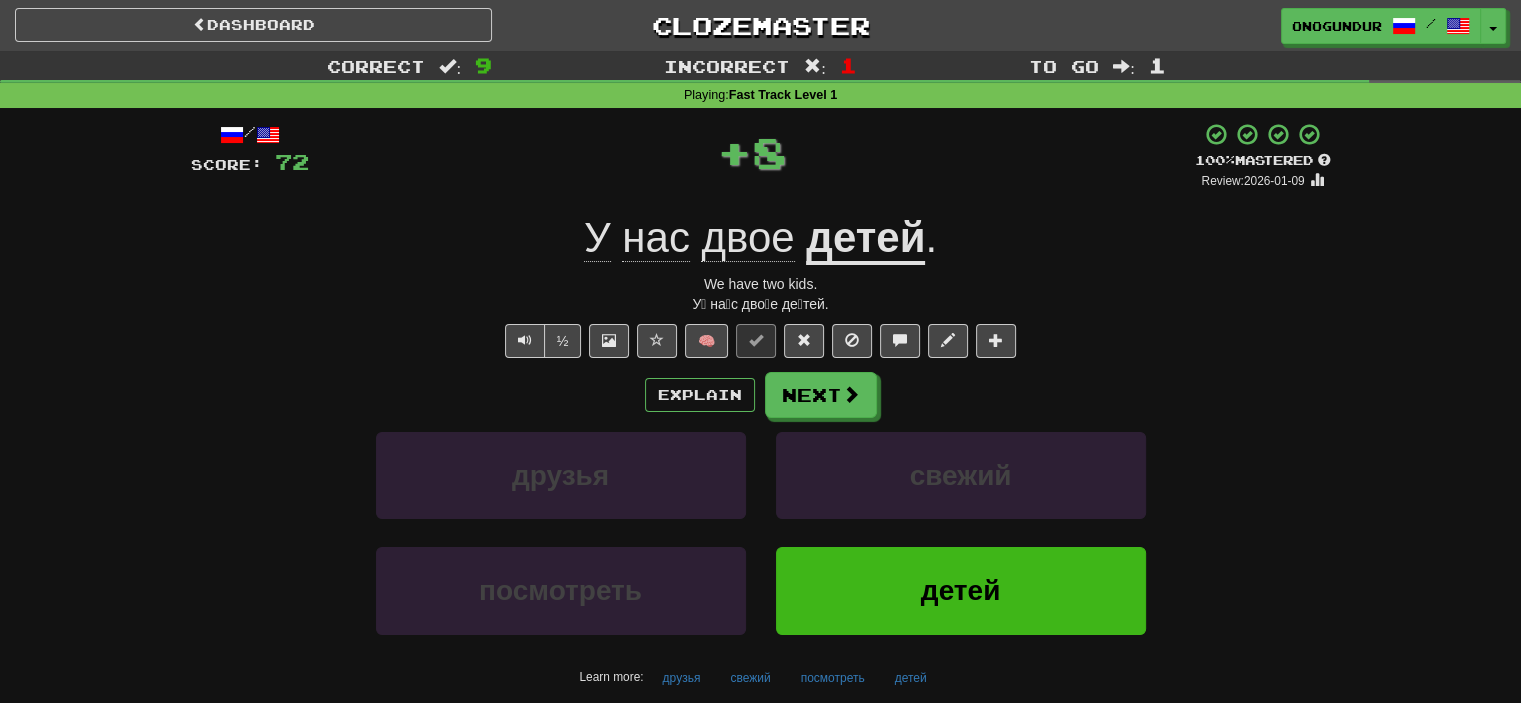 click on "Next" at bounding box center [821, 395] 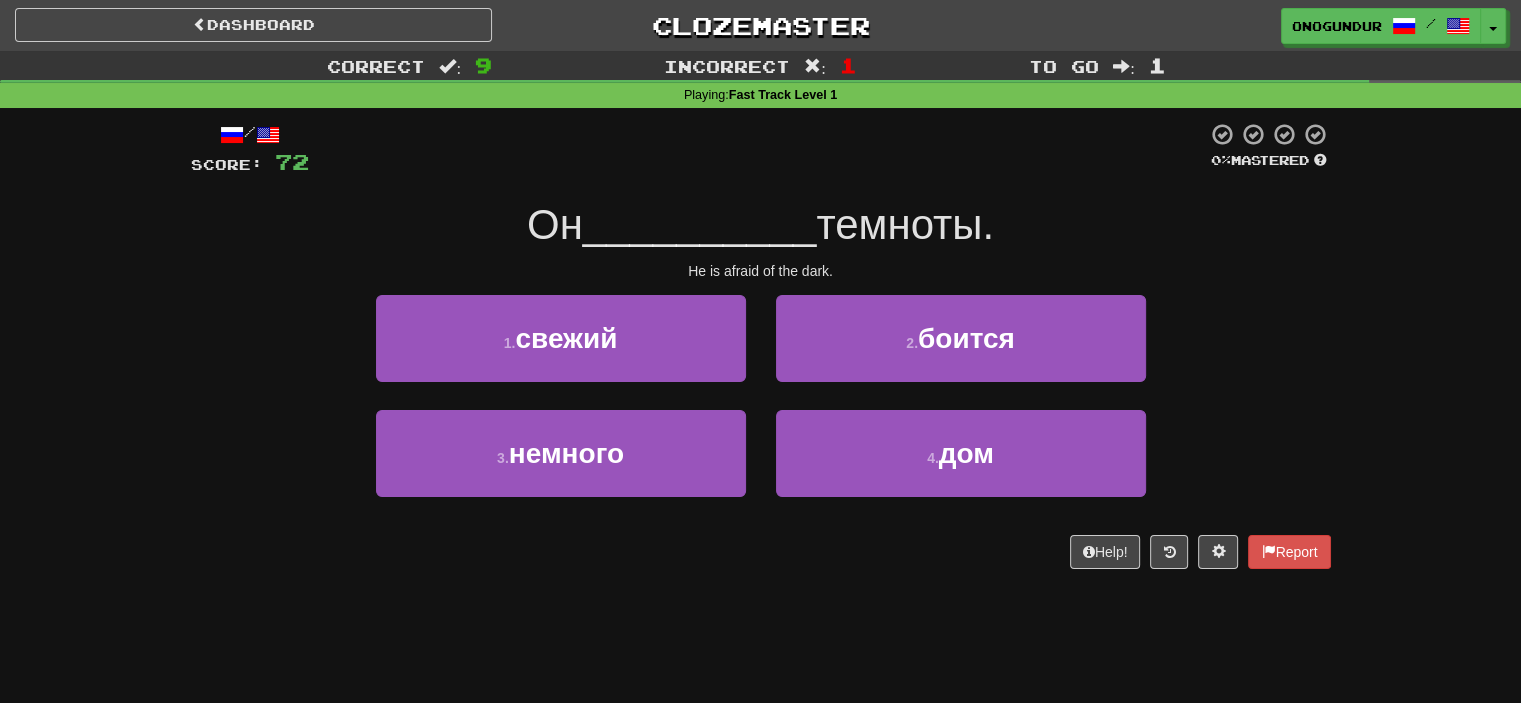 click on "/  Score:   72 0 %  Mastered Он  __________  темноты. He is afraid of the dark. 1 .  свежий 2 .  боится 3 .  немного 4 .  дом  Help!  Report" at bounding box center (761, 352) 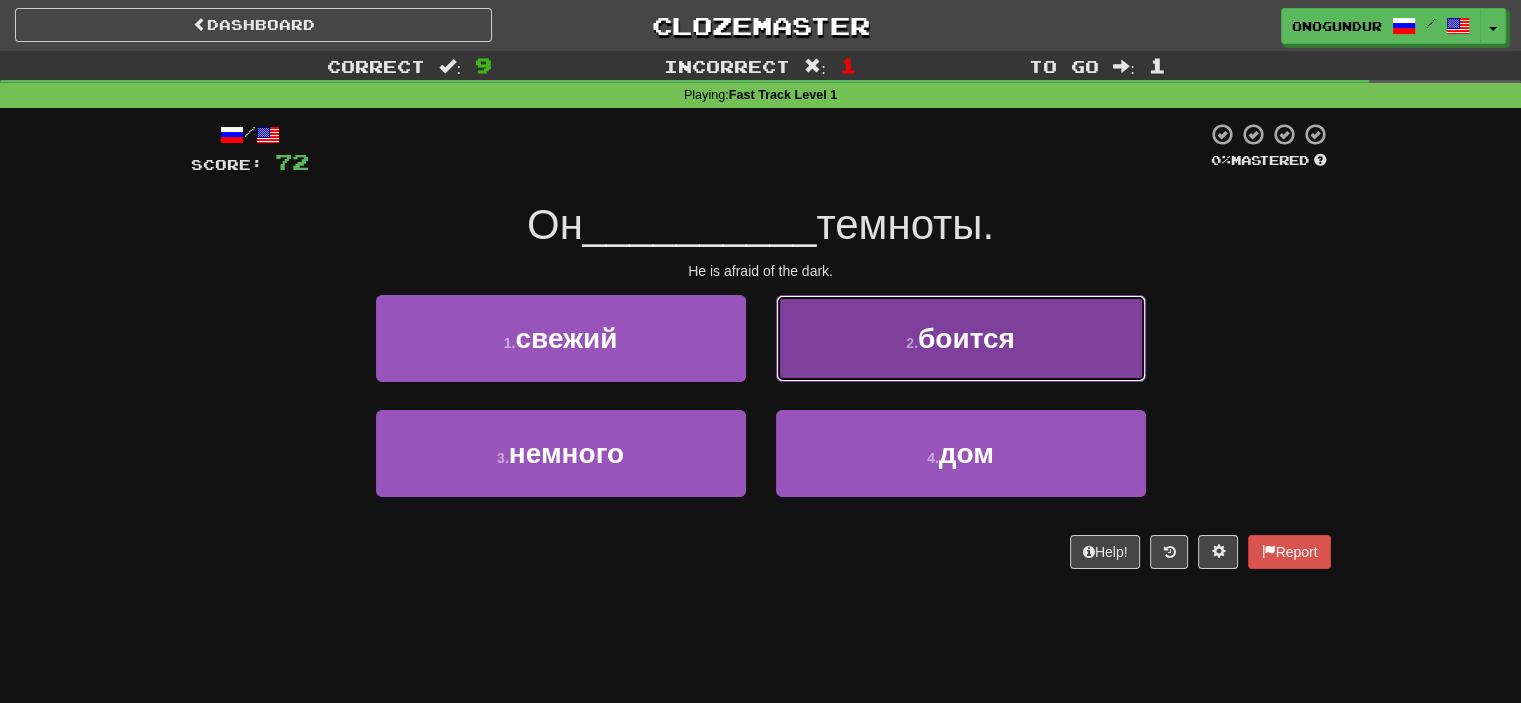 click on "2 .  боится" at bounding box center (961, 338) 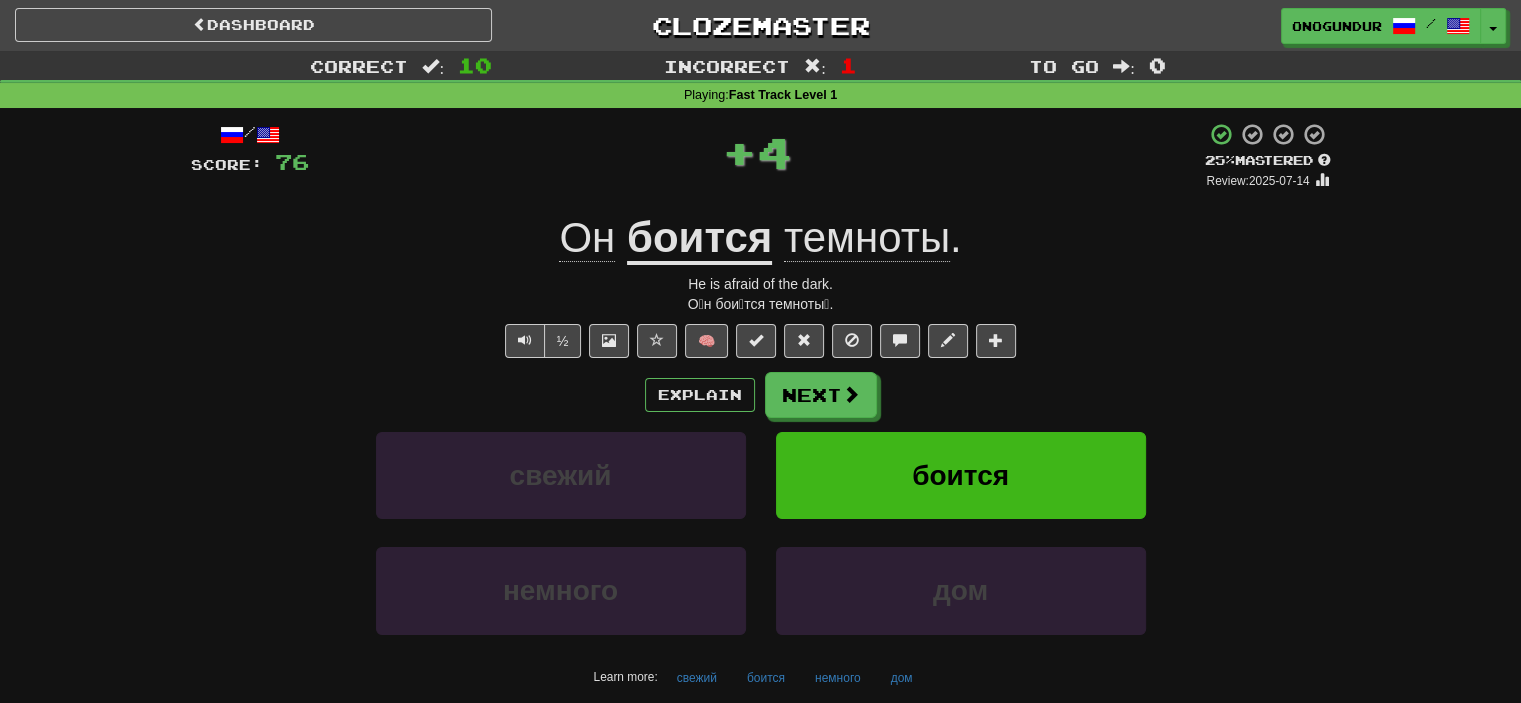 click on "Next" at bounding box center [821, 395] 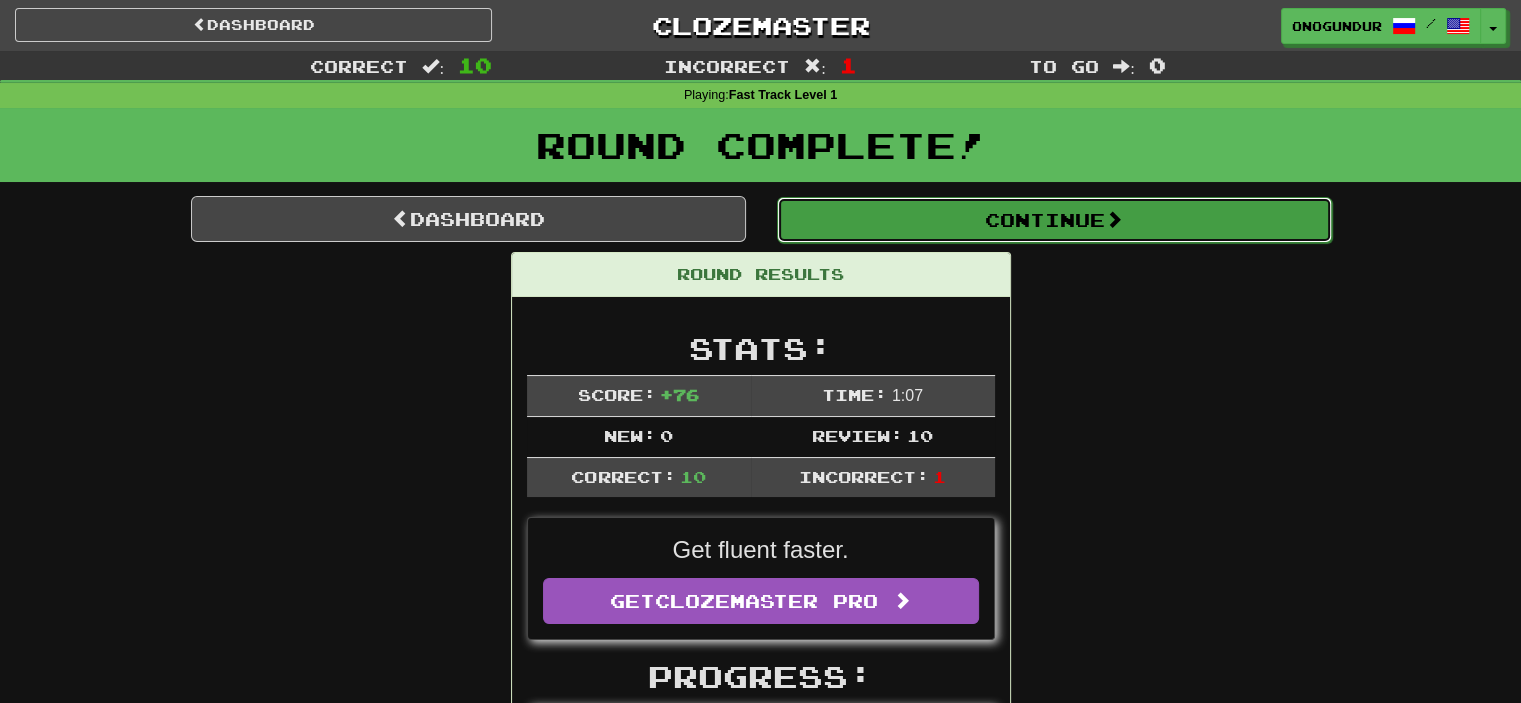 click on "Continue" at bounding box center (1054, 220) 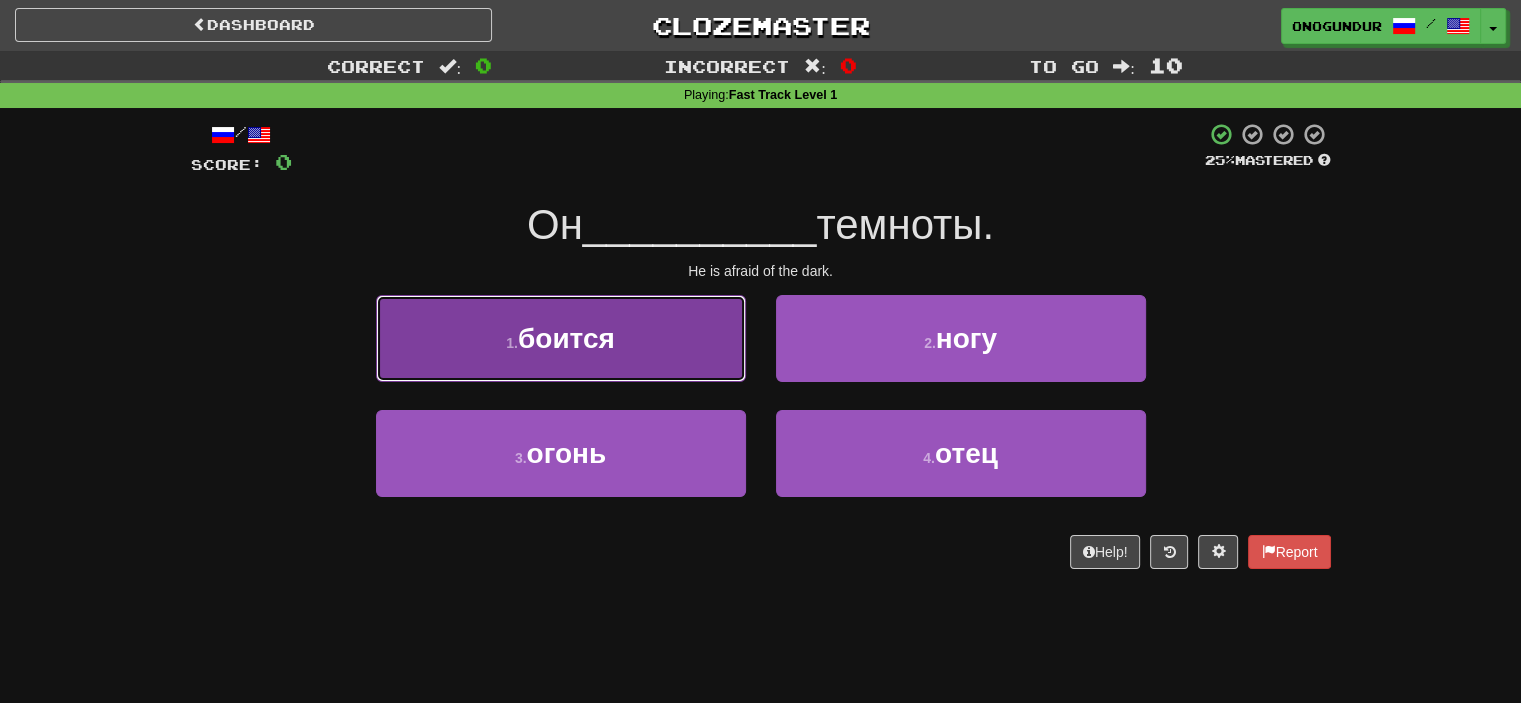 click on "1 .  боится" at bounding box center [561, 338] 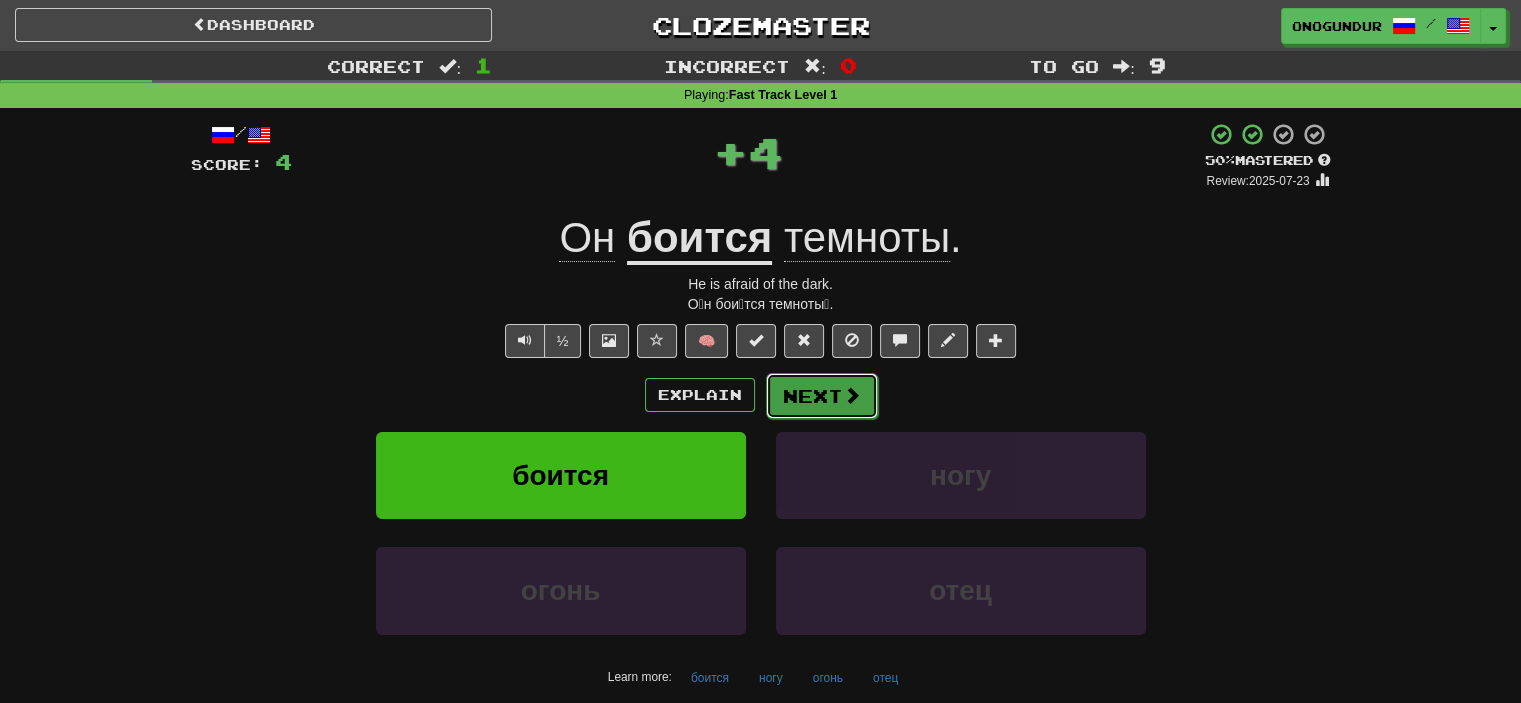 click on "Next" at bounding box center (822, 396) 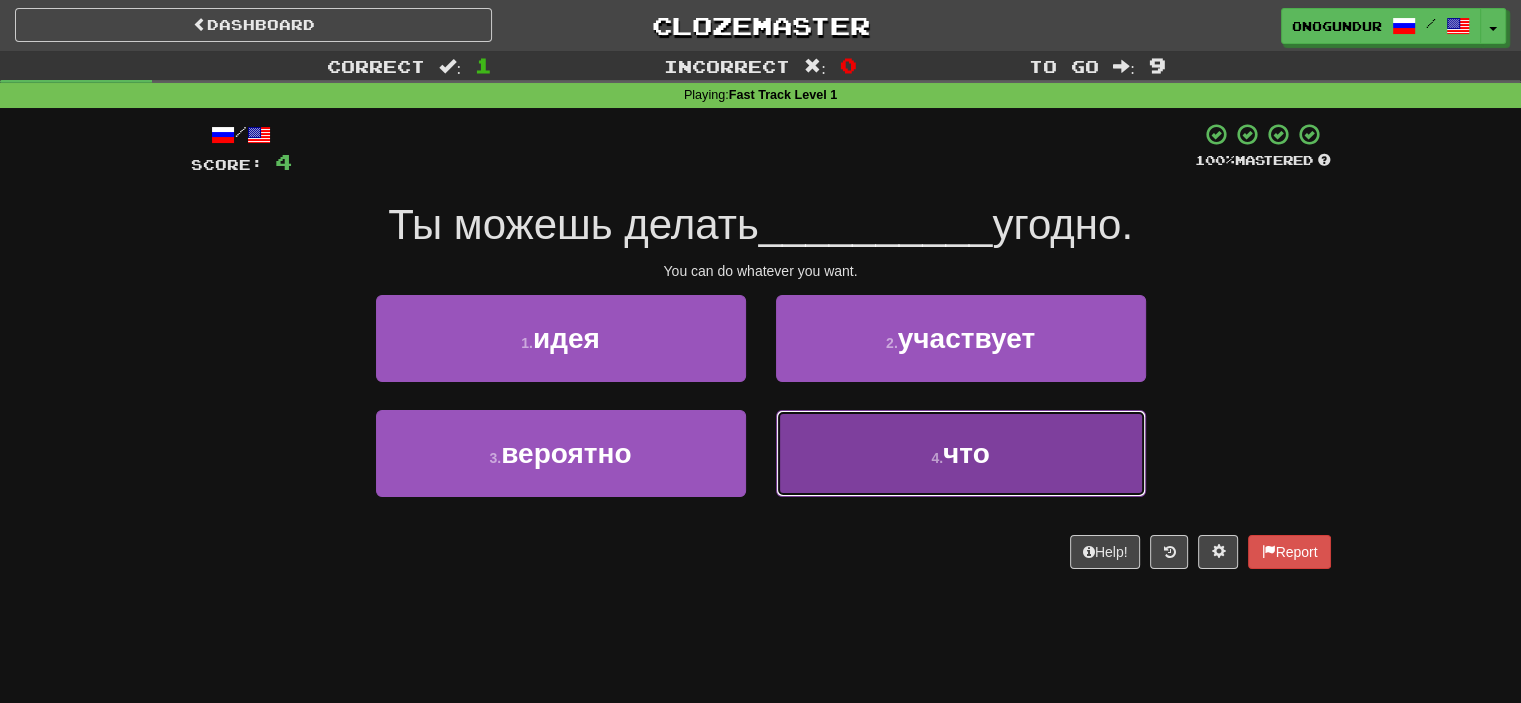 click on "4 .  что" at bounding box center [961, 453] 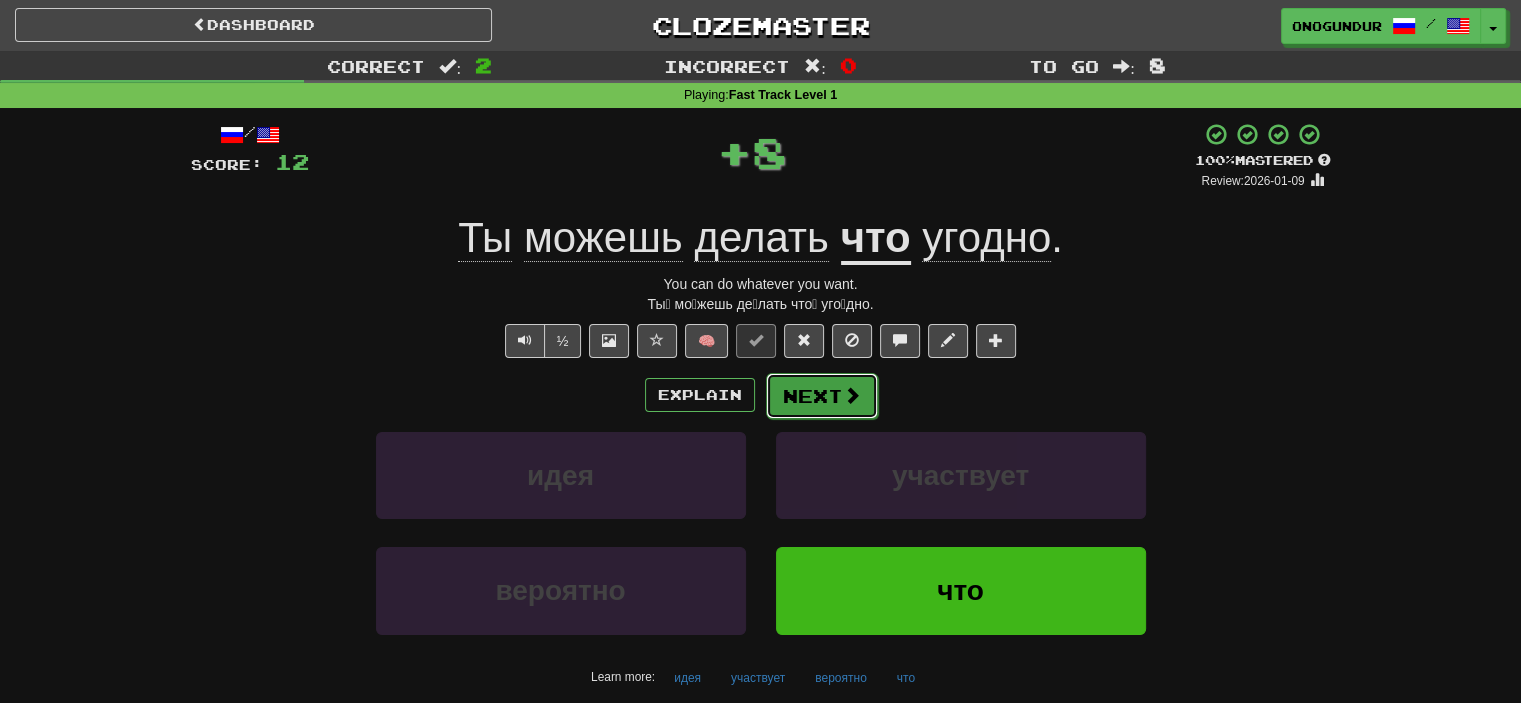 click on "Next" at bounding box center (822, 396) 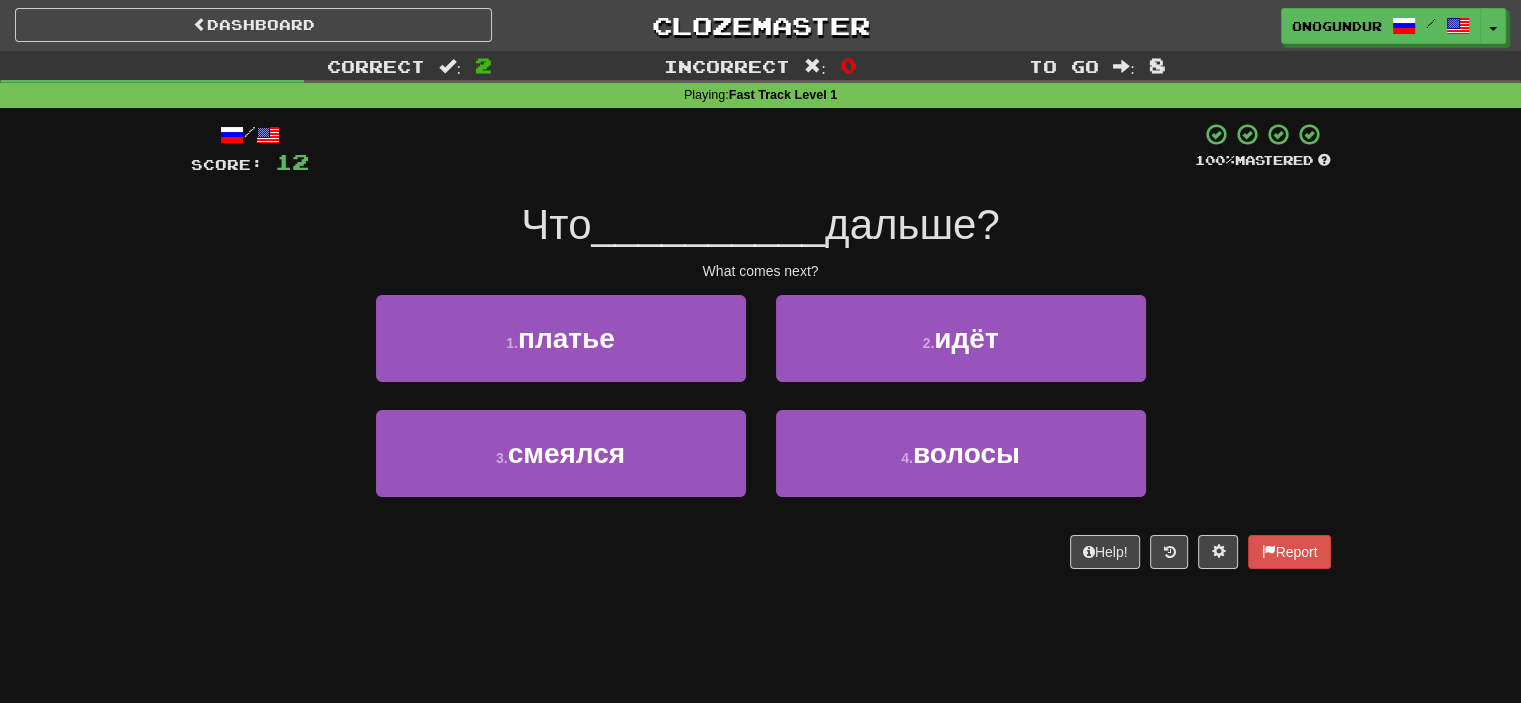 click on "/  Score:   12 100 %  Mastered Что  __________  дальше? What comes next? 1 .  платье 2 .  идёт 3 .  смеялся 4 .  волосы  Help!  Report" at bounding box center (761, 352) 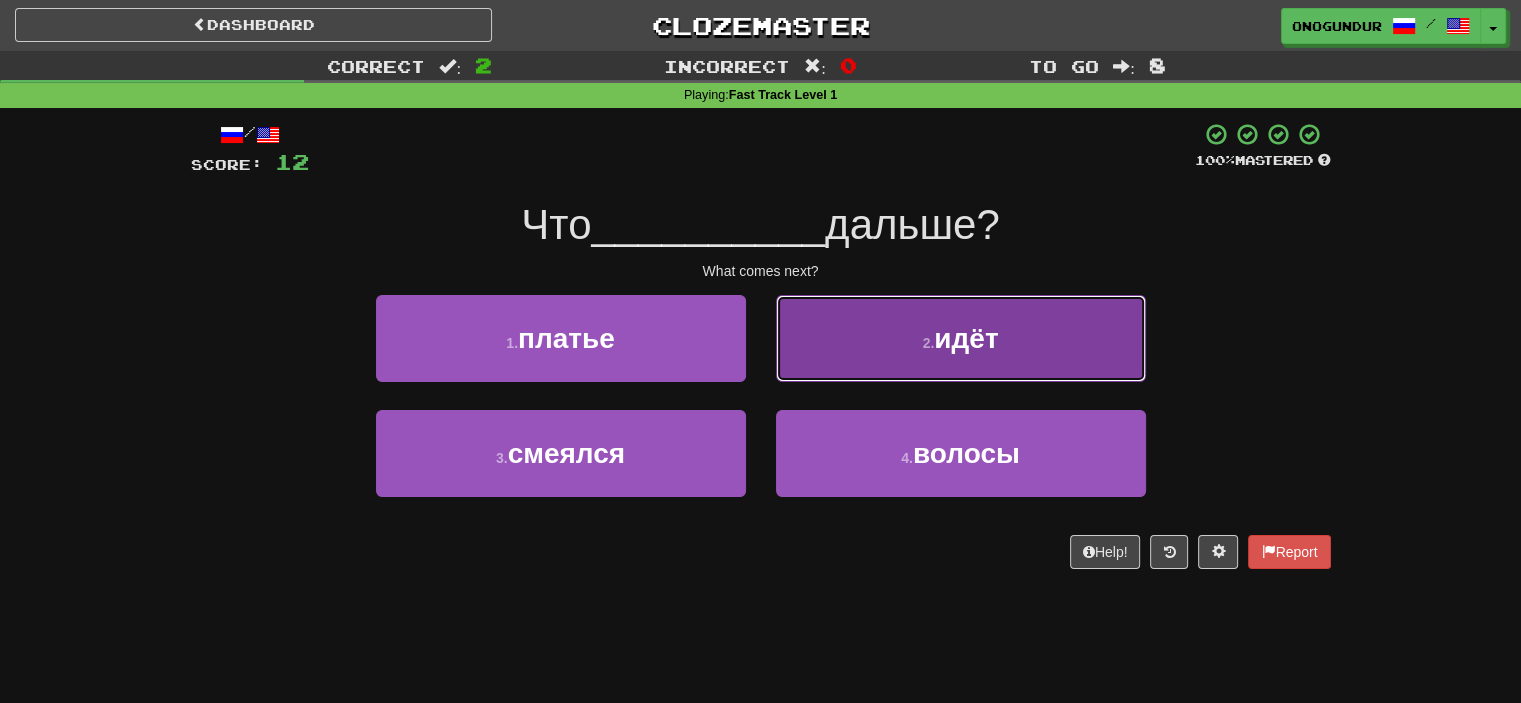 click on "2 .  идёт" at bounding box center [961, 338] 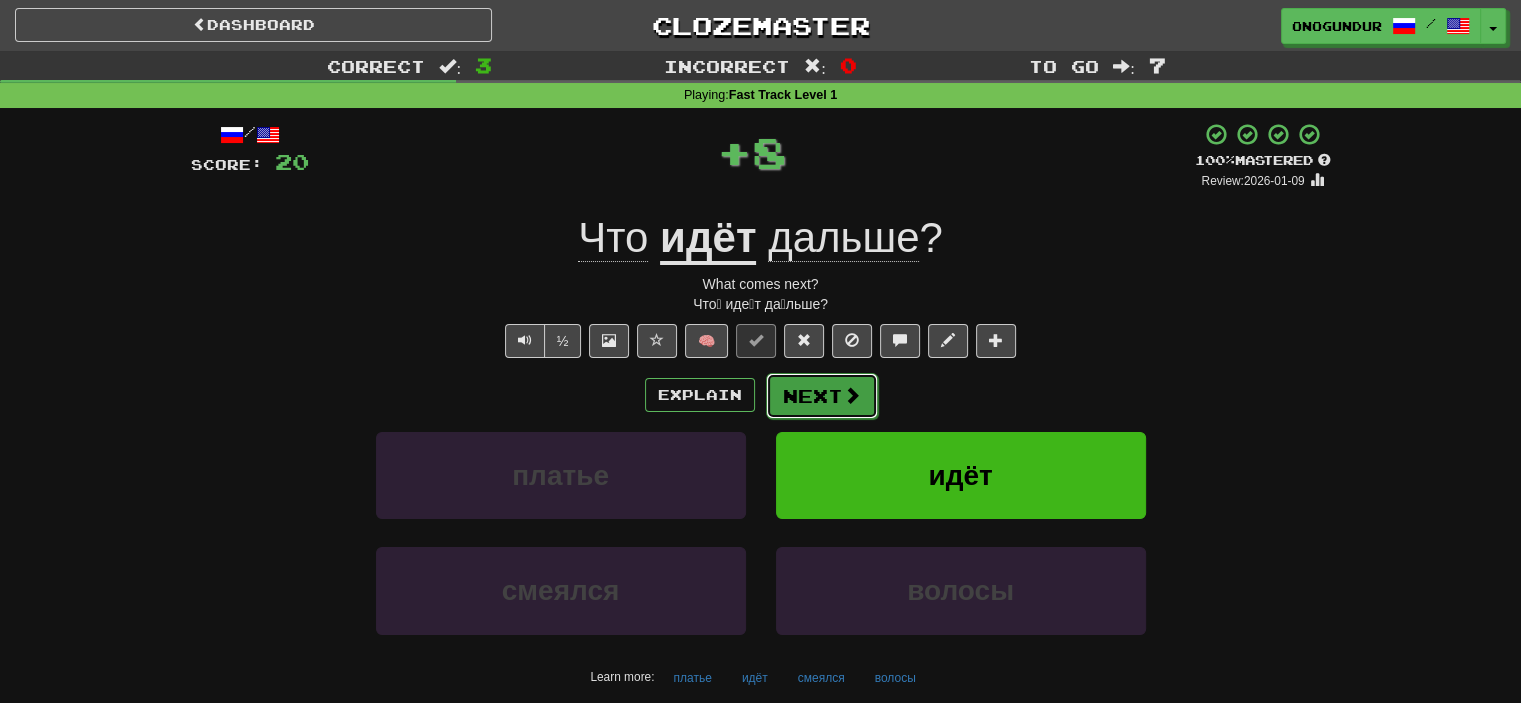 click on "Next" at bounding box center [822, 396] 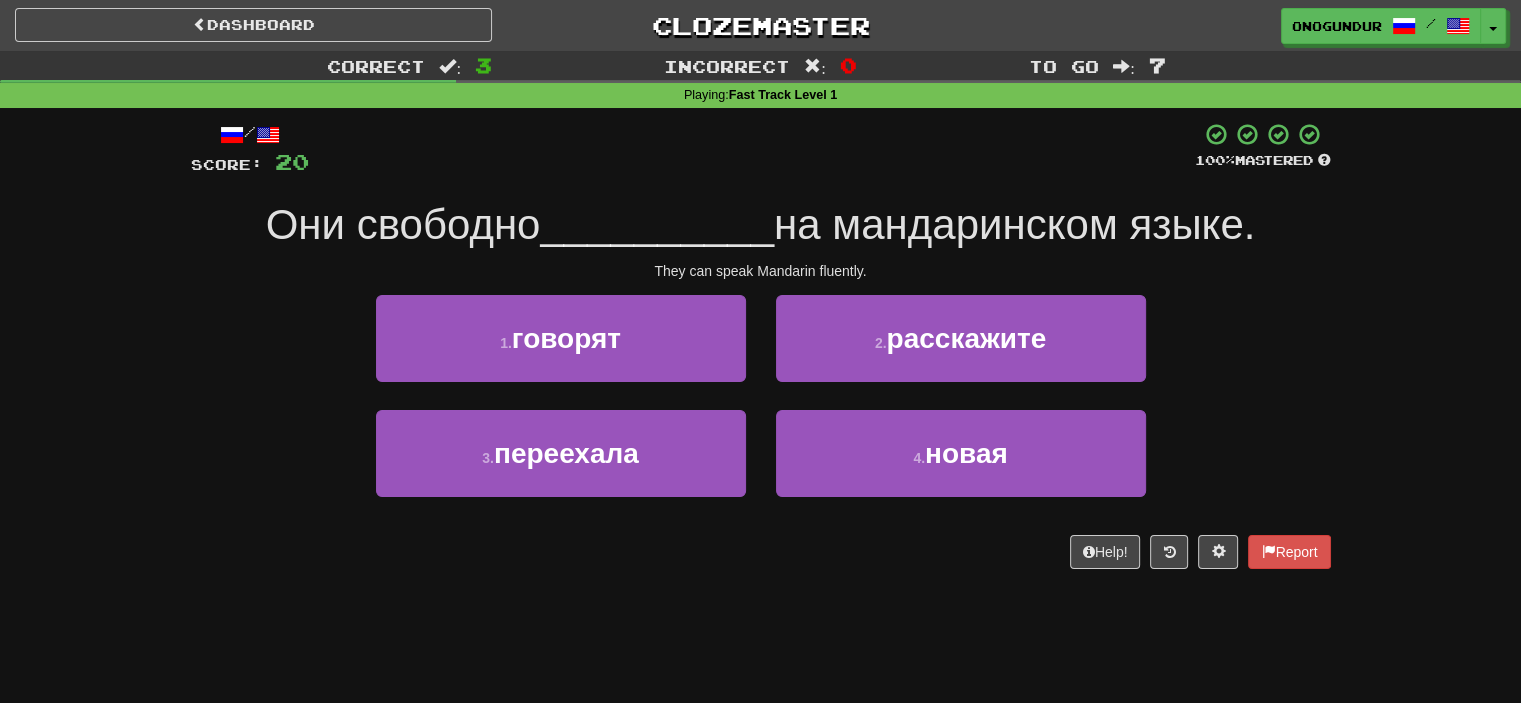 click on "/  Score:   20 100 %  Mastered Они свободно  __________  на мандаринском языке. They can speak Mandarin fluently. 1 .  говорят 2 .  расскажите 3 .  переехала 4 .  новая  Help!  Report" at bounding box center (761, 352) 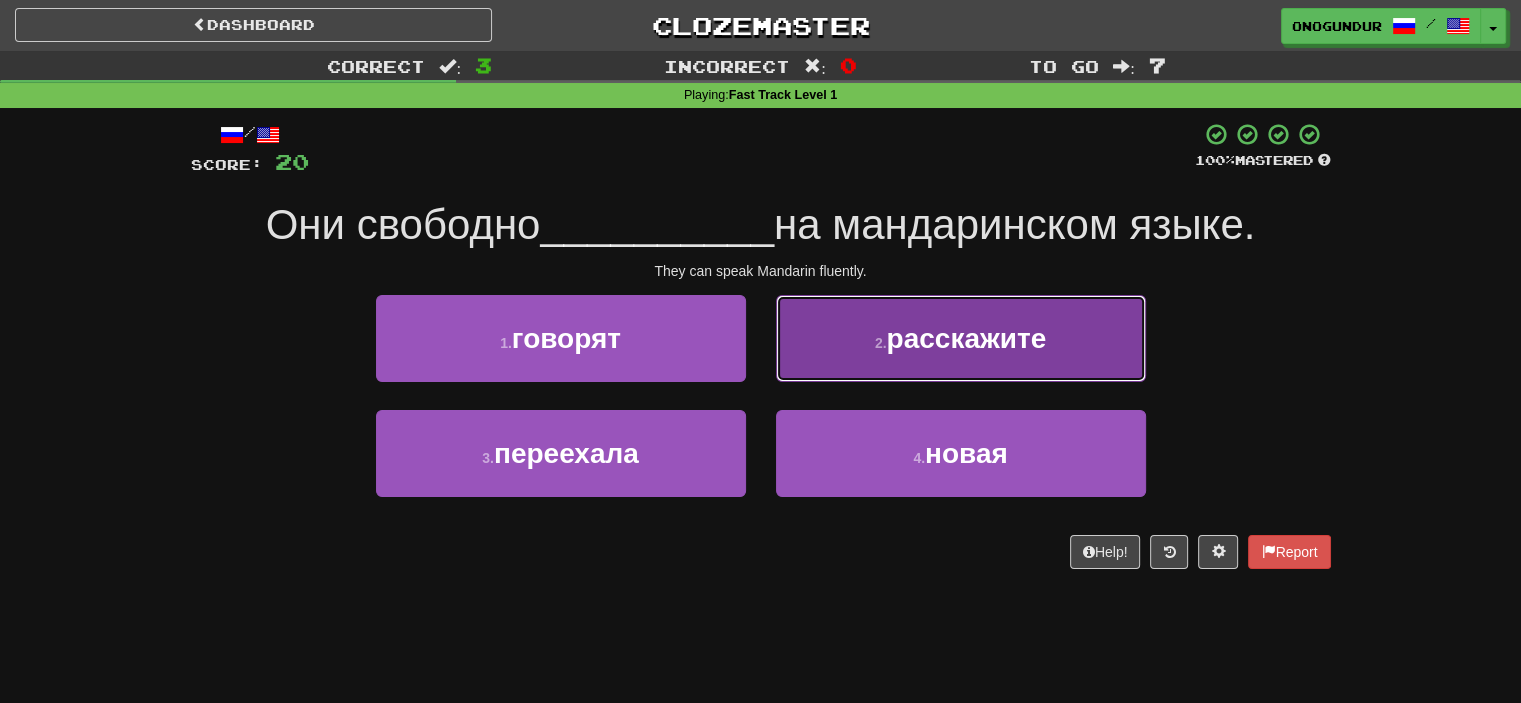 click on "2 ." at bounding box center (881, 343) 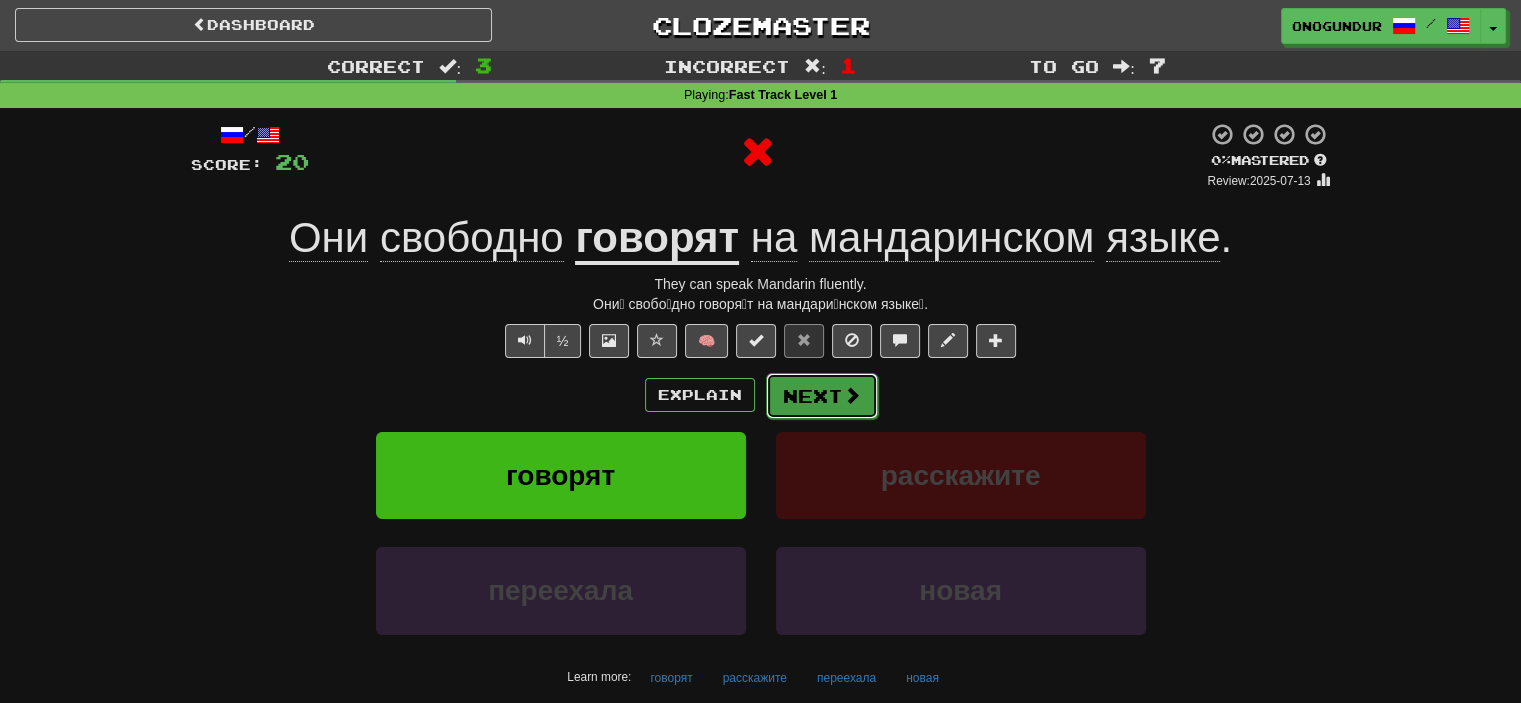 click on "Next" at bounding box center [822, 396] 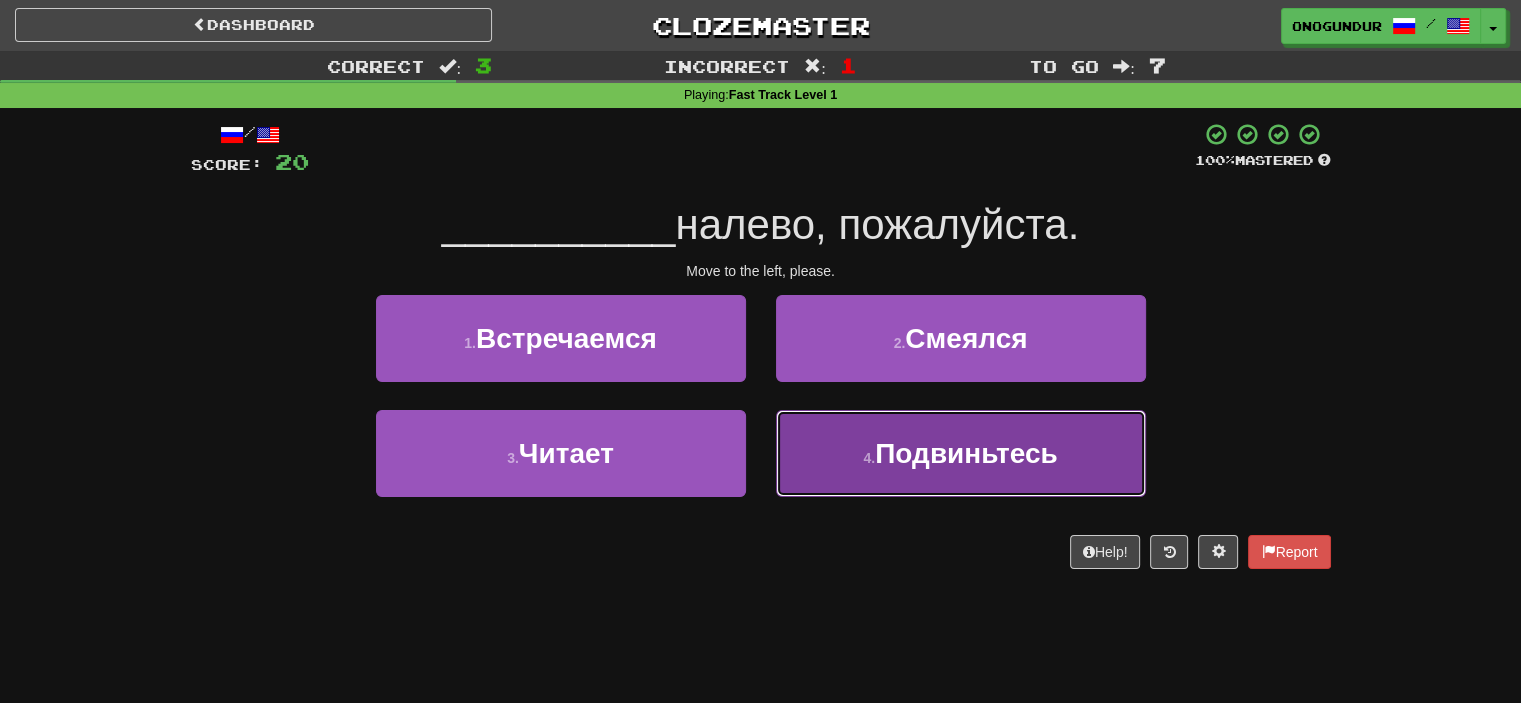 click on "4 .  Подвиньтесь" at bounding box center [961, 453] 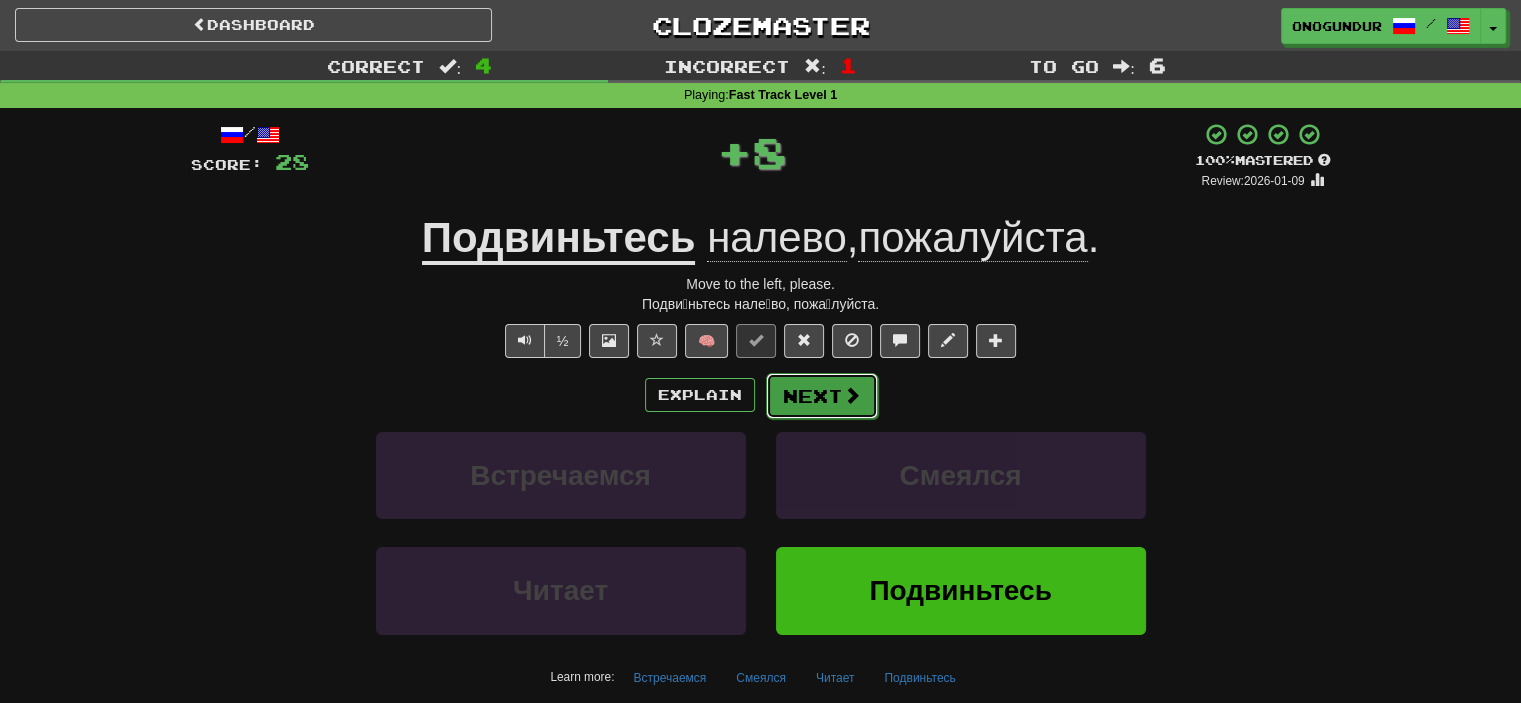click at bounding box center [852, 395] 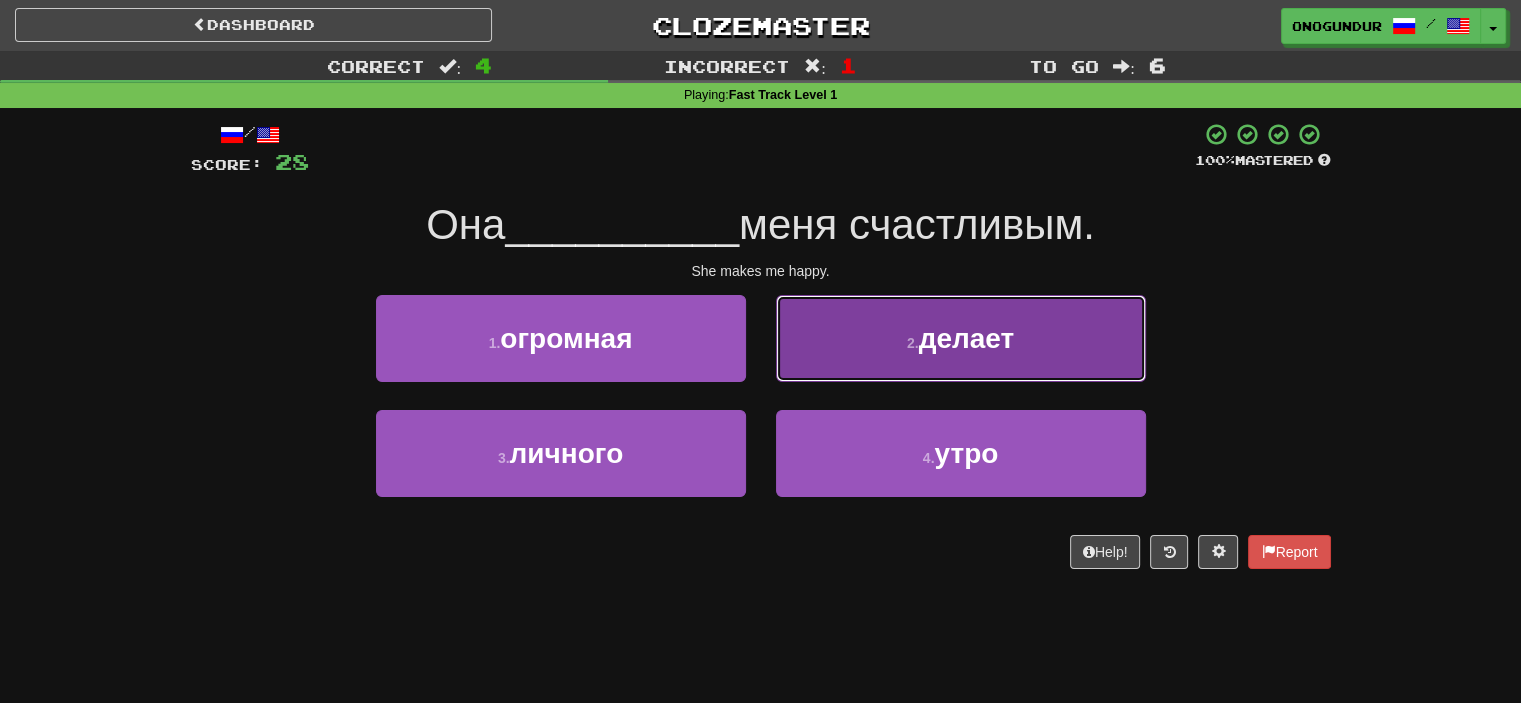 click on "2 .  делает" at bounding box center (961, 338) 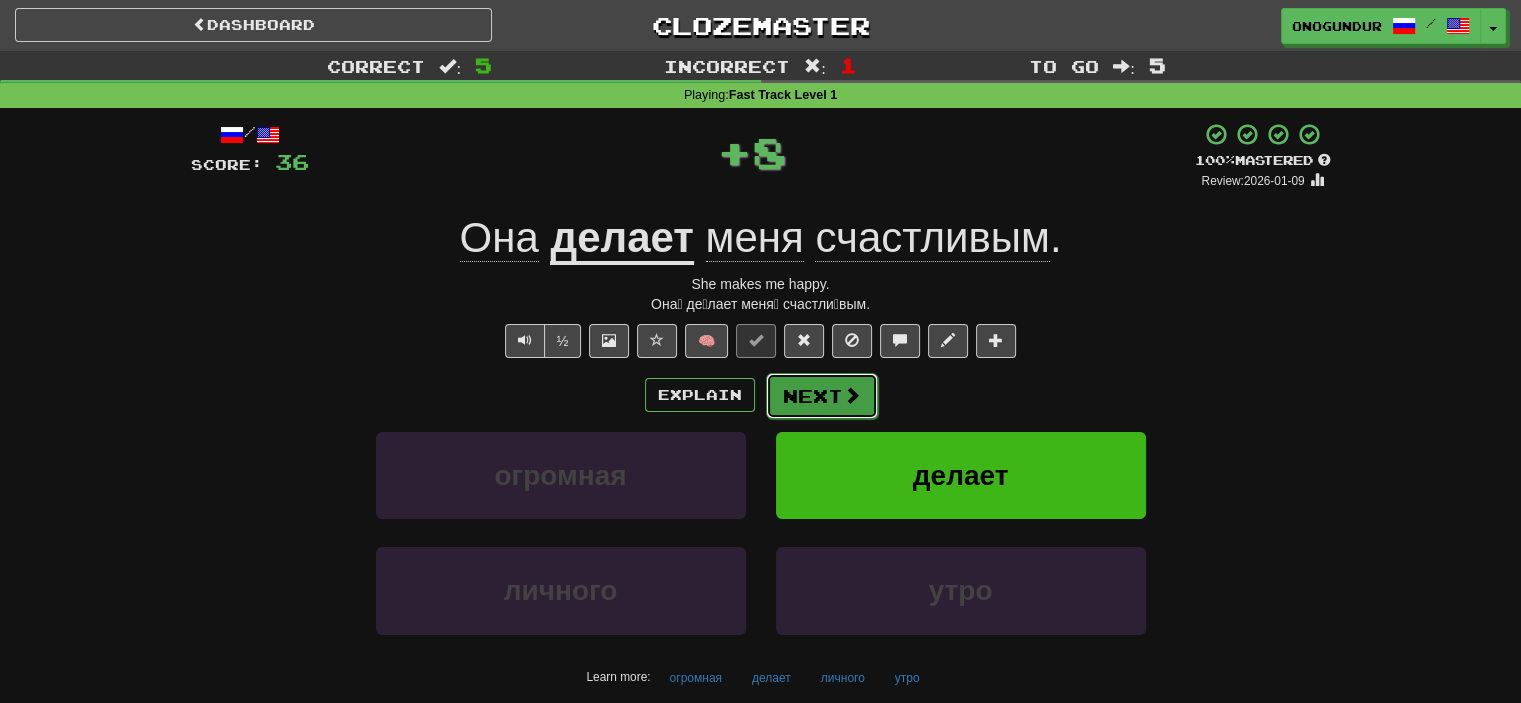 click at bounding box center [852, 395] 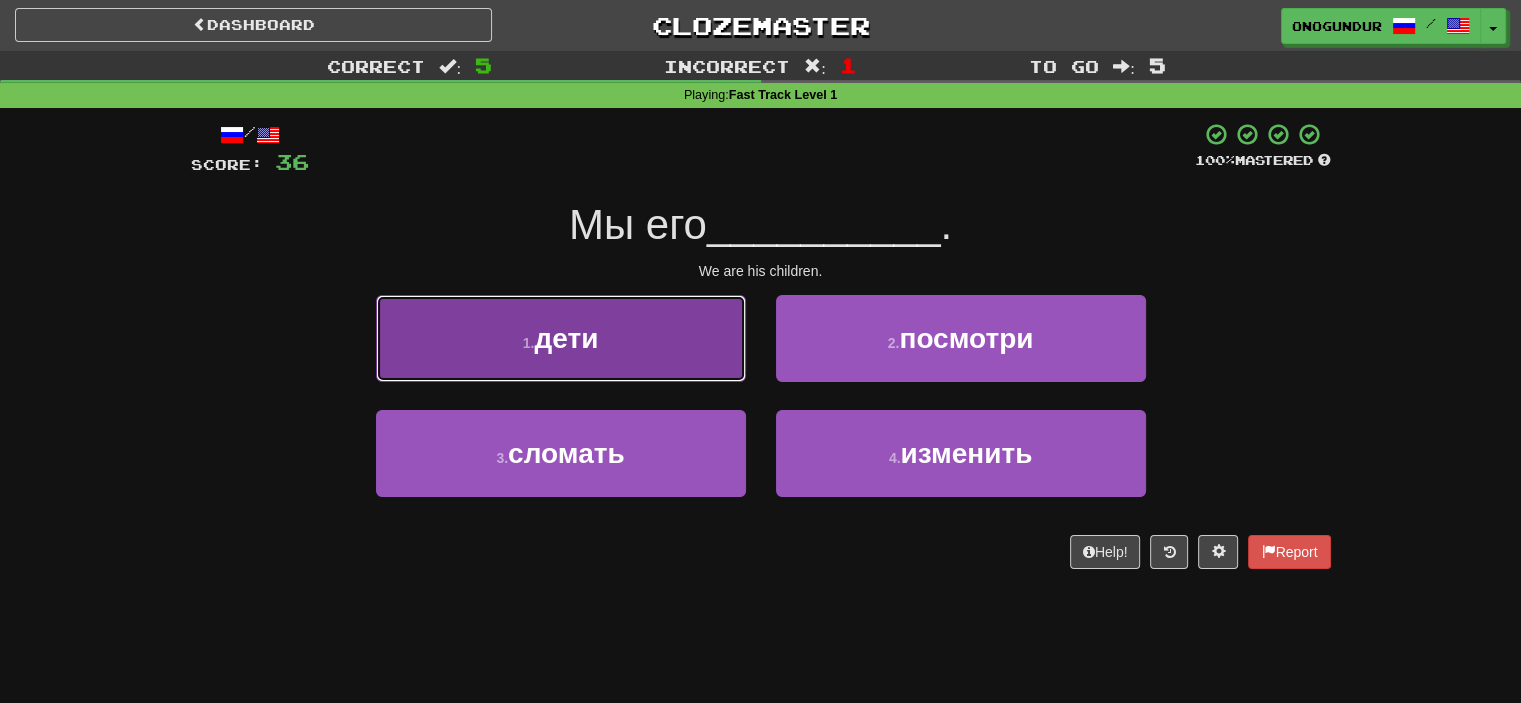 click on "1 .  дети" at bounding box center (561, 338) 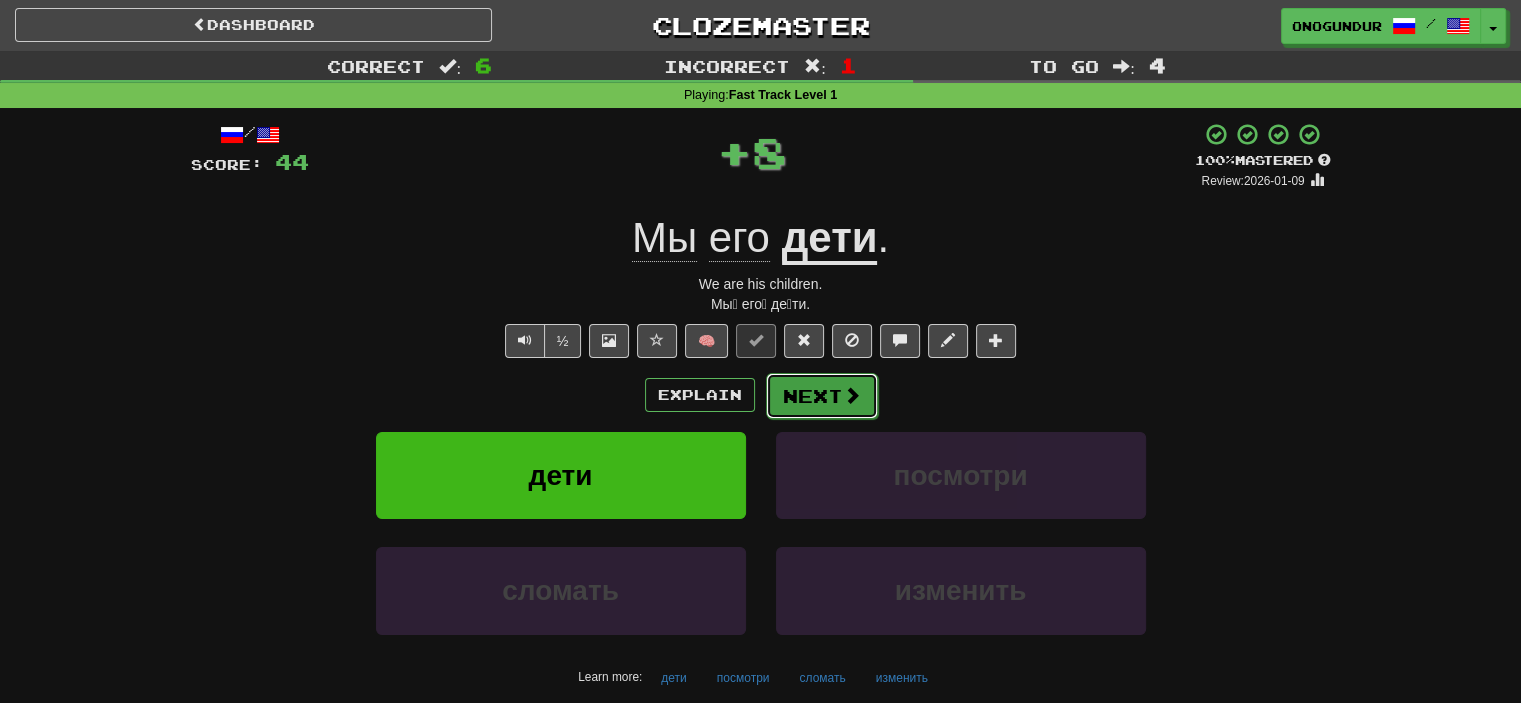 click on "Next" at bounding box center [822, 396] 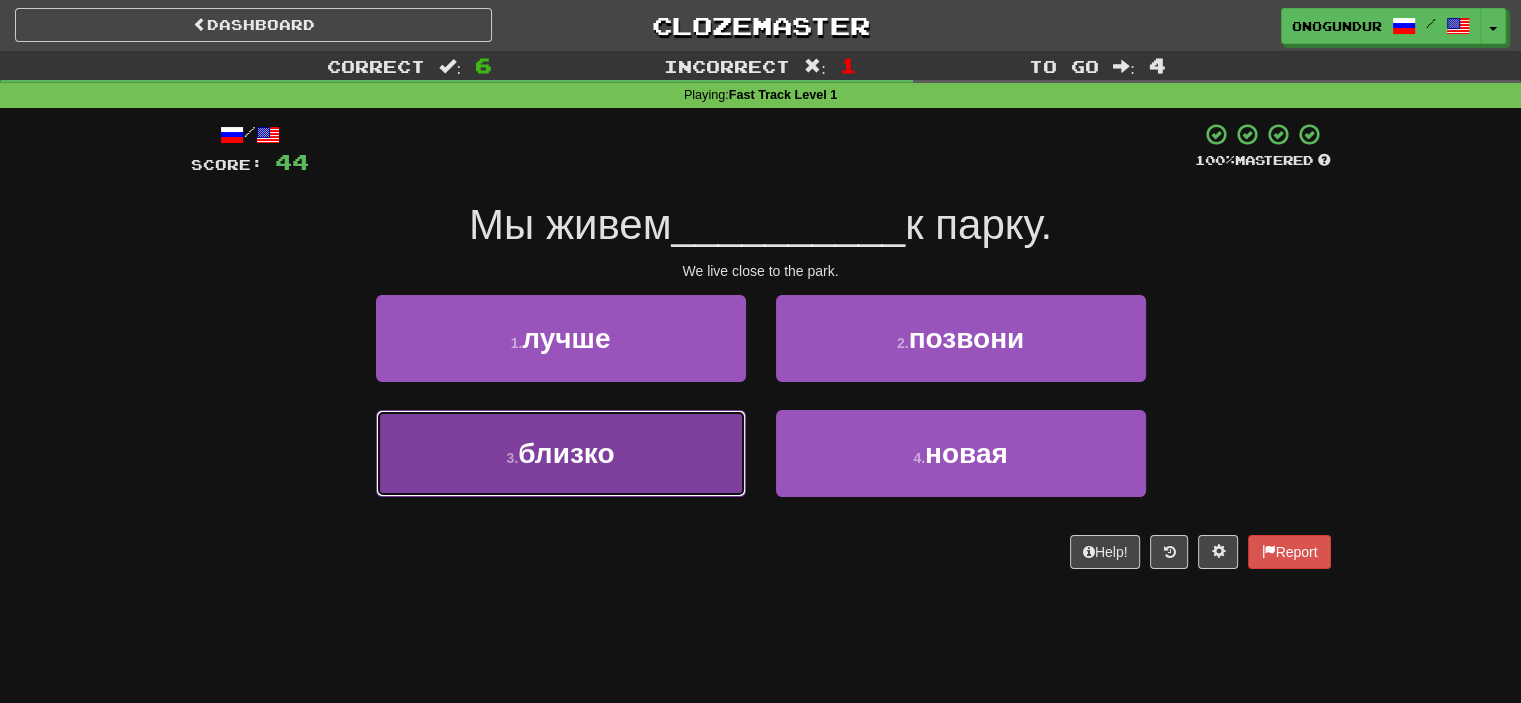 click on "3 .  близко" at bounding box center (561, 453) 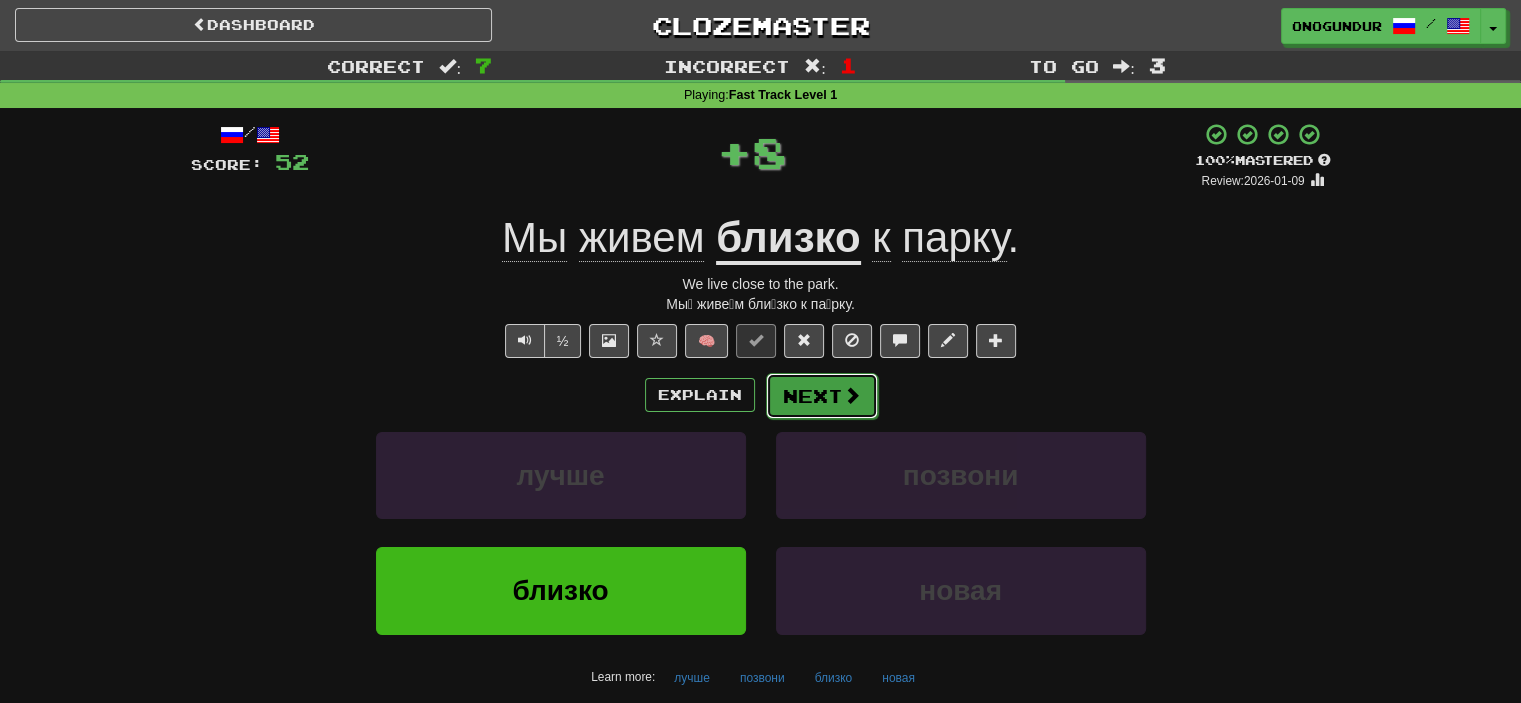 click on "Next" at bounding box center [822, 396] 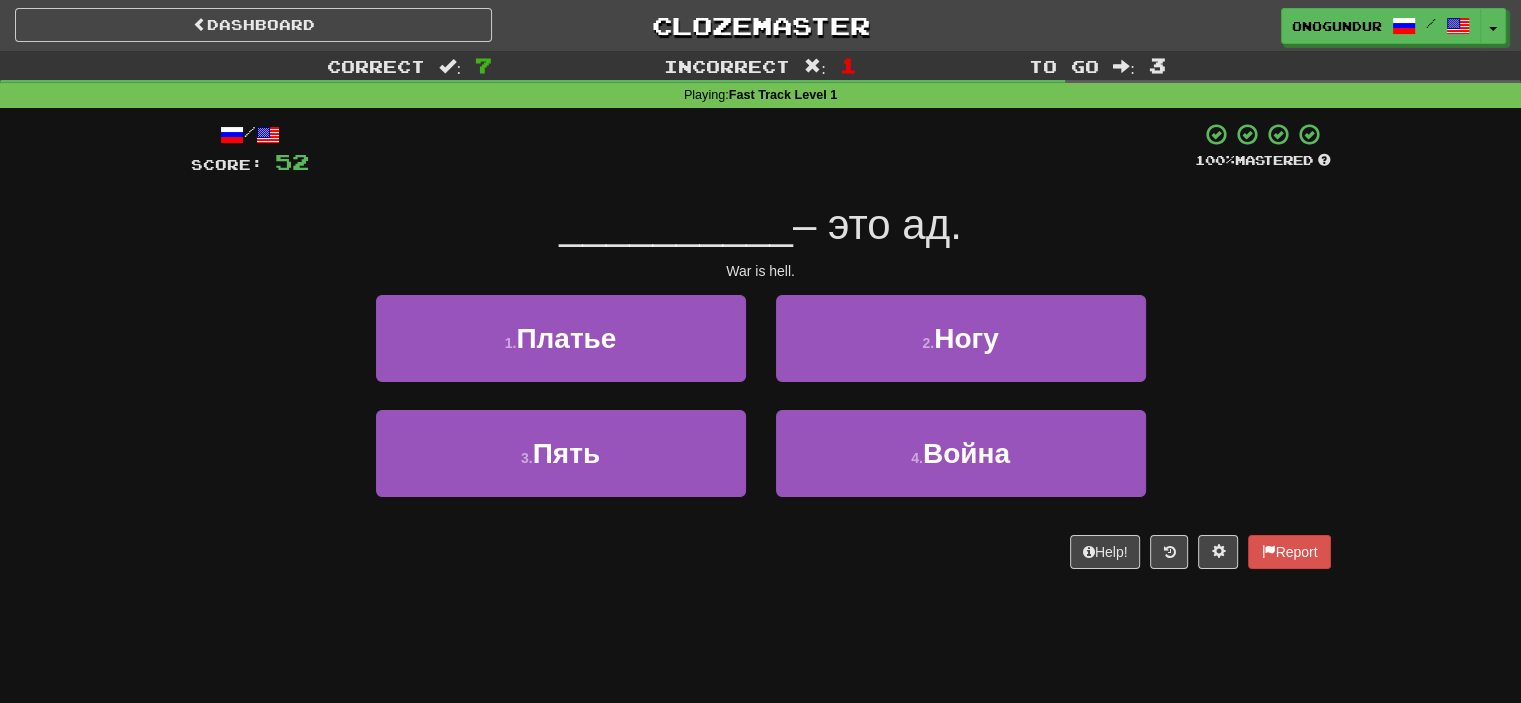 click on "Help!  Report" at bounding box center [761, 552] 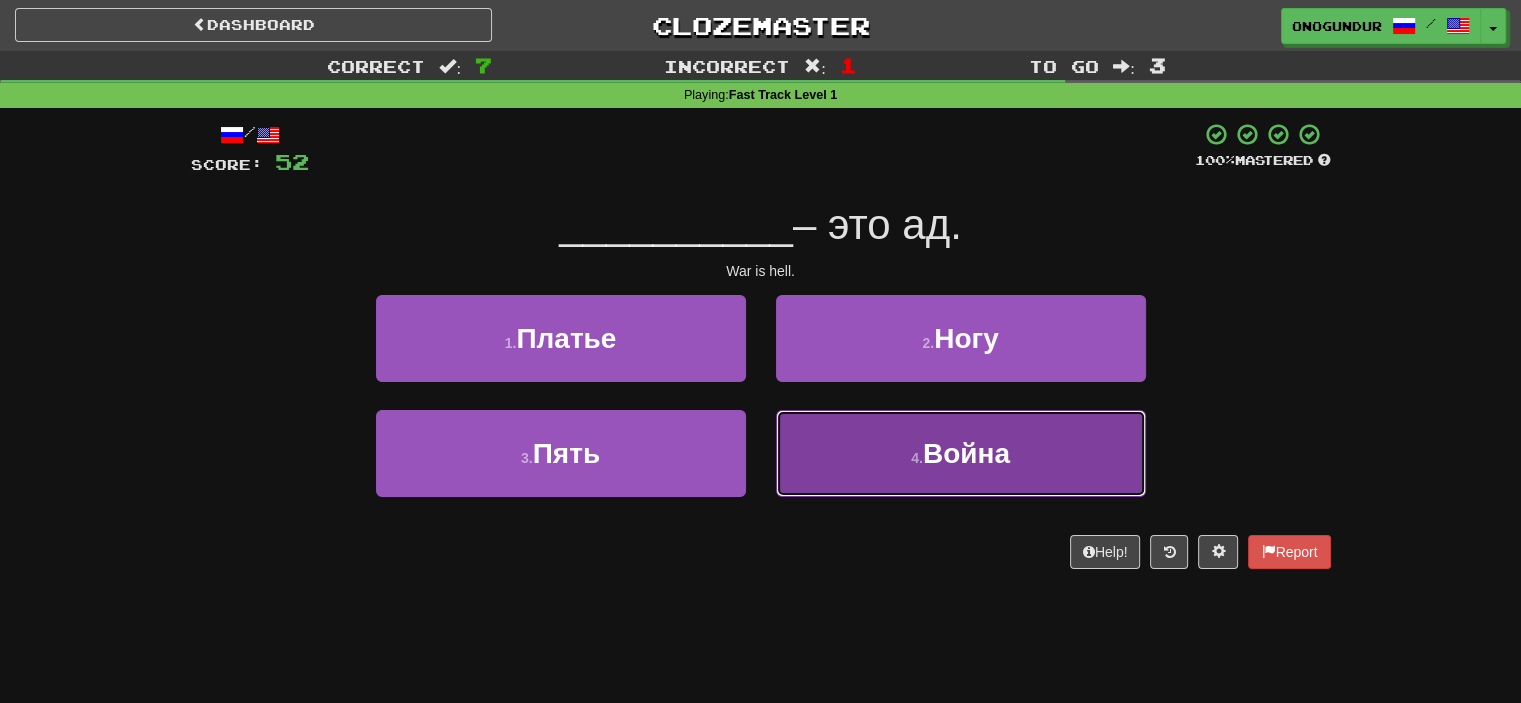 click on "4 .  Война" at bounding box center (961, 453) 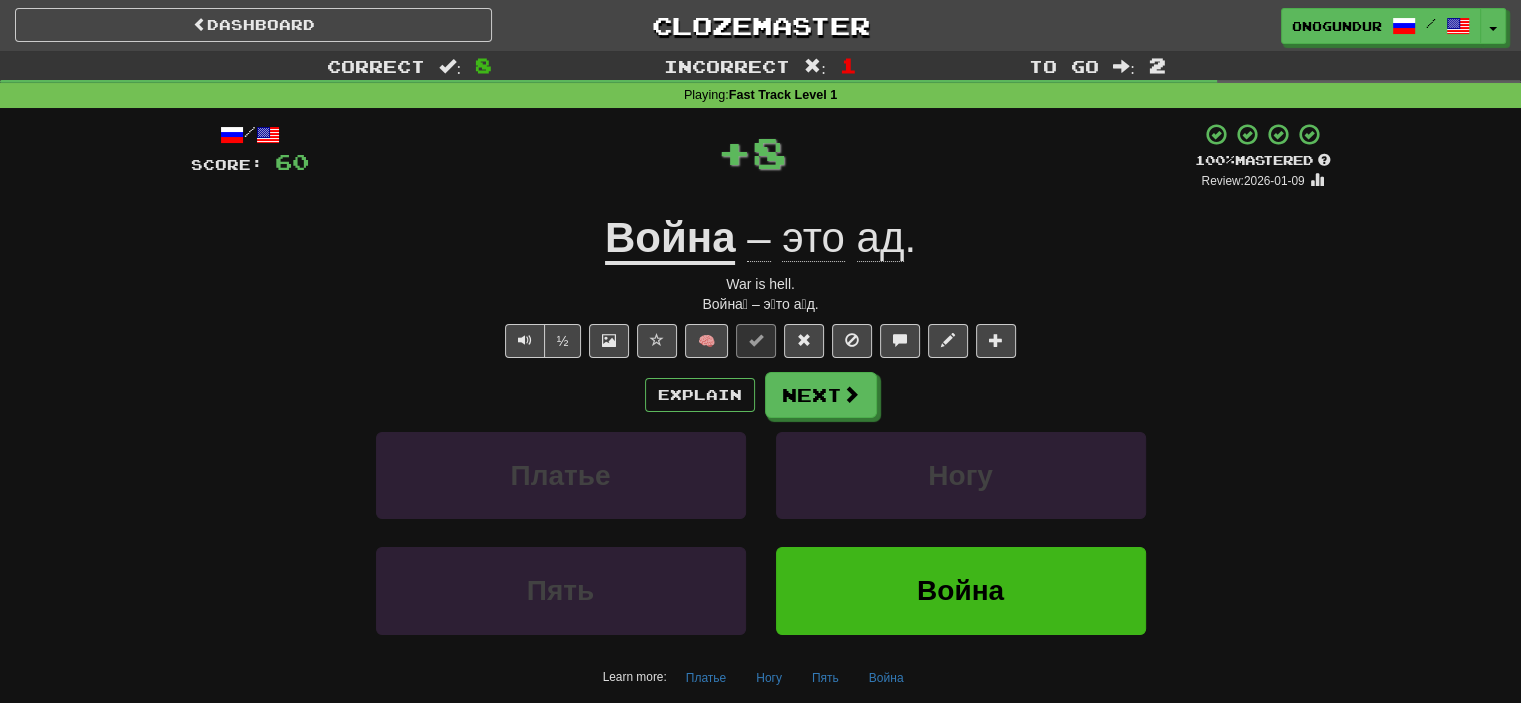 click on "/  Score:   60 + 8 100 %  Mastered Review:  2026-01-09 Война   –   это   ад . War is hell. Война́ – э́то а́д. ½ 🧠 Explain Next Платье Ногу Пять Война Learn more: Платье Ногу Пять Война  Help!  Report" at bounding box center (761, 429) 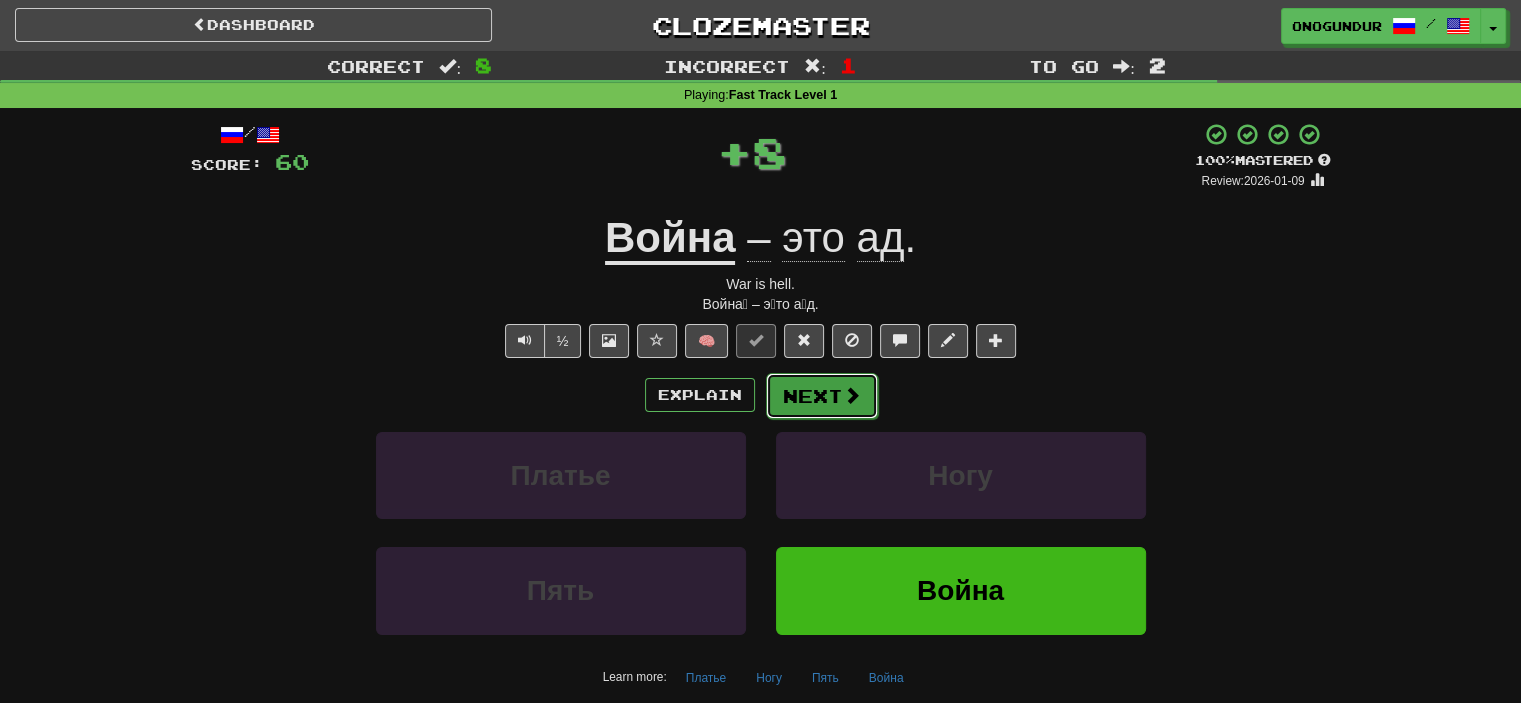click on "Next" at bounding box center (822, 396) 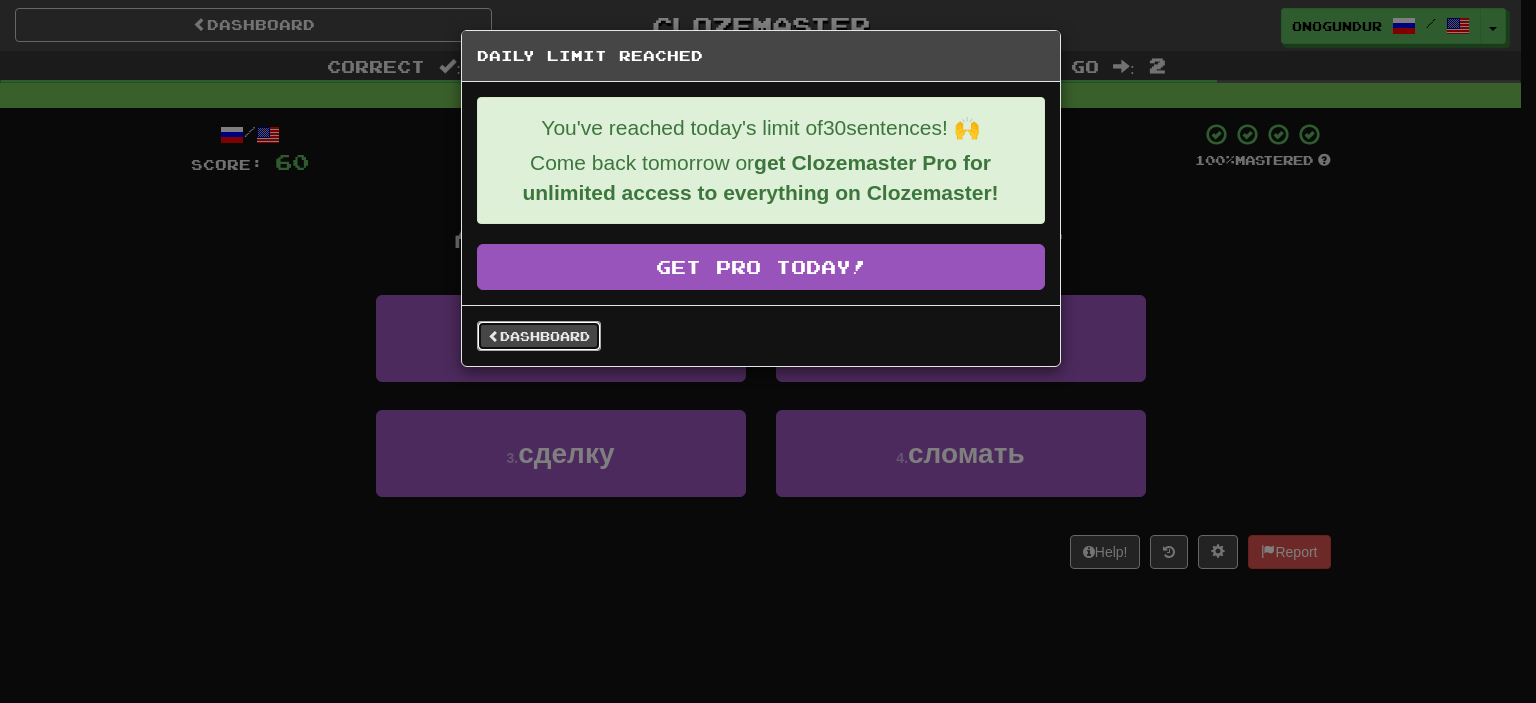click on "Dashboard" at bounding box center [539, 336] 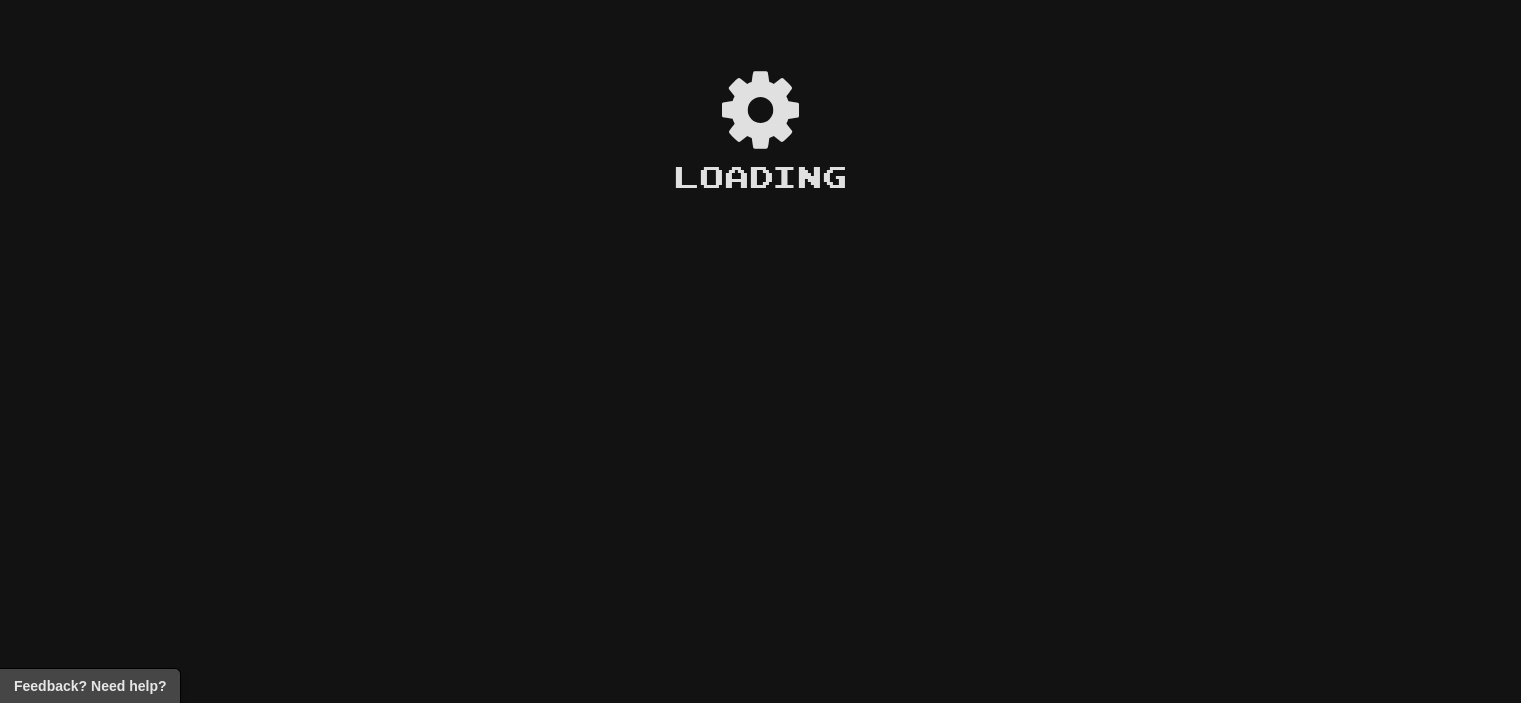 scroll, scrollTop: 0, scrollLeft: 0, axis: both 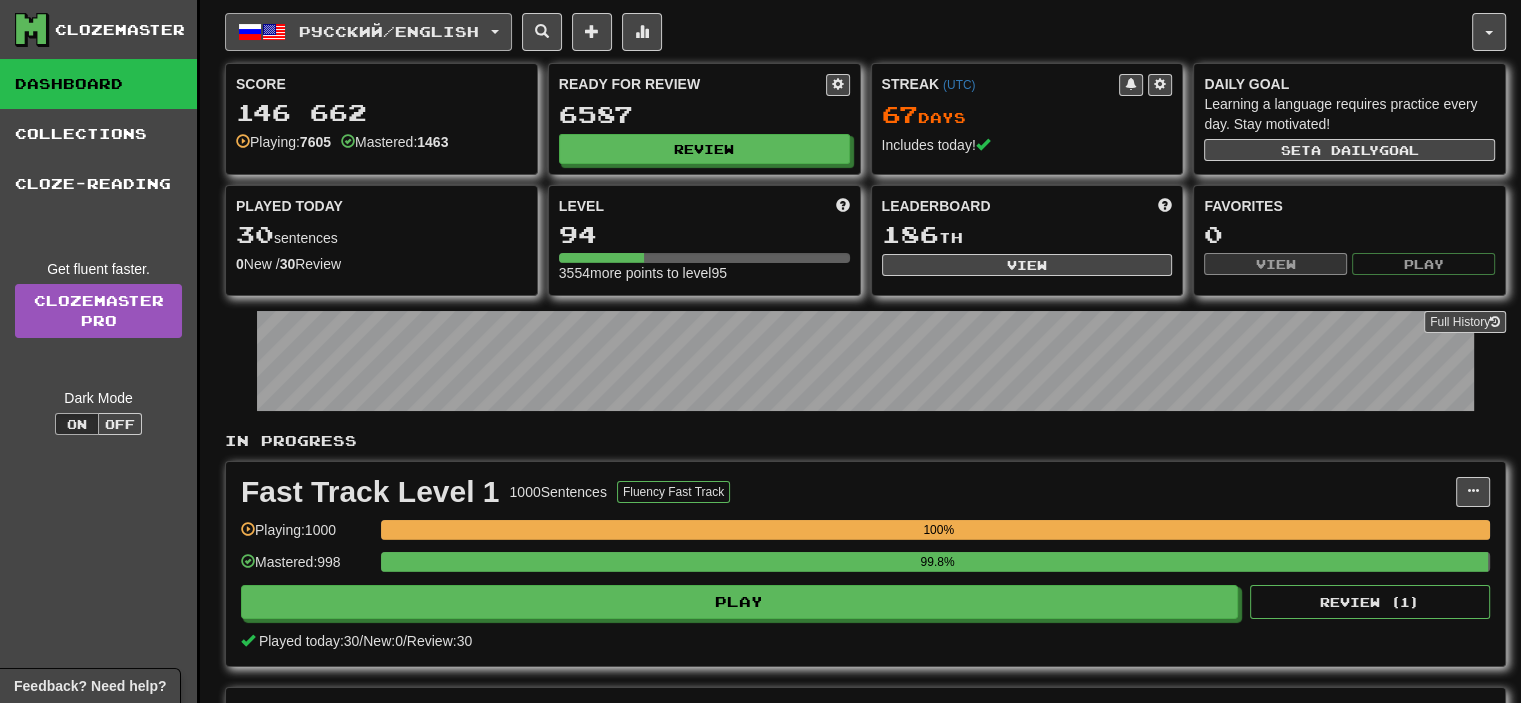click on "Русский  /  English" at bounding box center [389, 31] 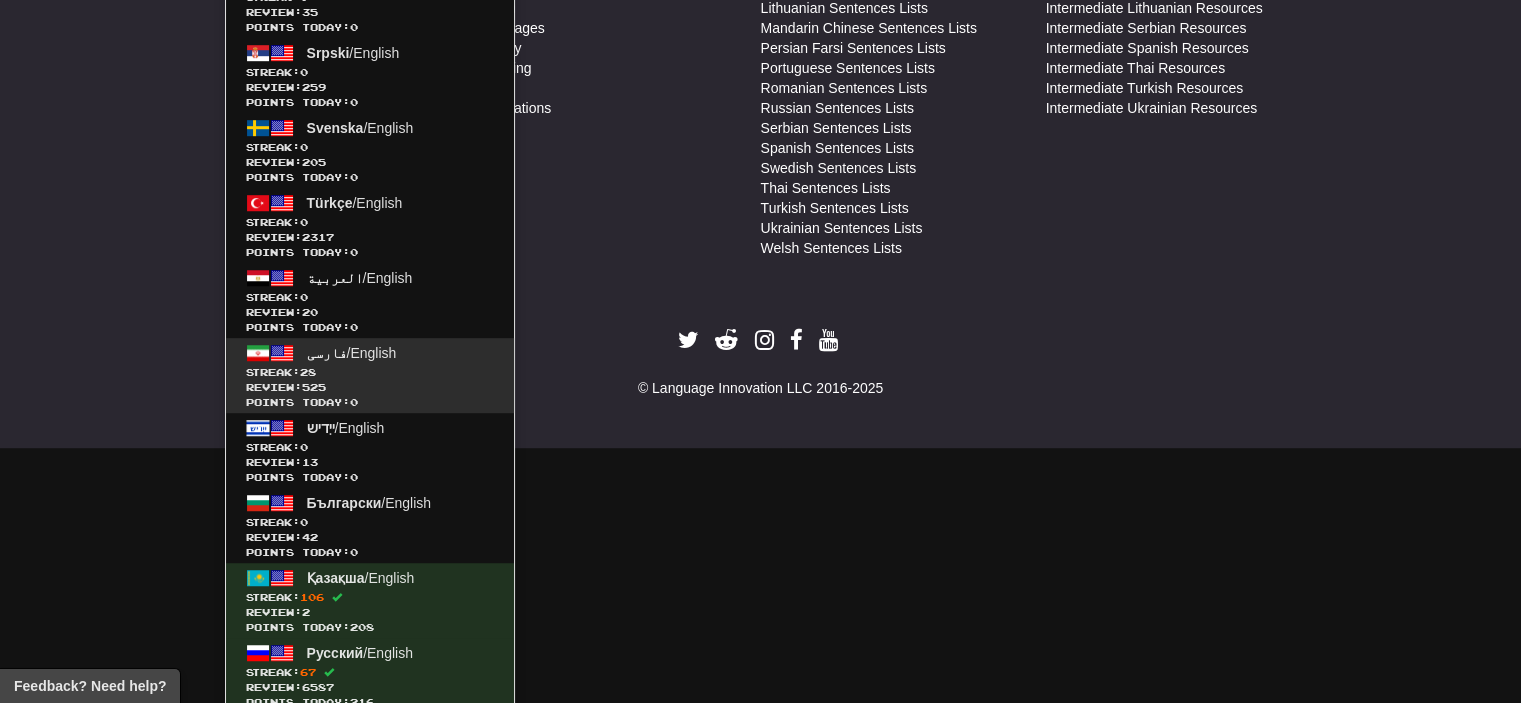 scroll, scrollTop: 1283, scrollLeft: 0, axis: vertical 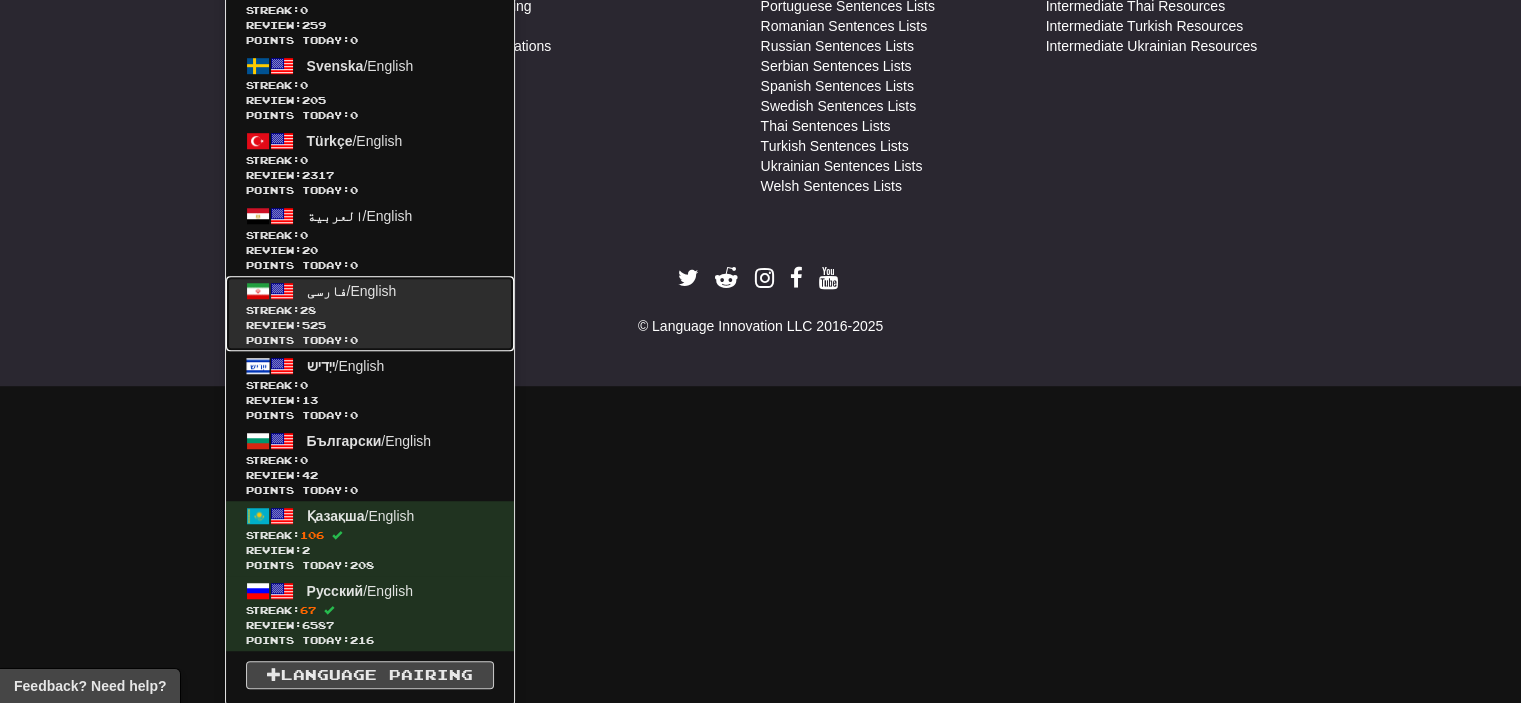 click on "فارسی  /  English" at bounding box center [352, 291] 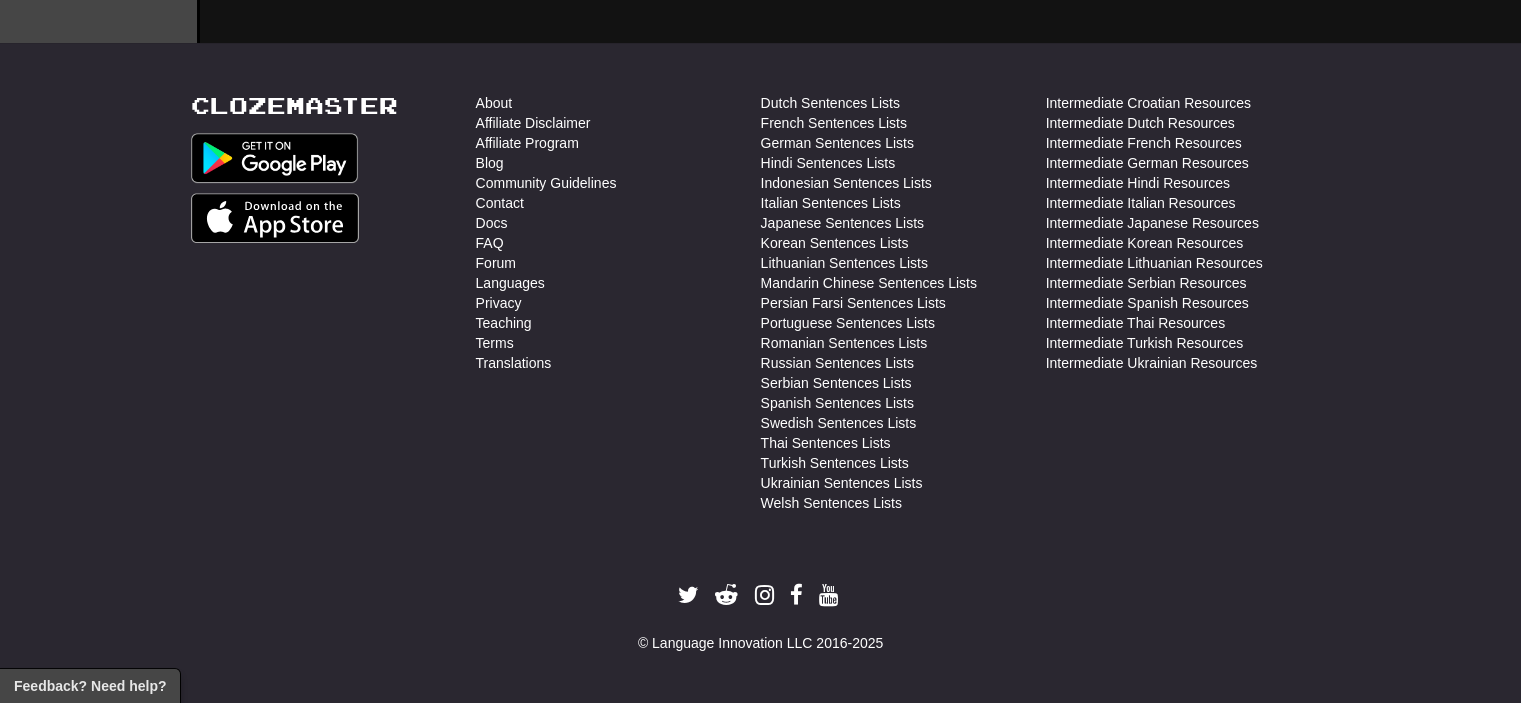 scroll, scrollTop: 961, scrollLeft: 0, axis: vertical 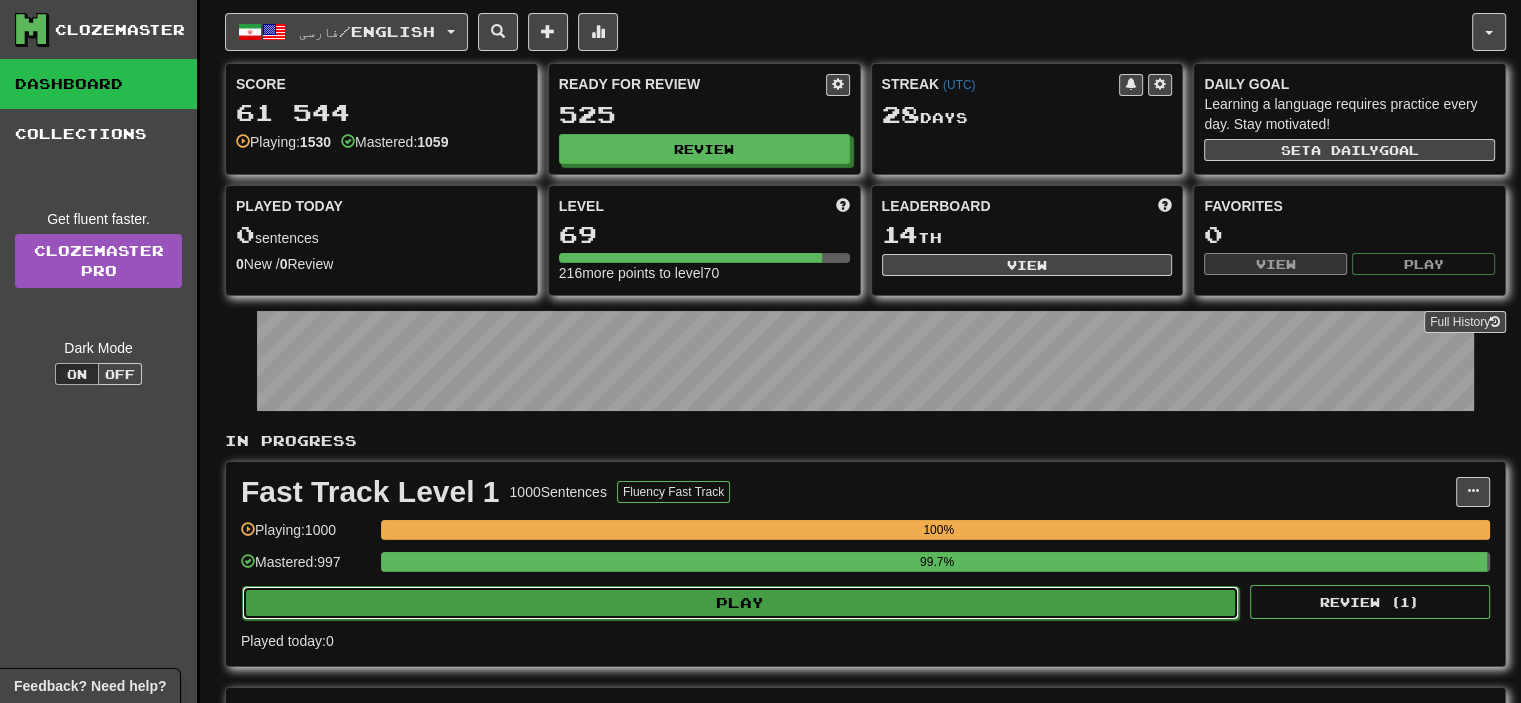 click on "Play" 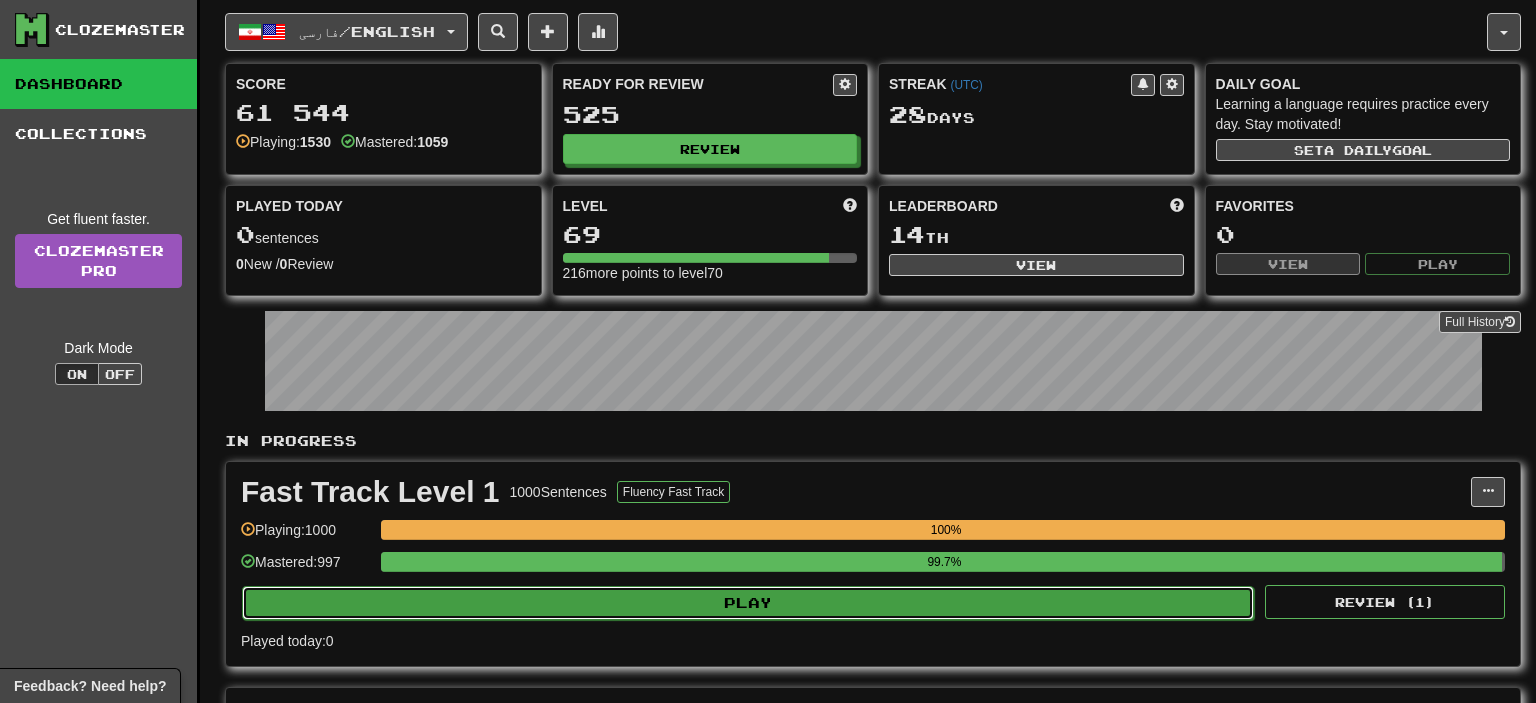 select on "**" 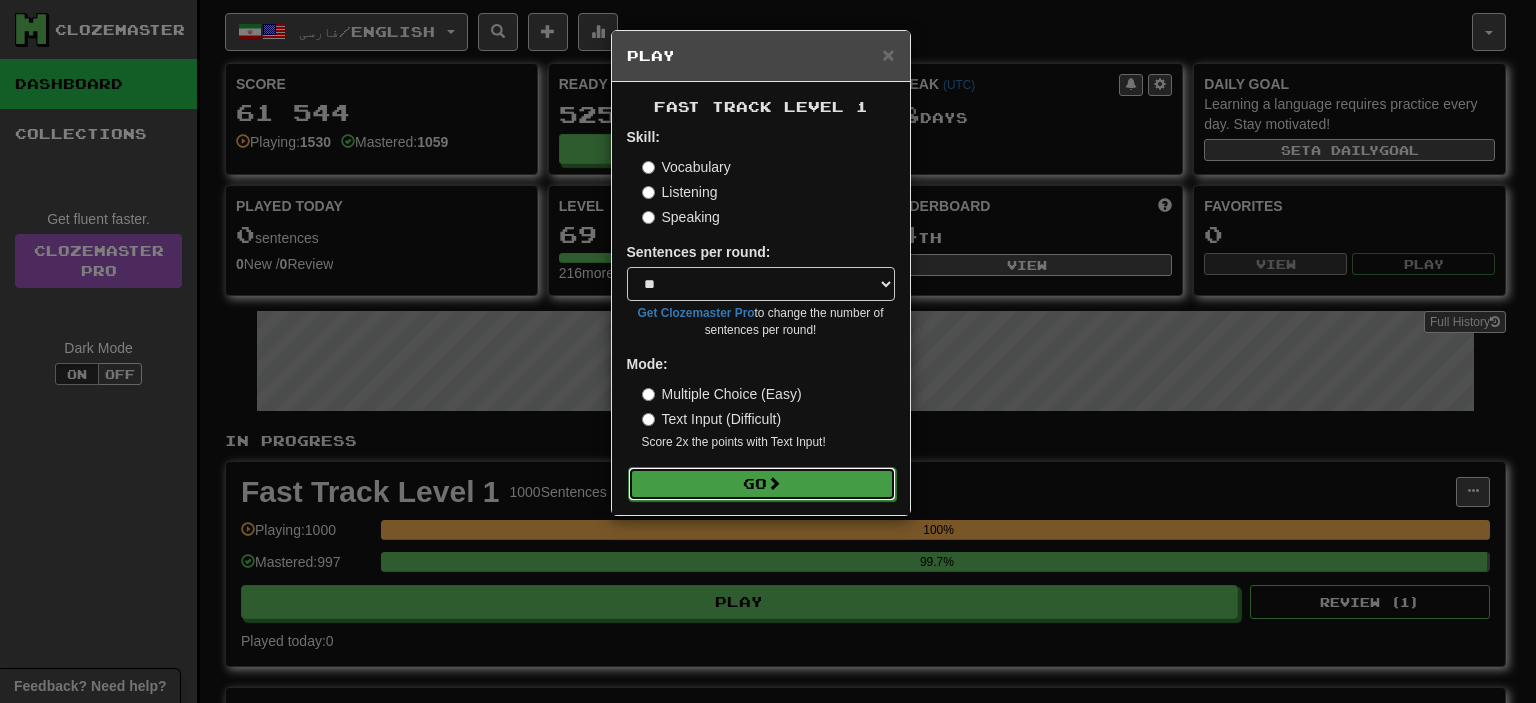 click on "Go" at bounding box center [762, 484] 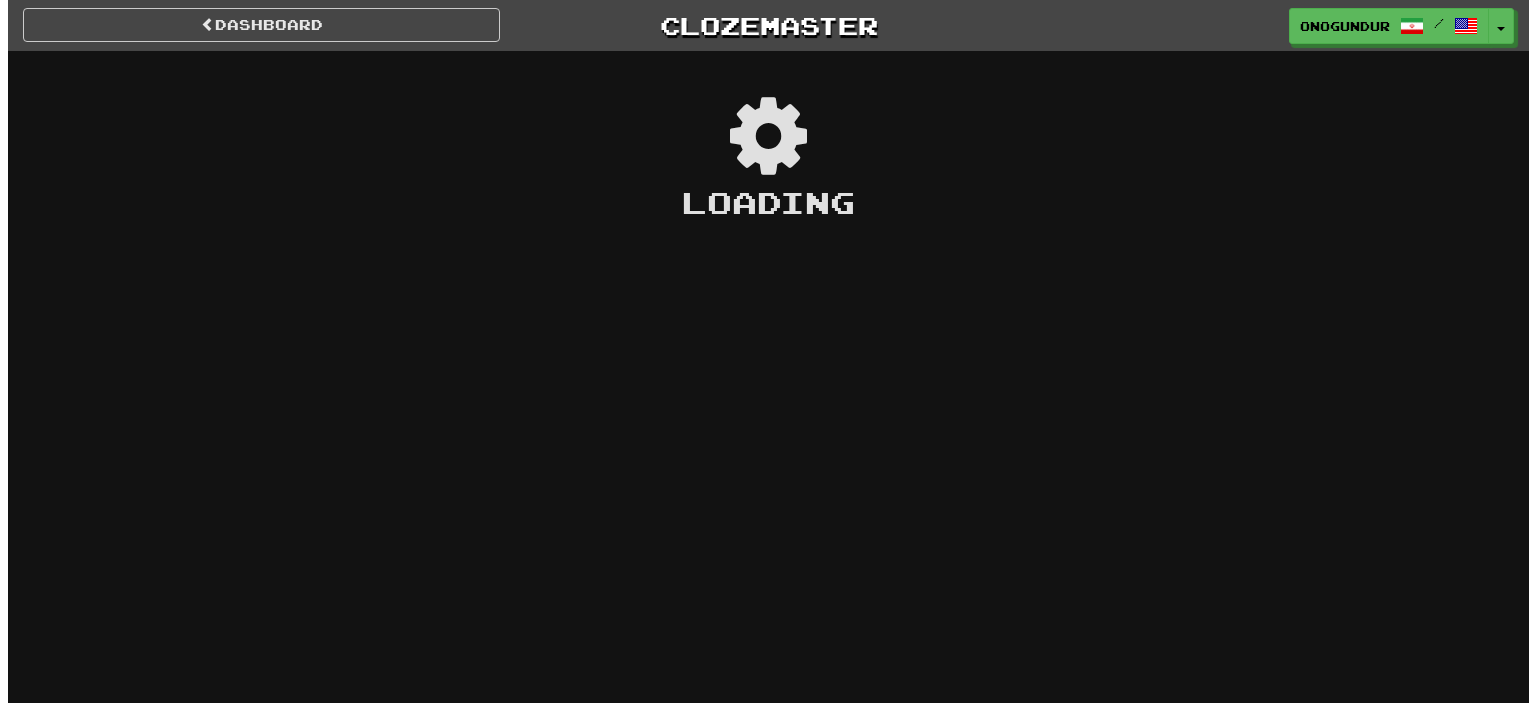 scroll, scrollTop: 0, scrollLeft: 0, axis: both 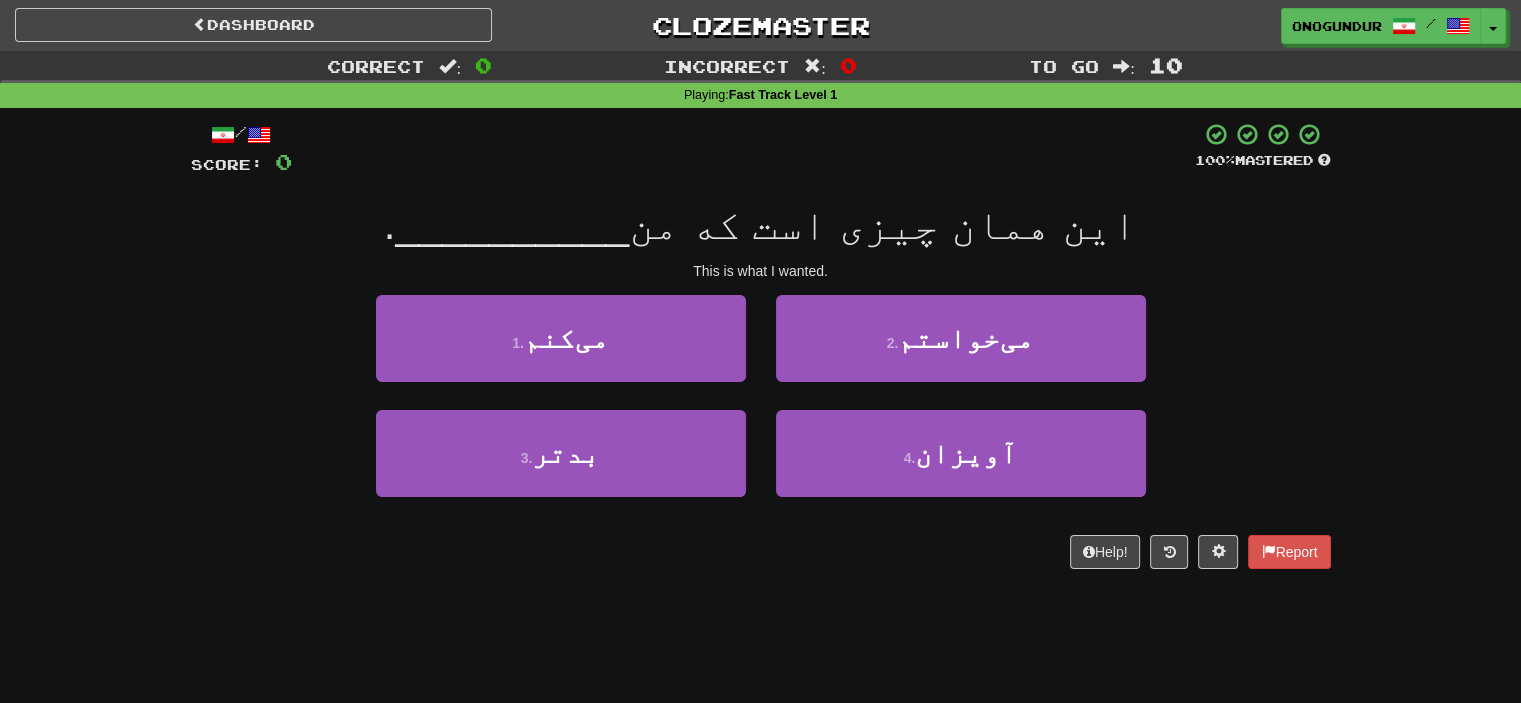 click on "/  Score:   0 100 %  Mastered این همان چیزی است که من  __________ . This is what I wanted. 1 .  می‌کنم 2 .  می‌خواستم 3 .  بدتر 4 .  آویزان  Help!  Report" at bounding box center (761, 352) 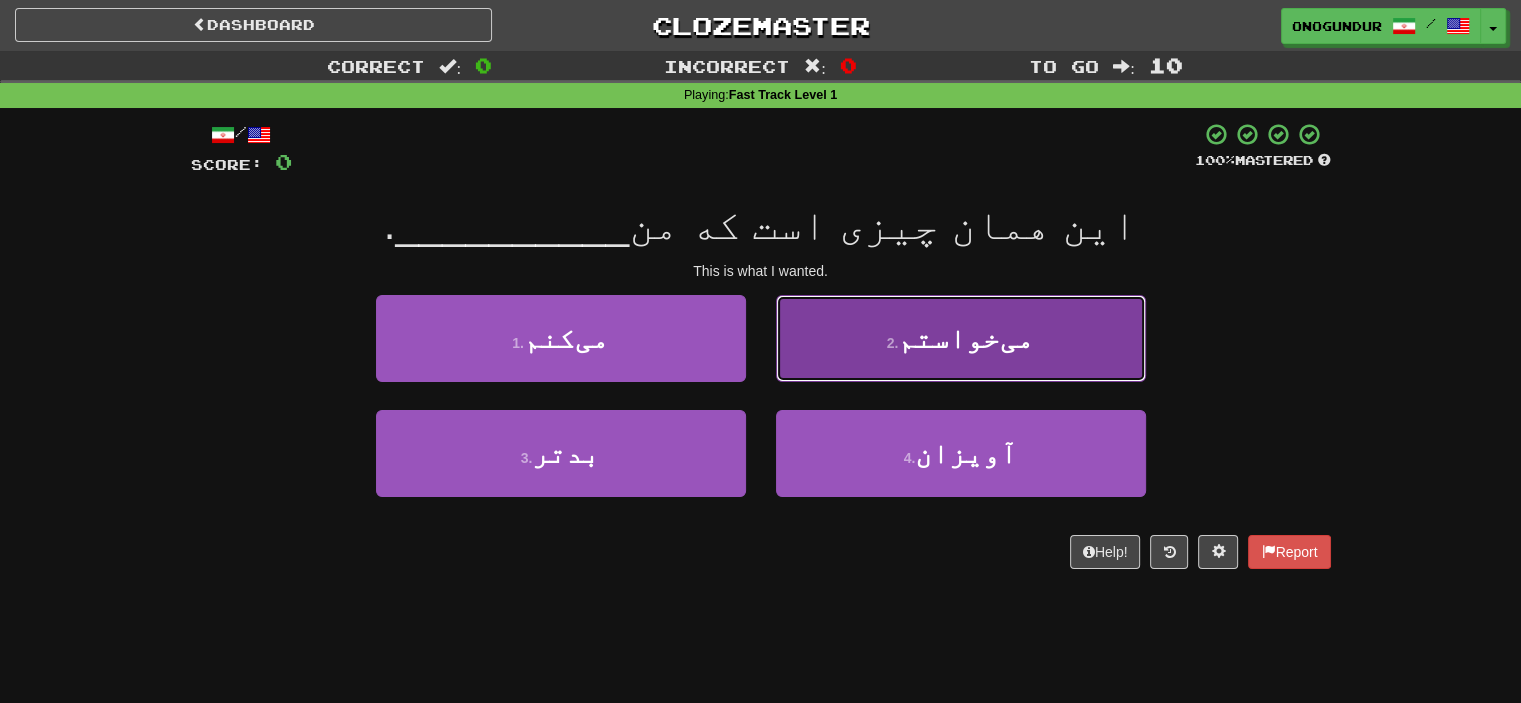 click on "می‌خواستم" at bounding box center [966, 338] 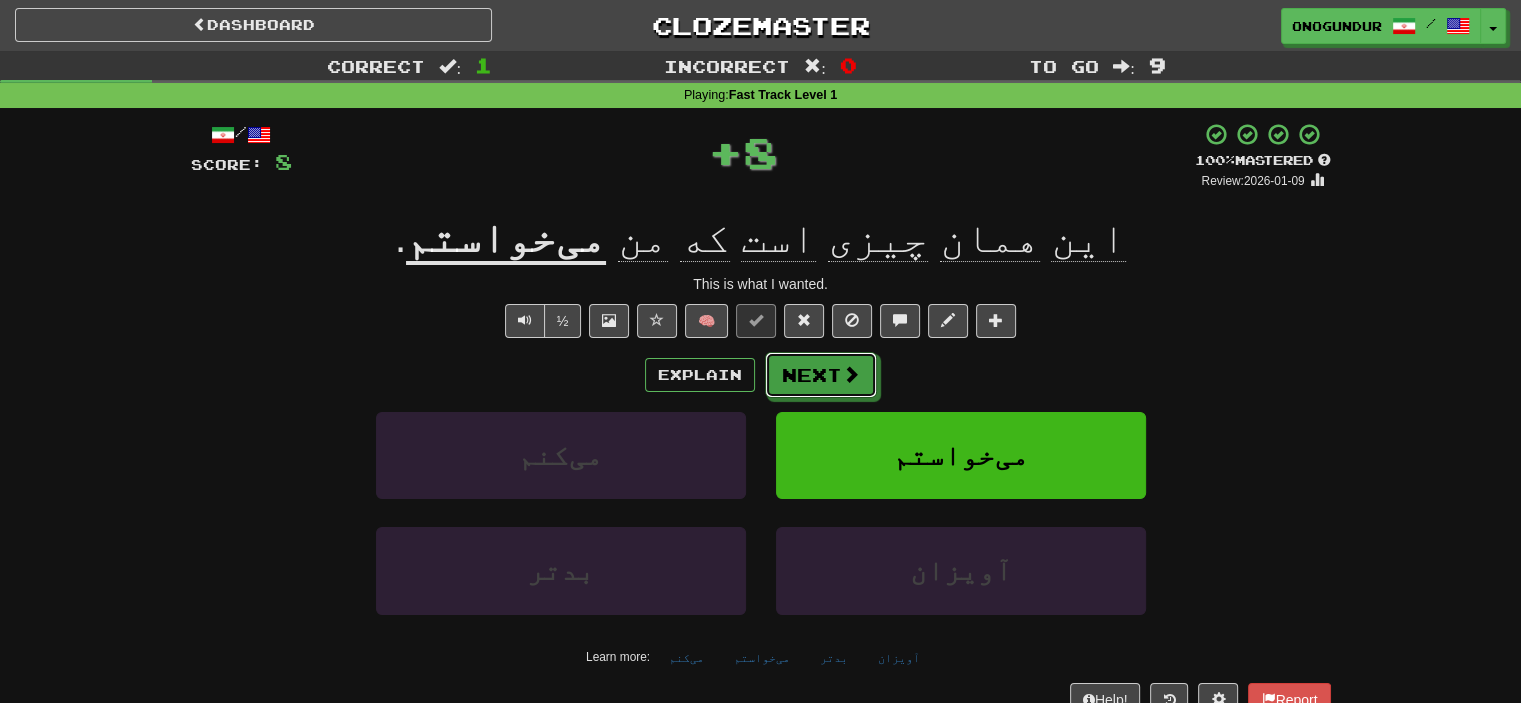 click on "Next" at bounding box center (821, 375) 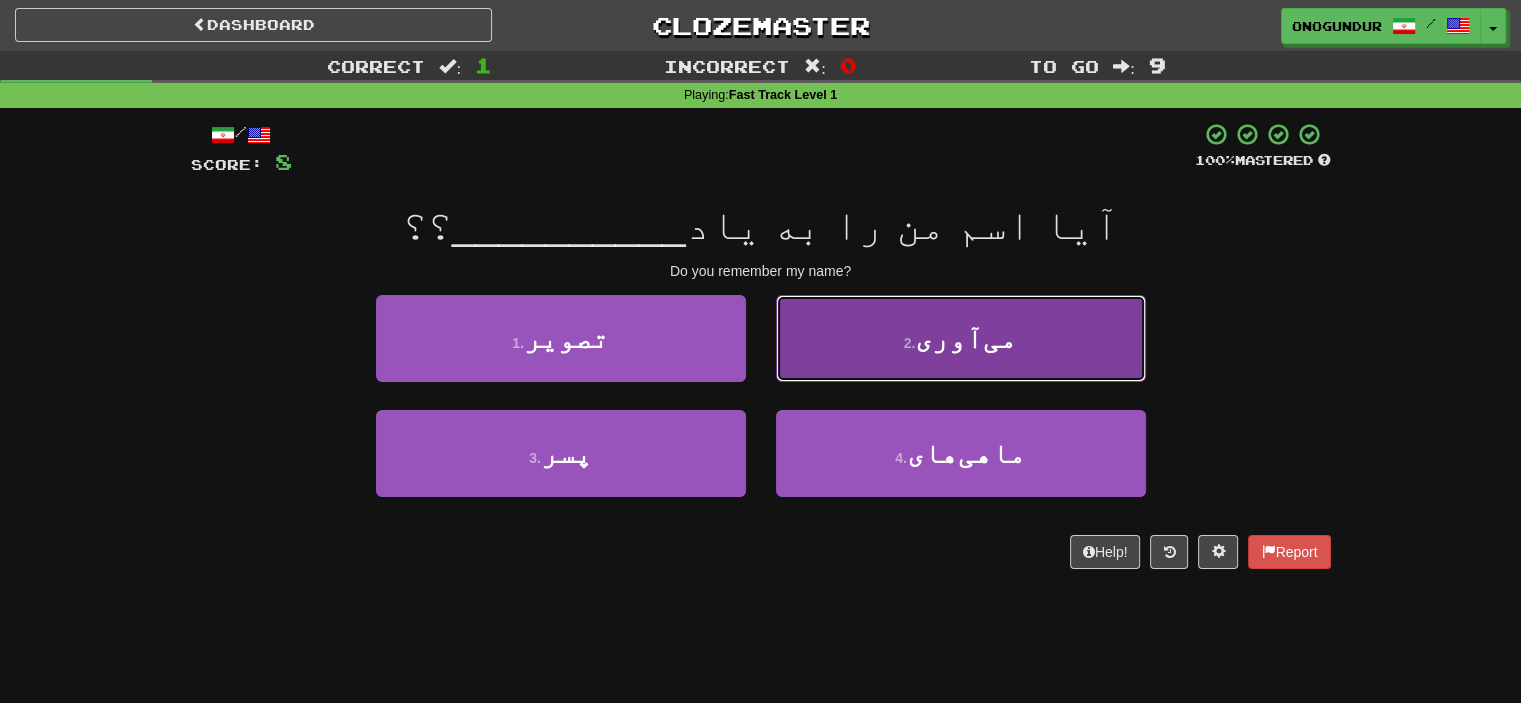 click on "2 .  می‌آوری" at bounding box center [961, 338] 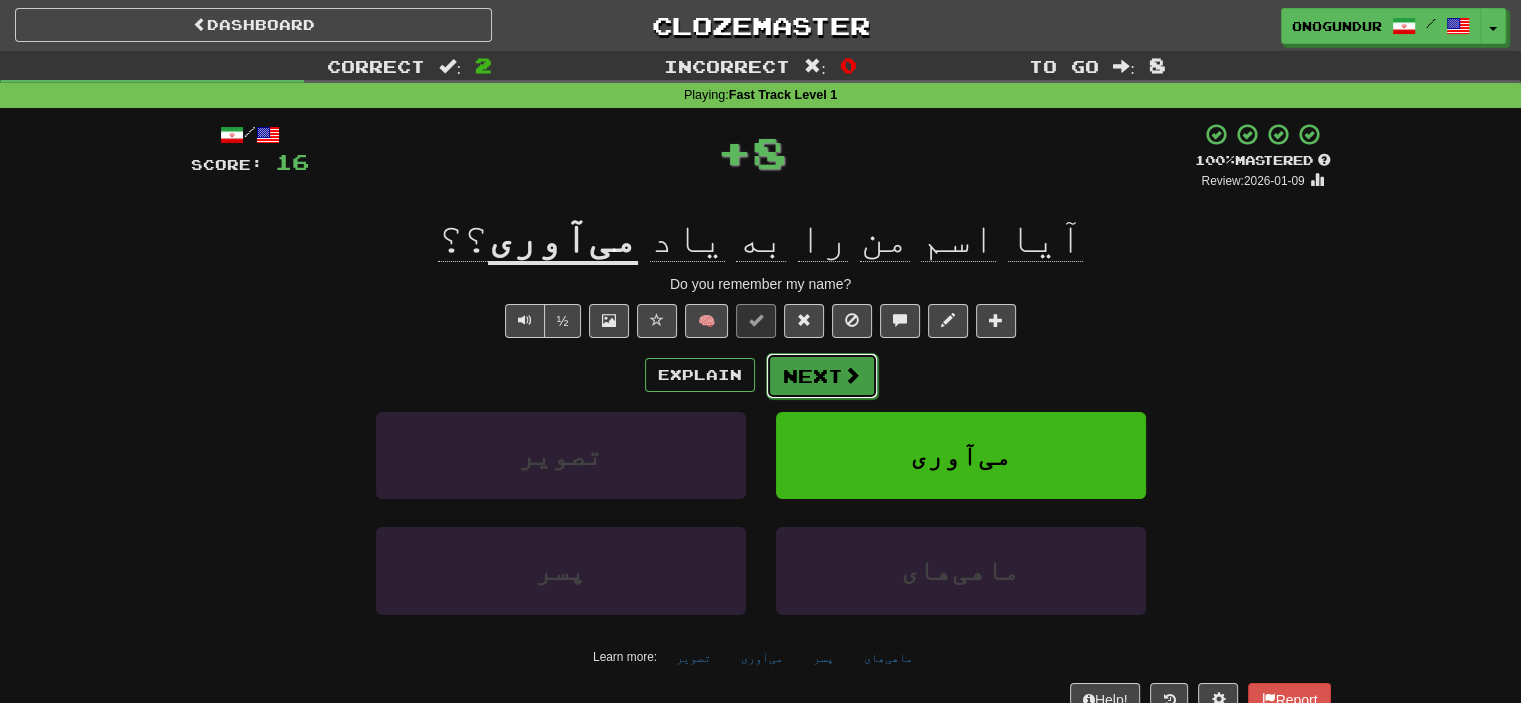 click on "Next" at bounding box center [822, 376] 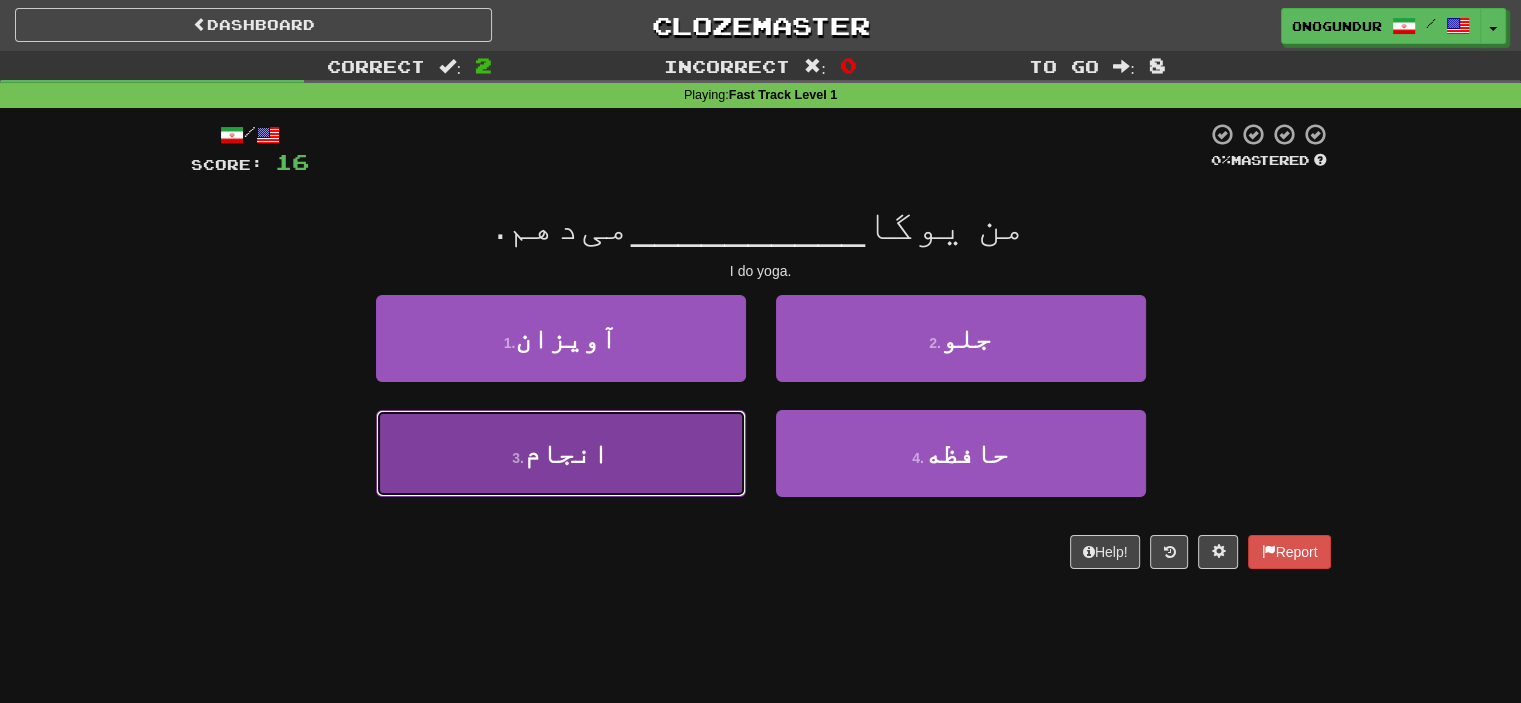 click on "3 .  انجام" at bounding box center [561, 453] 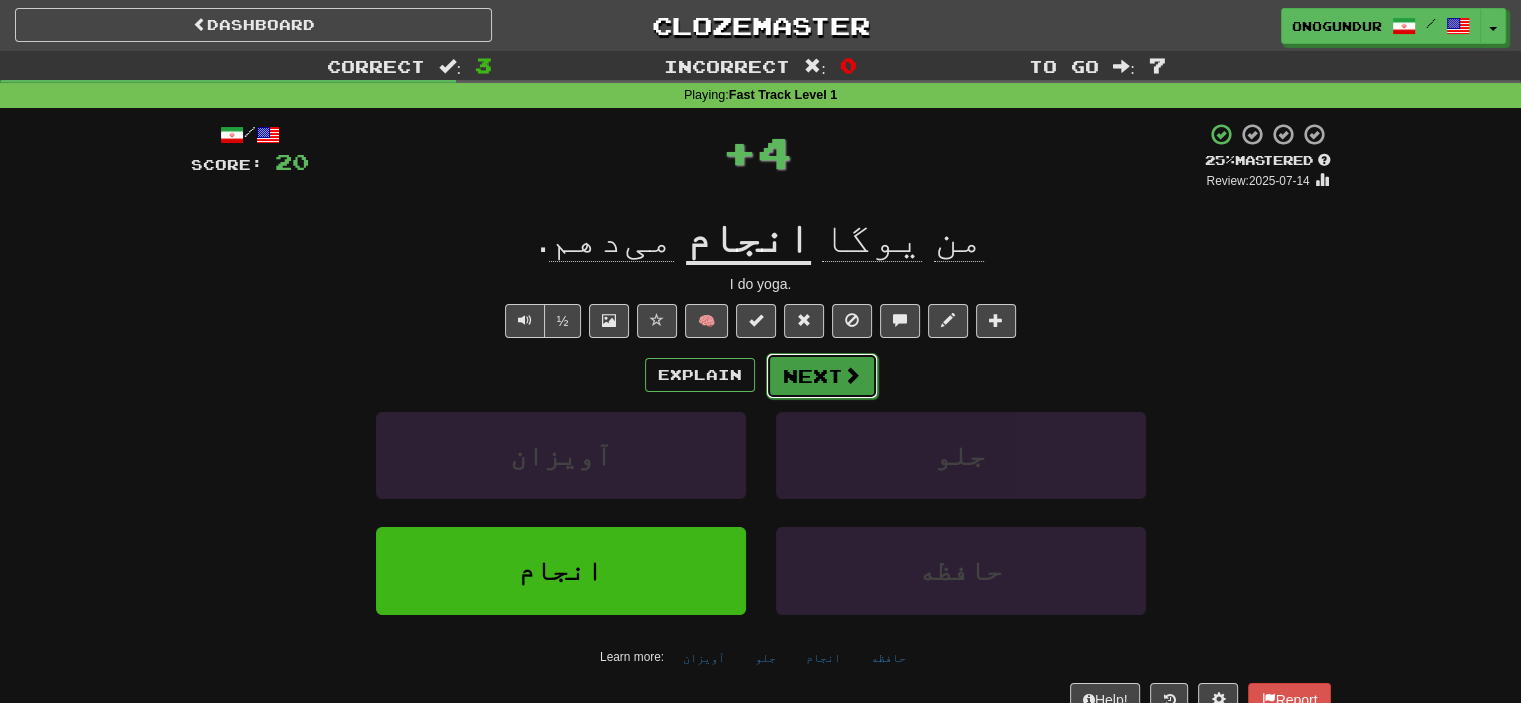 click on "Next" at bounding box center [822, 376] 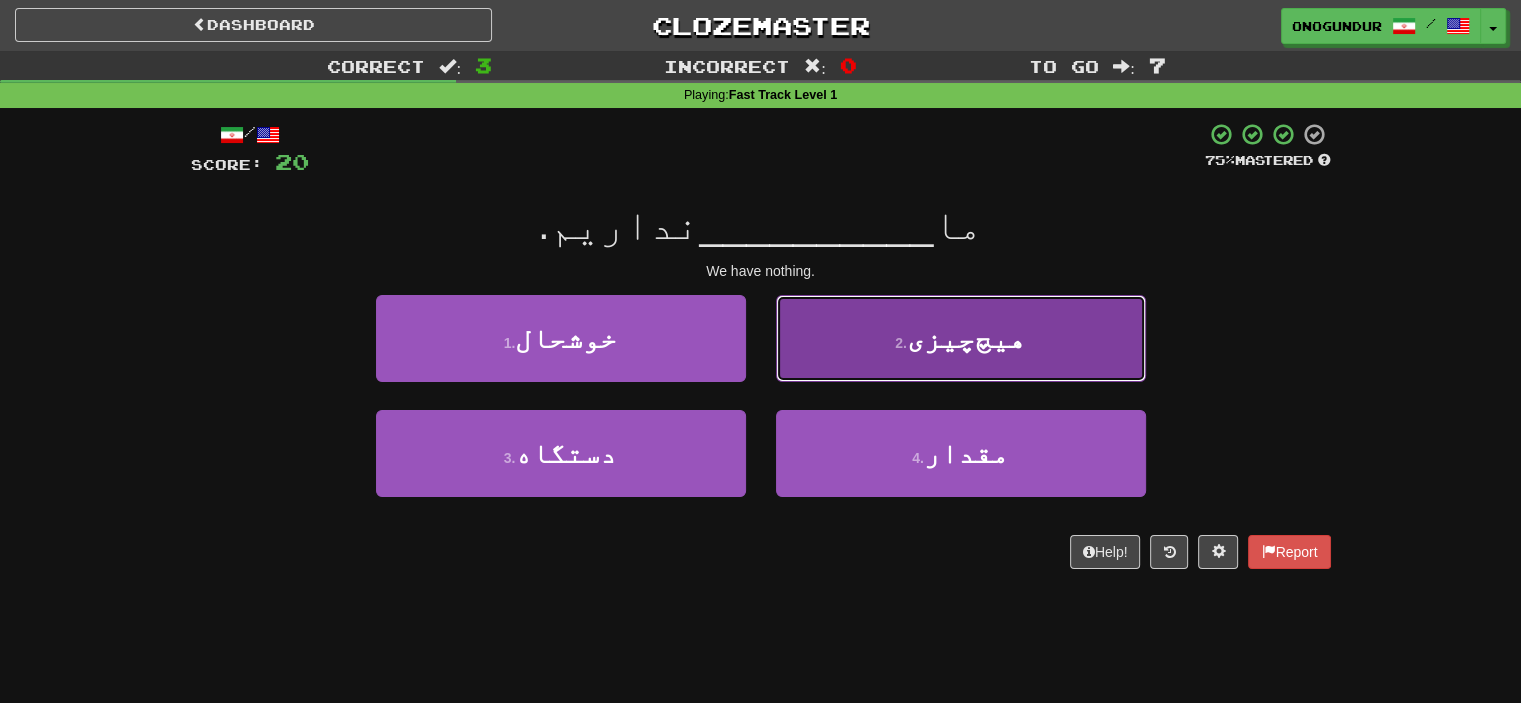 click on "هیچ‌چیزی" at bounding box center (966, 338) 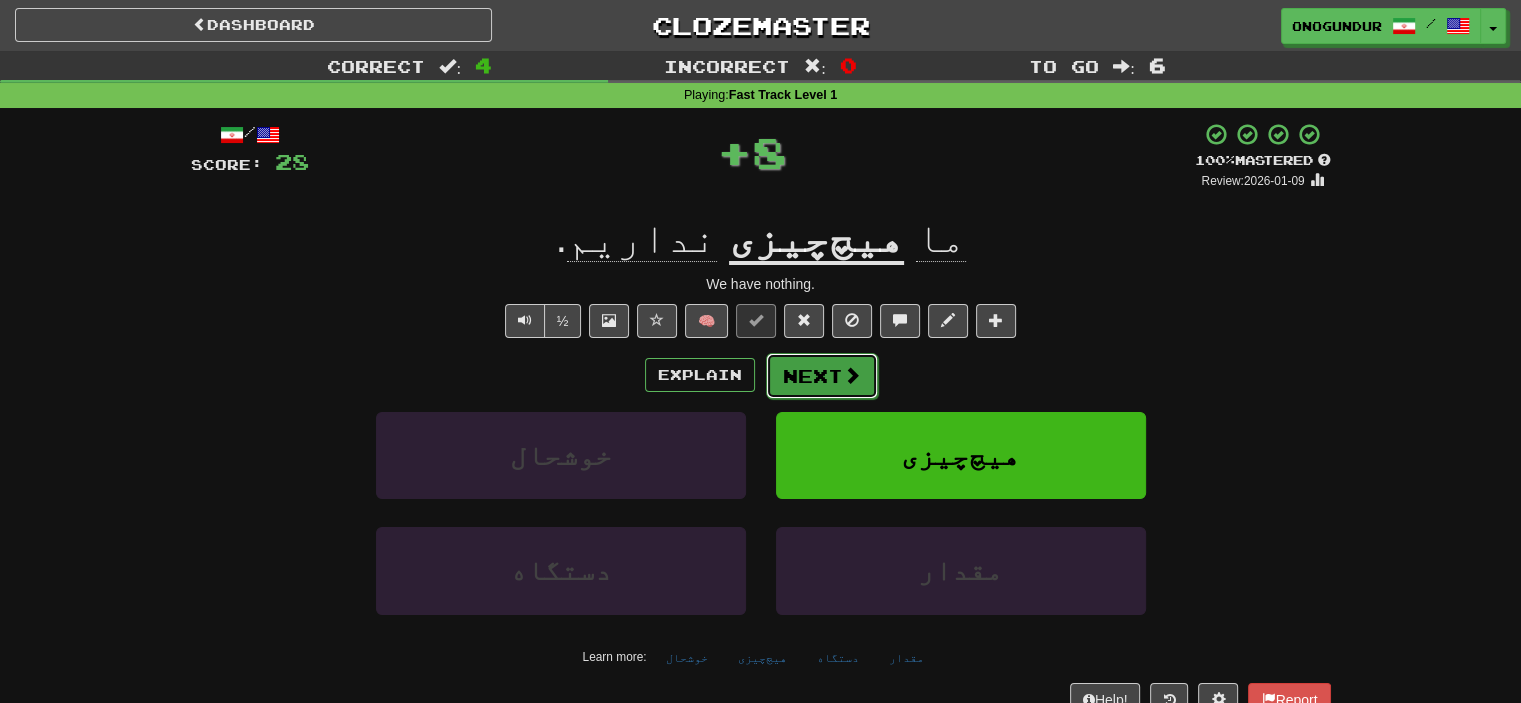click on "Next" at bounding box center [822, 376] 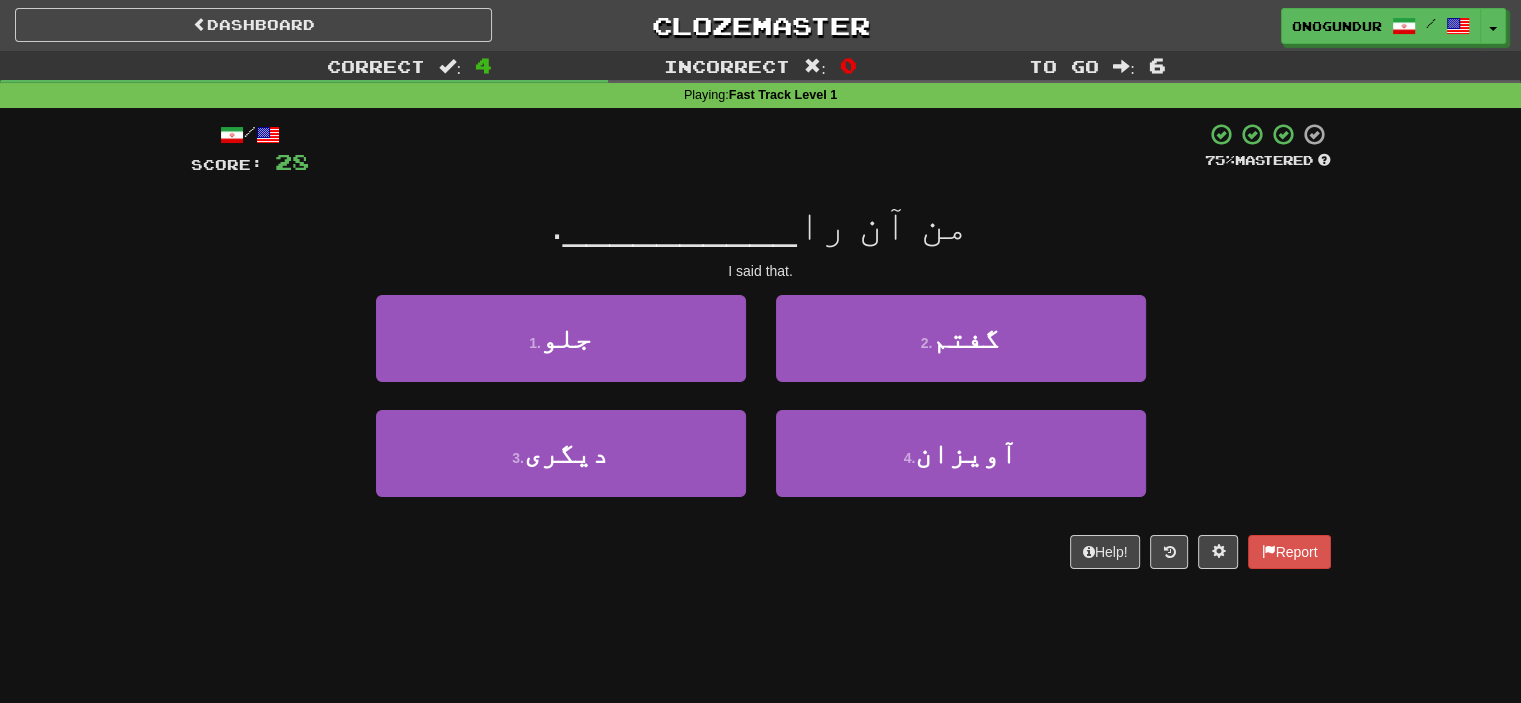 click on "Dashboard
Clozemaster
onogundur
/
Toggle Dropdown
Dashboard
Leaderboard
Activity Feed
Notifications
Profile
Discussions
Azərbaycanca
/
English
Streak:
28
Review:
2,710
Points Today: 0
Català
/
English
Streak:
0
Review:
10
Points Today: 0
Deutsch
/
English
Streak:
0
Review:
1,979
Points Today: 0
Español
/
English
Streak:
0
Review:
1,381
Points Today: 0
Esperanto
/
English
Streak:
0
Review:
1,035
Points Today: 0
Français
/
English
Streak:
0
Review:
19
Points Today: 0
Hrvatski
/
English
Streak:
0
Review:
278
Points Today: 0
Íslenska
/" at bounding box center [760, 351] 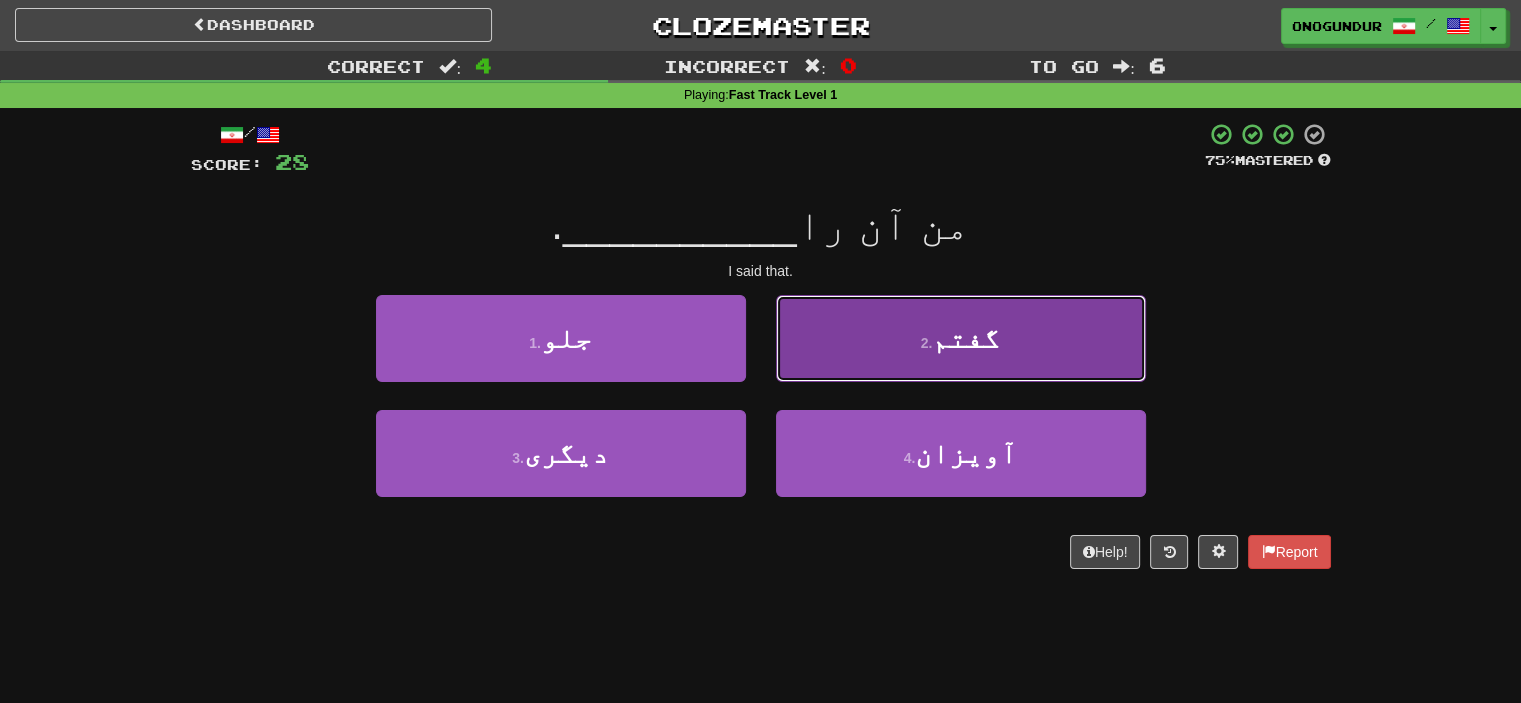 click on "2 .  گفتم" at bounding box center (961, 338) 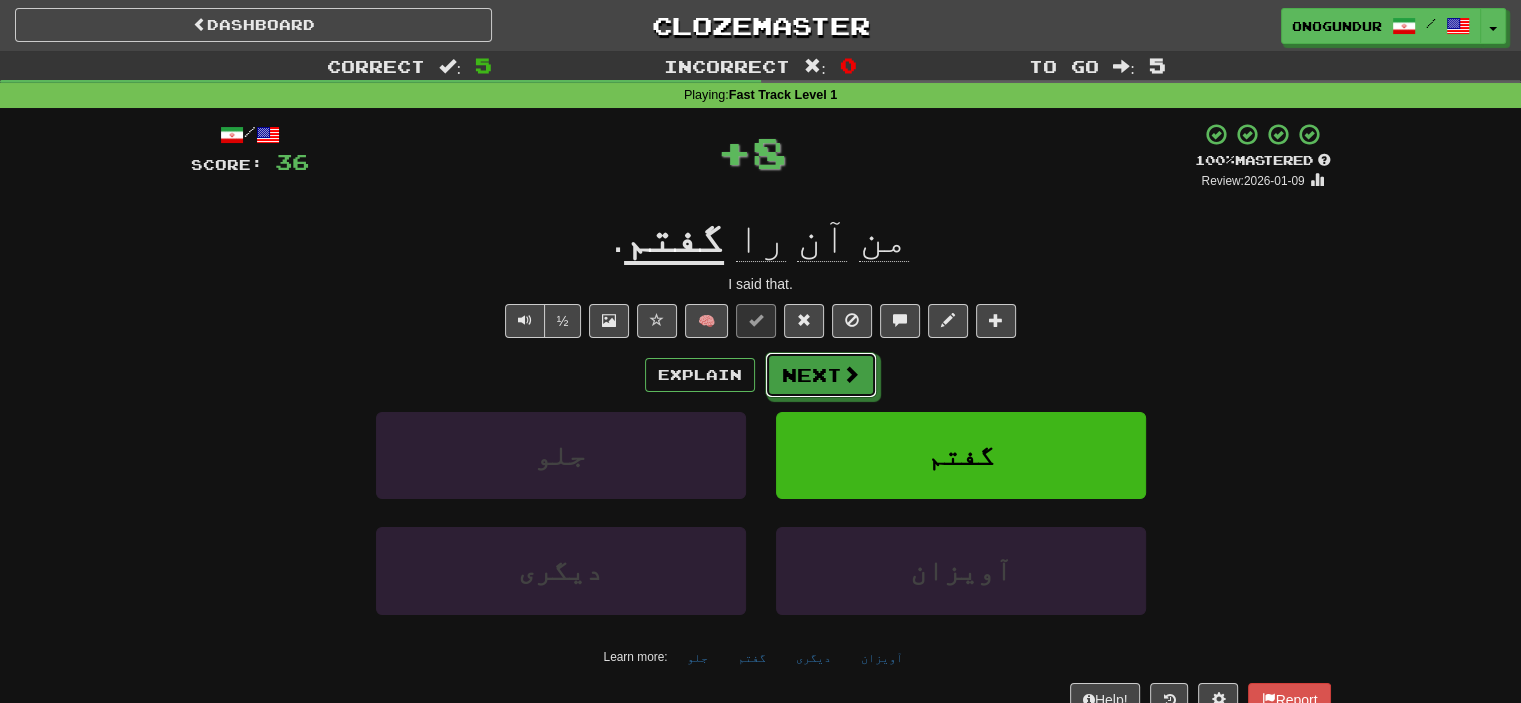 click on "Next" at bounding box center [821, 375] 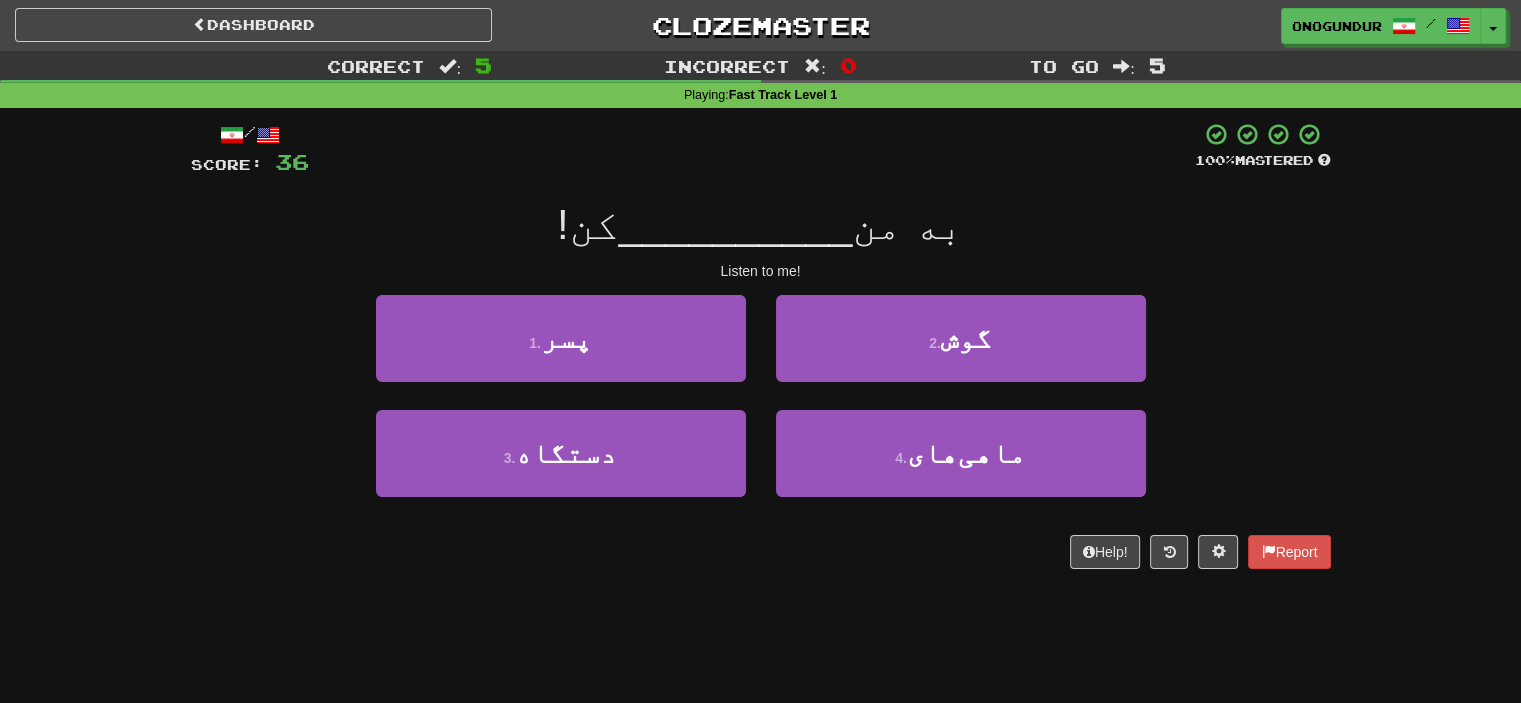 click on "Help!  Report" at bounding box center [761, 552] 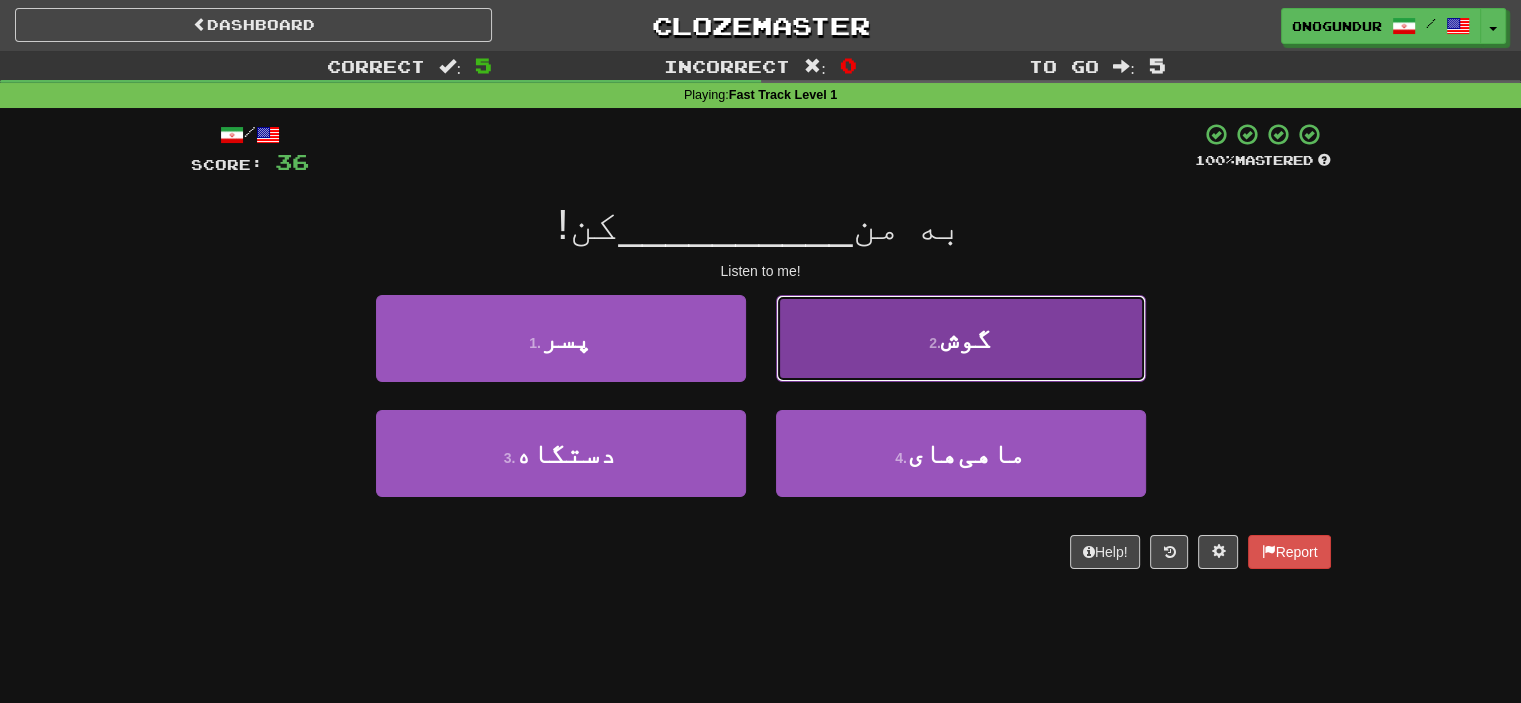 click on "2 .  گوش" at bounding box center (961, 338) 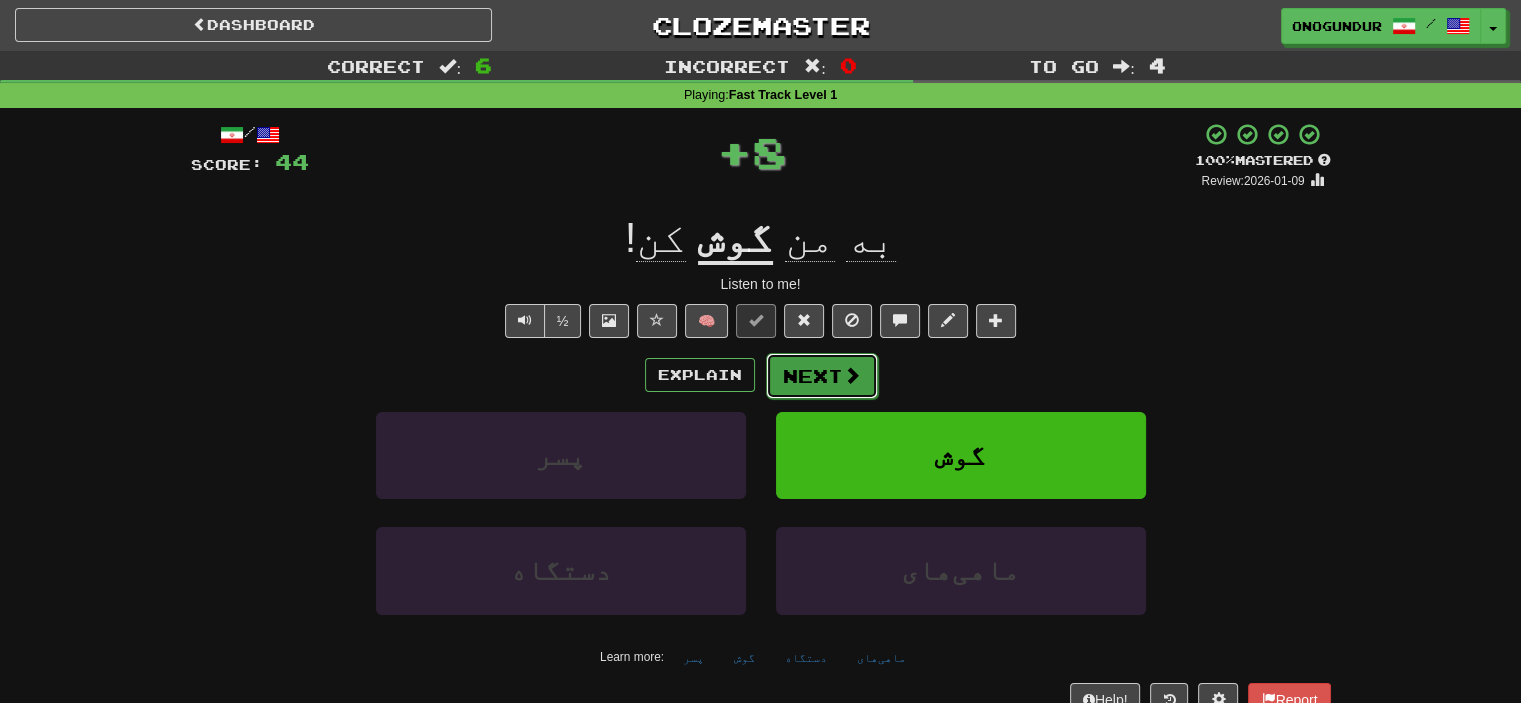 click on "Next" at bounding box center (822, 376) 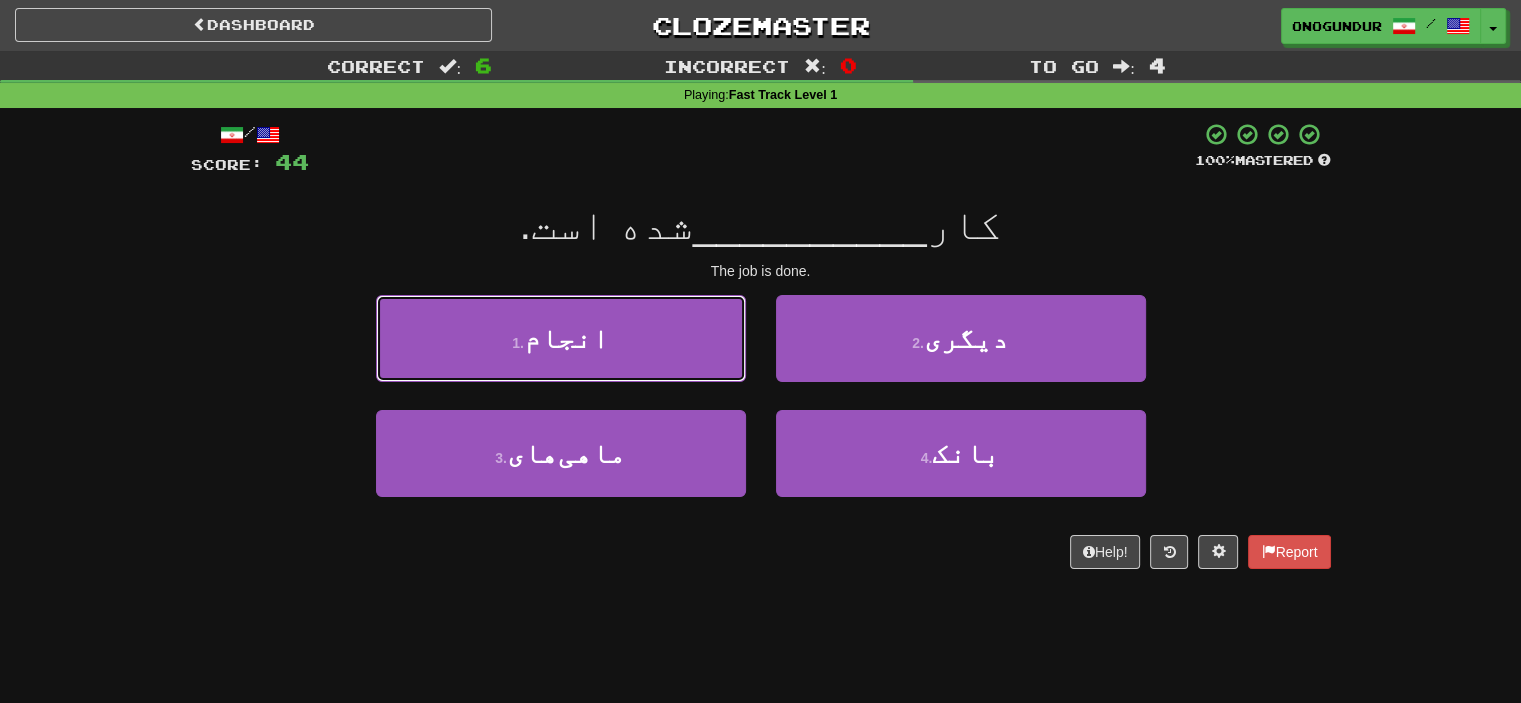 click on "1 .  انجام" at bounding box center [561, 338] 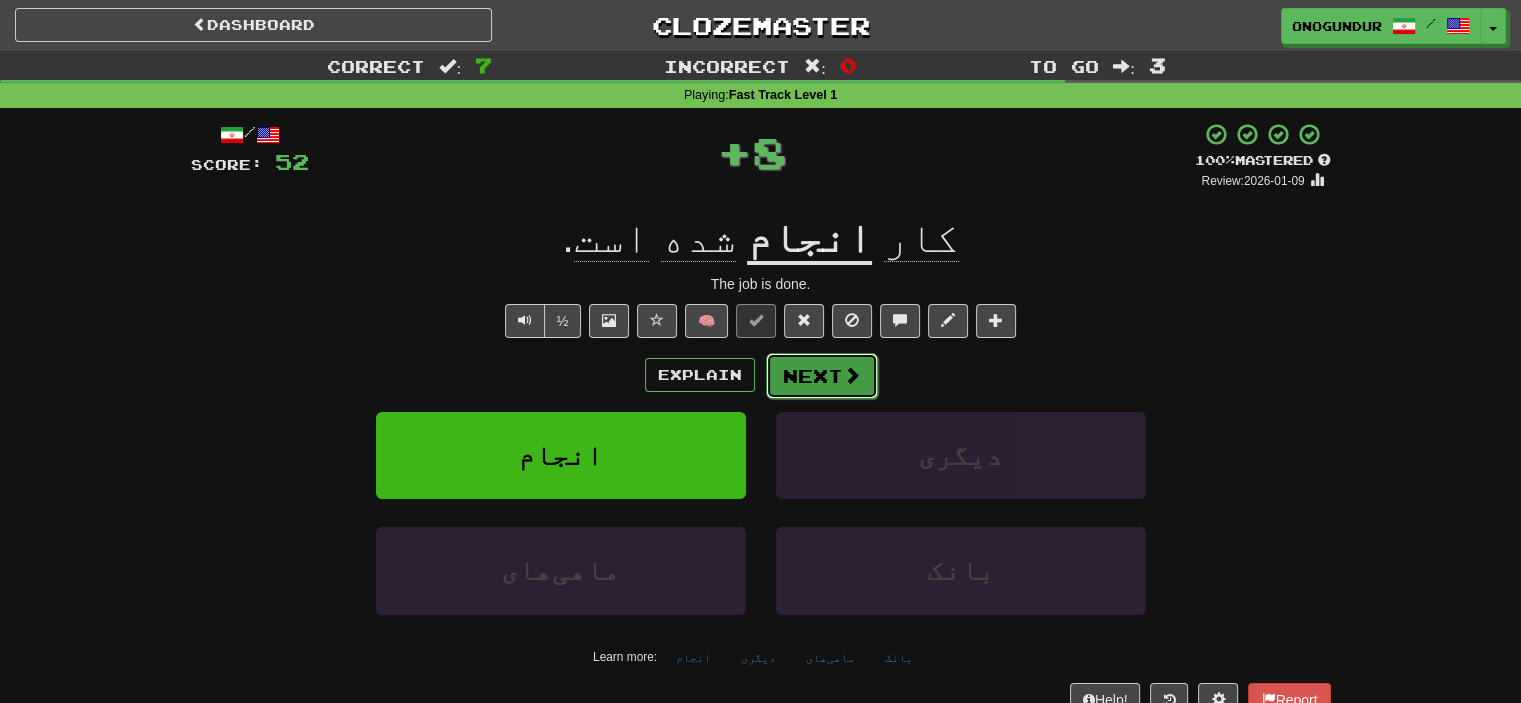 click on "Next" at bounding box center [822, 376] 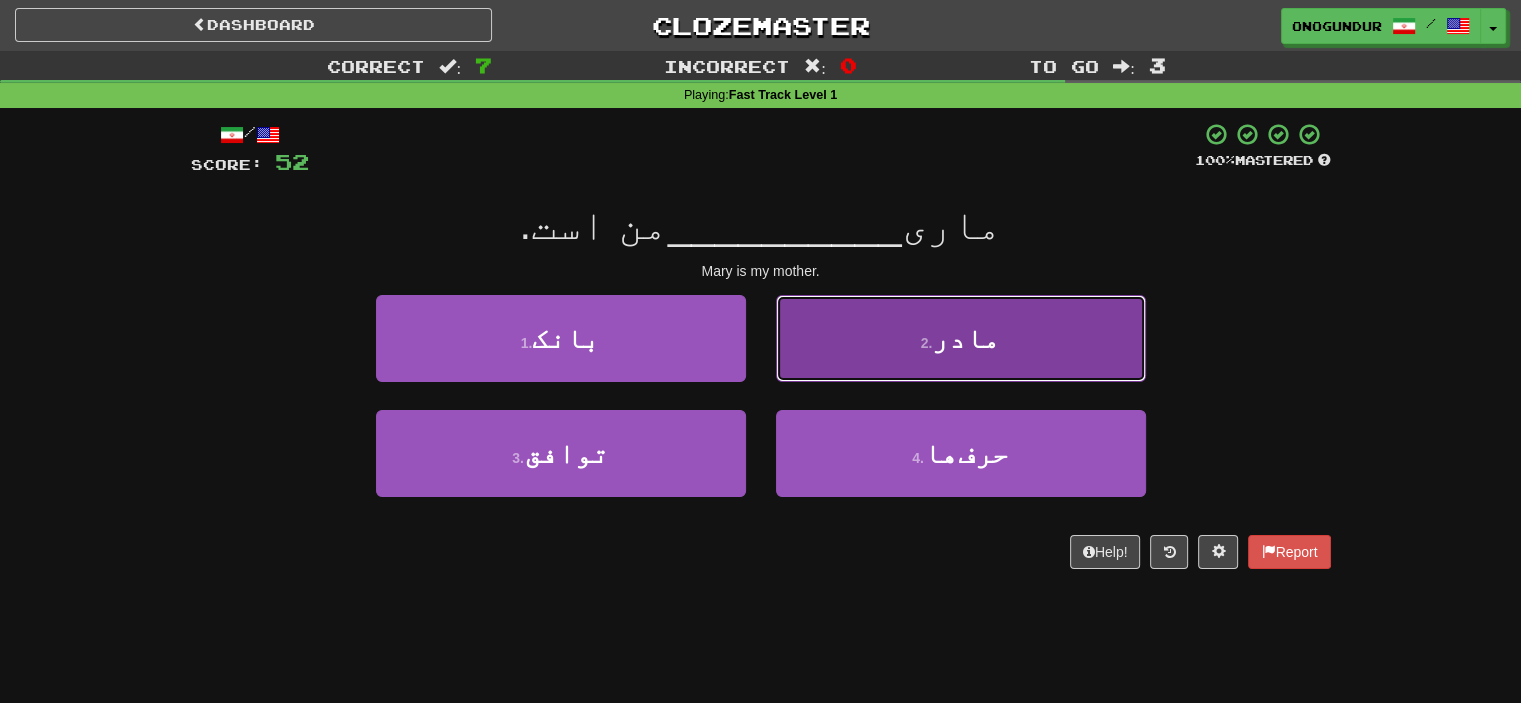 click on "2 .  مادر" at bounding box center (961, 338) 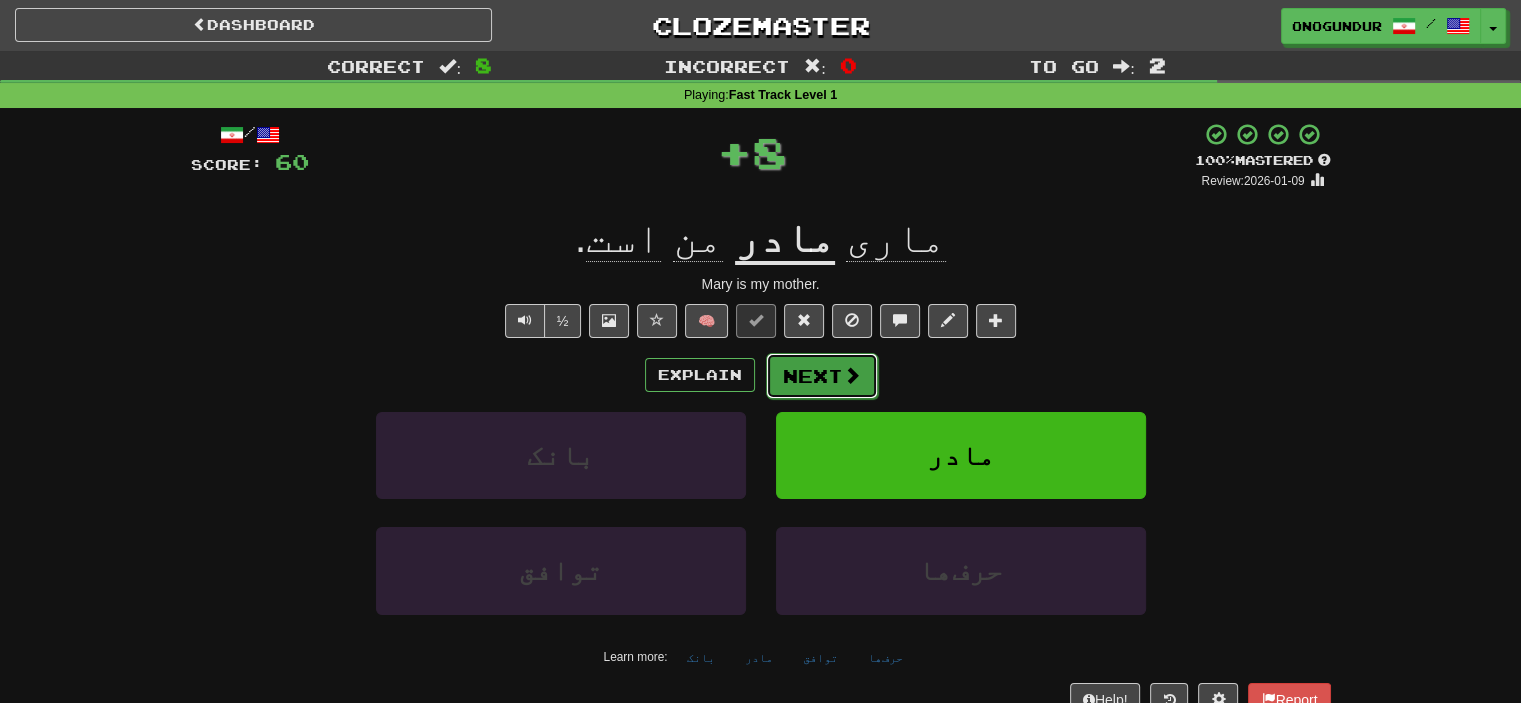 click on "Next" at bounding box center (822, 376) 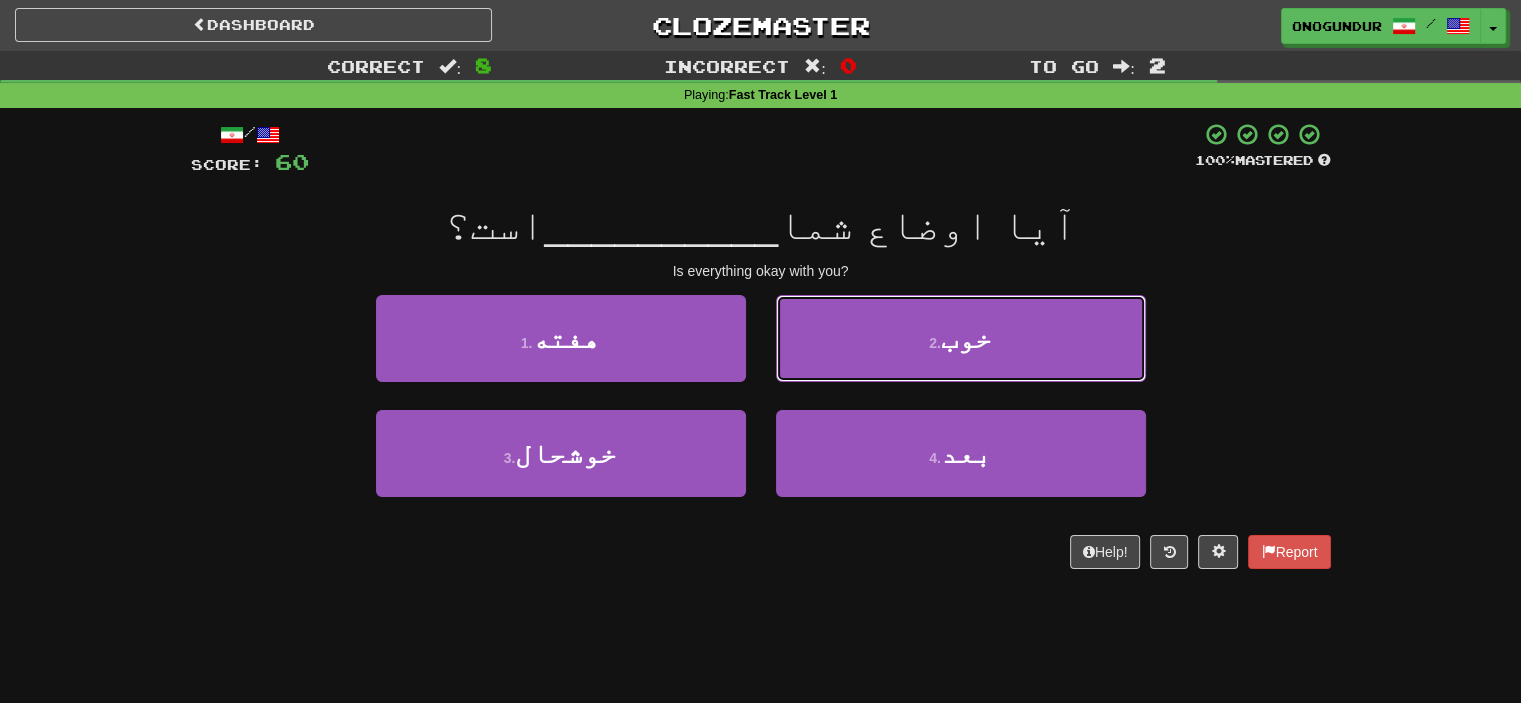 click on "2 .  خوب" at bounding box center [961, 338] 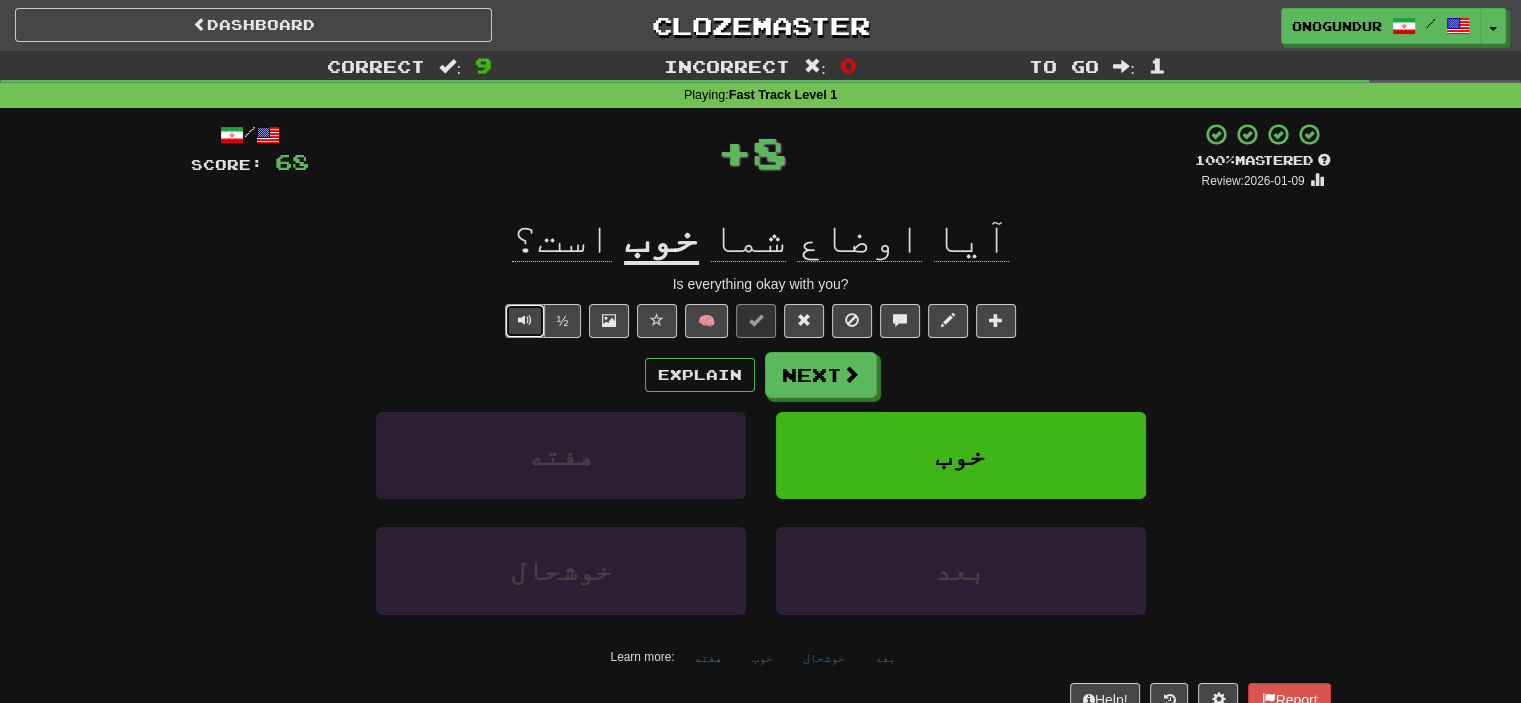 click at bounding box center (525, 321) 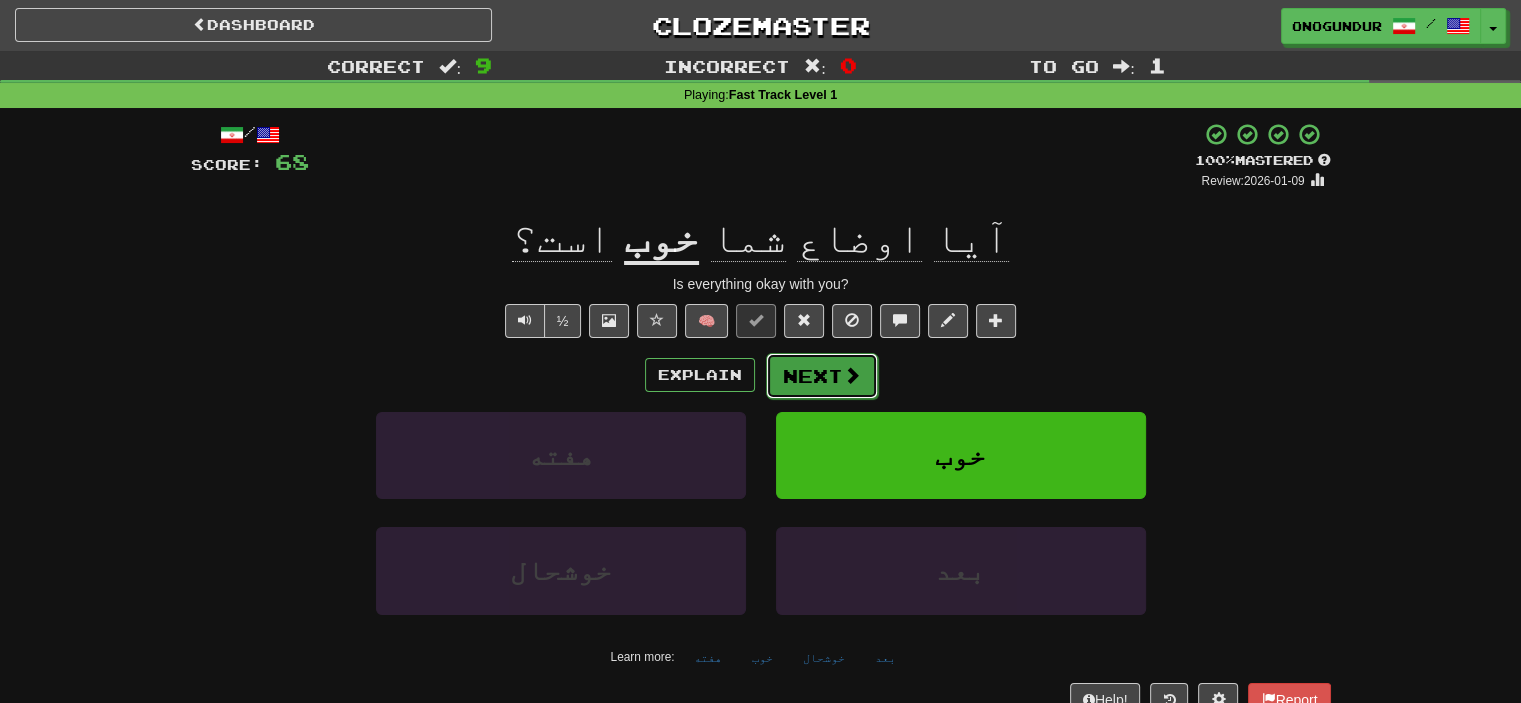 click on "Next" at bounding box center (822, 376) 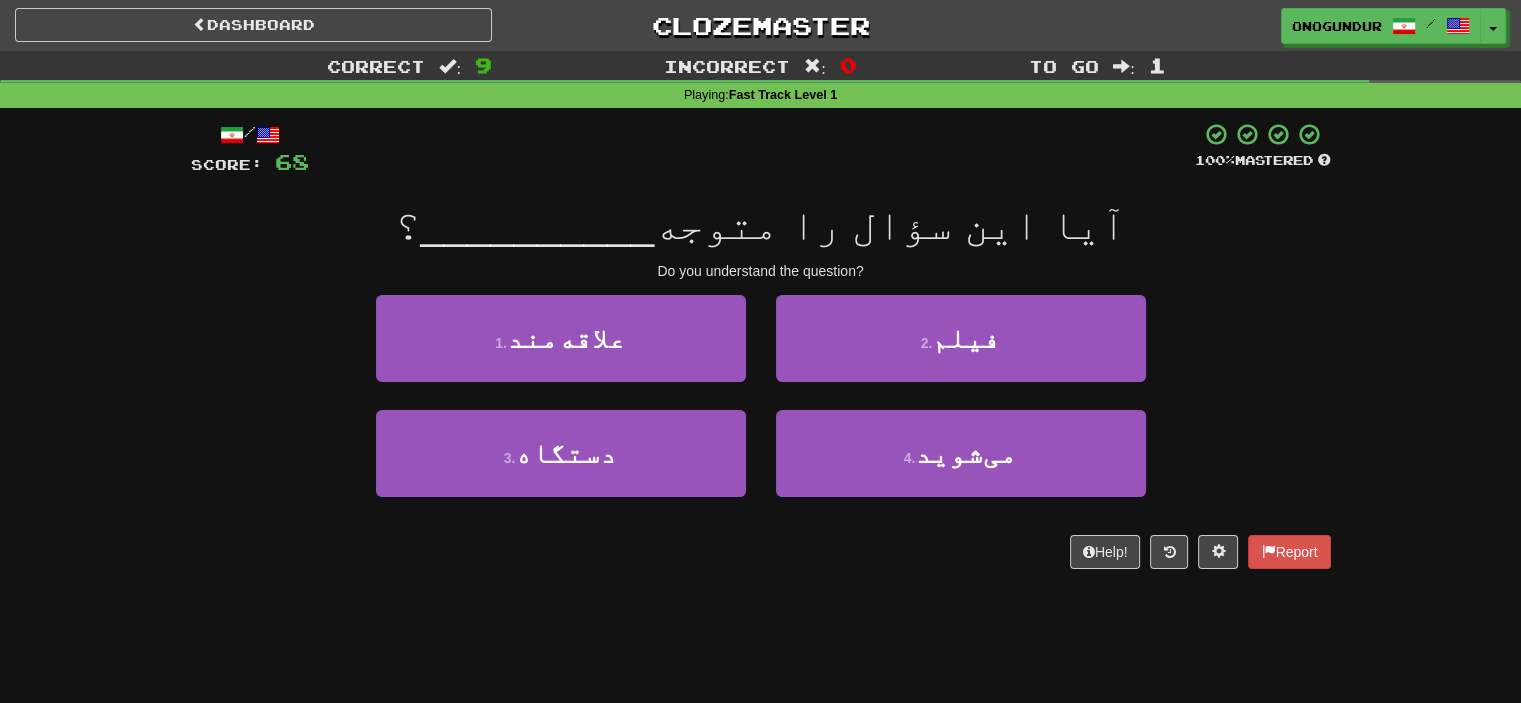 click on "/  Score:   68 100 %  Mastered آیا این سؤال را متوجه  __________ ؟ Do you understand the question? 1 .  علاقه‌مند 2 .  فیلم 3 .  دستگاه 4 .  می‌شوید  Help!  Report" at bounding box center (761, 352) 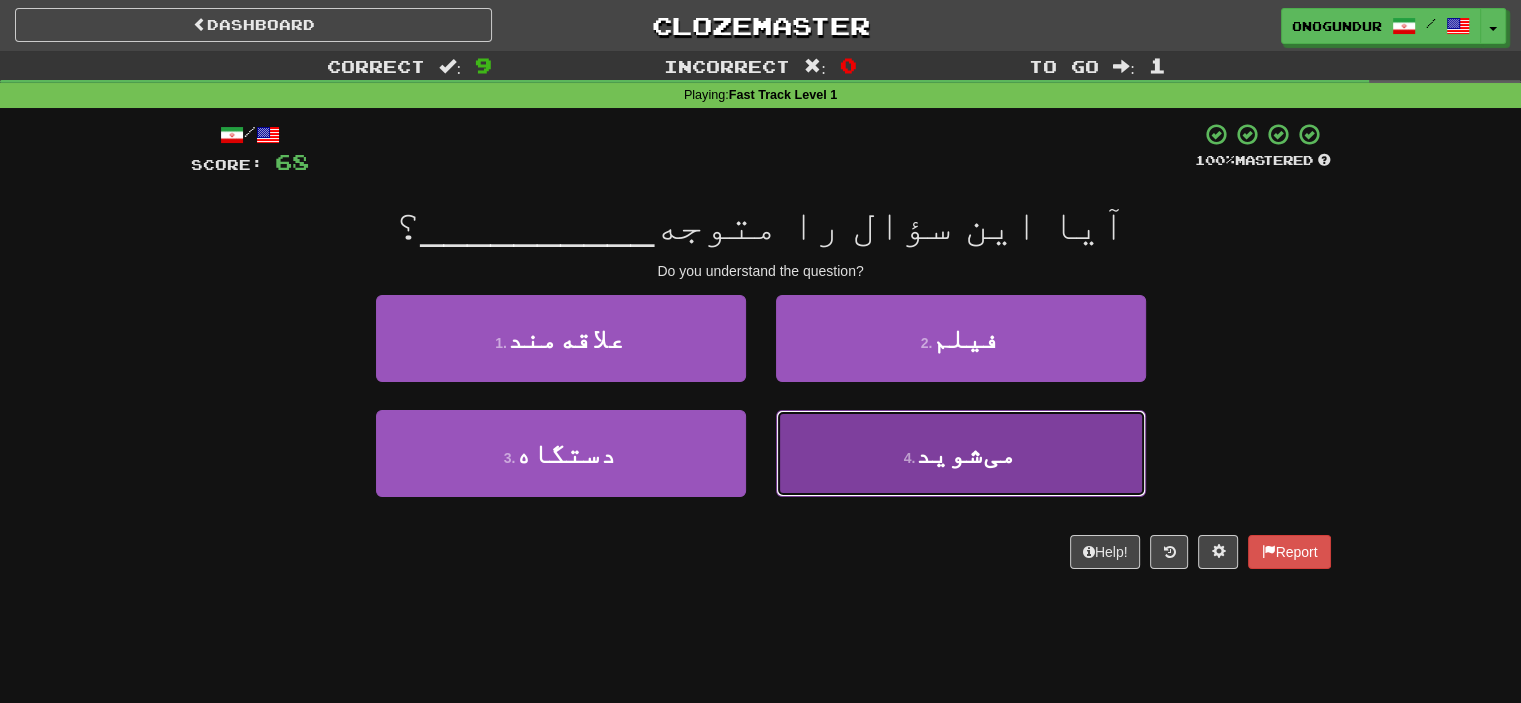 click on "4 .  می‌شوید" at bounding box center [961, 453] 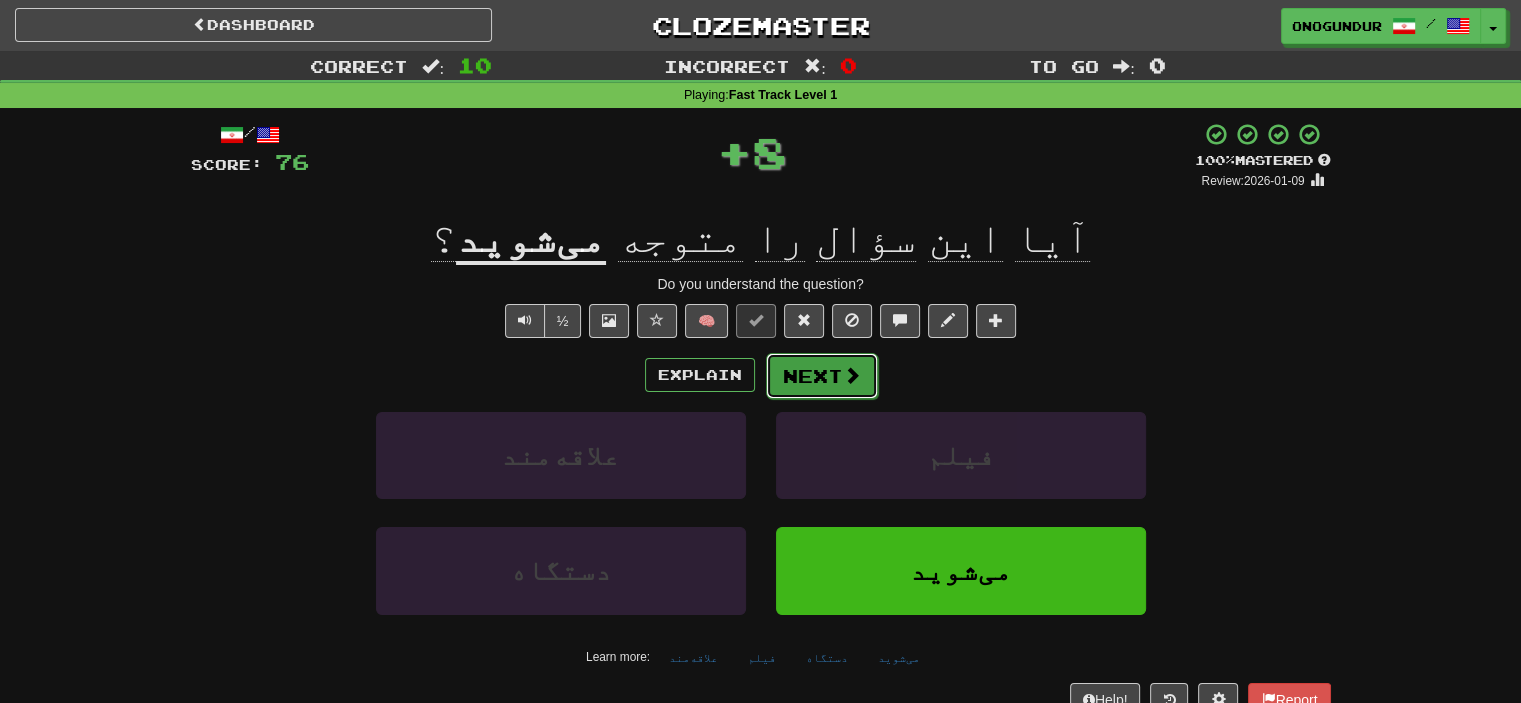 click on "Next" at bounding box center (822, 376) 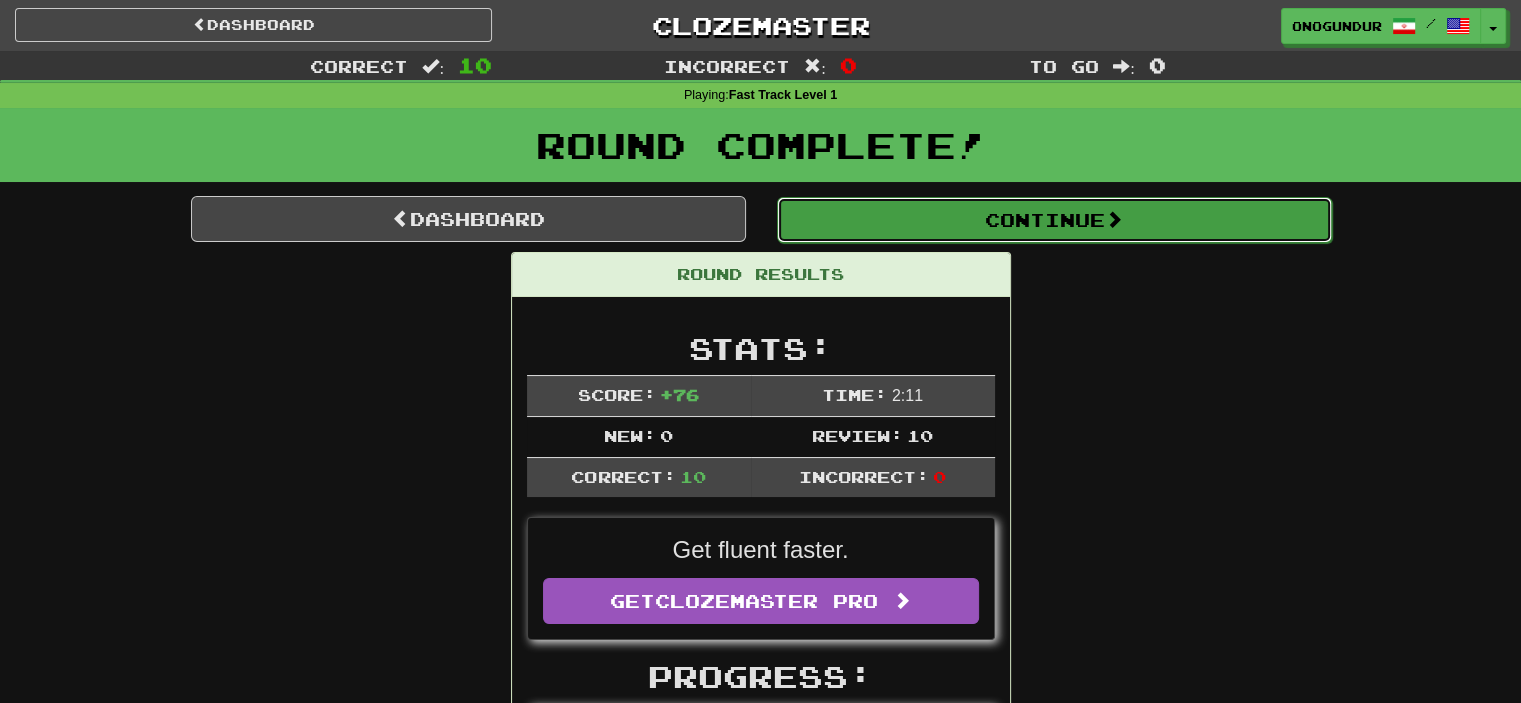 click on "Continue" at bounding box center (1054, 220) 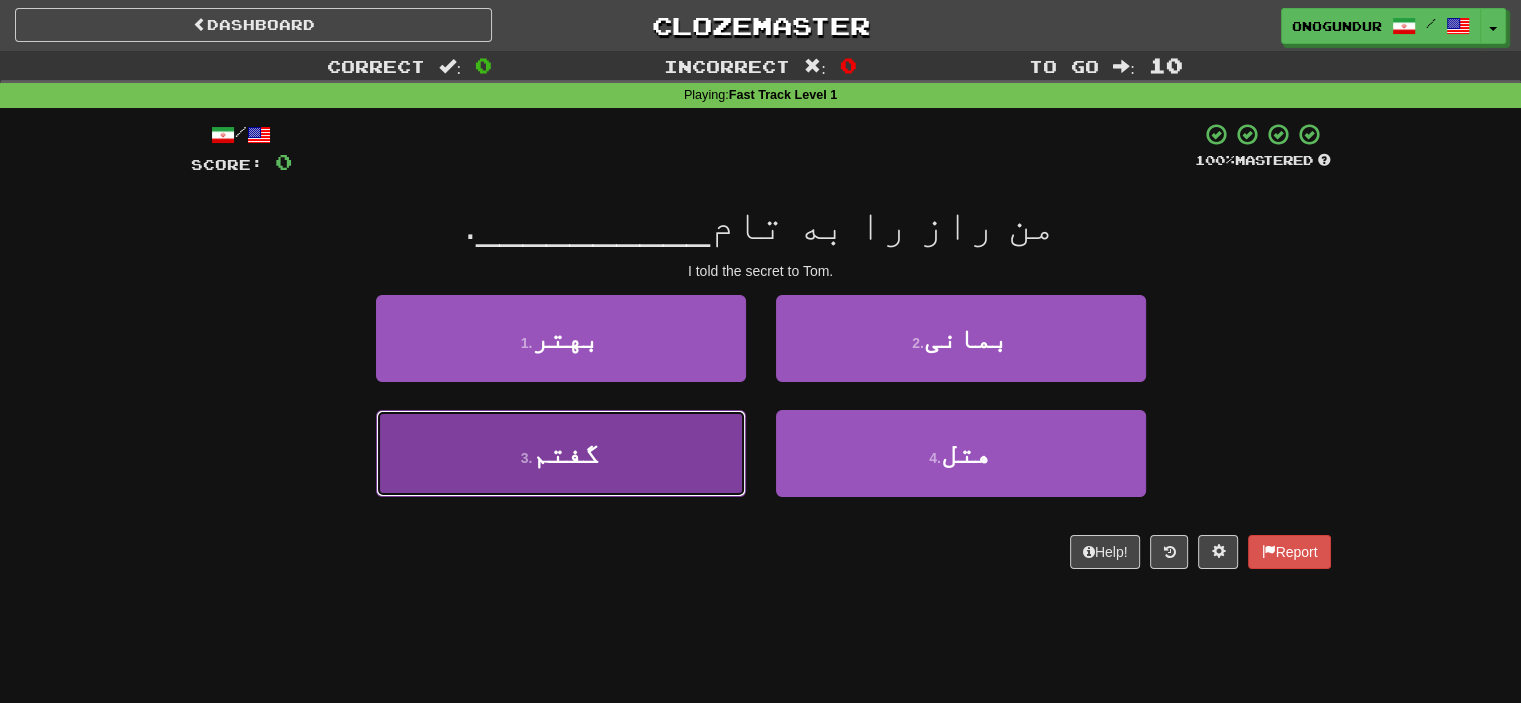 click on "3 .  گفتم" at bounding box center (561, 453) 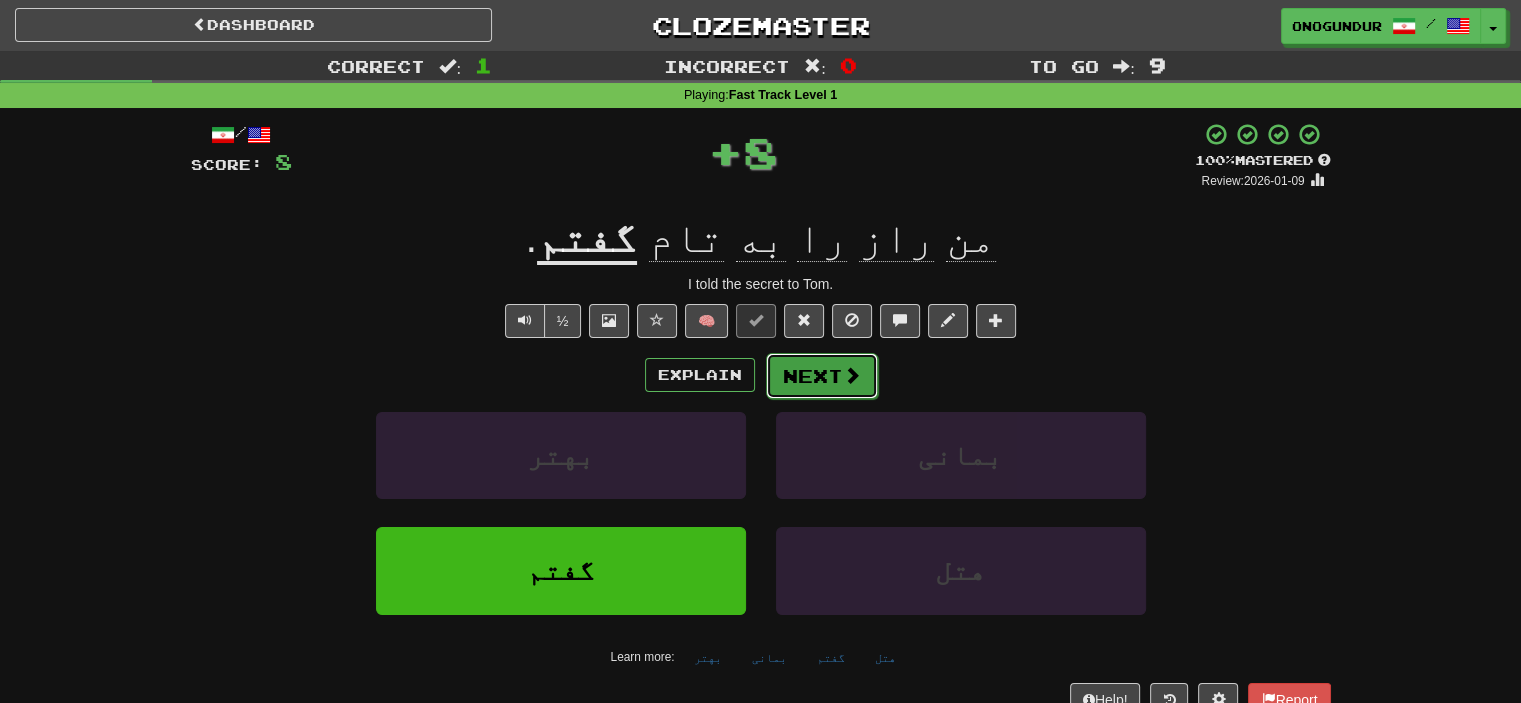 click on "Next" at bounding box center [822, 376] 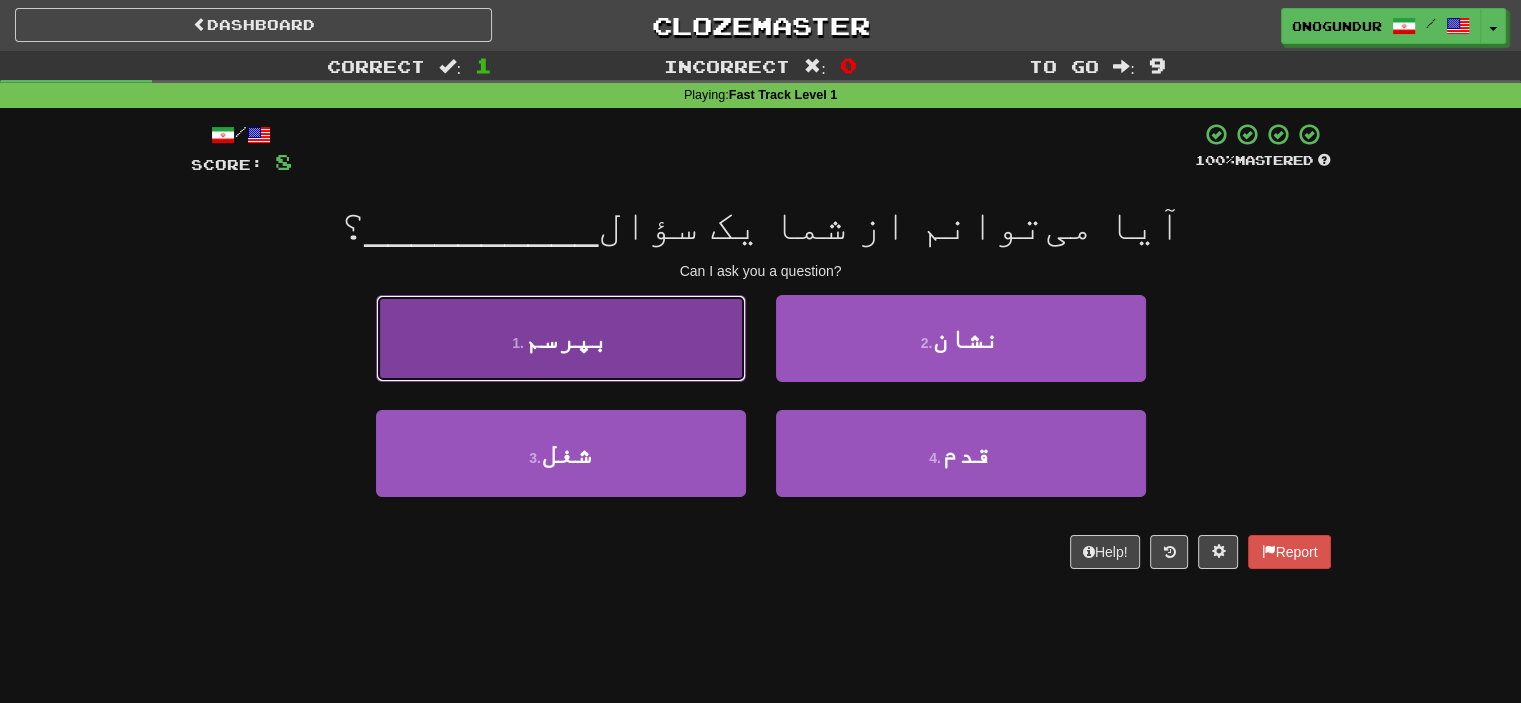 click on "1 .  بپرسم" at bounding box center [561, 338] 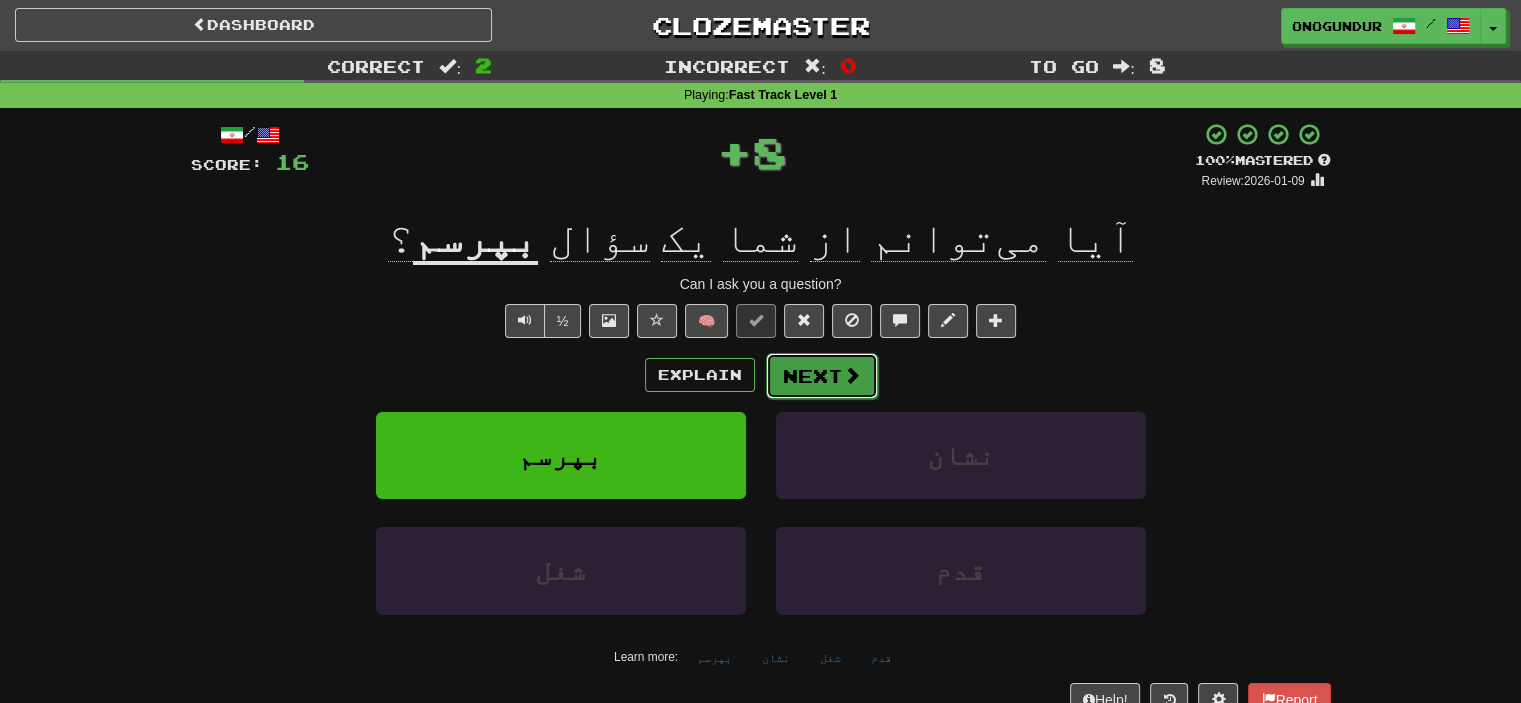 click on "Next" at bounding box center (822, 376) 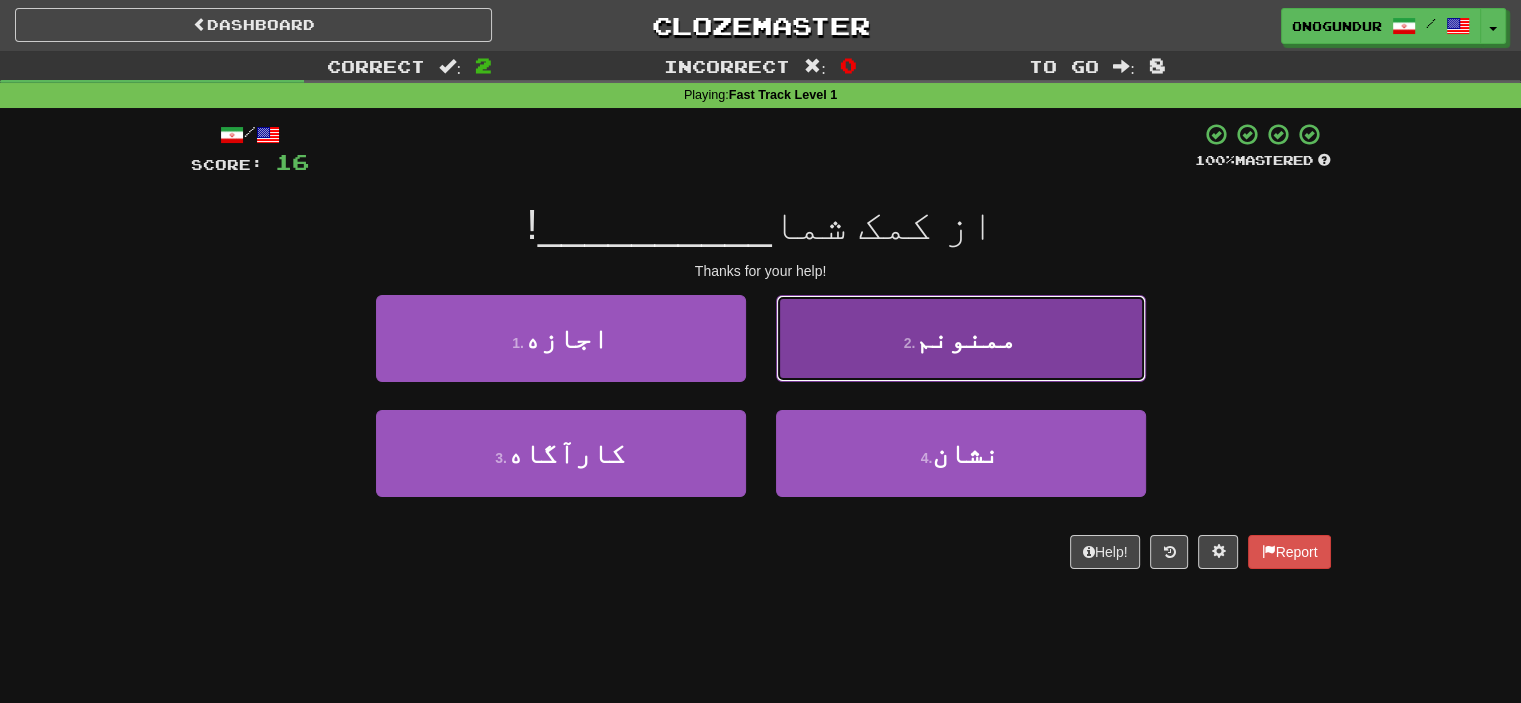 click on "2 .  ممنونم" at bounding box center [961, 338] 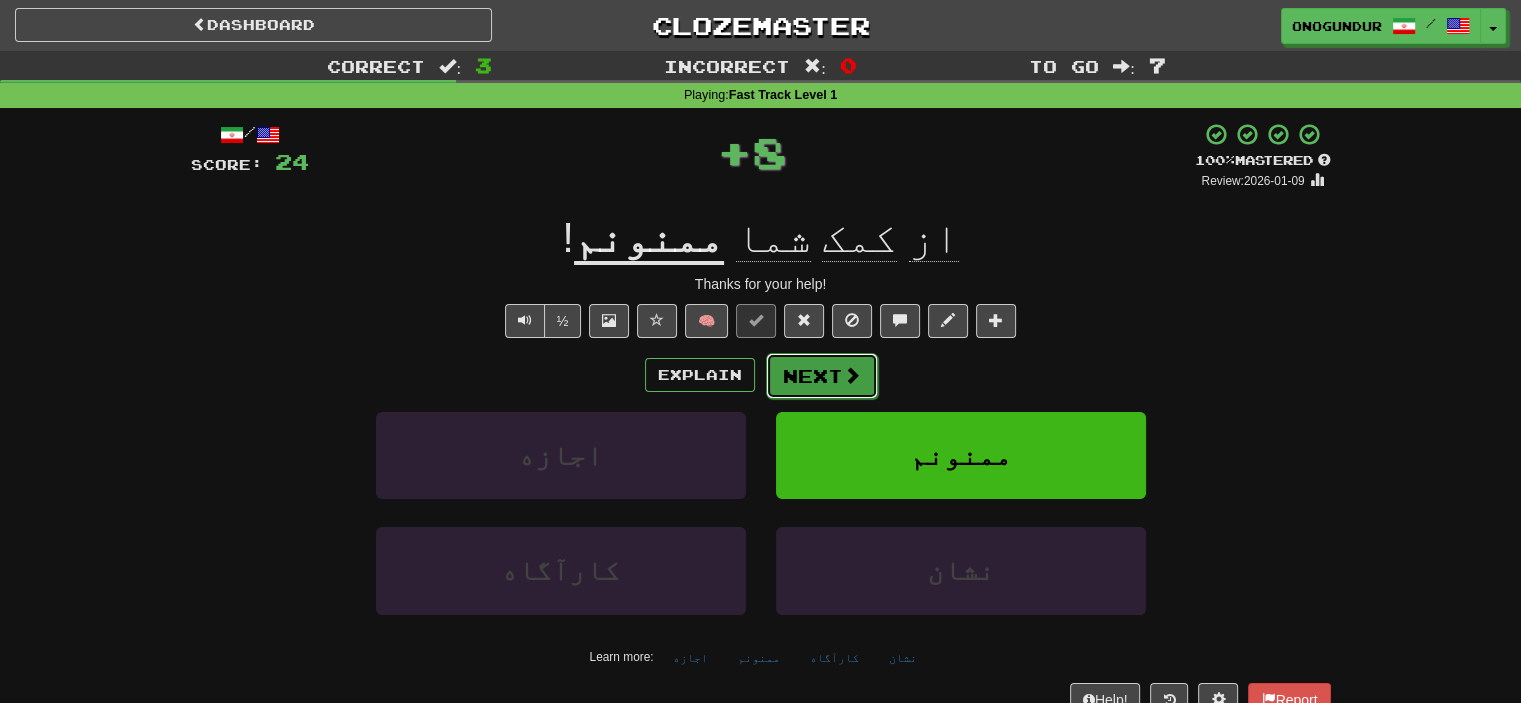 click on "Next" at bounding box center [822, 376] 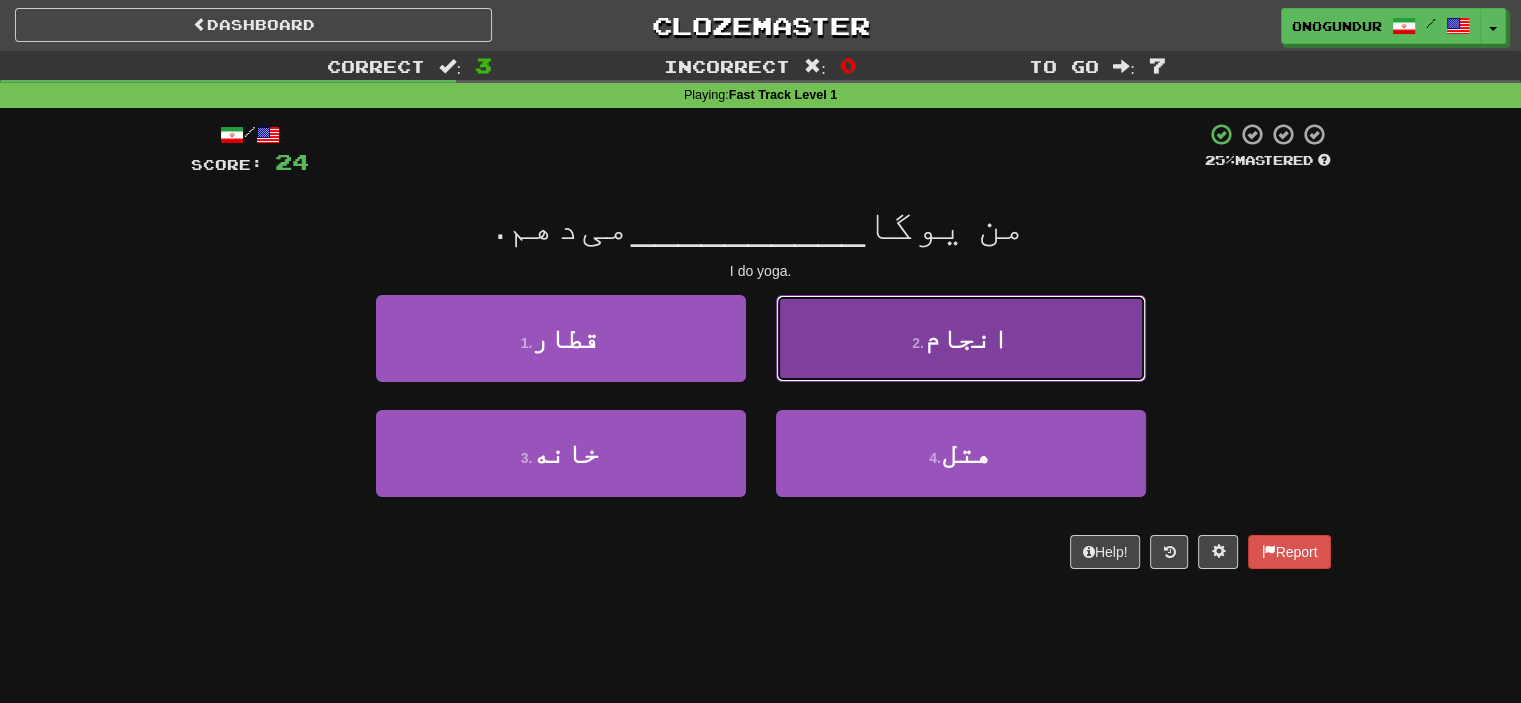 click on "2 .  انجام" at bounding box center (961, 338) 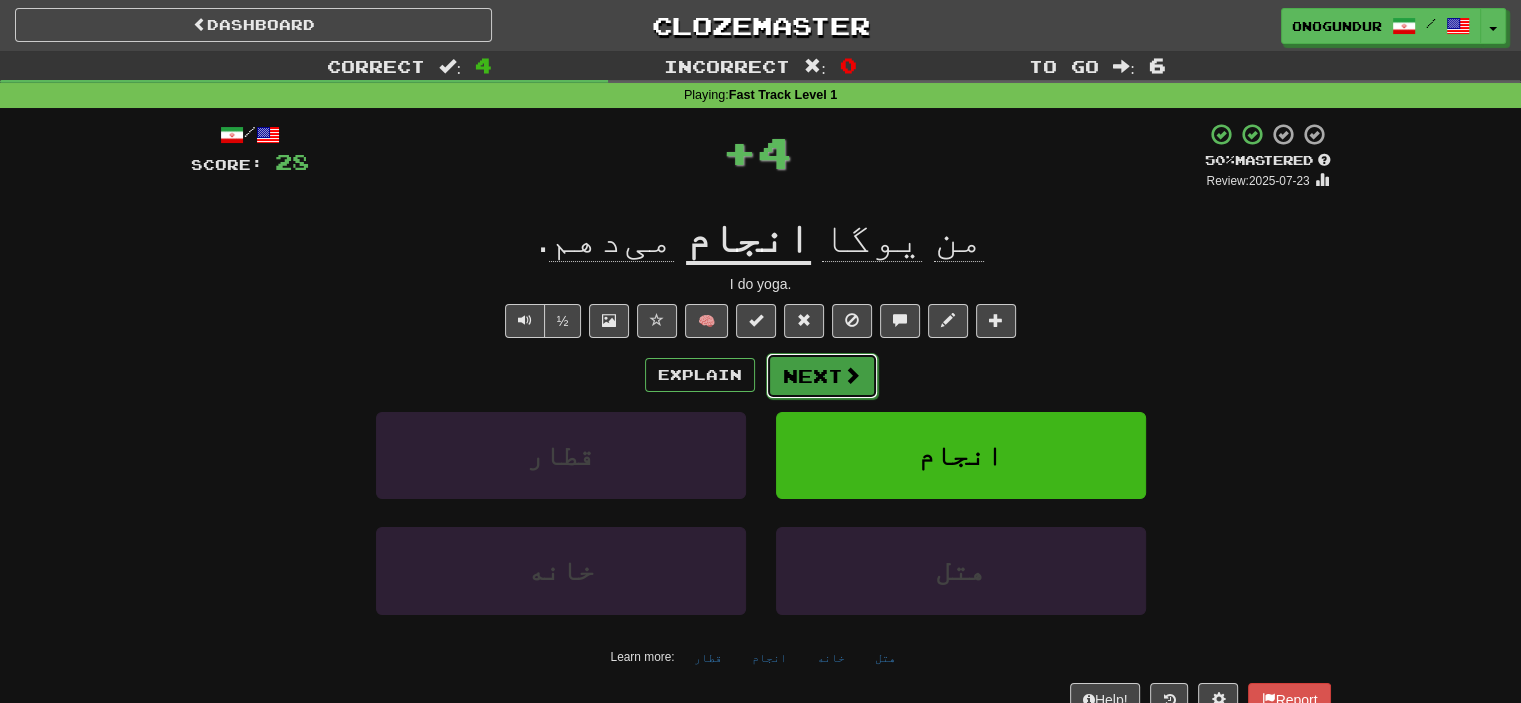 click on "Next" at bounding box center (822, 376) 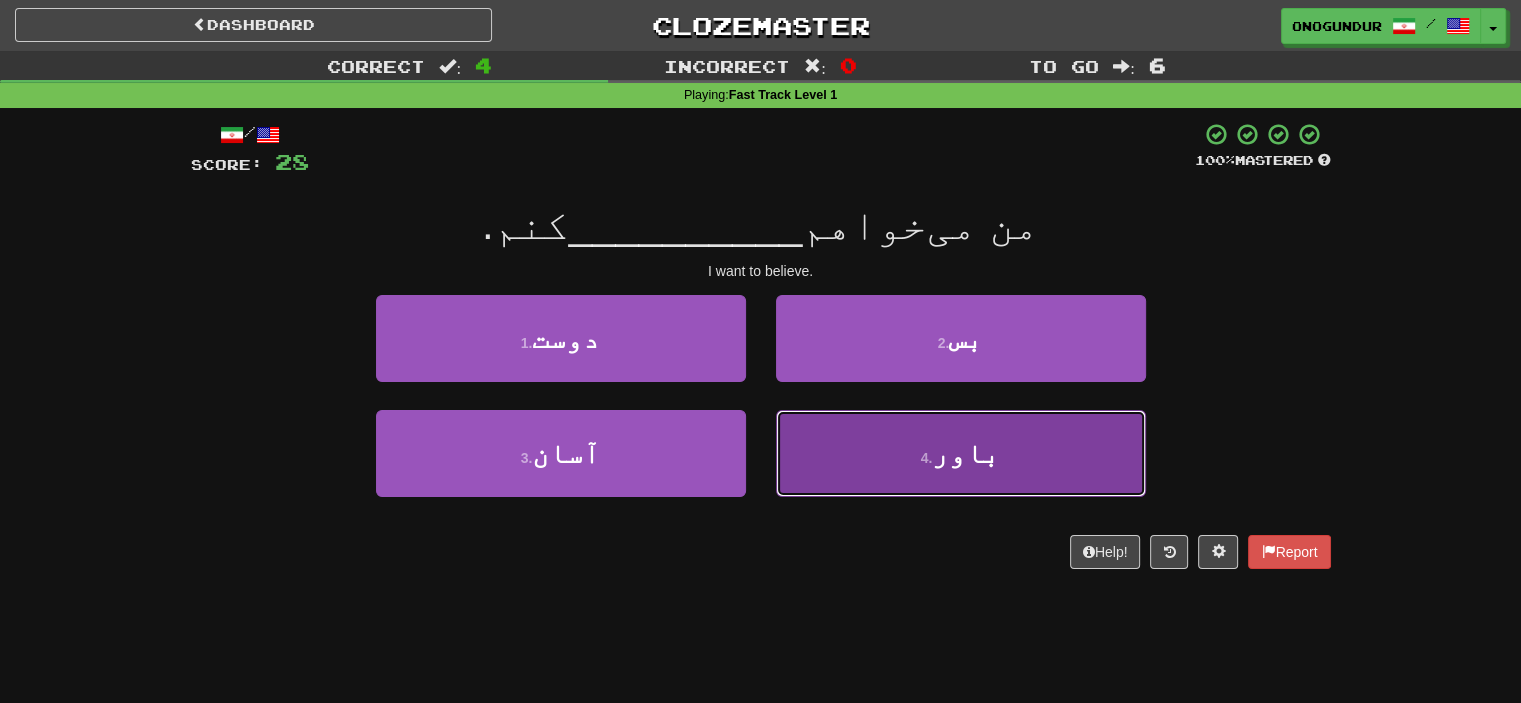 click on "4 .  باور" at bounding box center (961, 453) 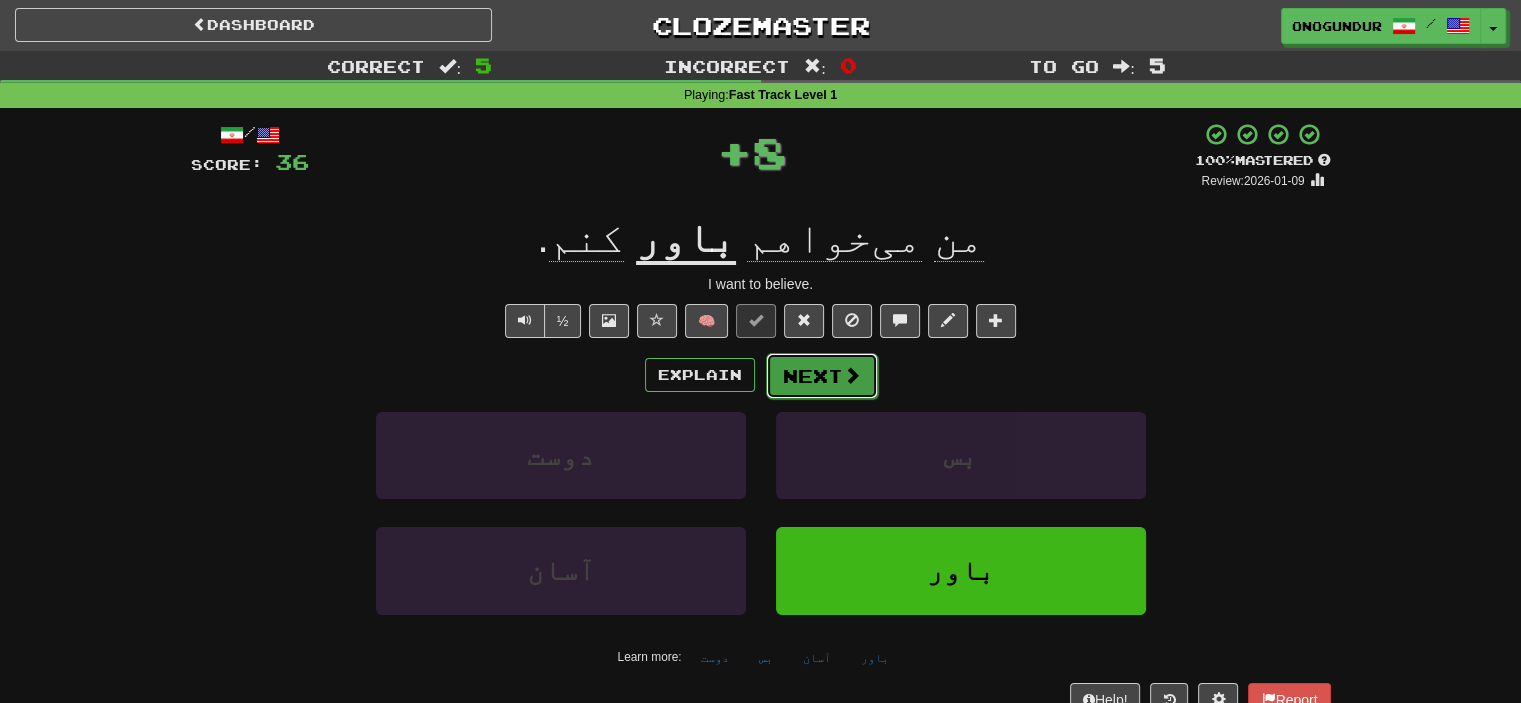 click on "Next" at bounding box center [822, 376] 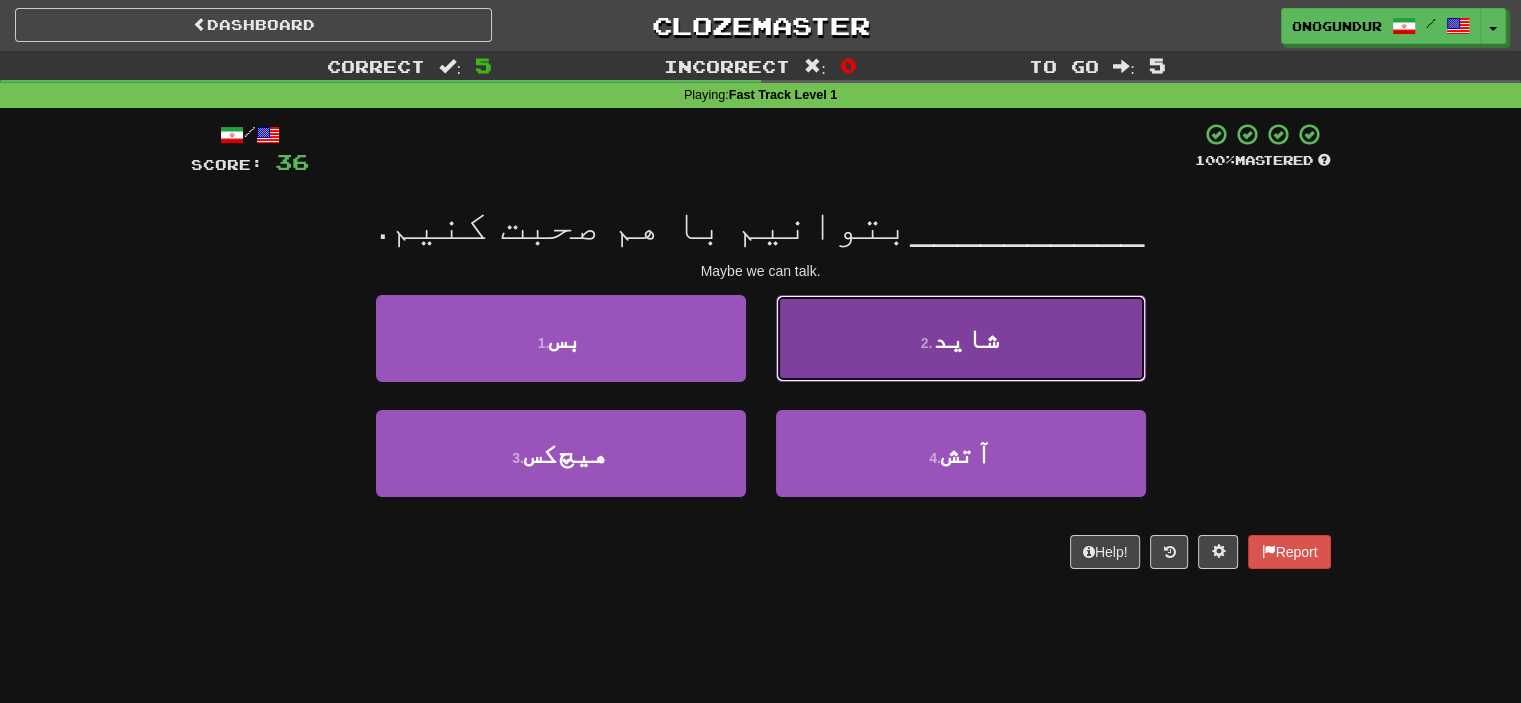 click on "2 .  شاید" at bounding box center (961, 338) 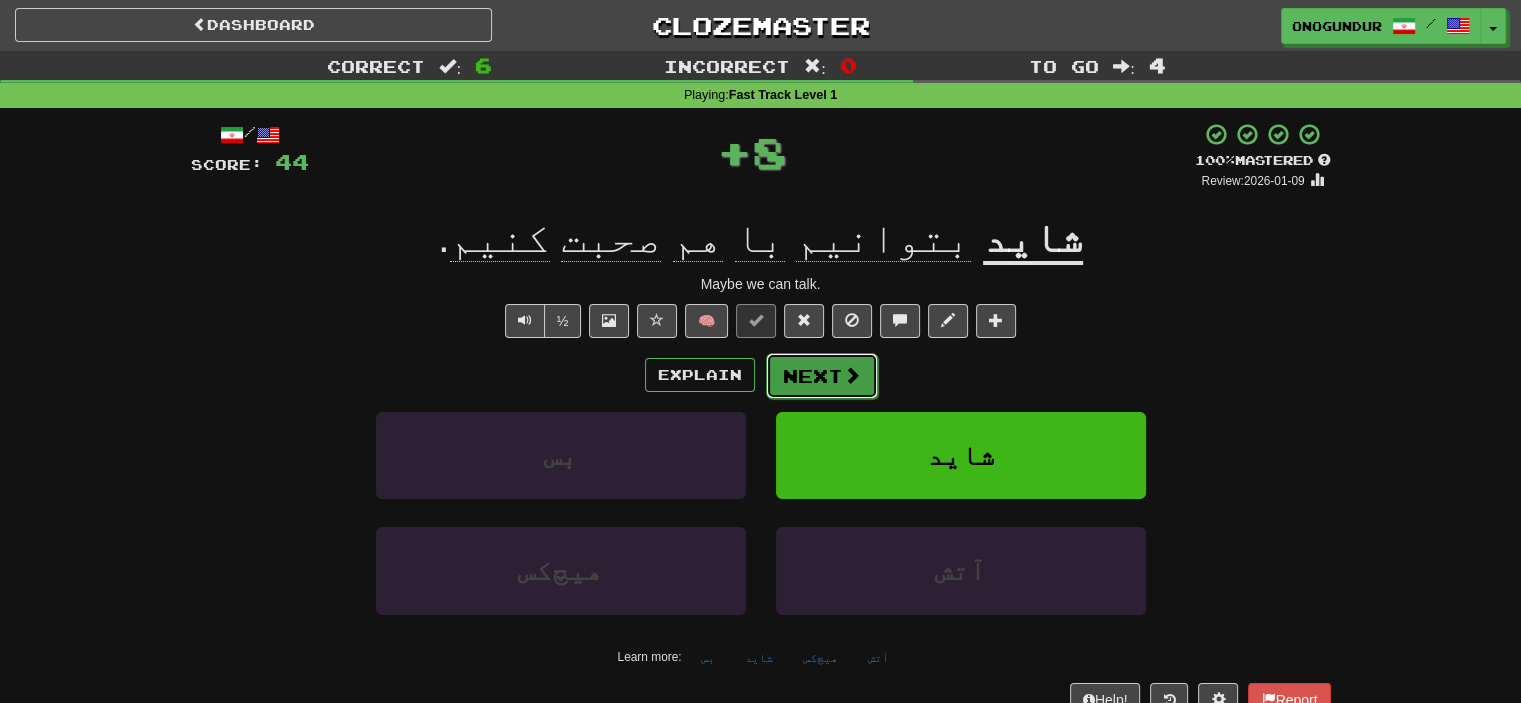 click on "Next" at bounding box center (822, 376) 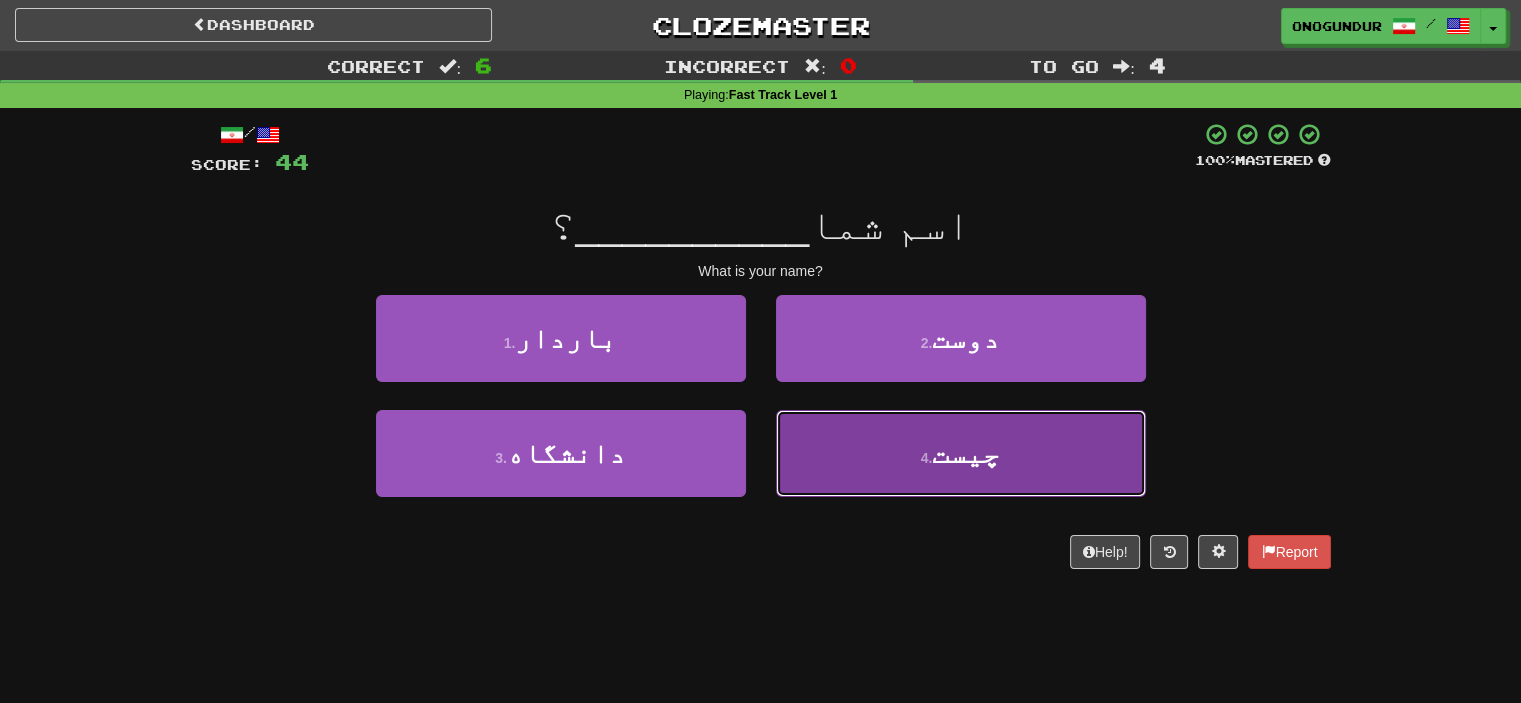 click on "4 .  چیست" at bounding box center [961, 453] 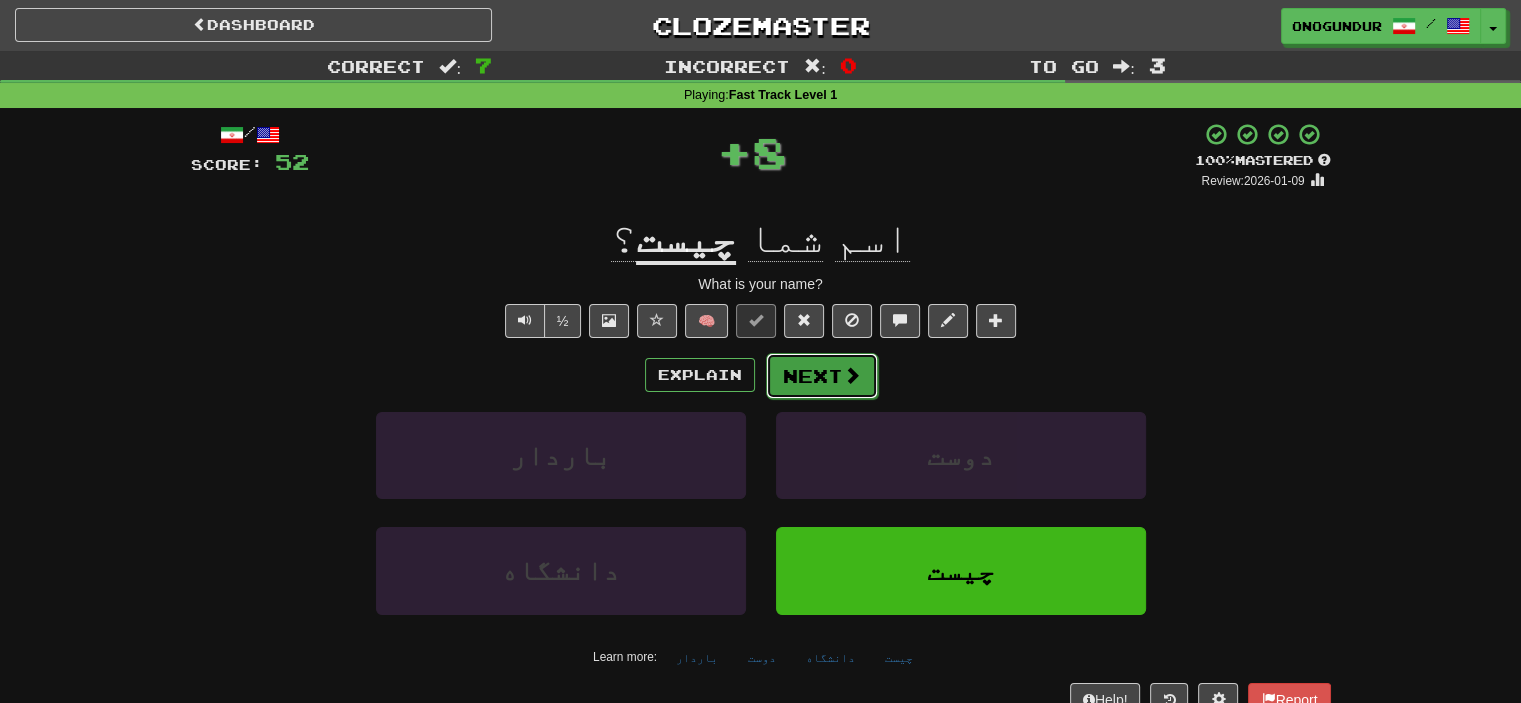 click at bounding box center (852, 375) 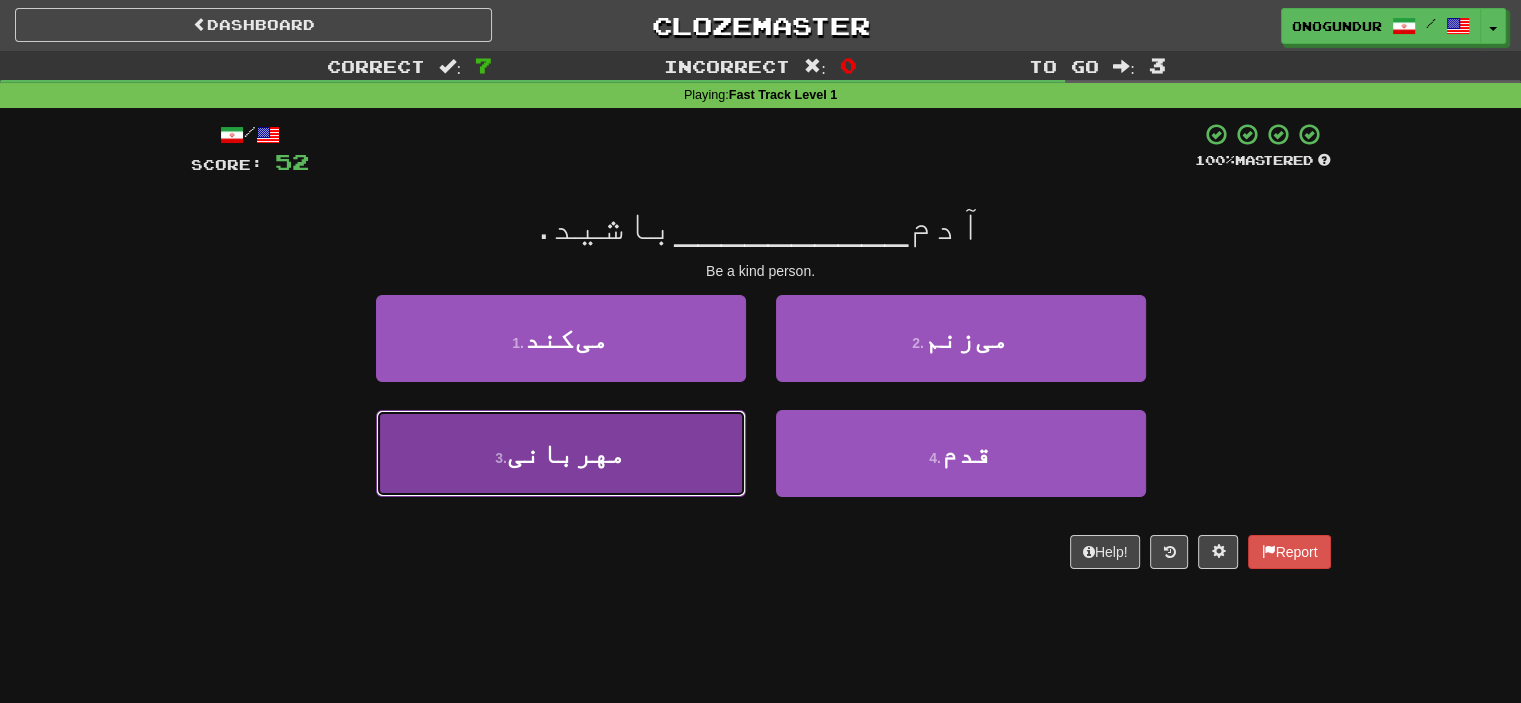 click on "3 .  مهربانی" at bounding box center (561, 453) 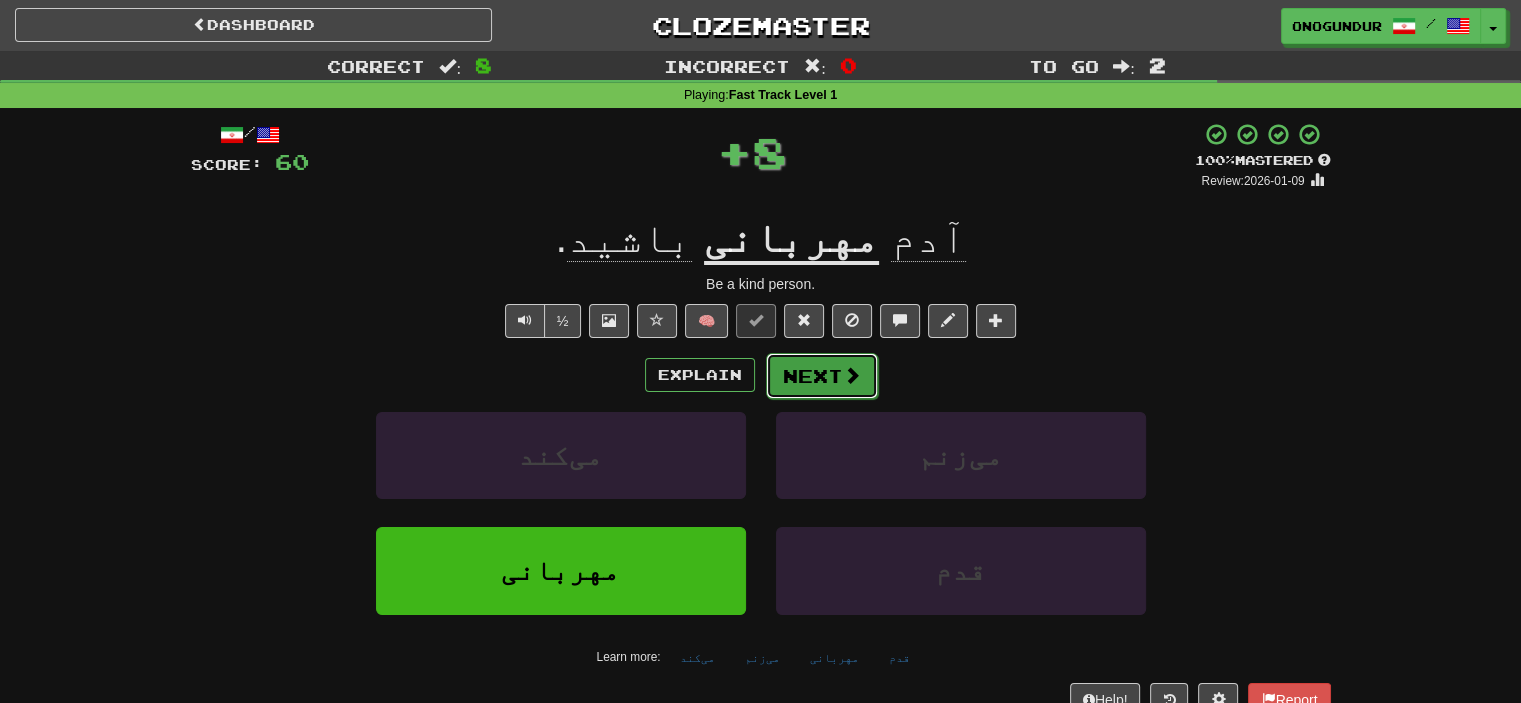 click on "Next" at bounding box center (822, 376) 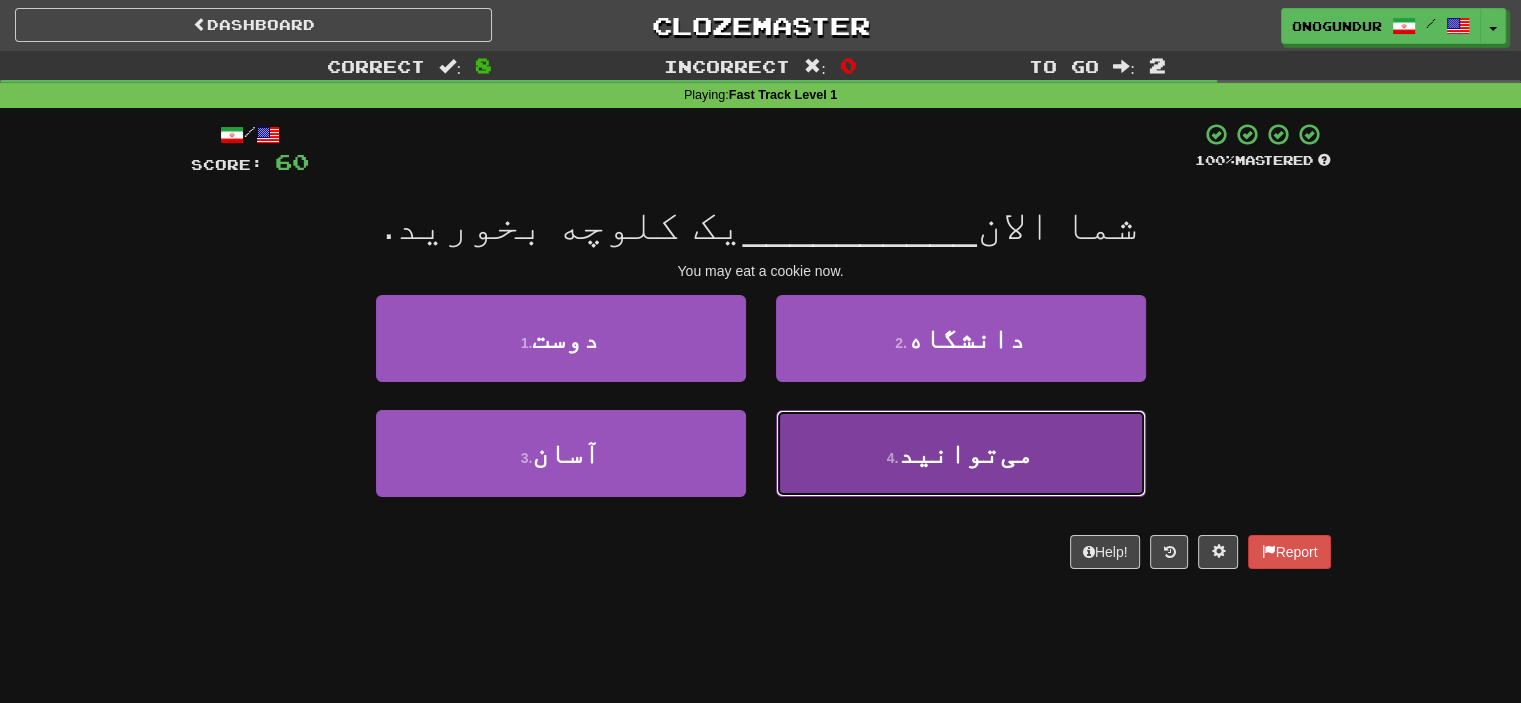click on "می‌توانید" at bounding box center (966, 453) 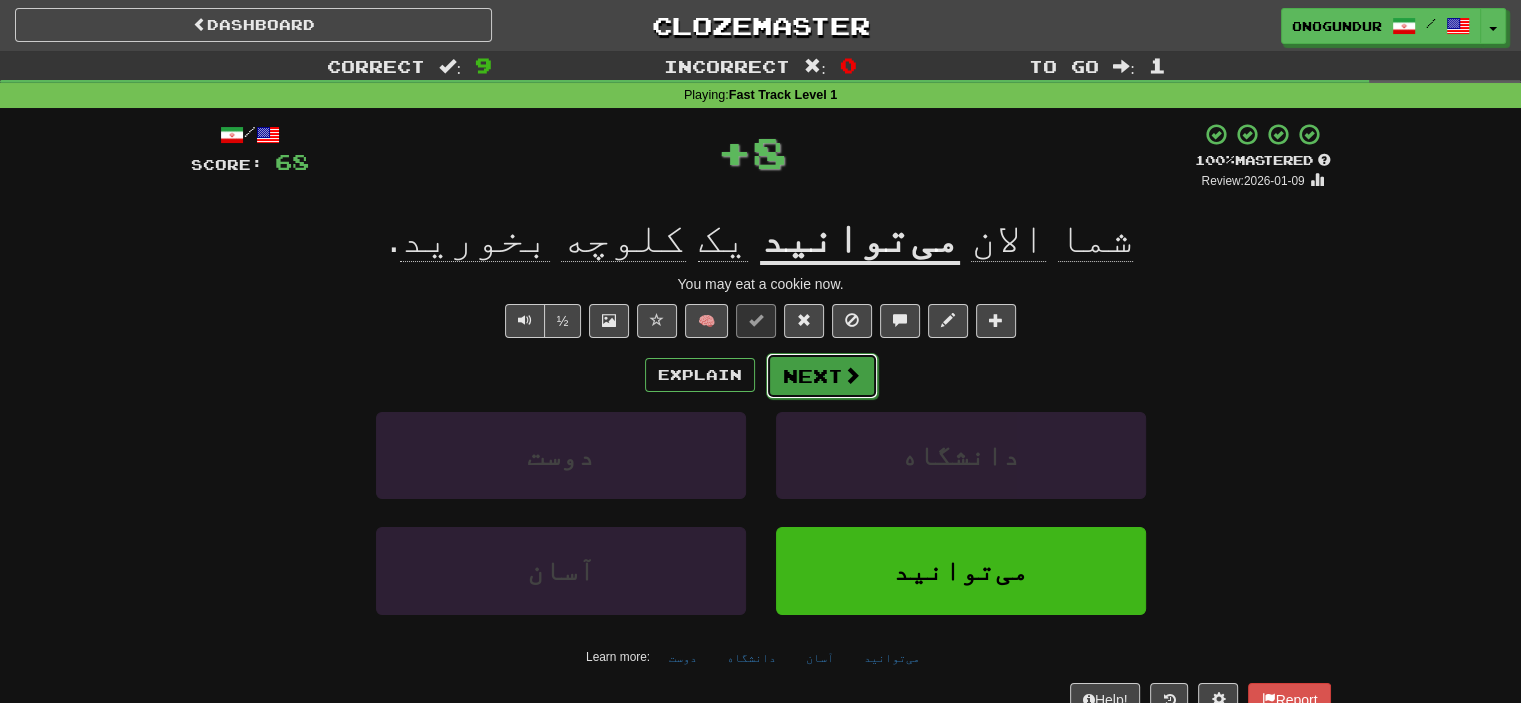 click on "Next" at bounding box center [822, 376] 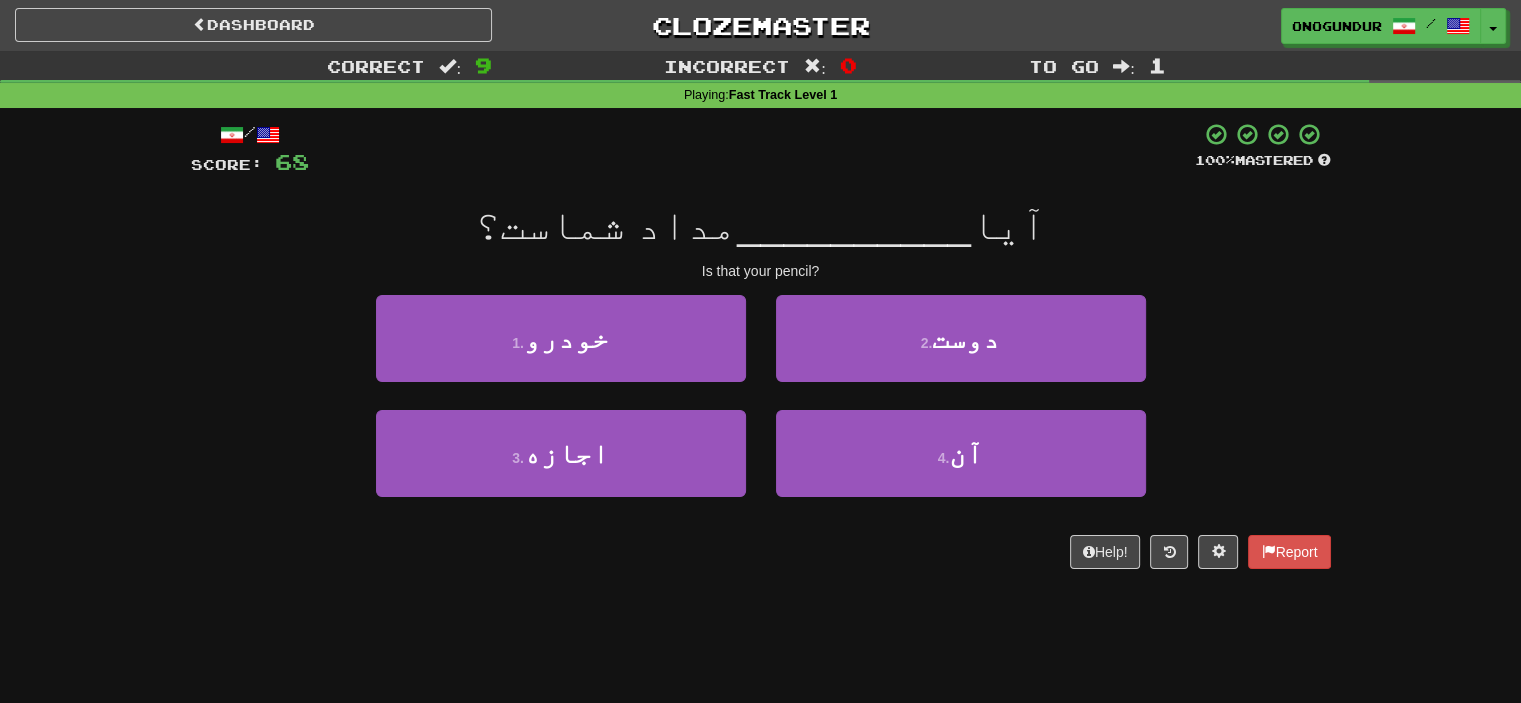 click on "Dashboard
Clozemaster
onogundur
/
Toggle Dropdown
Dashboard
Leaderboard
Activity Feed
Notifications
Profile
Discussions
Azərbaycanca
/
English
Streak:
28
Review:
2,710
Points Today: 0
Català
/
English
Streak:
0
Review:
10
Points Today: 0
Deutsch
/
English
Streak:
0
Review:
1,979
Points Today: 0
Español
/
English
Streak:
0
Review:
1,381
Points Today: 0
Esperanto
/
English
Streak:
0
Review:
1,035
Points Today: 0
Français
/
English
Streak:
0
Review:
19
Points Today: 0
Hrvatski
/
English
Streak:
0
Review:
278
Points Today: 0
Íslenska
/" at bounding box center [760, 351] 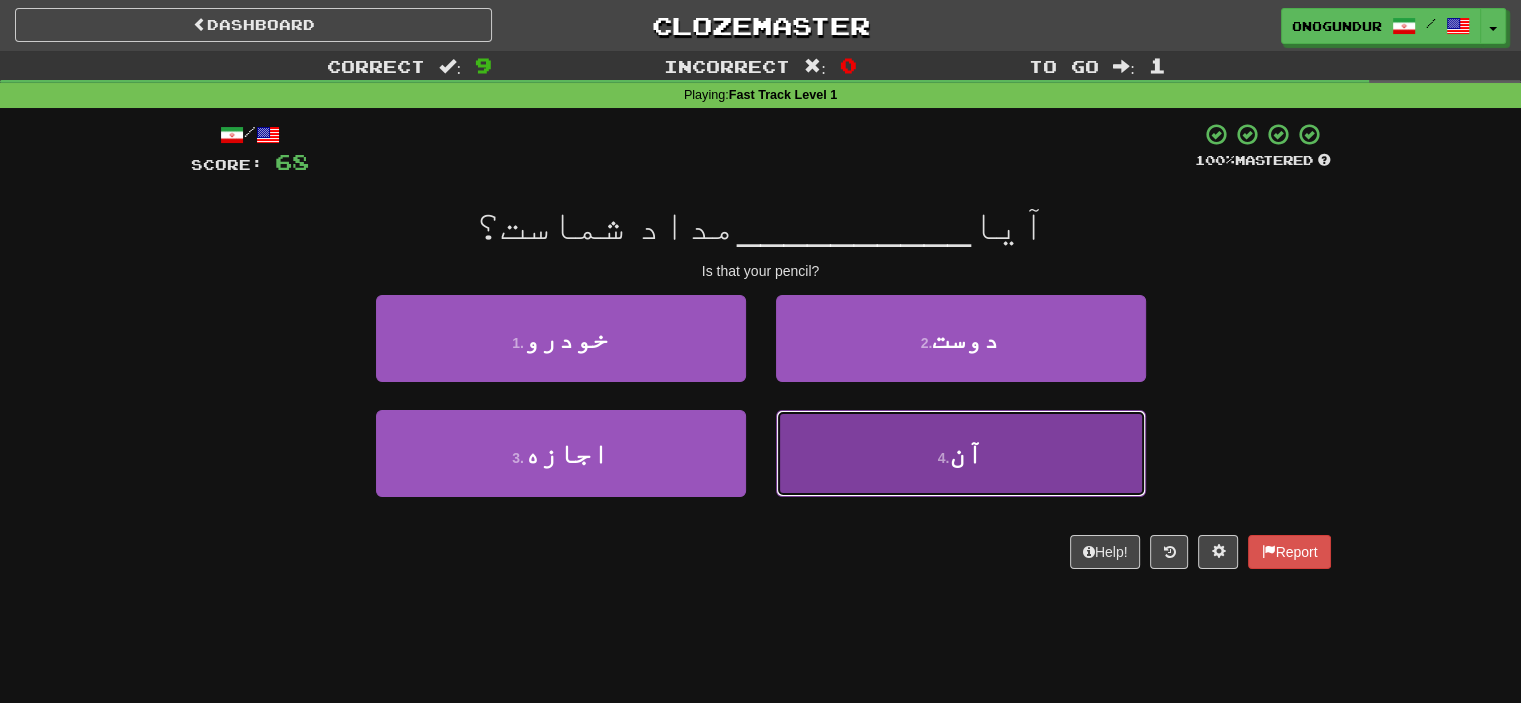 click on "4 .  آن" at bounding box center [961, 453] 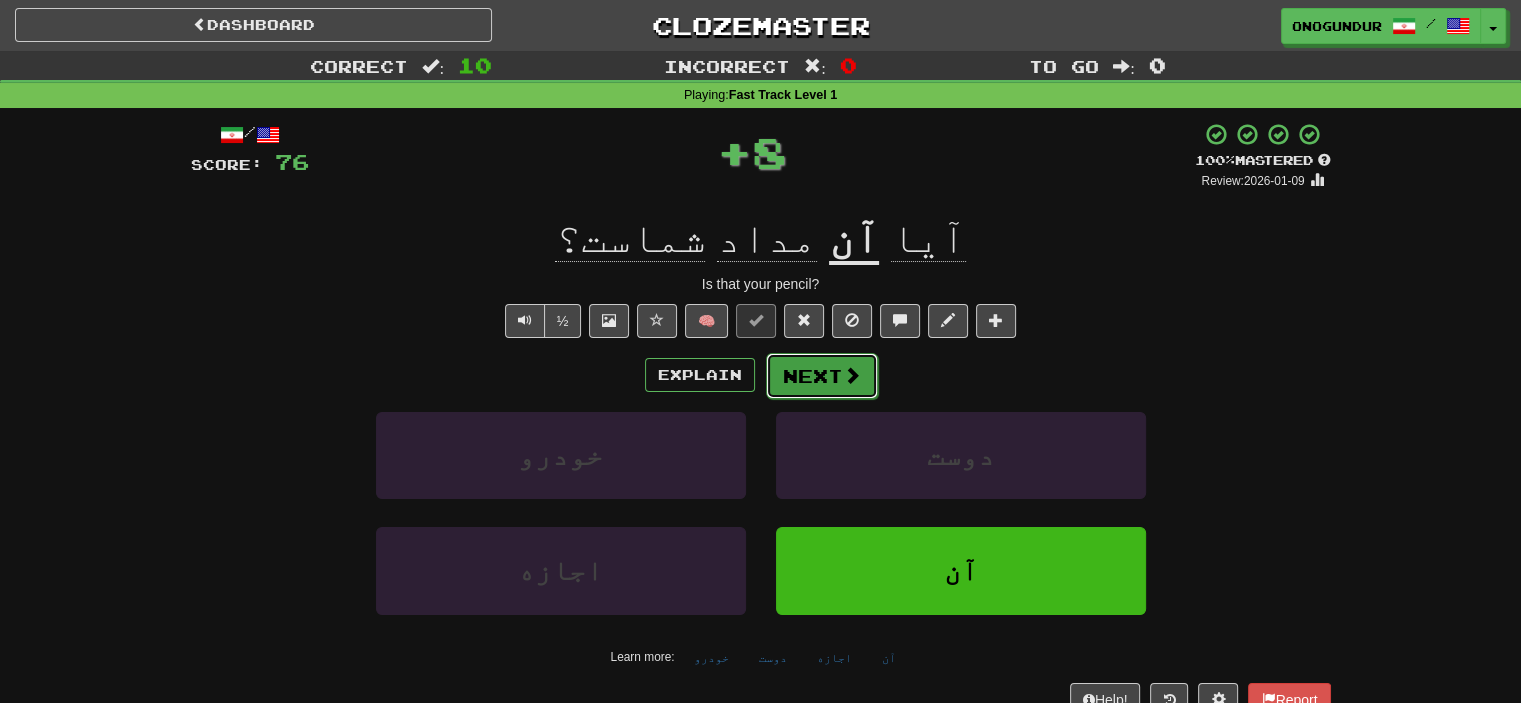 click on "Next" at bounding box center (822, 376) 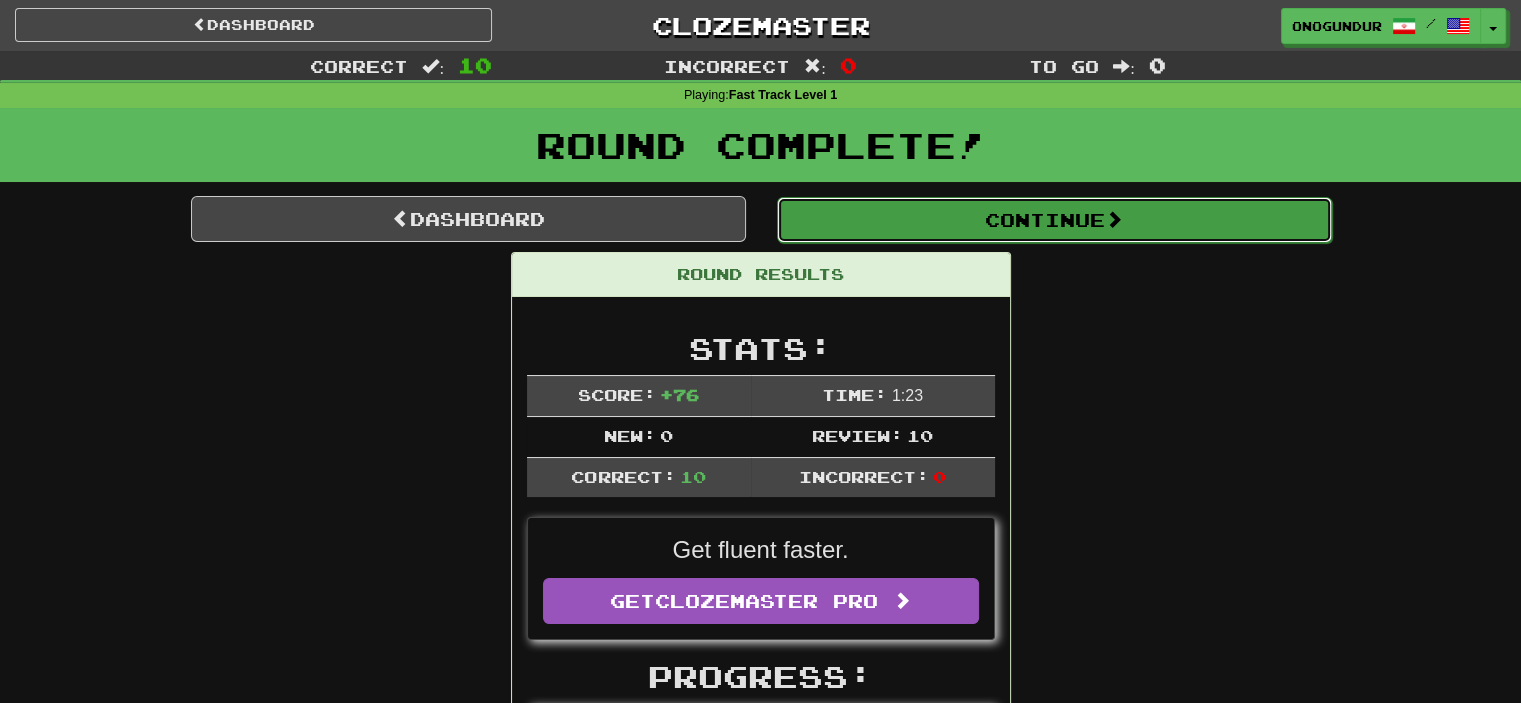 click on "Continue" at bounding box center [1054, 220] 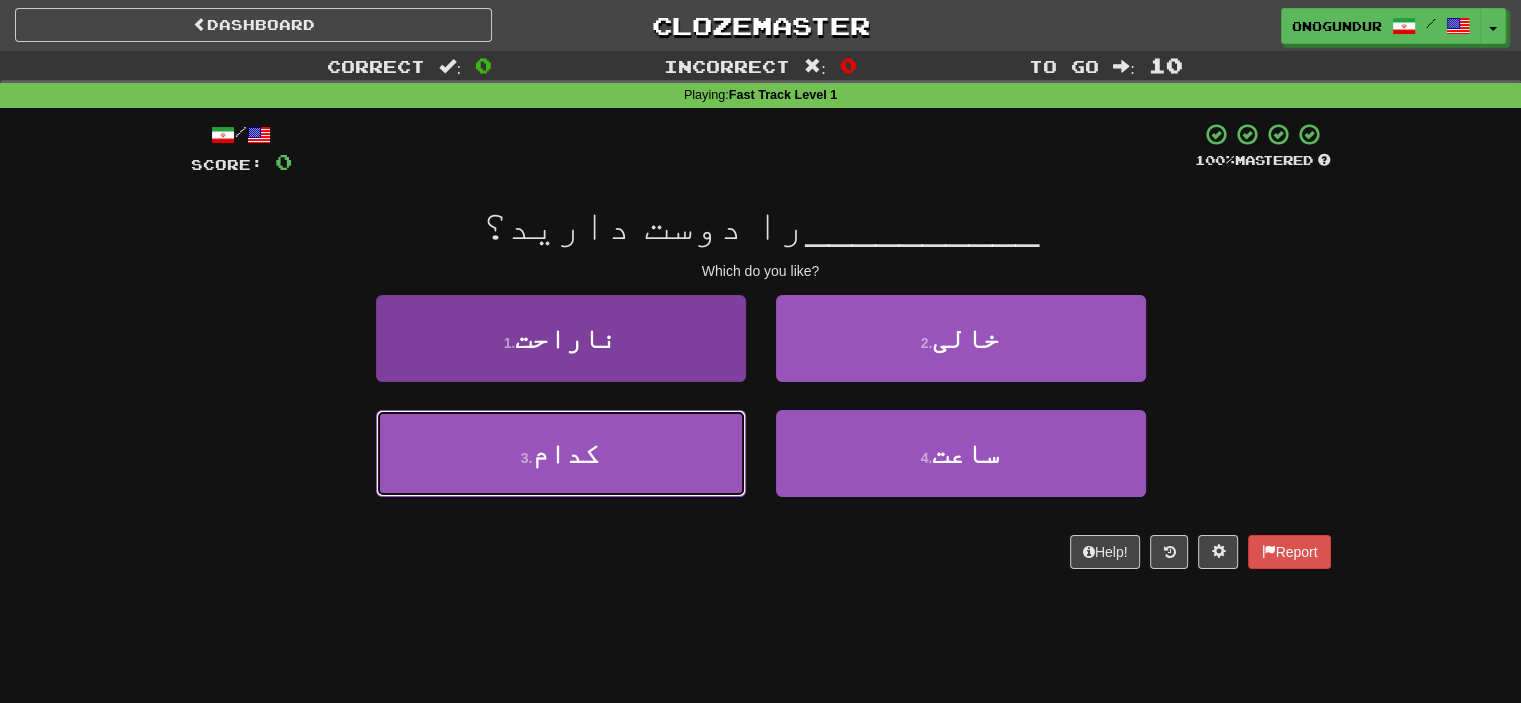 click on "3 .  کدام" at bounding box center [561, 453] 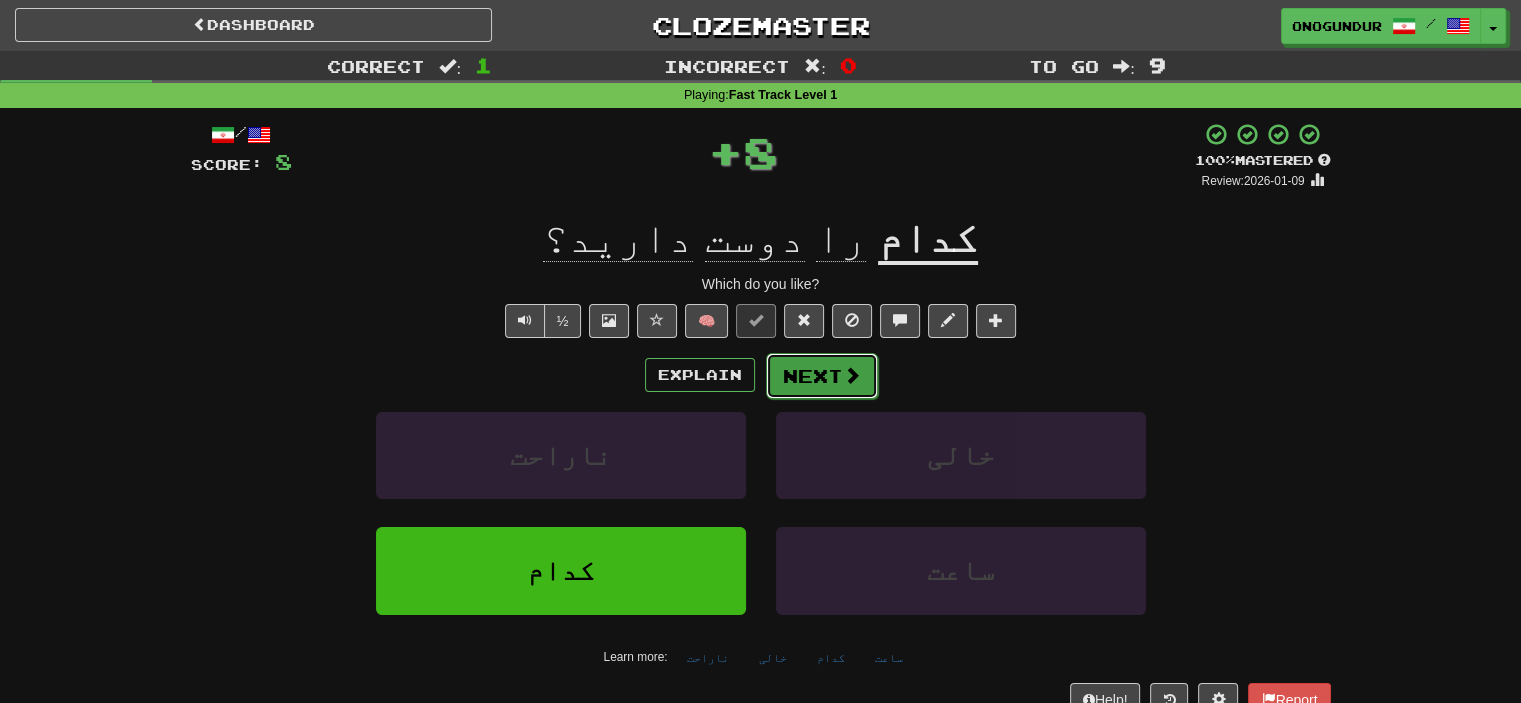 click on "Next" at bounding box center (822, 376) 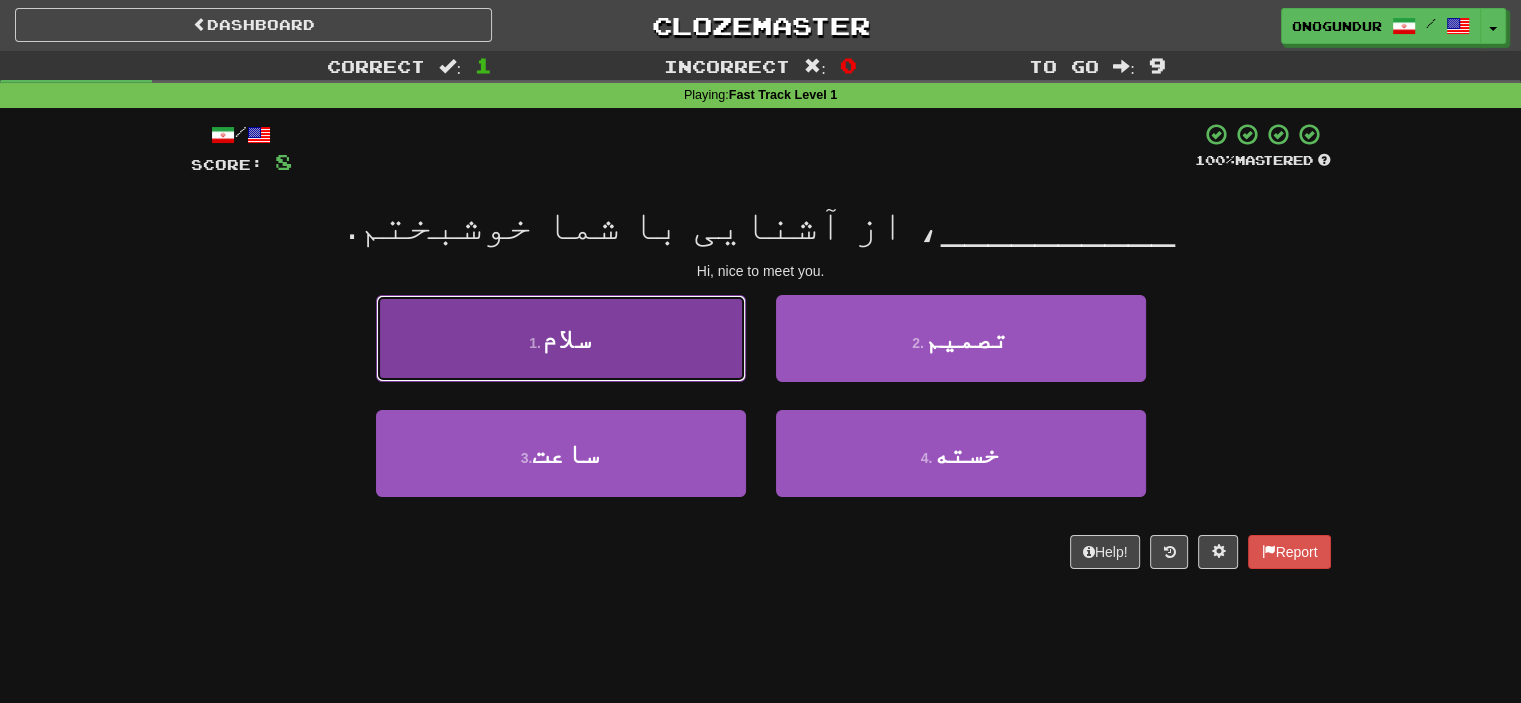 click on "سلام" at bounding box center [566, 338] 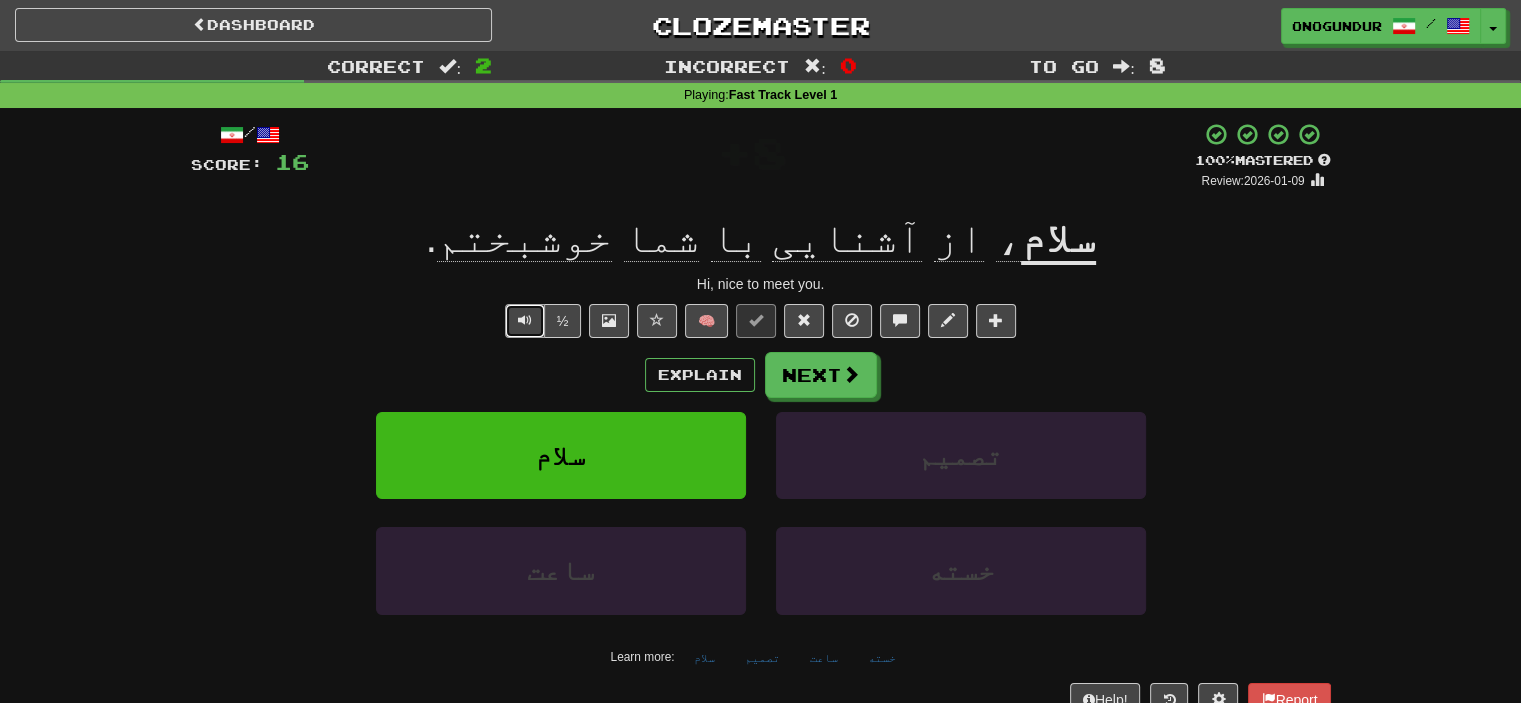 click at bounding box center [525, 320] 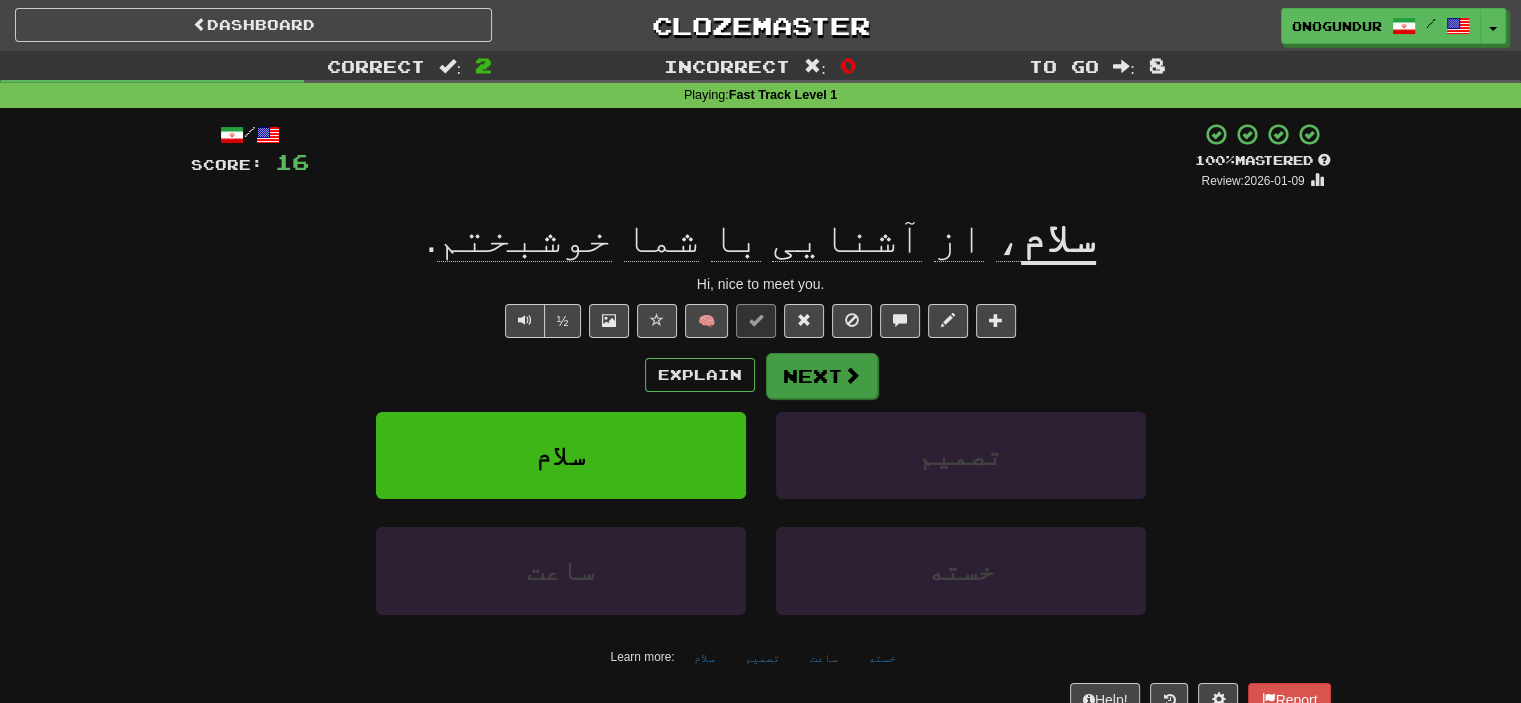 click on "Explain Next" at bounding box center [761, 375] 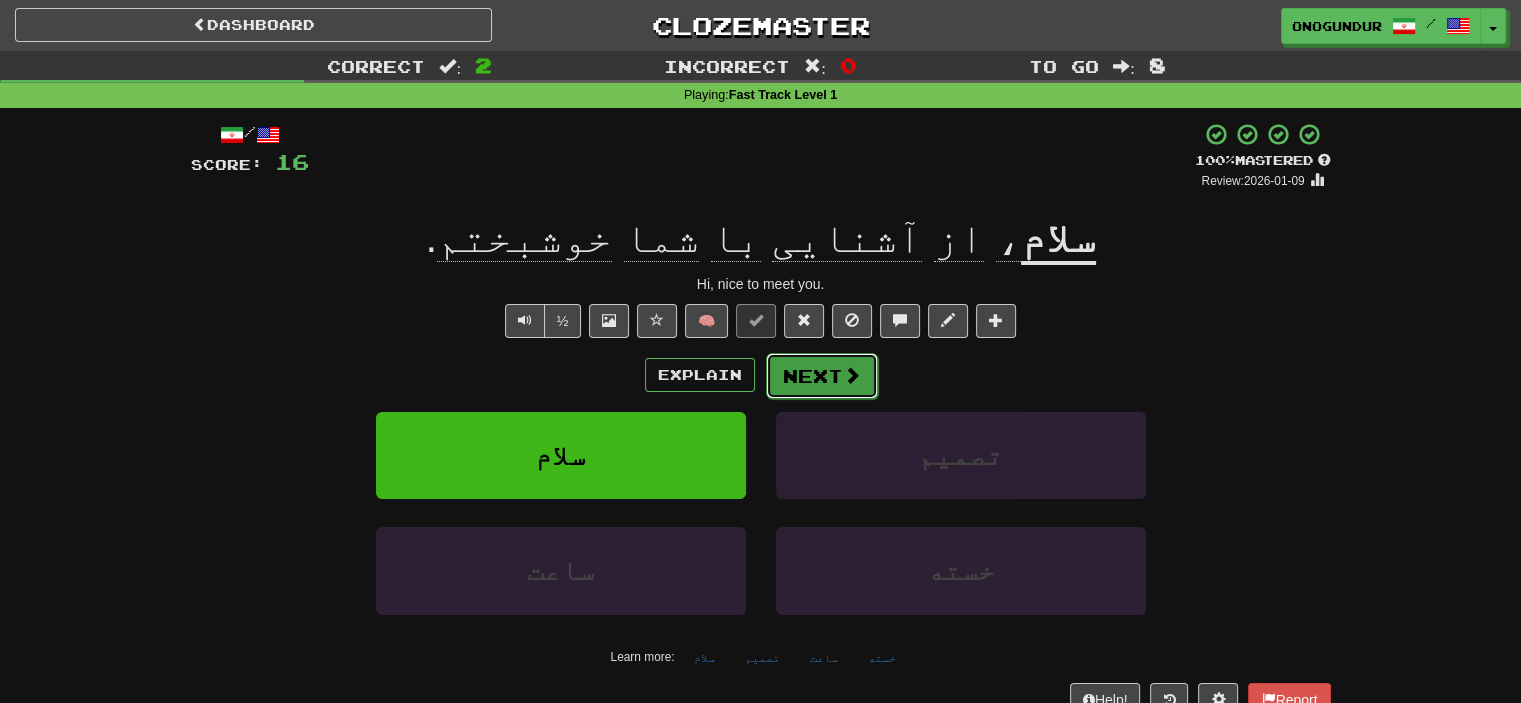 click on "Next" at bounding box center [822, 376] 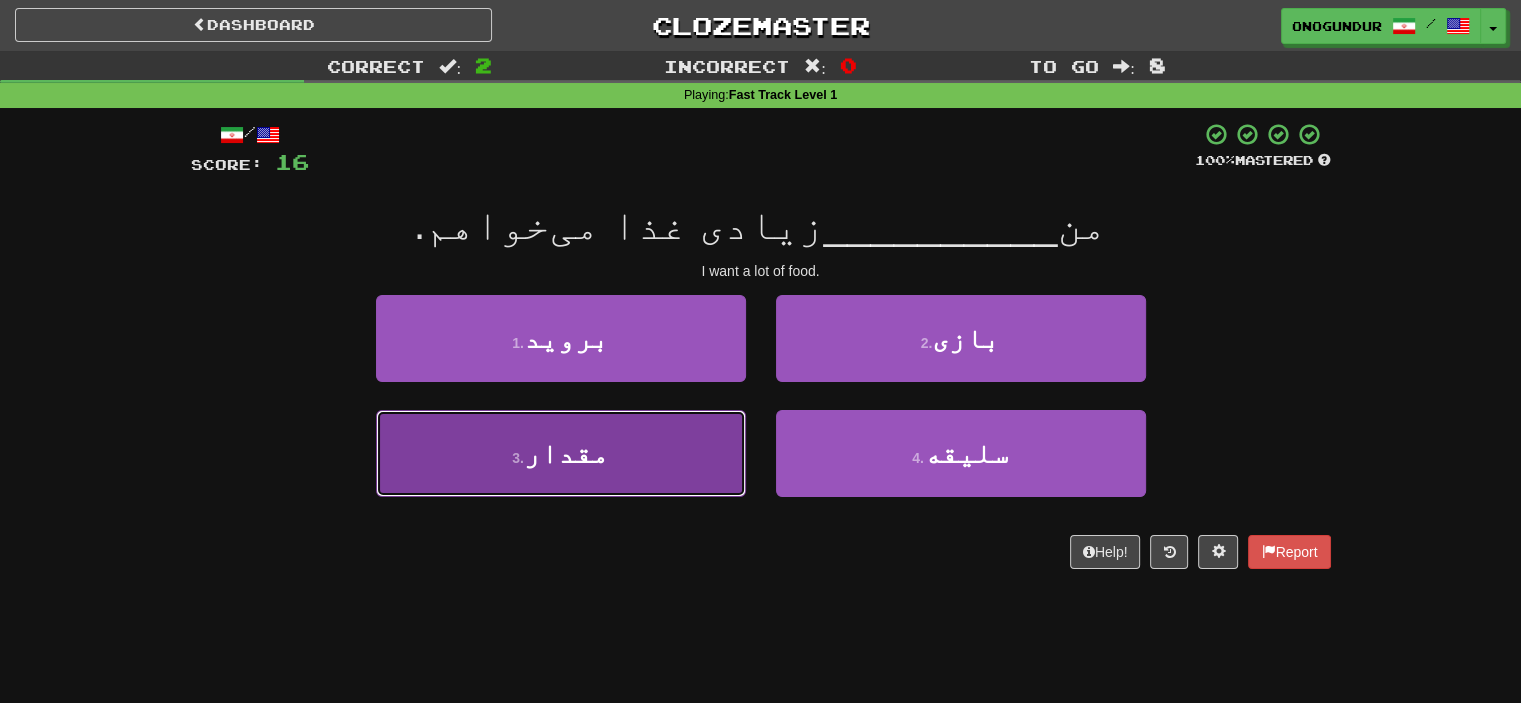 click on "3 .  مقدار" at bounding box center [561, 453] 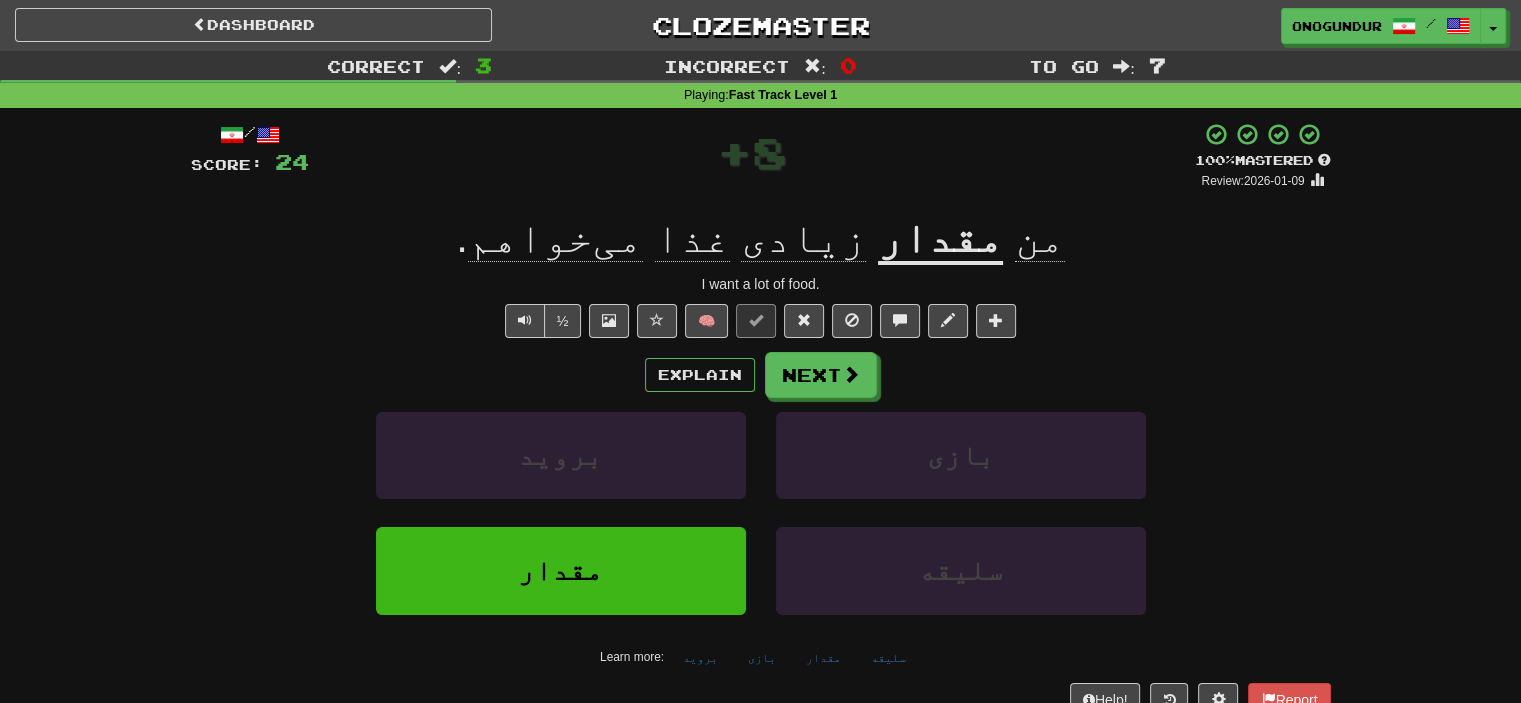 click on "Explain Next" at bounding box center [761, 375] 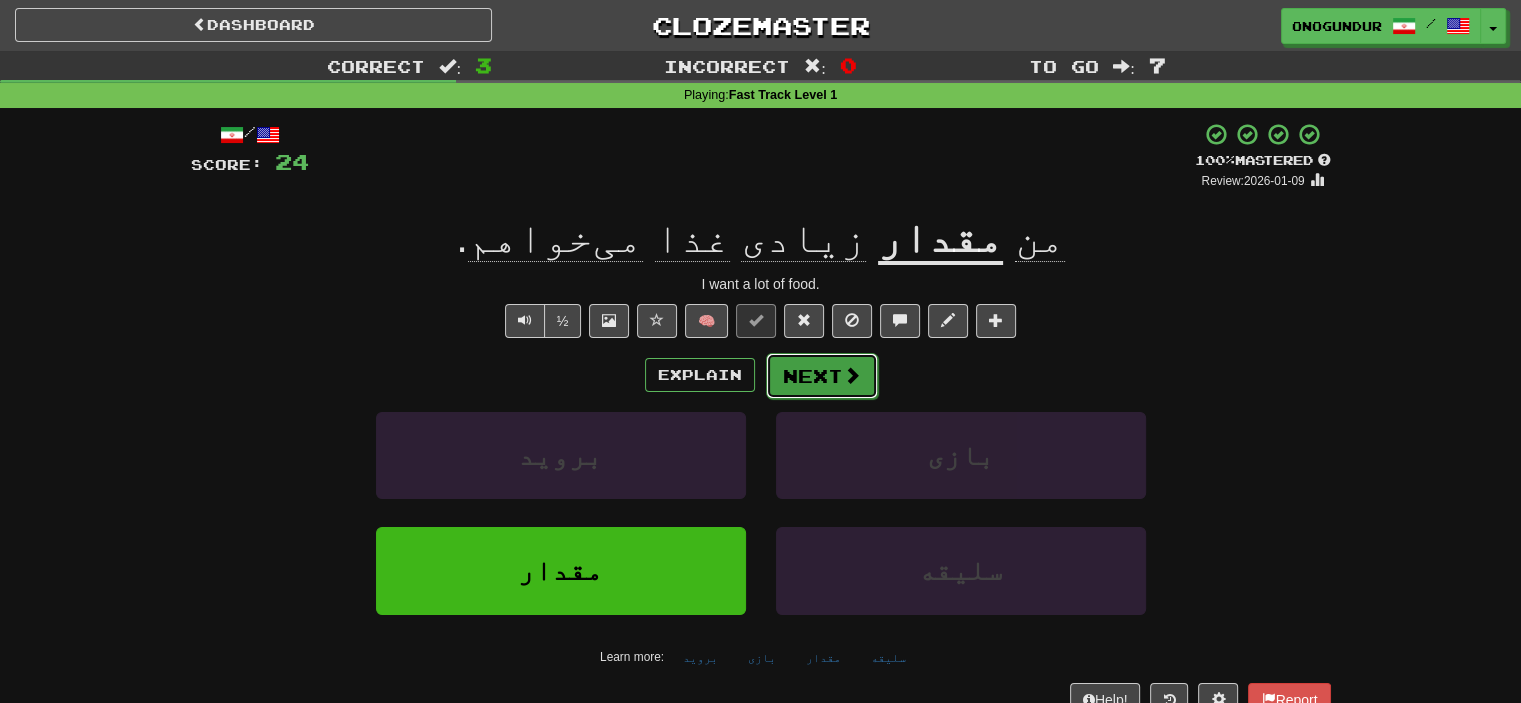 click at bounding box center [852, 375] 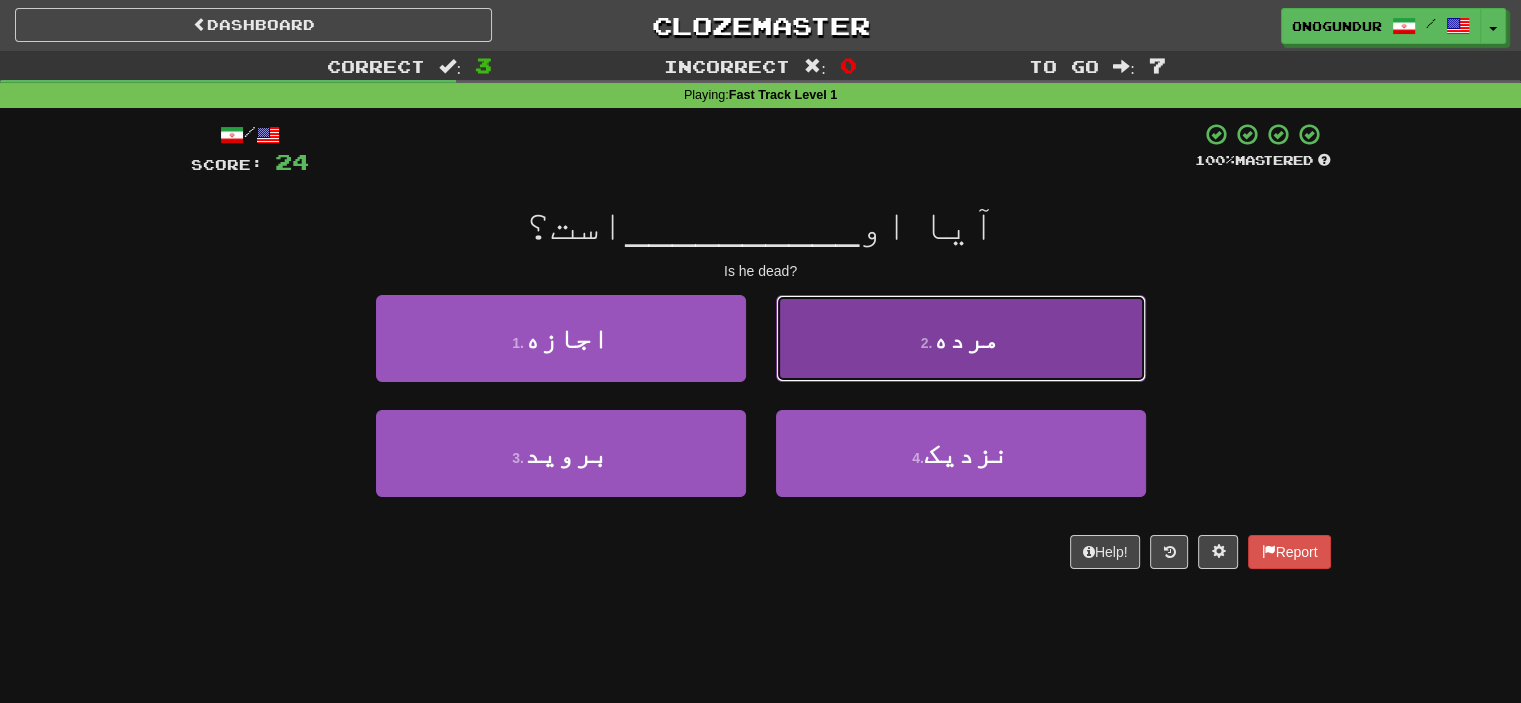 click on "مرده" at bounding box center [966, 338] 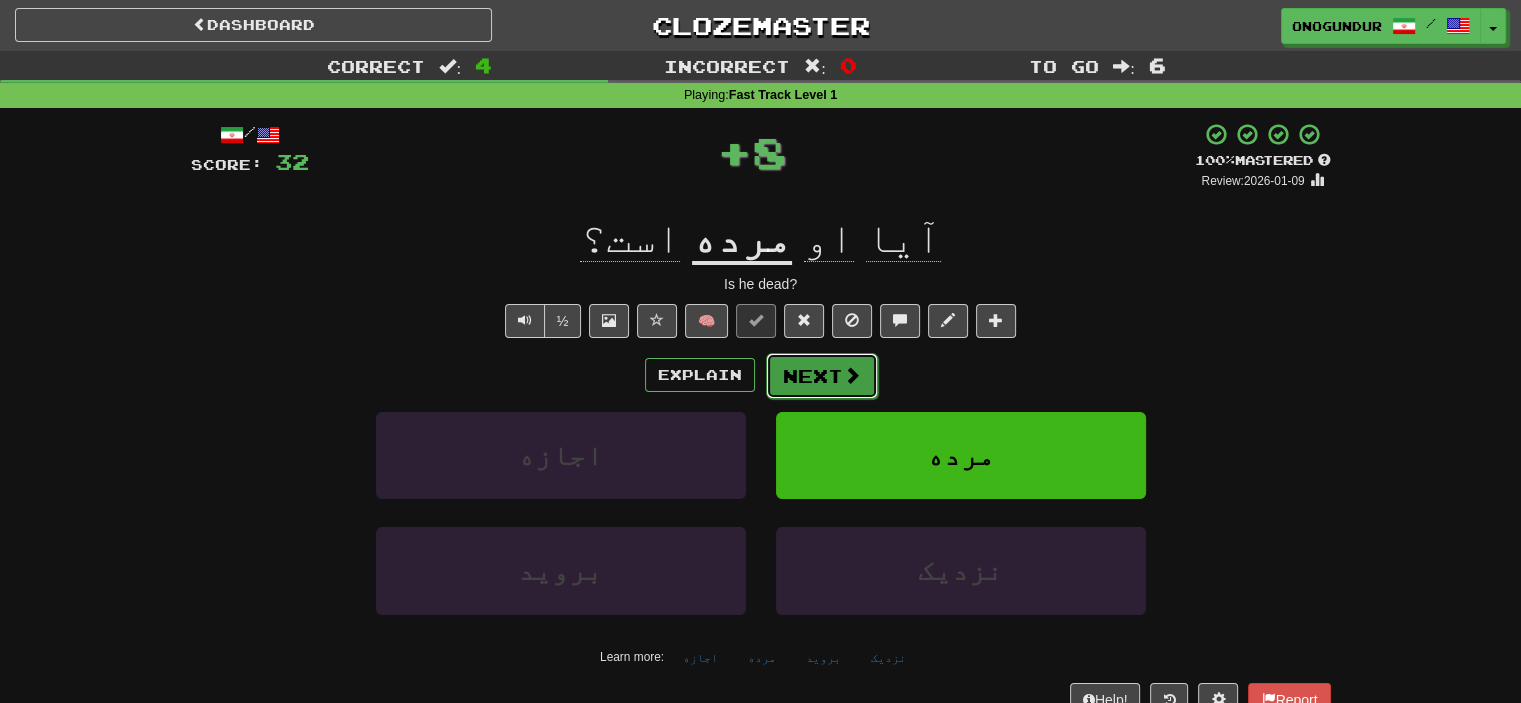 click on "Next" at bounding box center [822, 376] 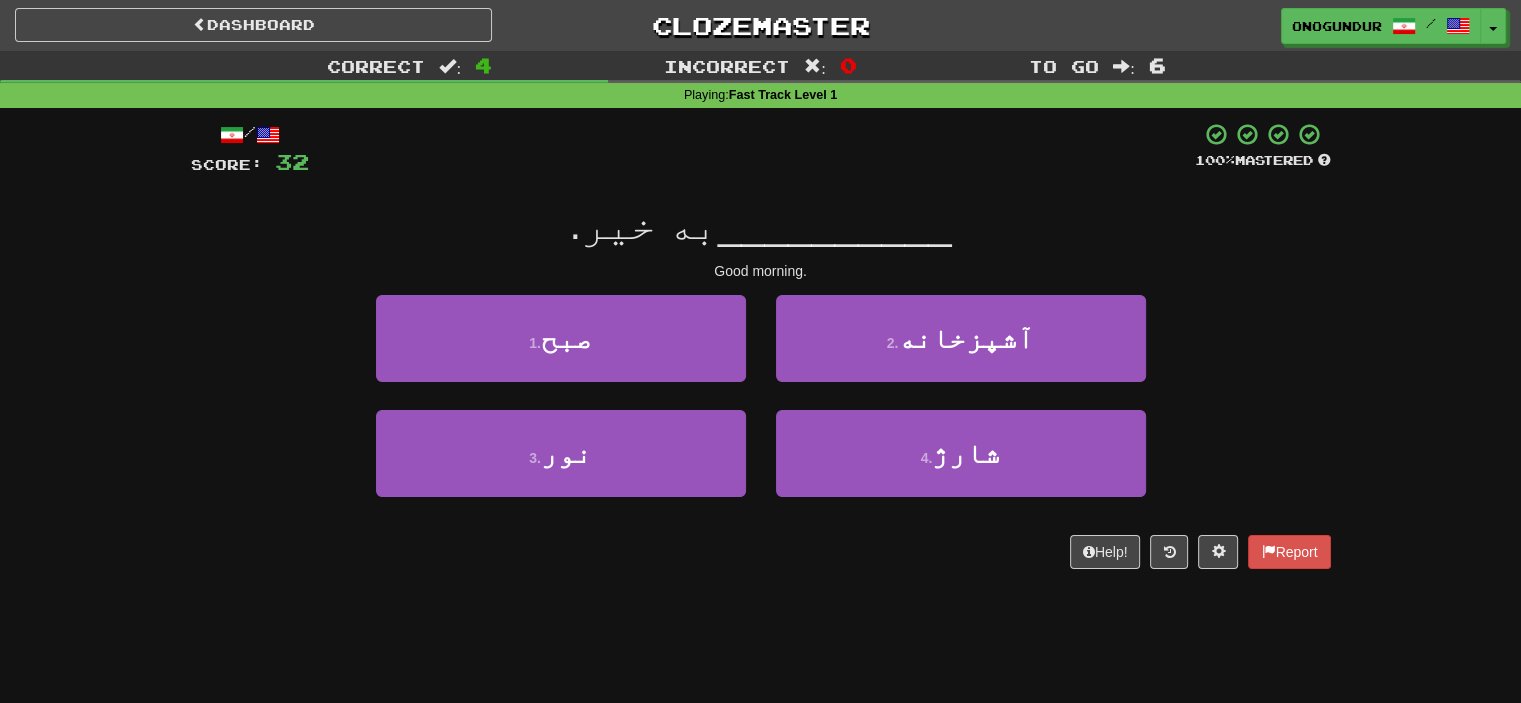 click on "/  Score:   32 100 %  Mastered __________  به خیر. Good morning. 1 .  صبح 2 .  آشپزخانه 3 .  نور 4 .  شارژ  Help!  Report" at bounding box center (761, 352) 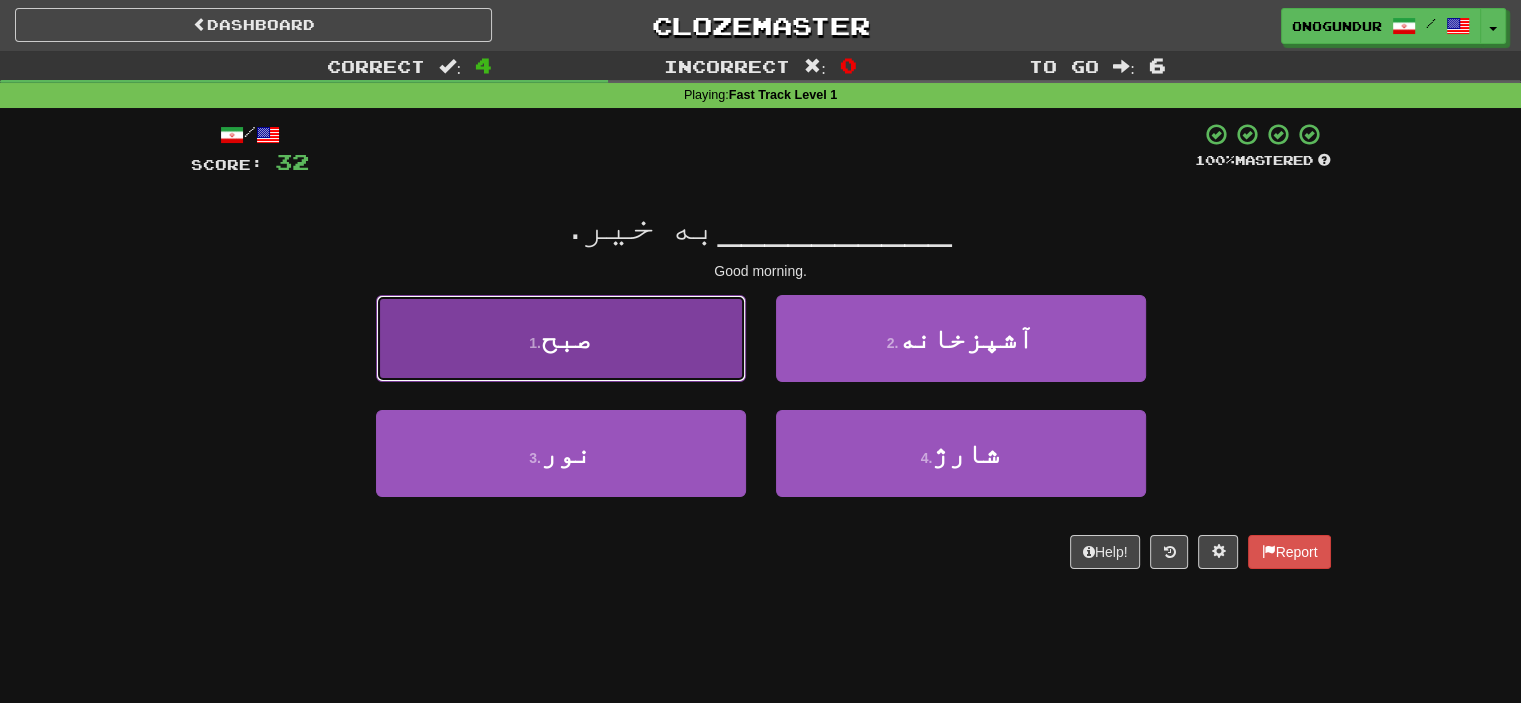 click on "1 .  صبح" at bounding box center [561, 338] 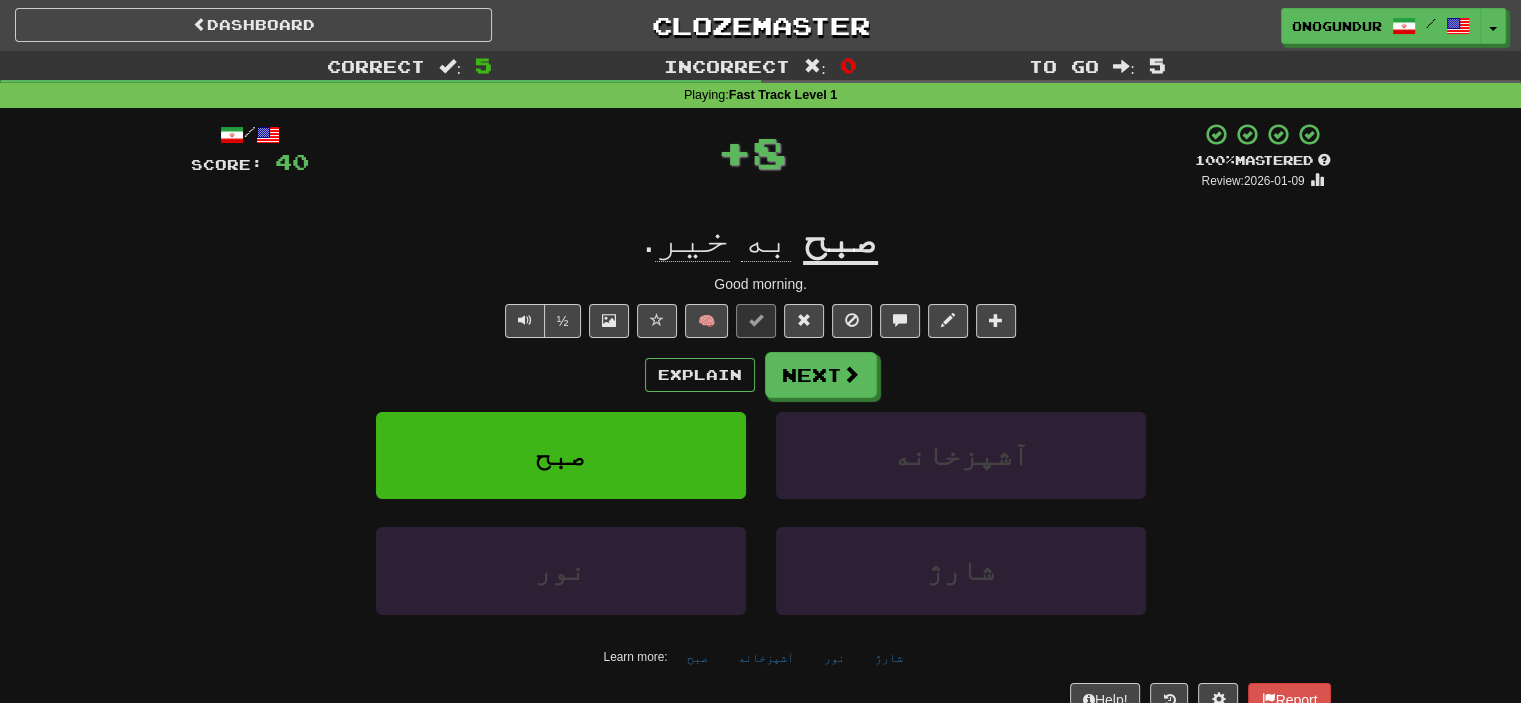 click on "Explain Next" at bounding box center (761, 375) 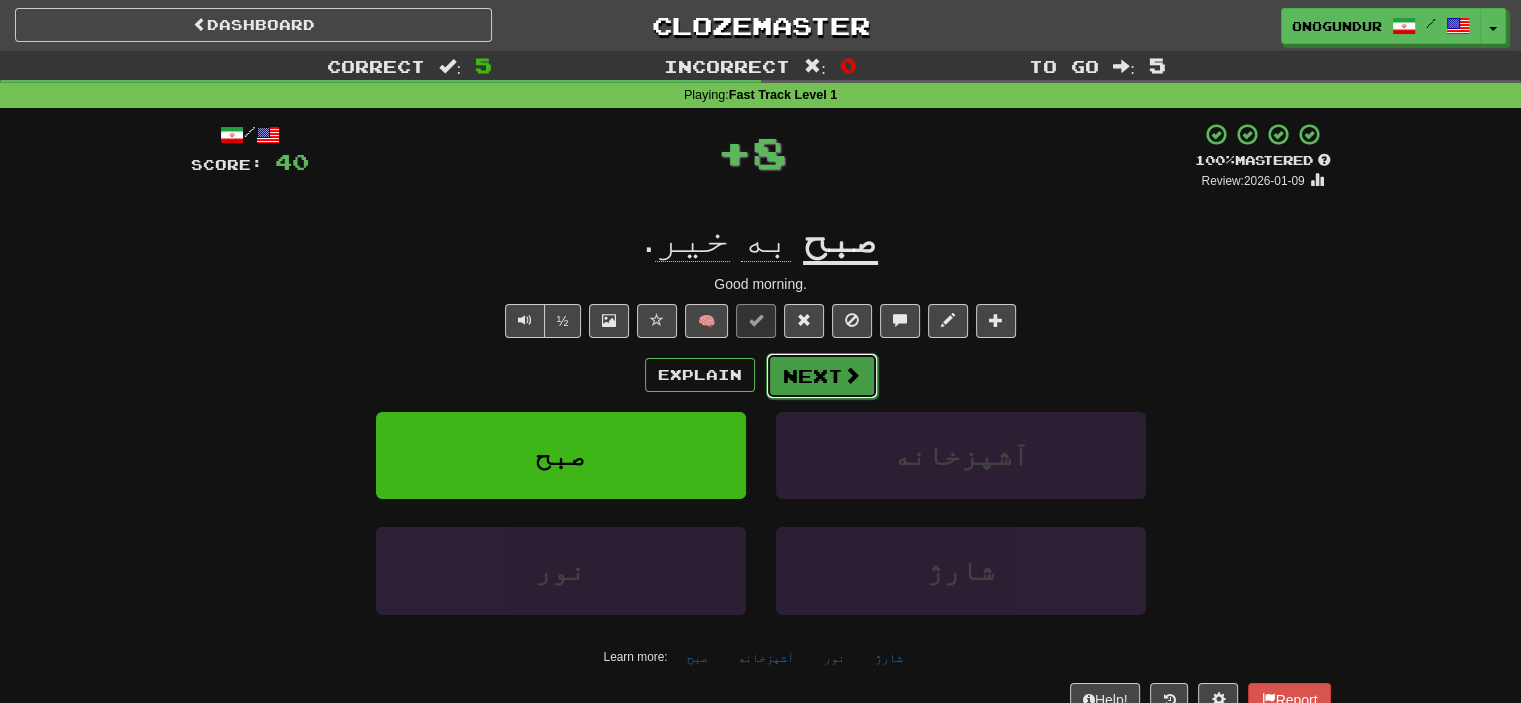 click on "Next" at bounding box center (822, 376) 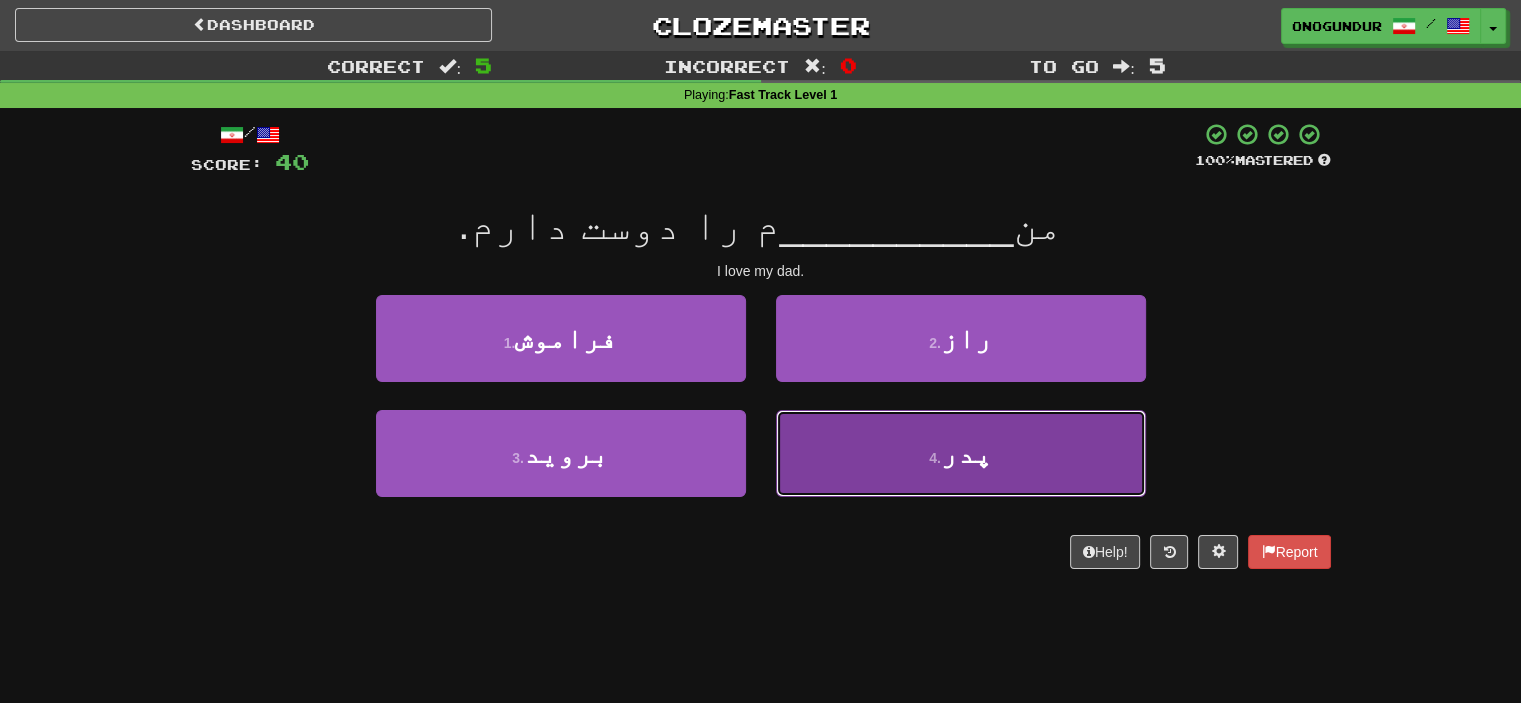click on "4 .  پدر" at bounding box center [961, 453] 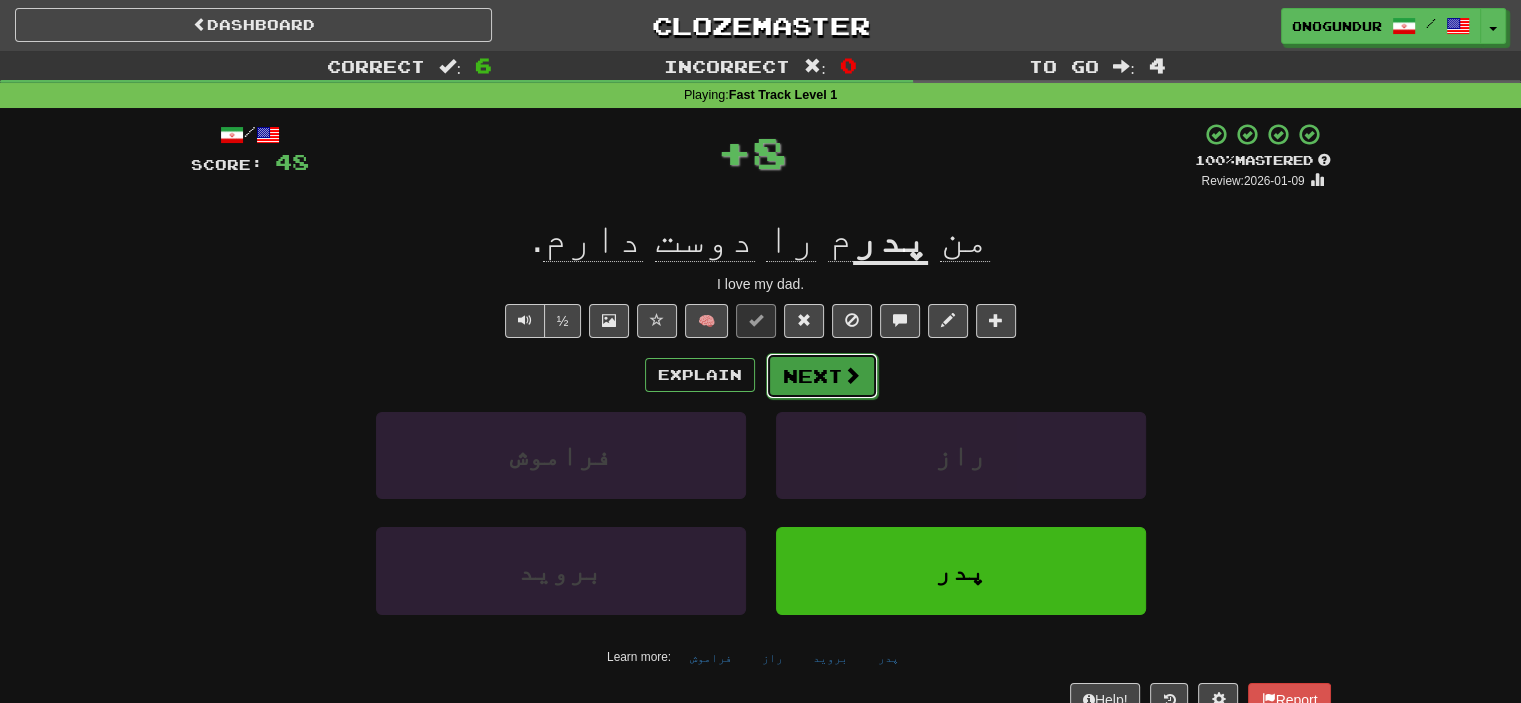 click on "Next" at bounding box center (822, 376) 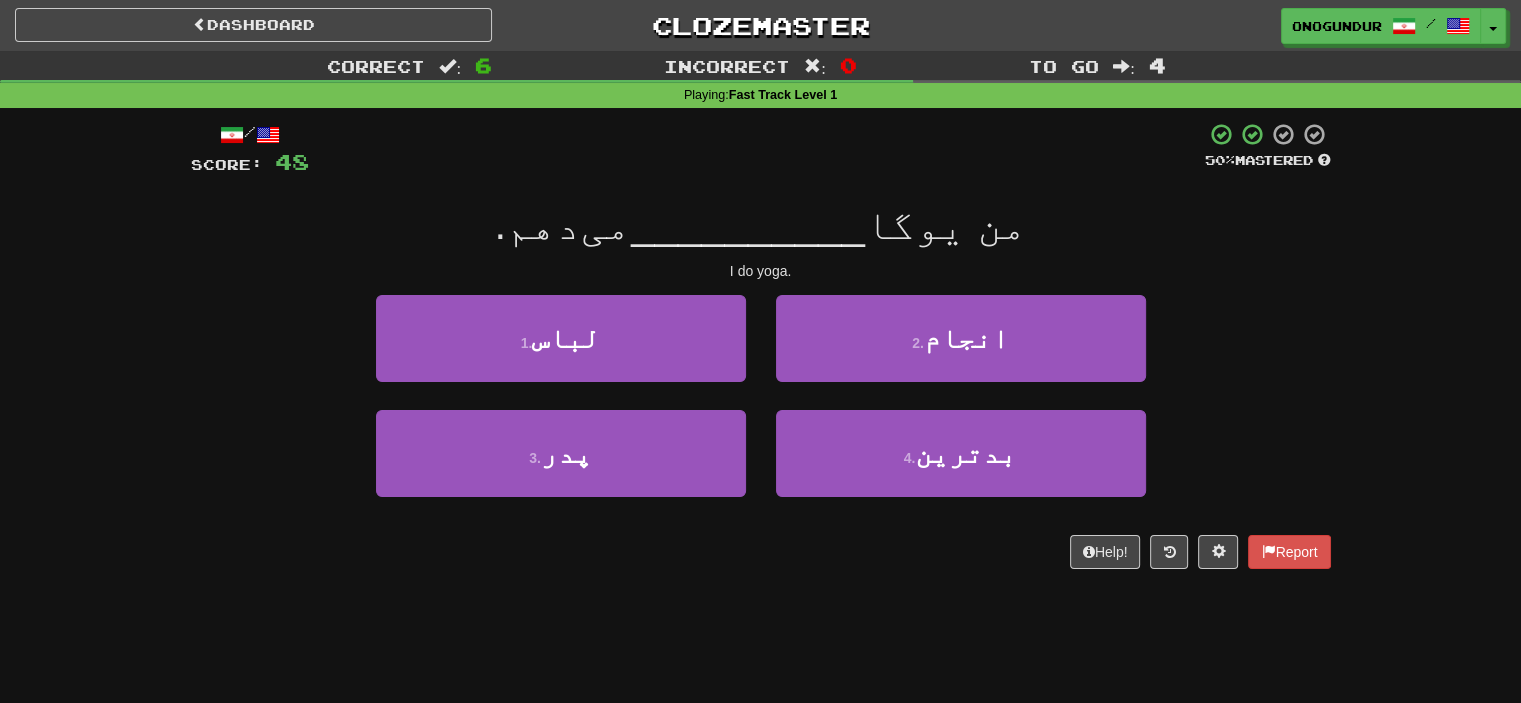 click on "/  Score:   48 50 %  Mastered من یوگا  __________  می‌دهم. I do yoga. 1 .  لباس 2 .  انجام 3 .  پدر 4 .  بدترین  Help!  Report" at bounding box center [761, 352] 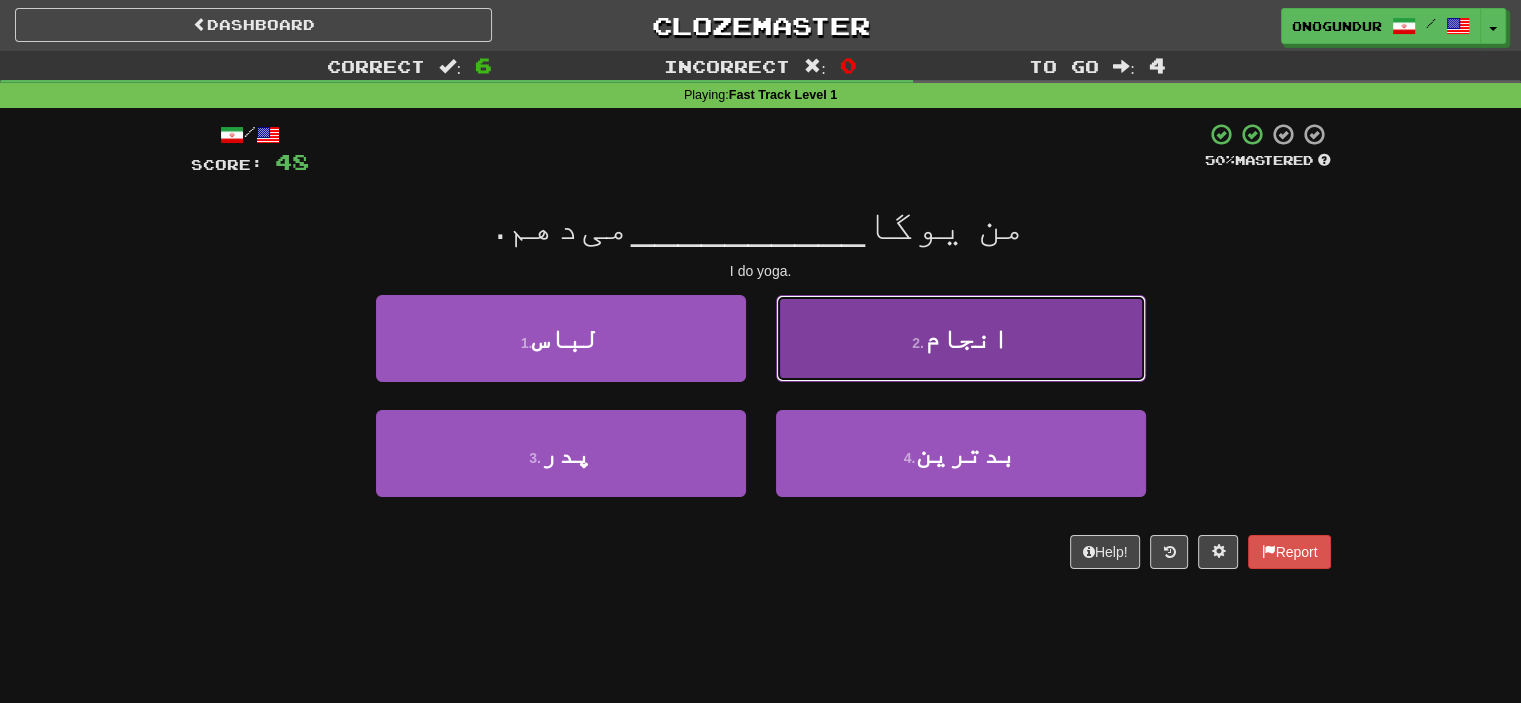 click on "2 .  انجام" at bounding box center (961, 338) 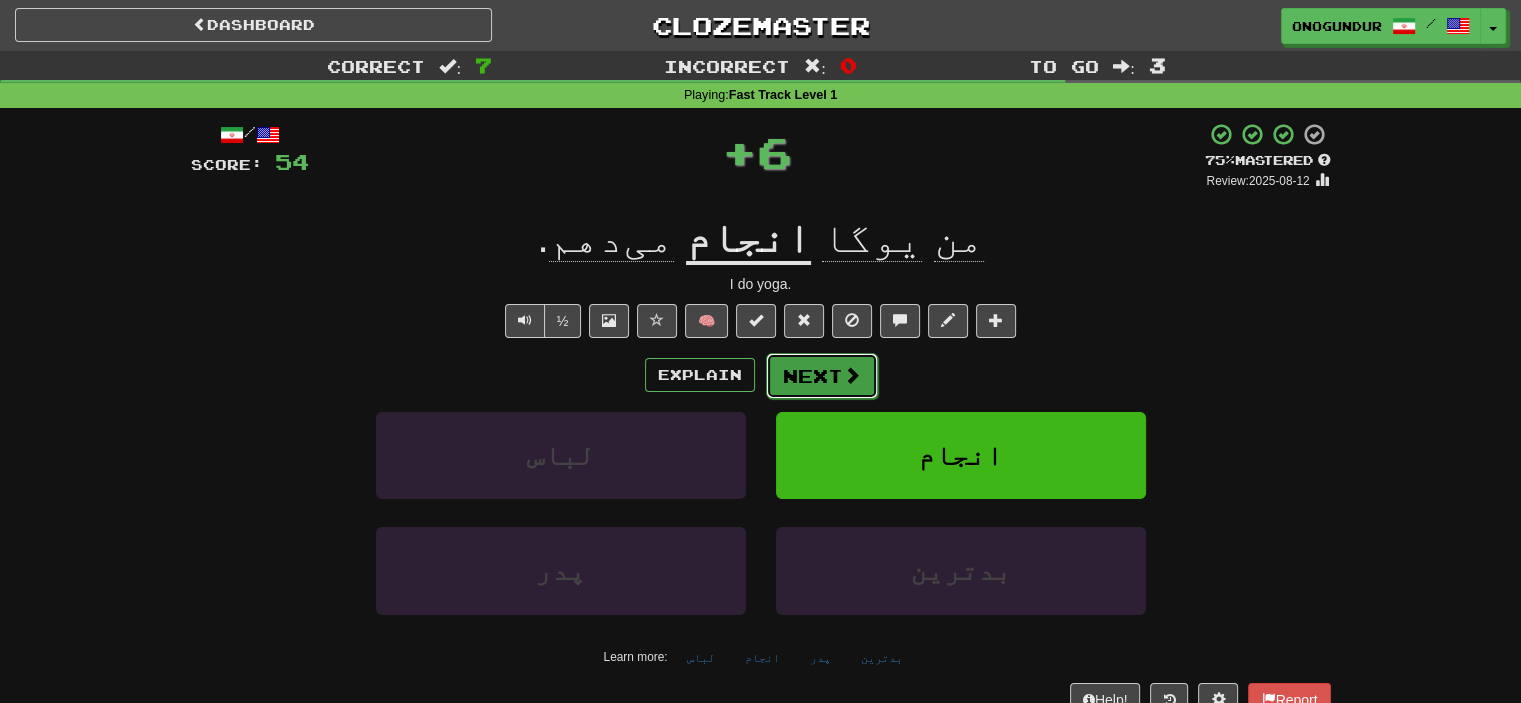 click on "Next" at bounding box center [822, 376] 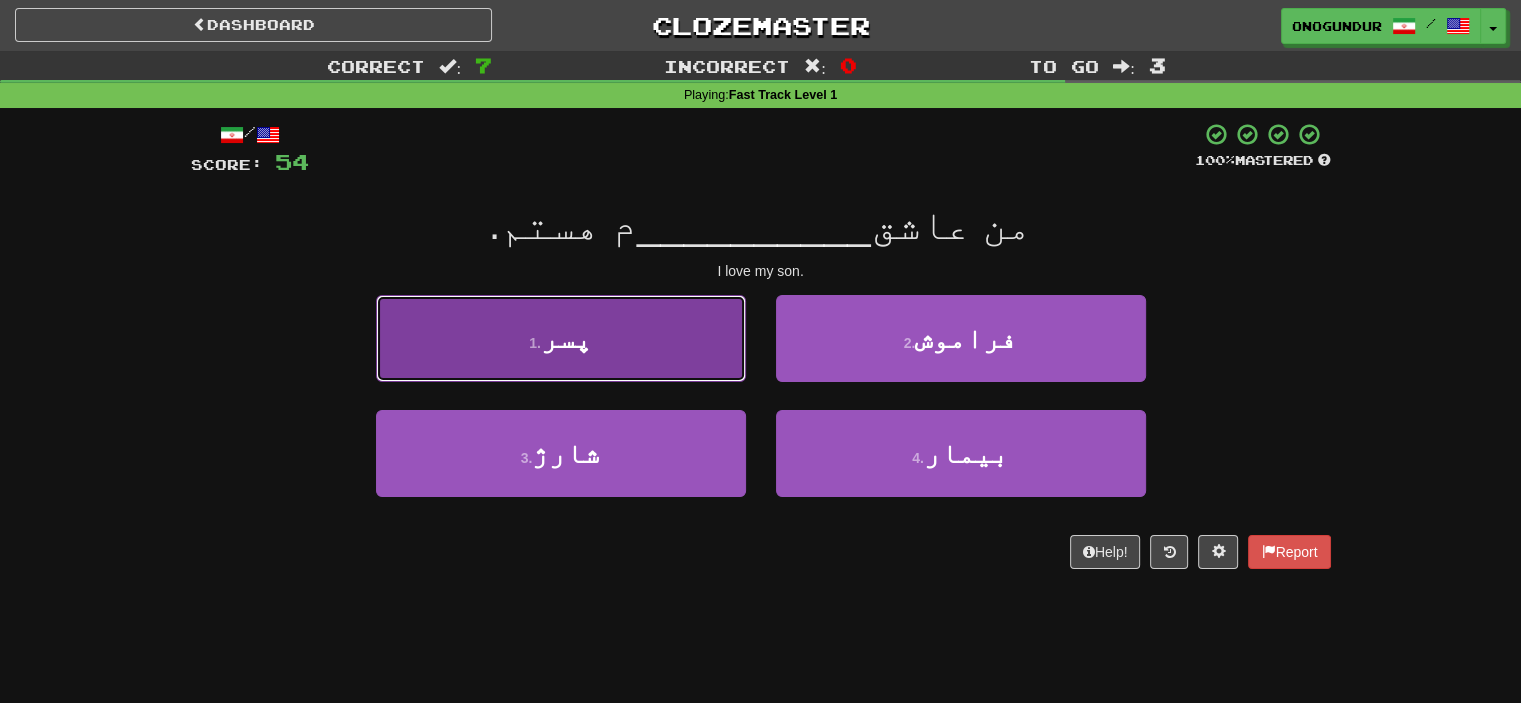 click on "1 .  پسر" at bounding box center [561, 338] 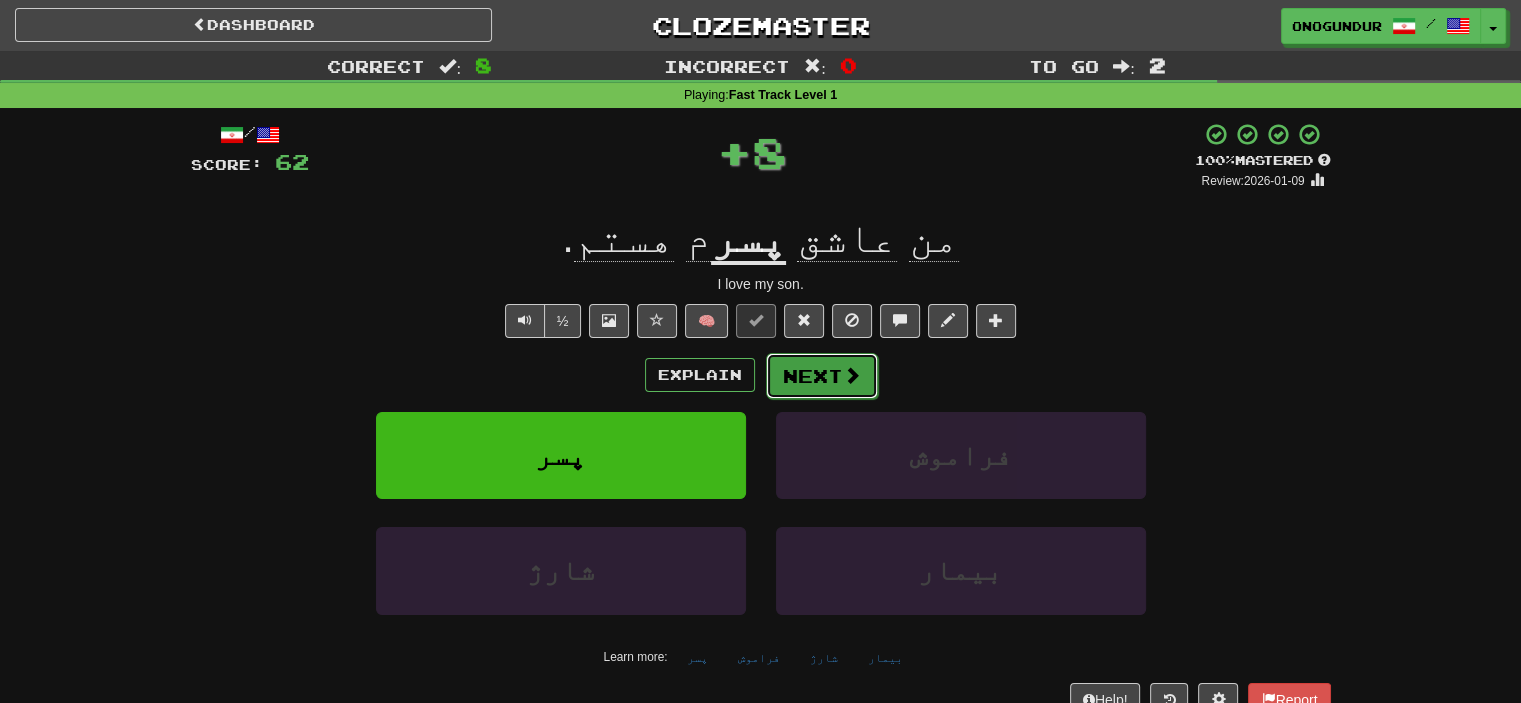 click on "Next" at bounding box center [822, 376] 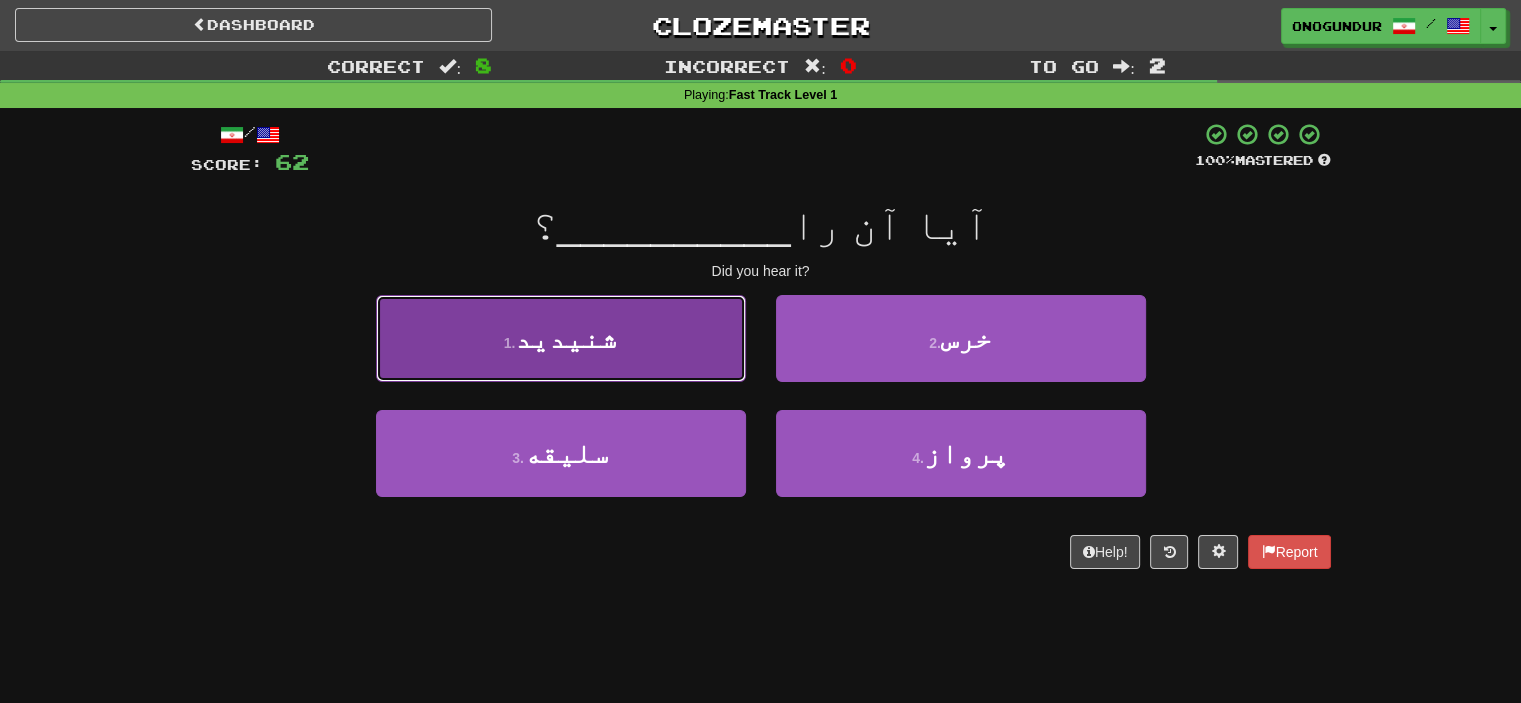 click on "1 .  شنیدید" at bounding box center [561, 338] 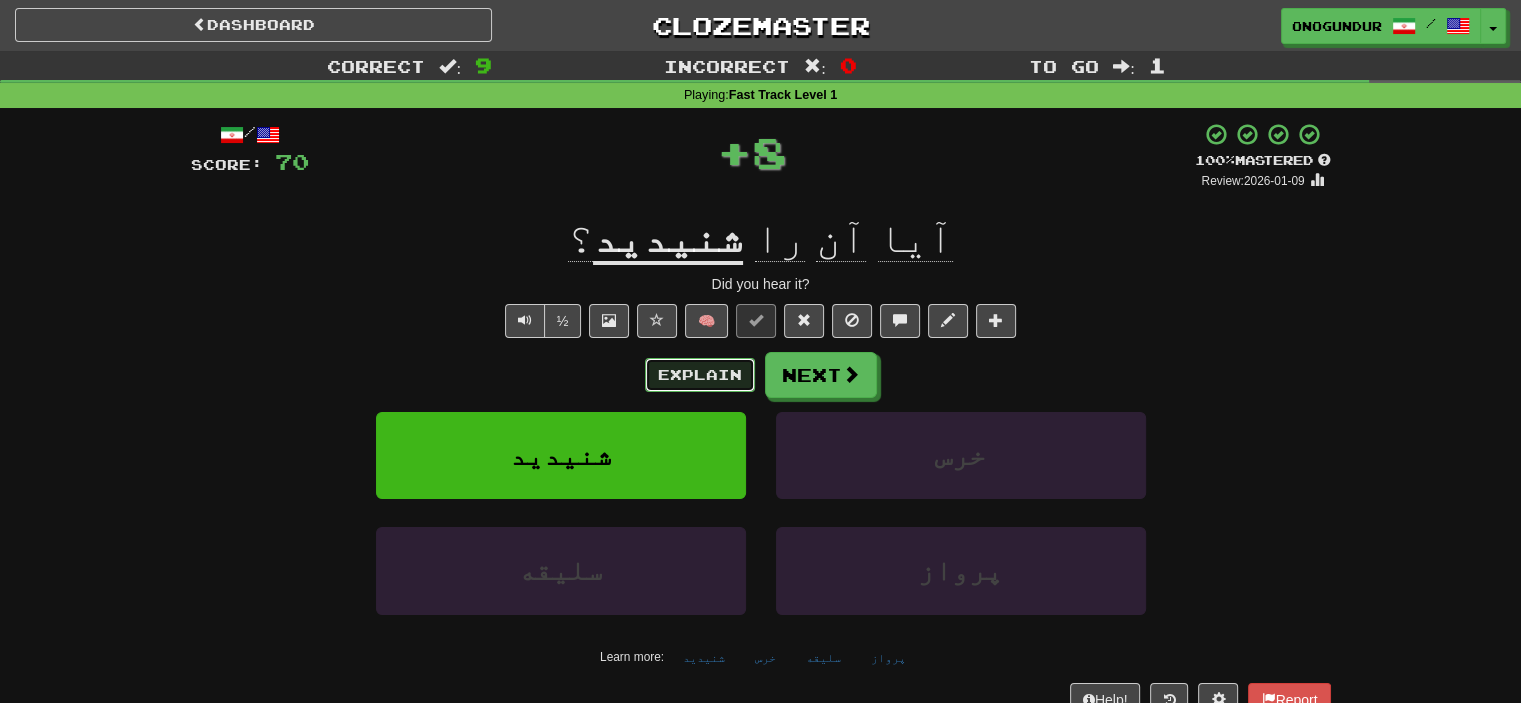 click on "Explain Next" at bounding box center (761, 375) 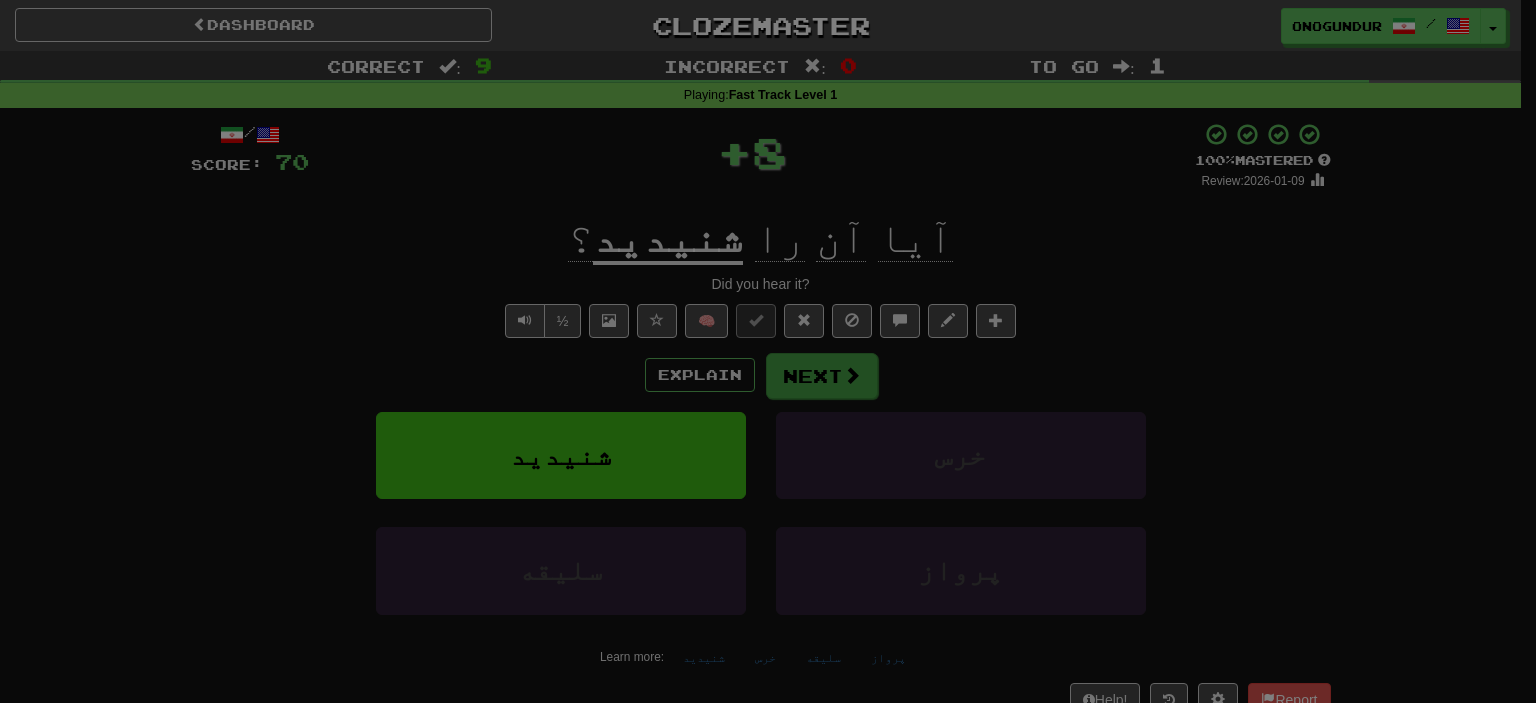 click on "Dashboard
Clozemaster
onogundur
/
Toggle Dropdown
Dashboard
Leaderboard
Activity Feed
Notifications
Profile
Discussions
Azərbaycanca
/
English
Streak:
28
Review:
2,710
Points Today: 0
Català
/
English
Streak:
0
Review:
10
Points Today: 0
Deutsch
/
English
Streak:
0
Review:
1,979
Points Today: 0
Español
/
English
Streak:
0
Review:
1,381
Points Today: 0
Esperanto
/
English
Streak:
0
Review:
1,035
Points Today: 0
Français
/
English
Streak:
0
Review:
19
Points Today: 0
Hrvatski
/
English
Streak:
0
Review:
278
Points Today: 0
Íslenska
/" at bounding box center (768, 727) 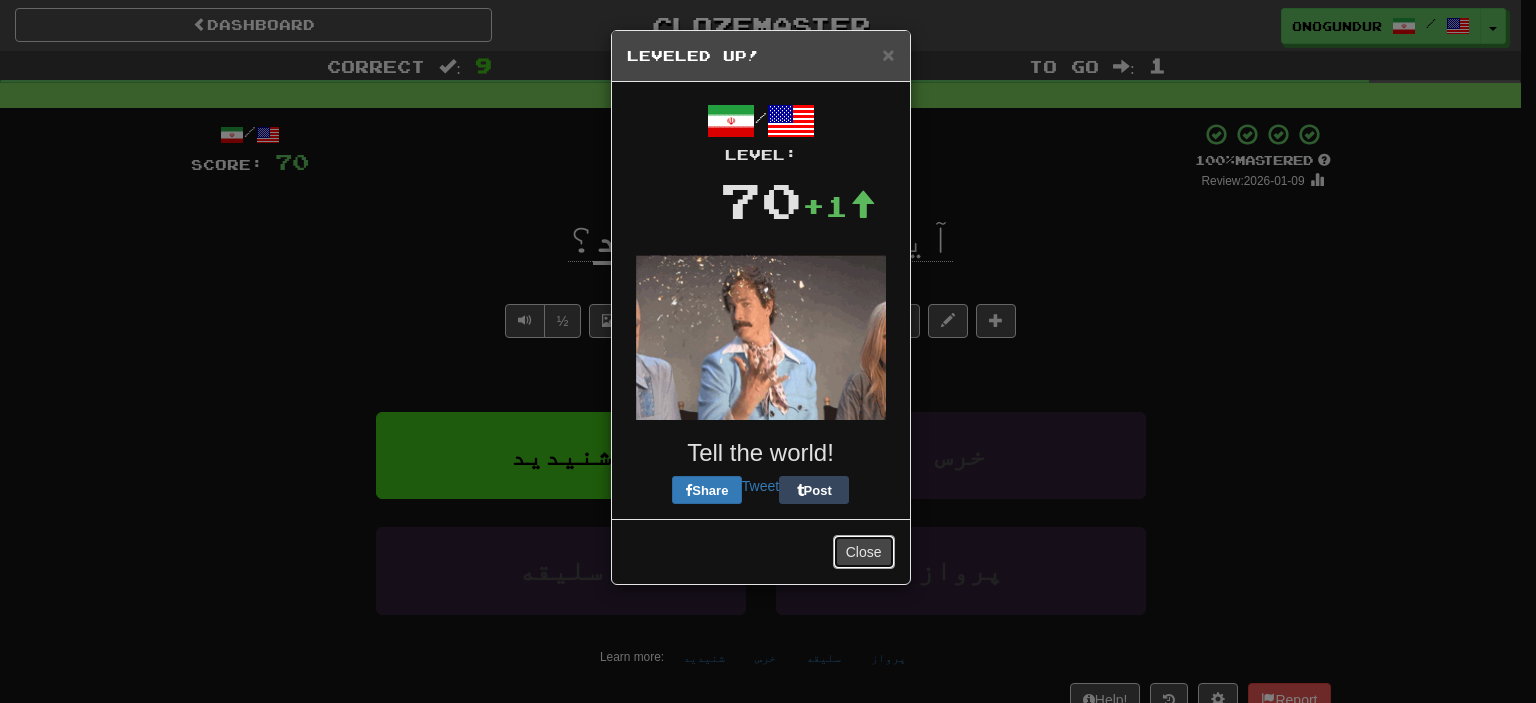 click on "Close" at bounding box center [864, 552] 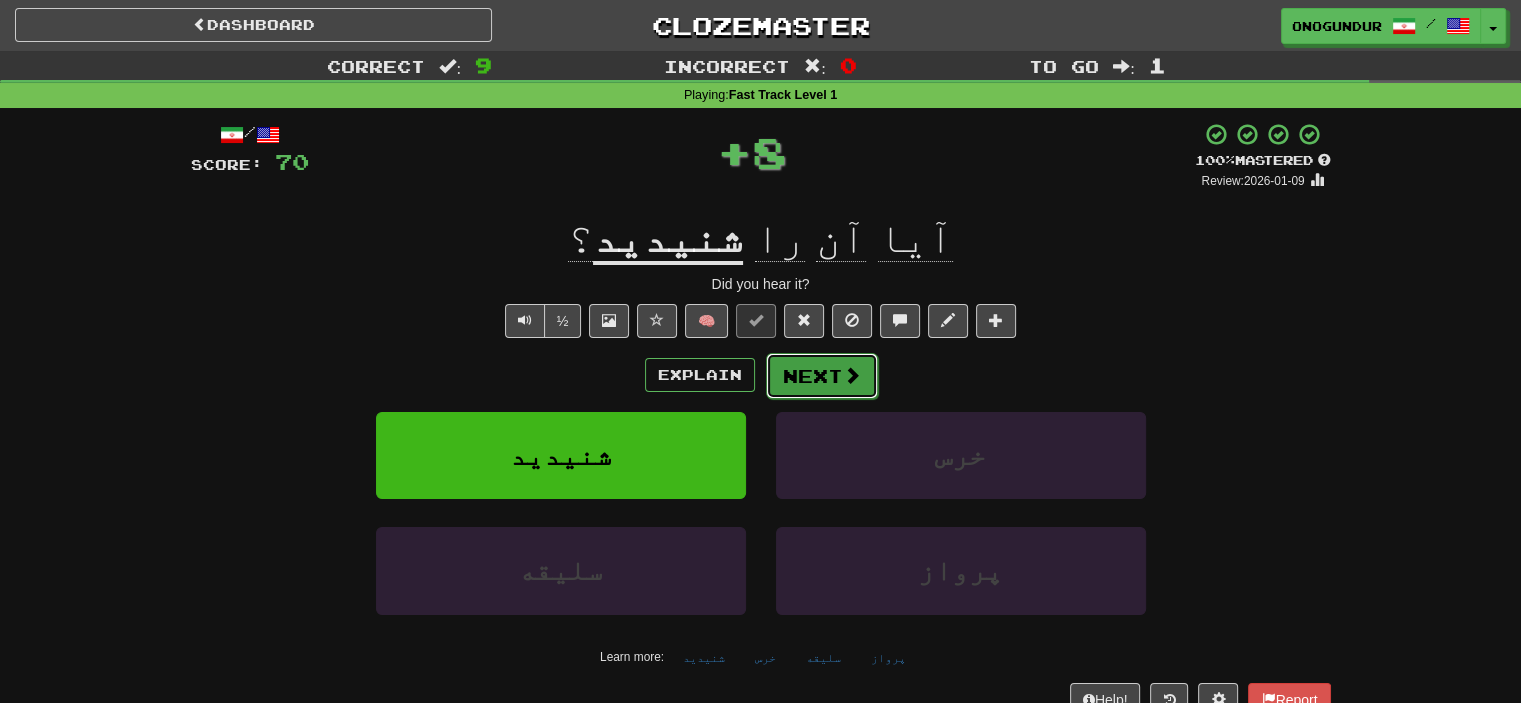click on "Next" at bounding box center (822, 376) 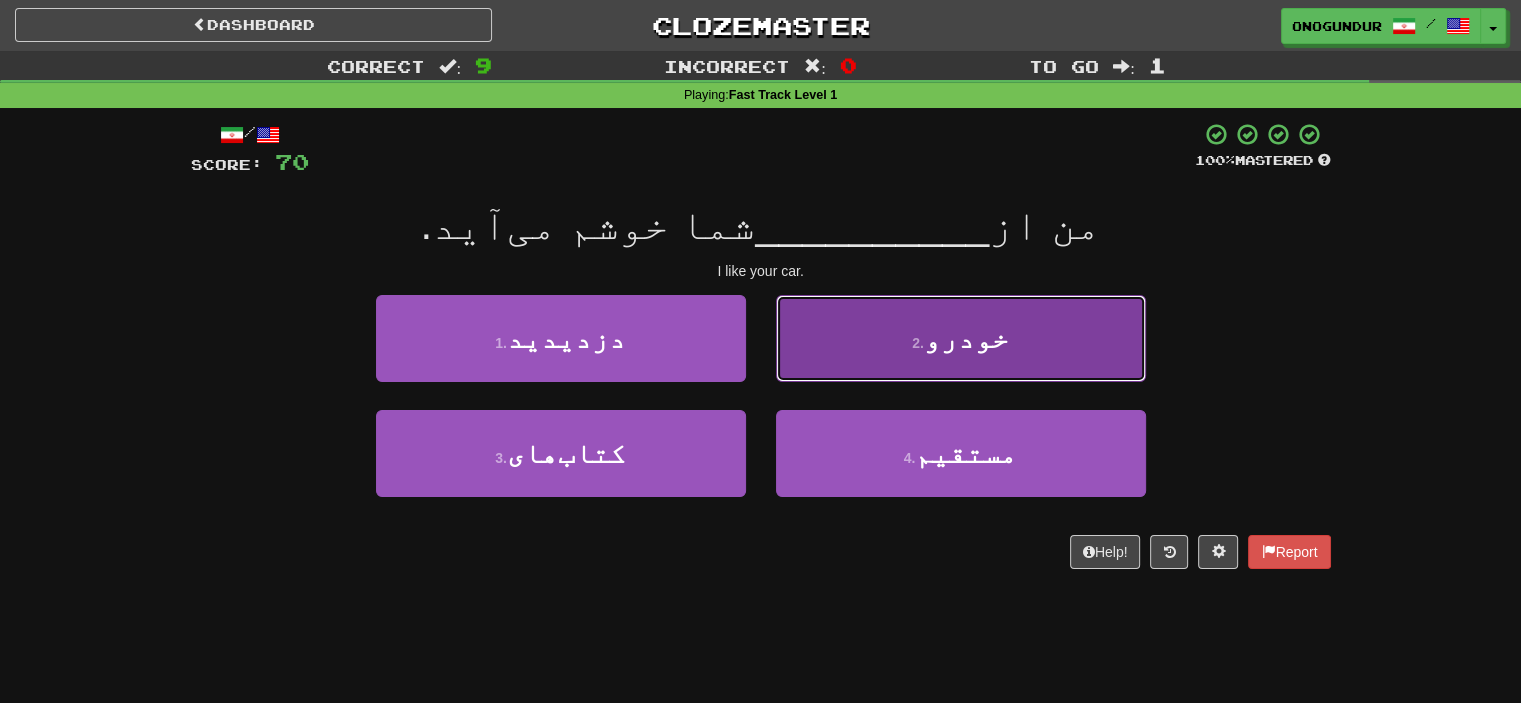 click on "2 .  خودرو" at bounding box center (961, 338) 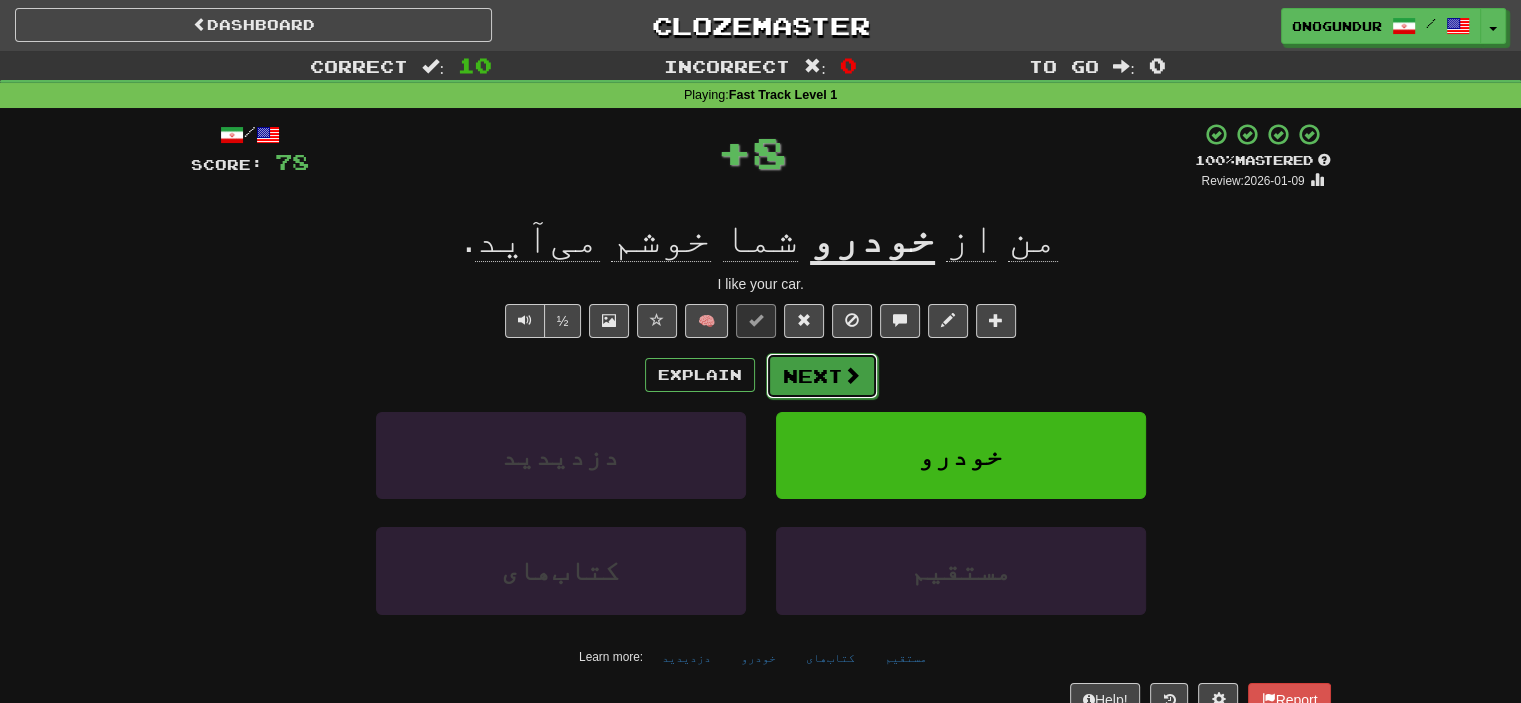 click on "Next" at bounding box center (822, 376) 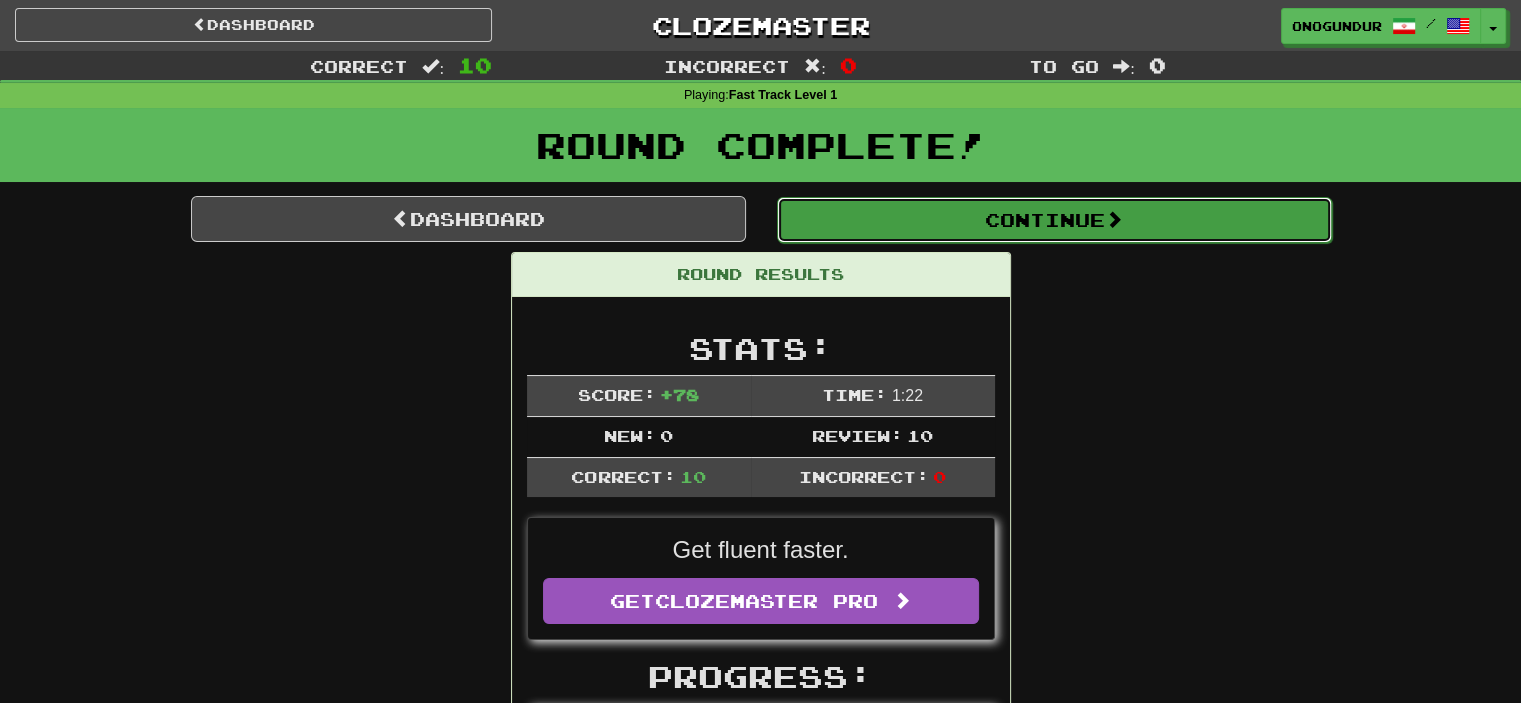 click on "Continue" at bounding box center (1054, 220) 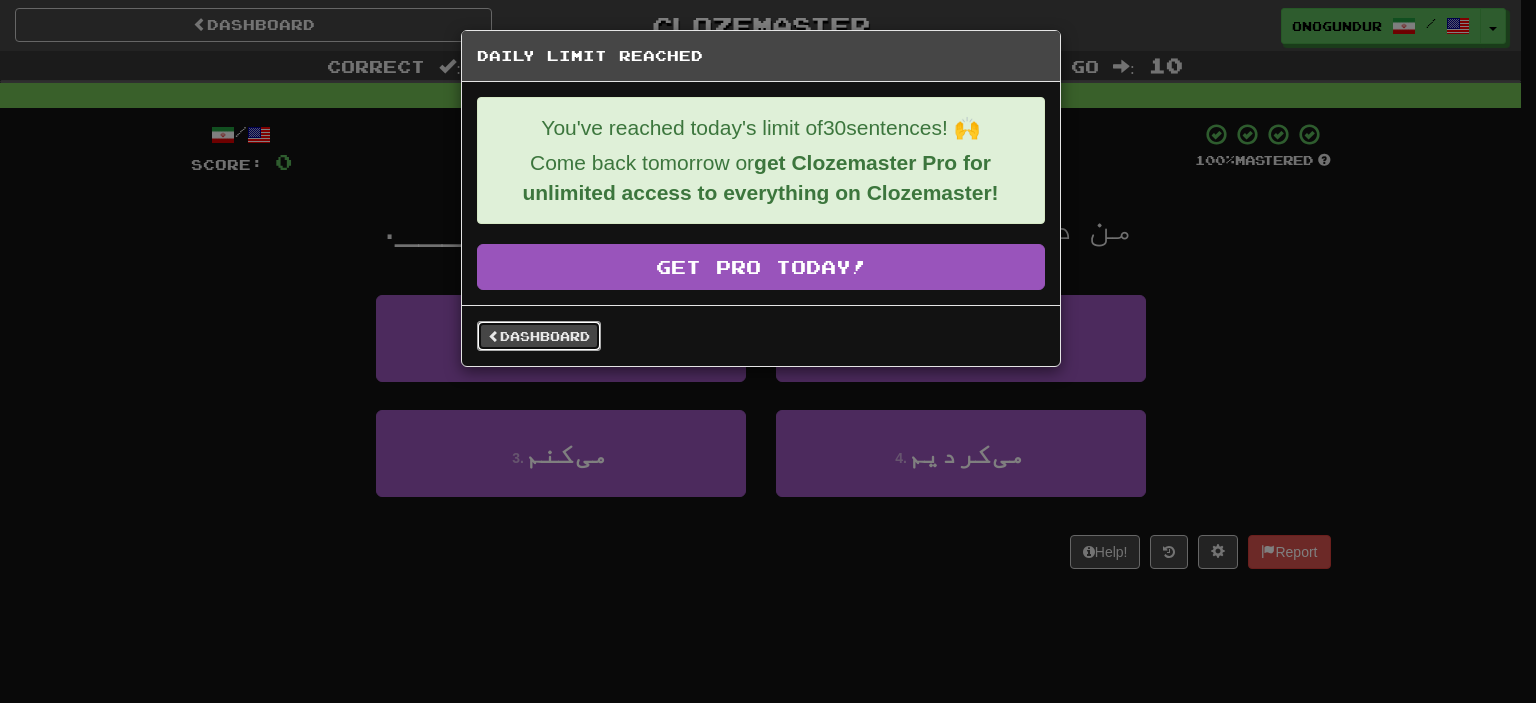 click on "Dashboard" at bounding box center (539, 336) 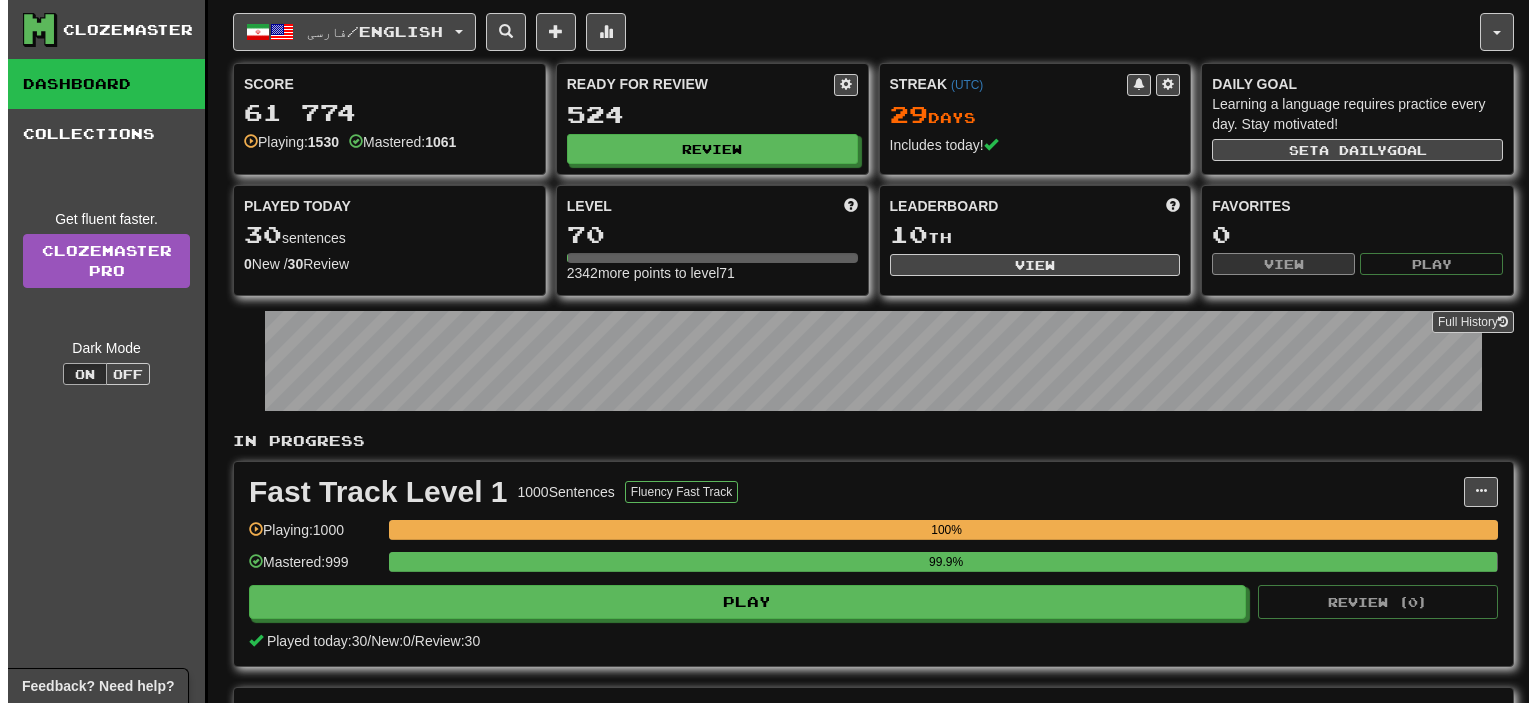scroll, scrollTop: 0, scrollLeft: 0, axis: both 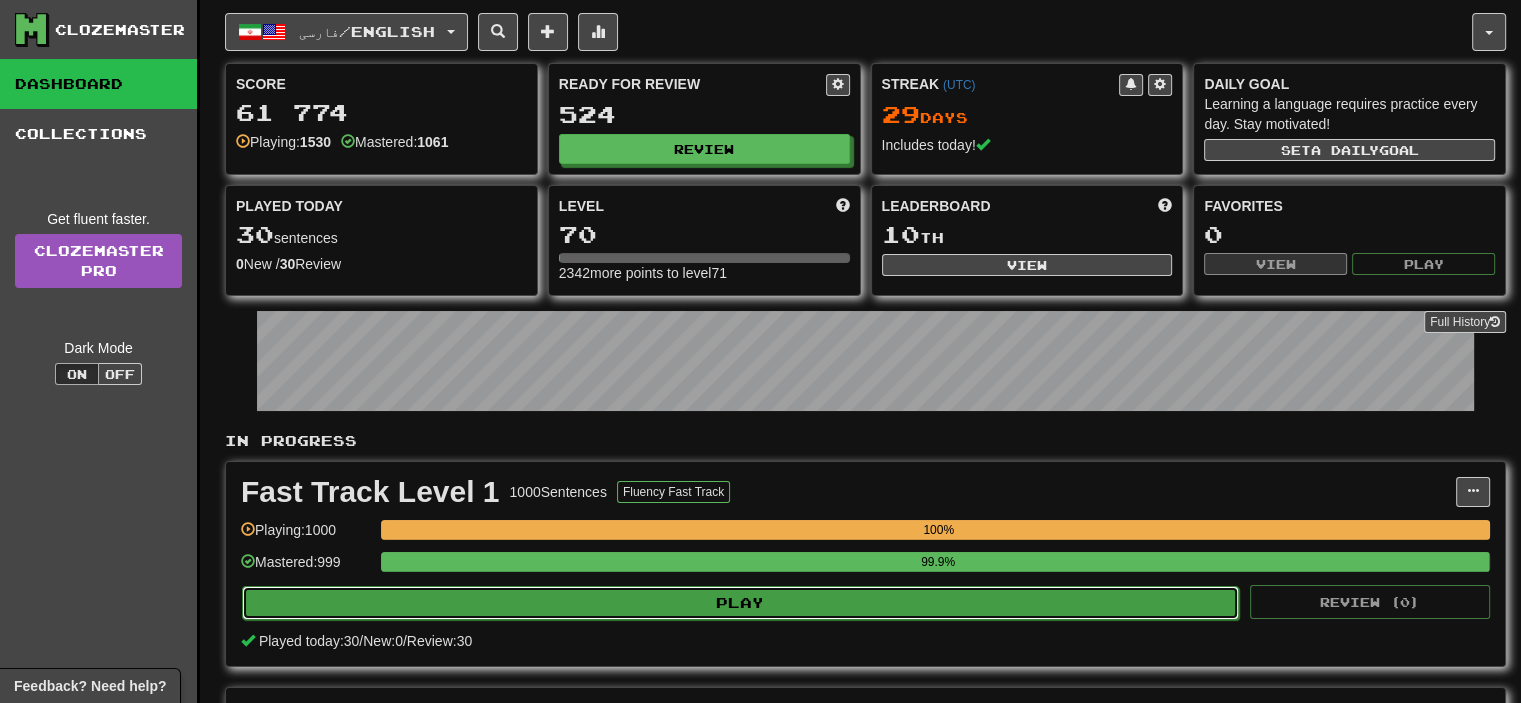 click on "Play" 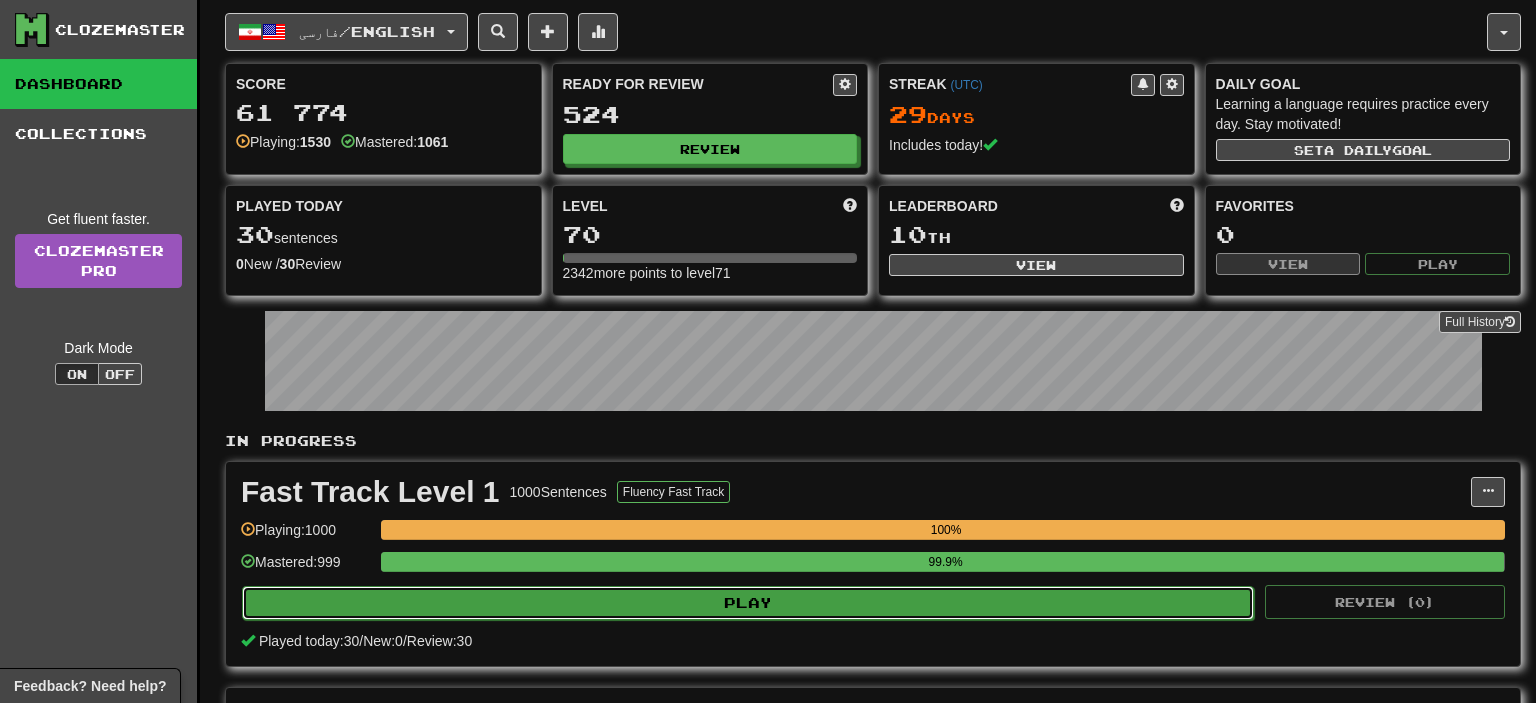 select on "**" 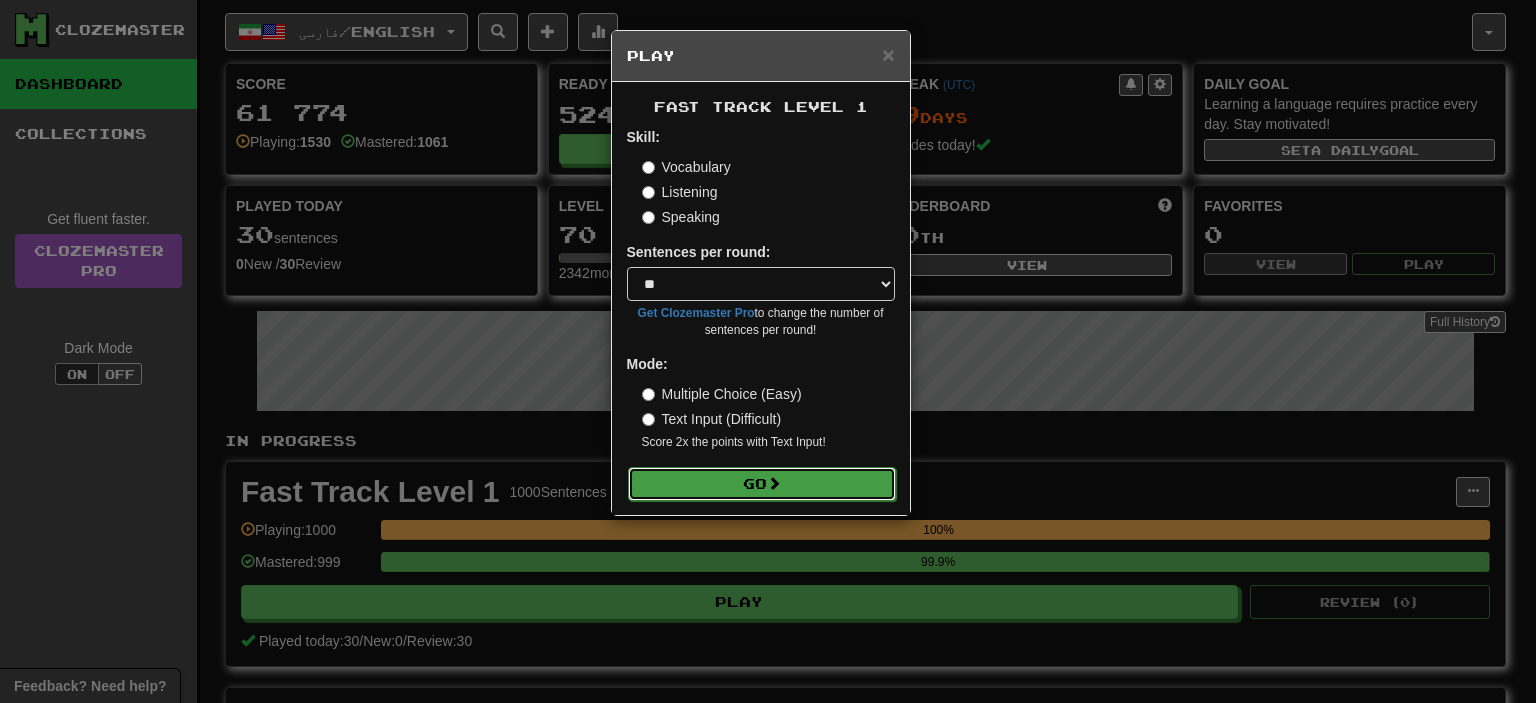 click on "Go" at bounding box center (762, 484) 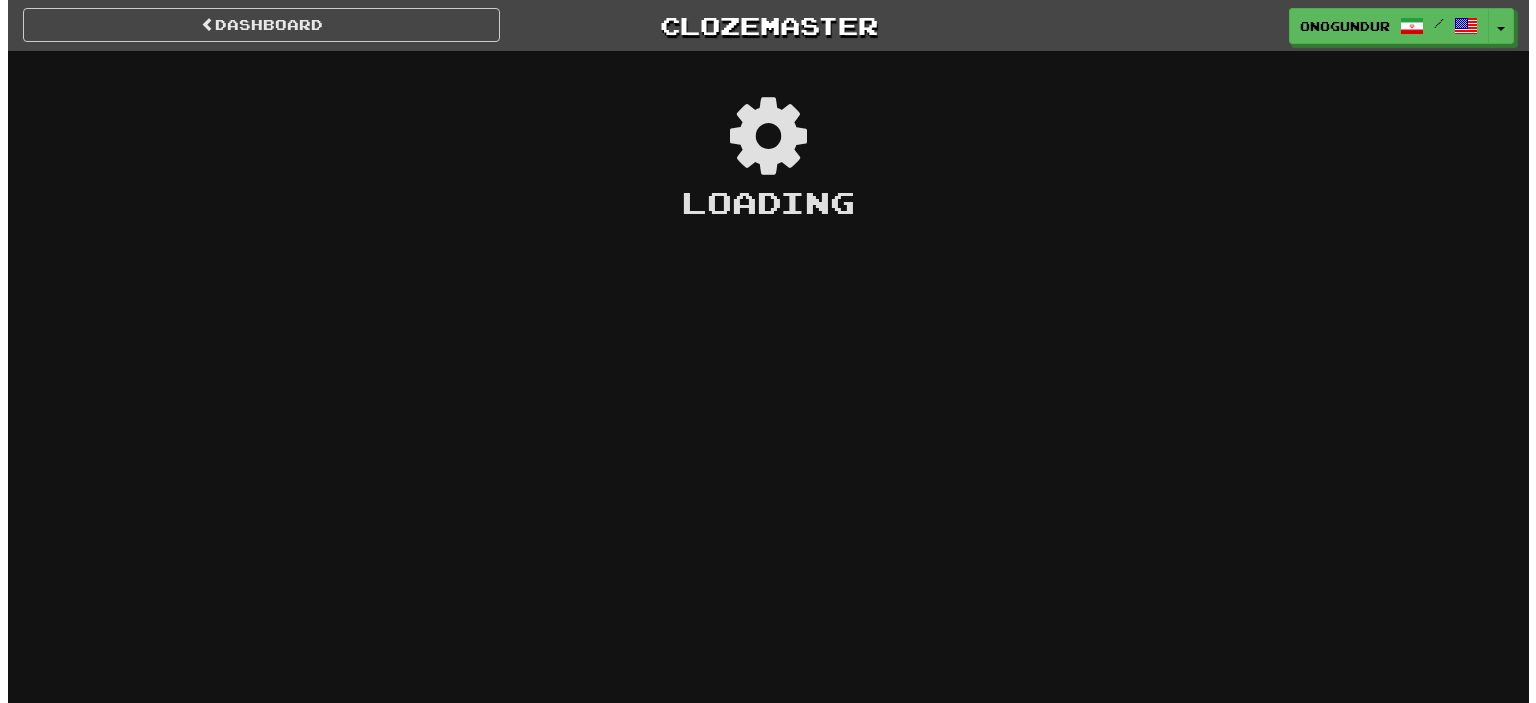 scroll, scrollTop: 0, scrollLeft: 0, axis: both 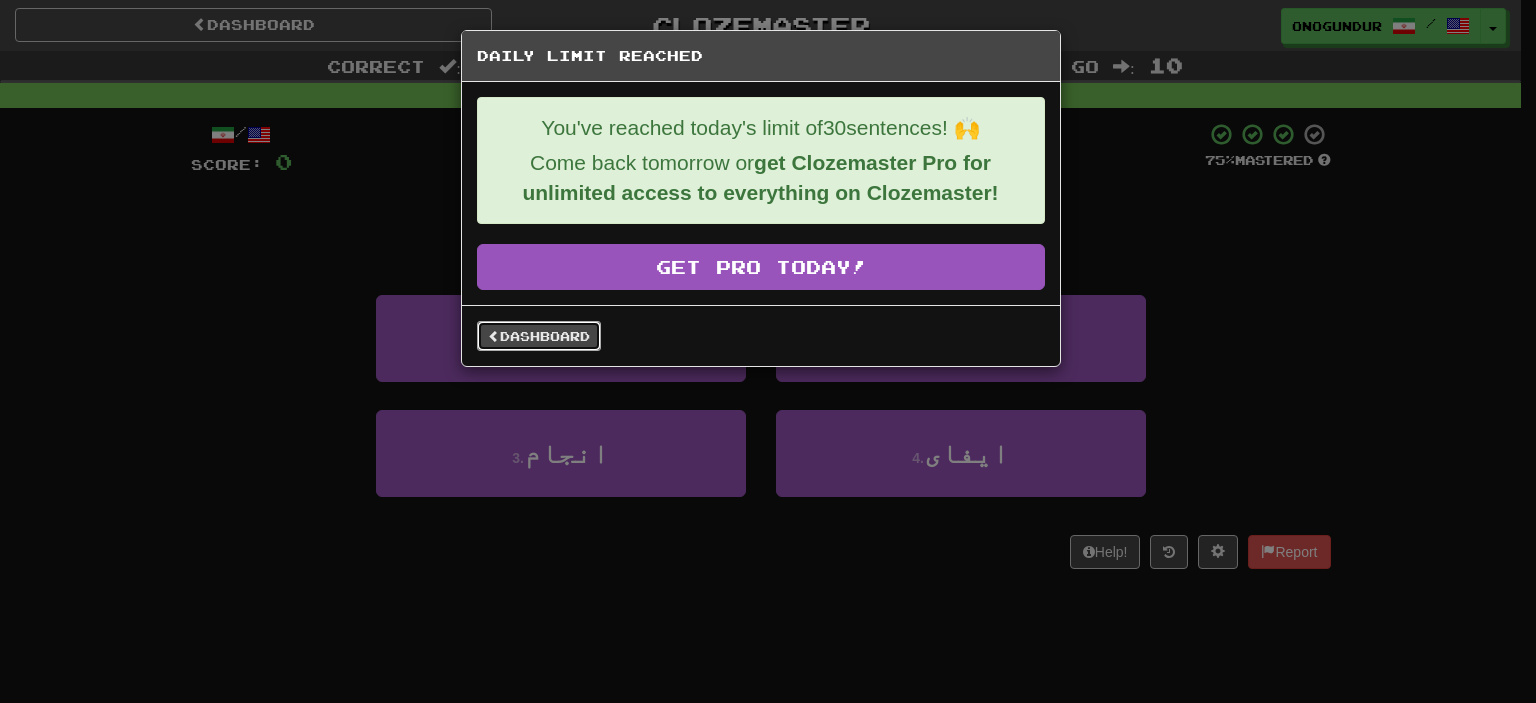 click at bounding box center (494, 336) 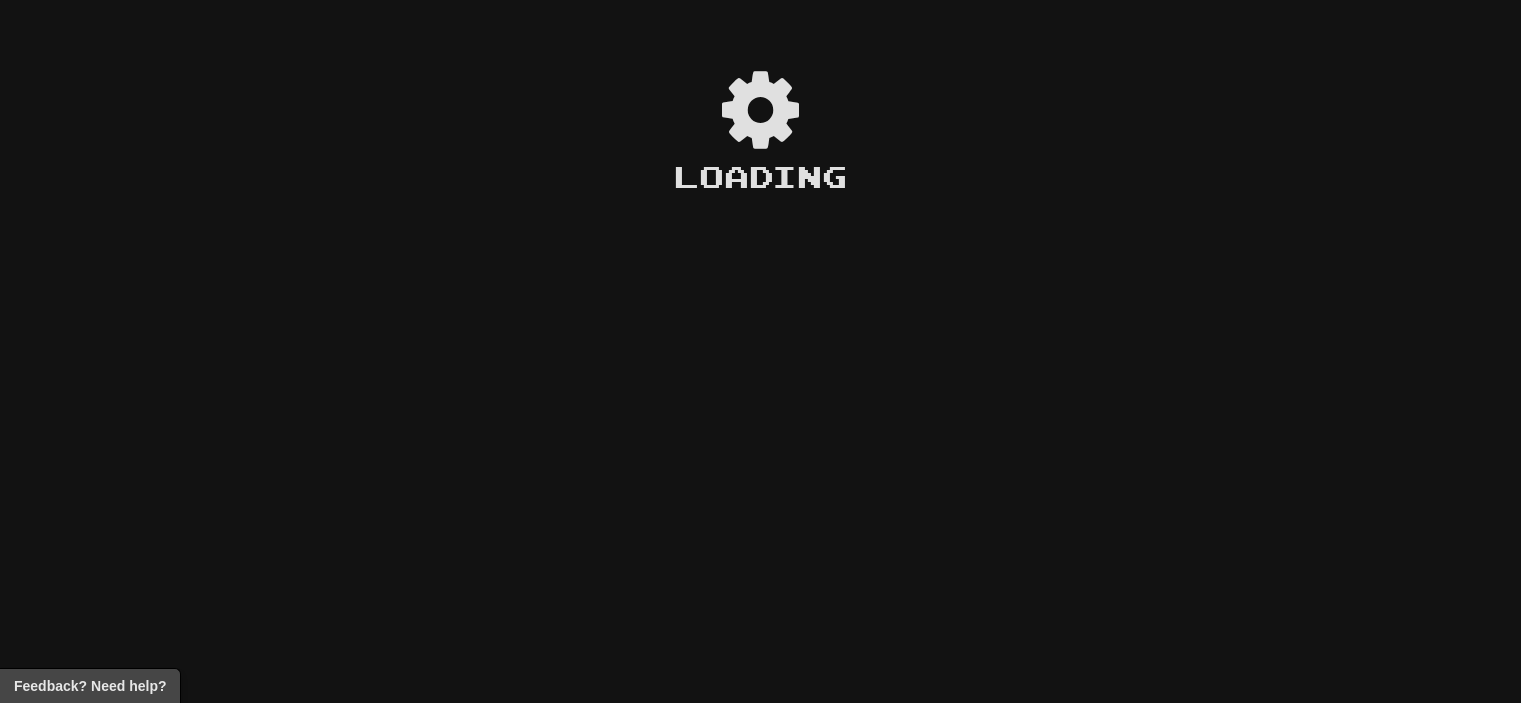 scroll, scrollTop: 0, scrollLeft: 0, axis: both 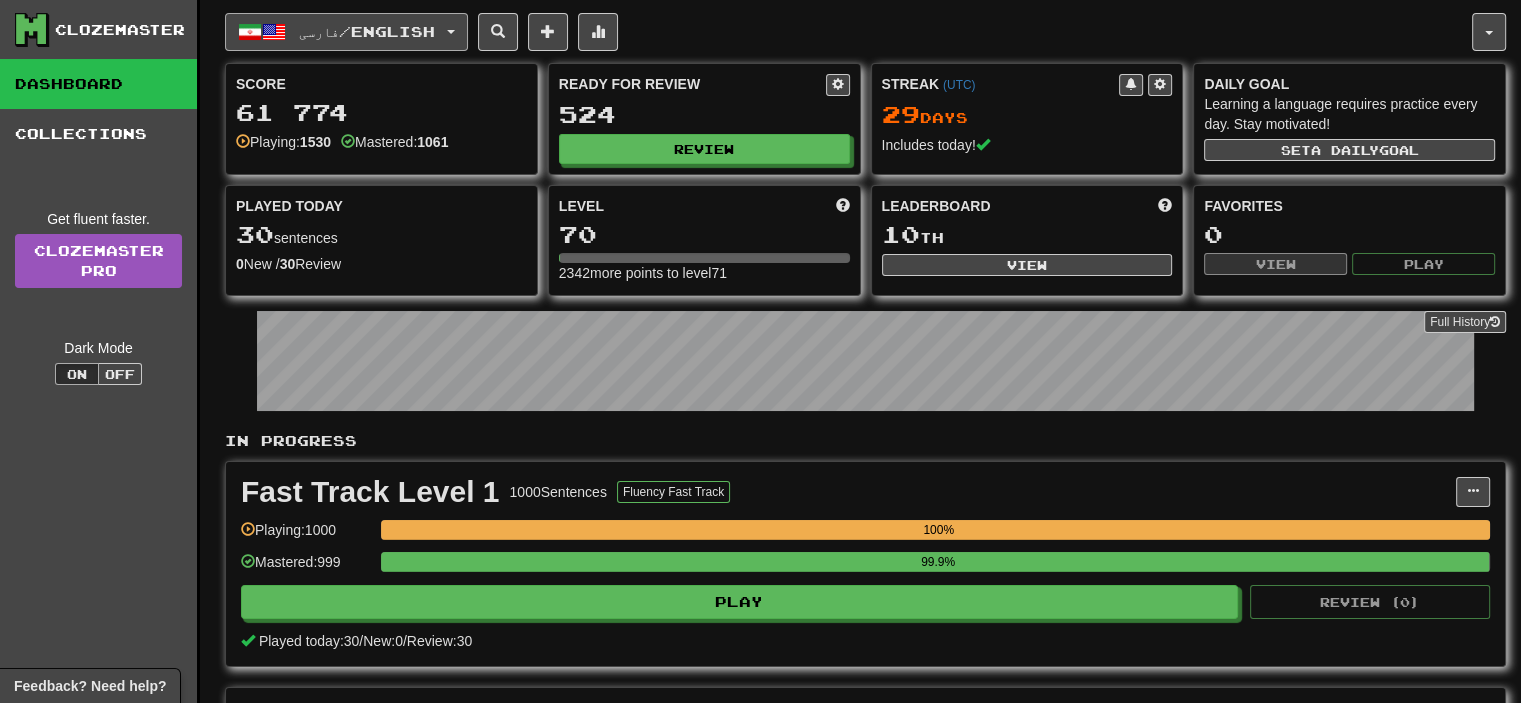 click on "فارسی  /  English" 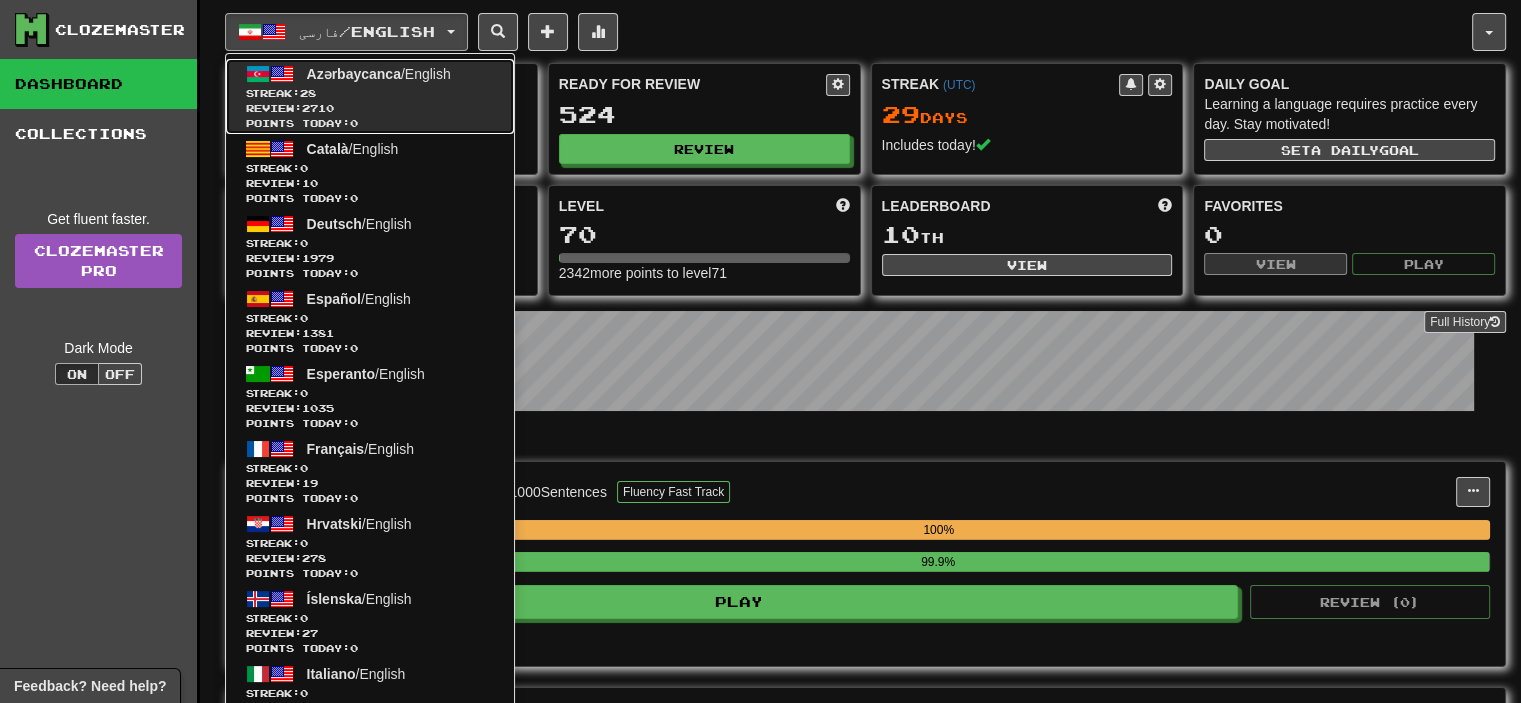 click on "Streak:  28" 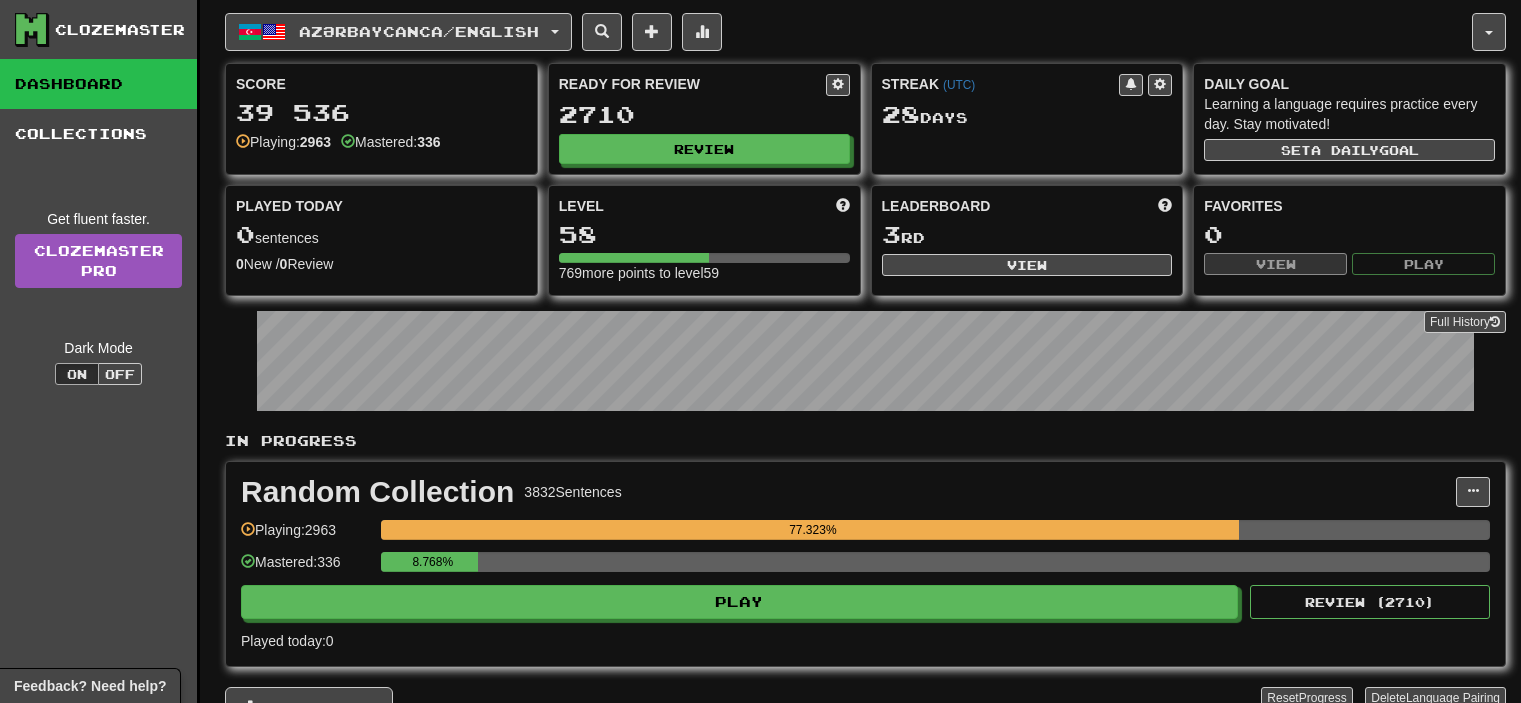 scroll, scrollTop: 0, scrollLeft: 0, axis: both 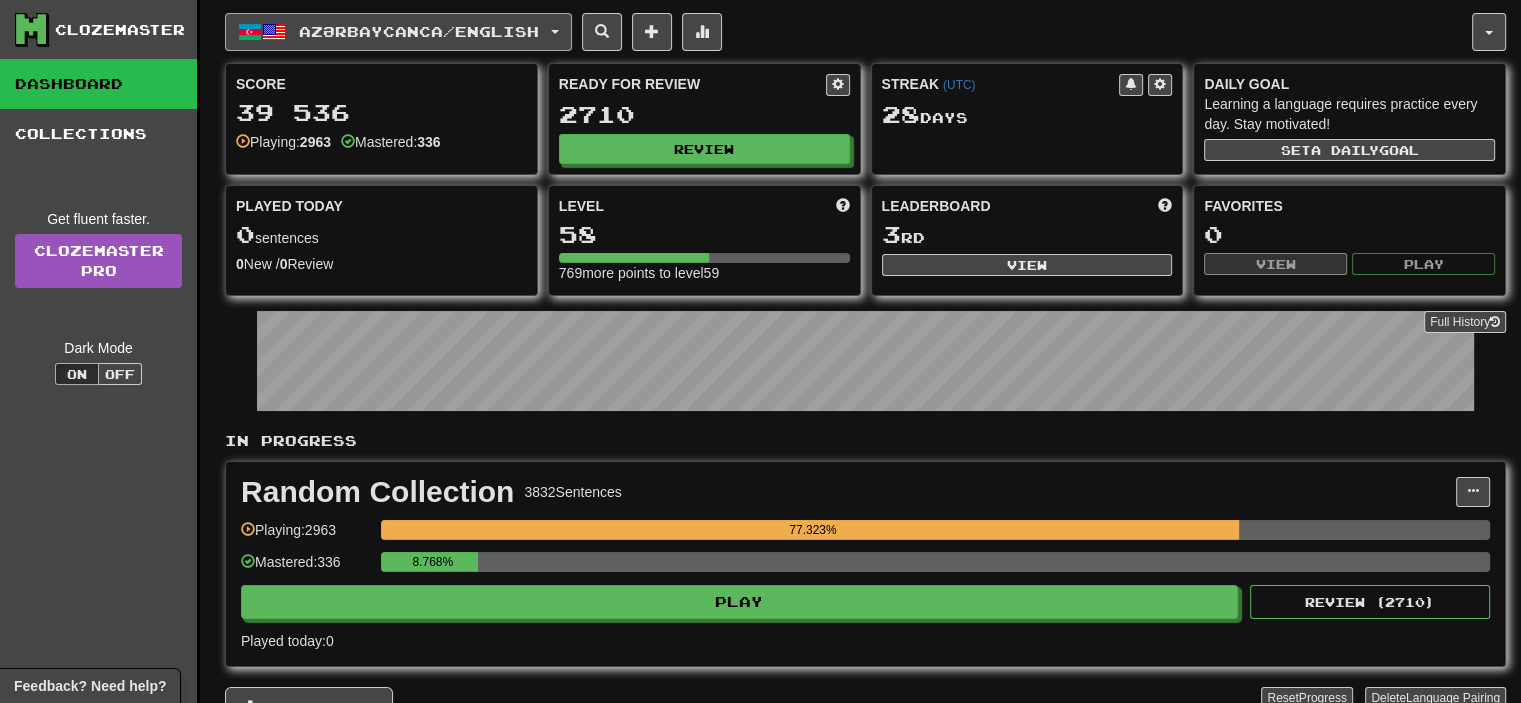 click on "Azərbaycanca  /  English" at bounding box center (419, 31) 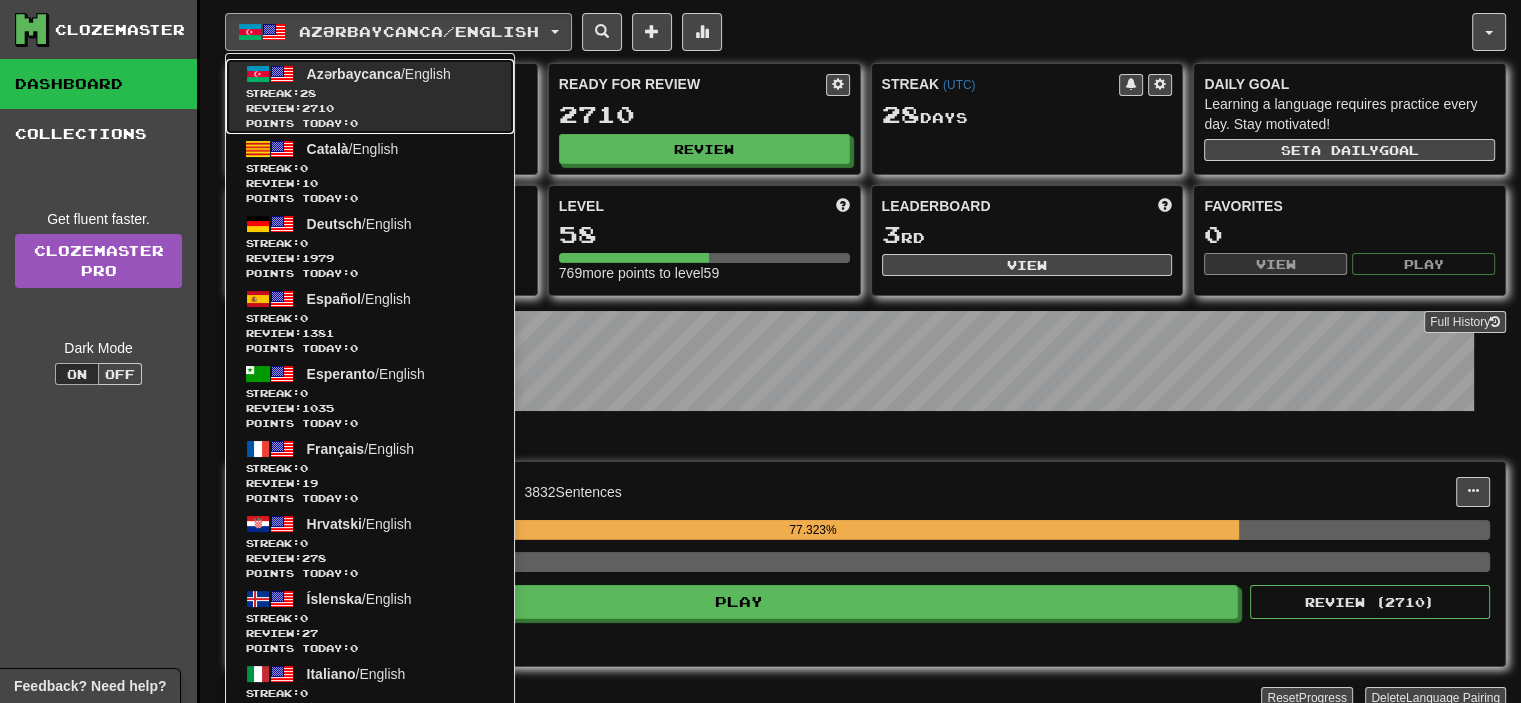click on "Azərbaycanca  /  English Streak:  28   Review:  2710 Points today:  0" at bounding box center (370, 96) 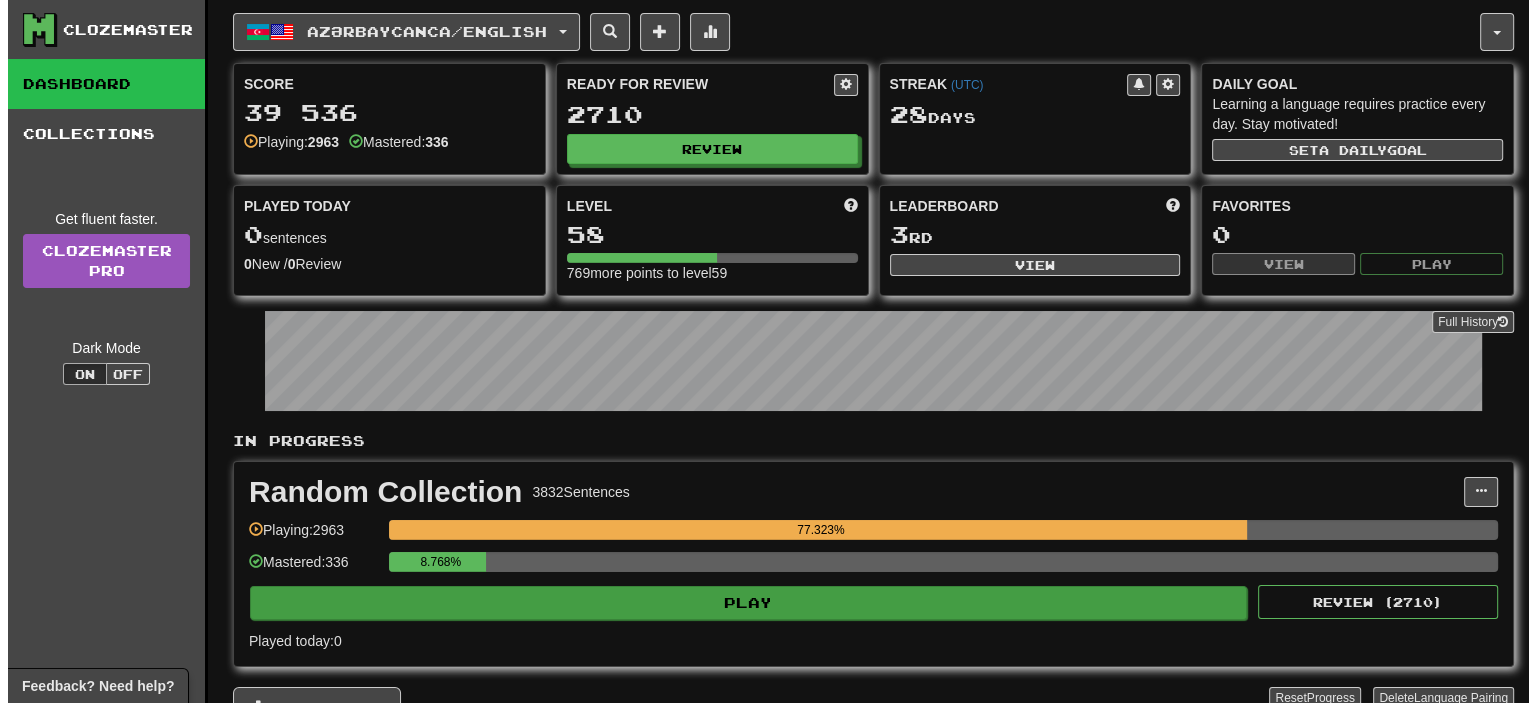scroll, scrollTop: 300, scrollLeft: 0, axis: vertical 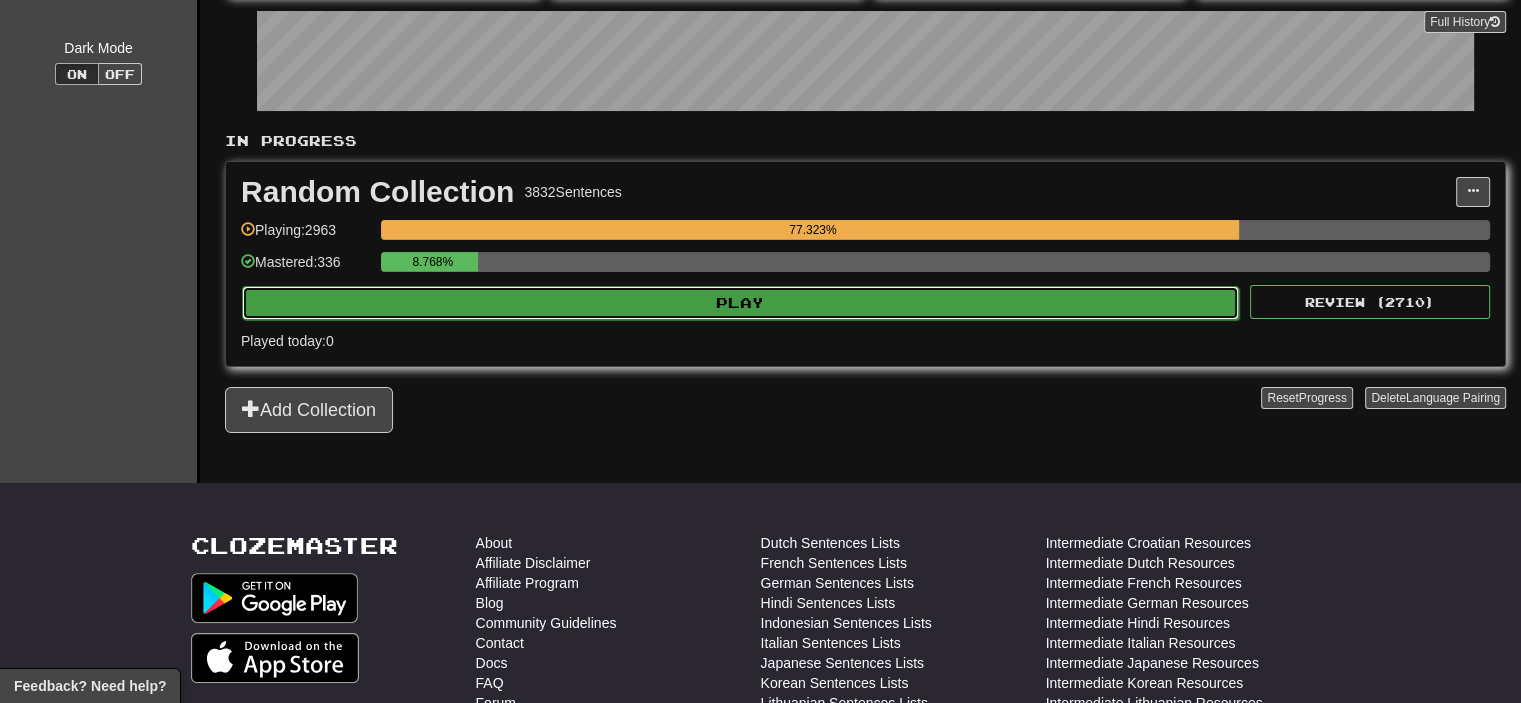 click on "Play" at bounding box center (740, 303) 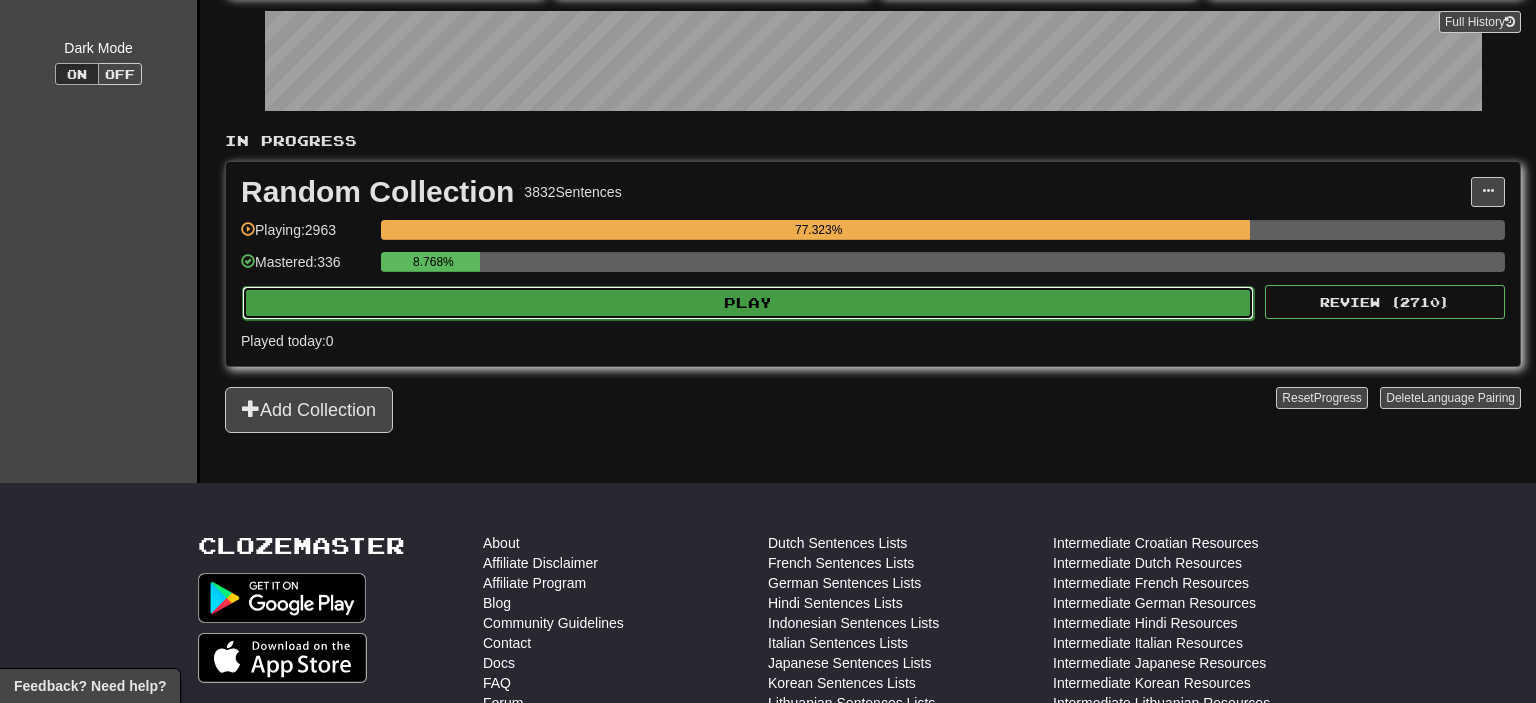select on "**" 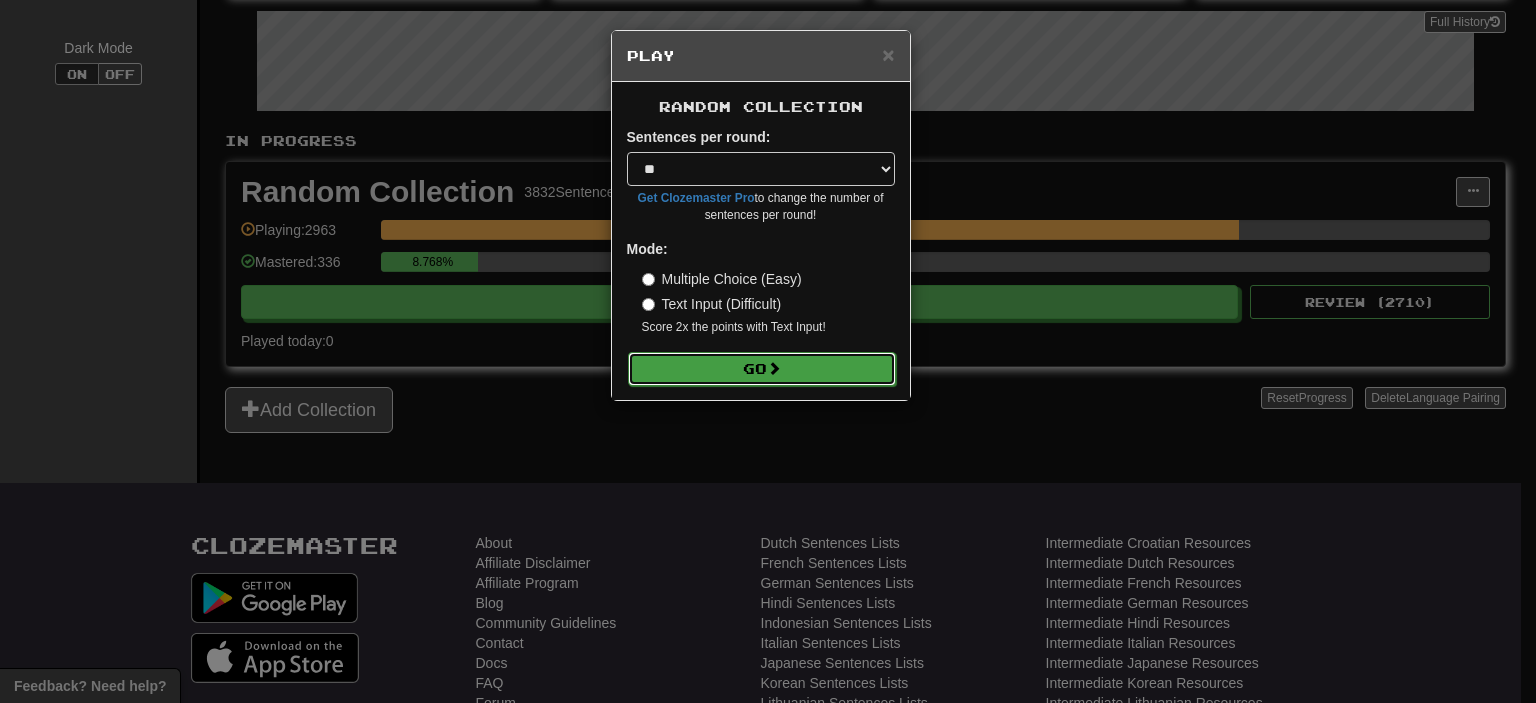 click on "Go" at bounding box center [762, 369] 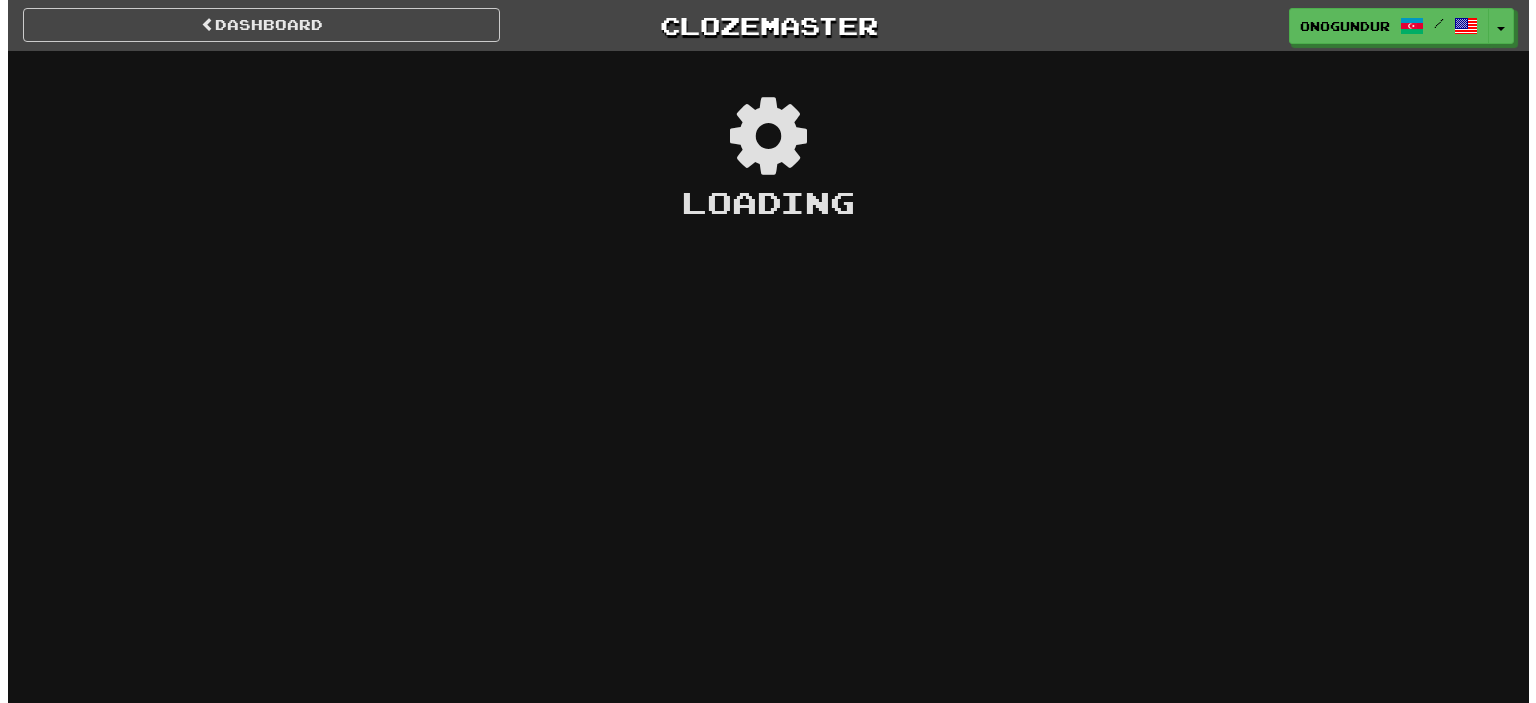 scroll, scrollTop: 0, scrollLeft: 0, axis: both 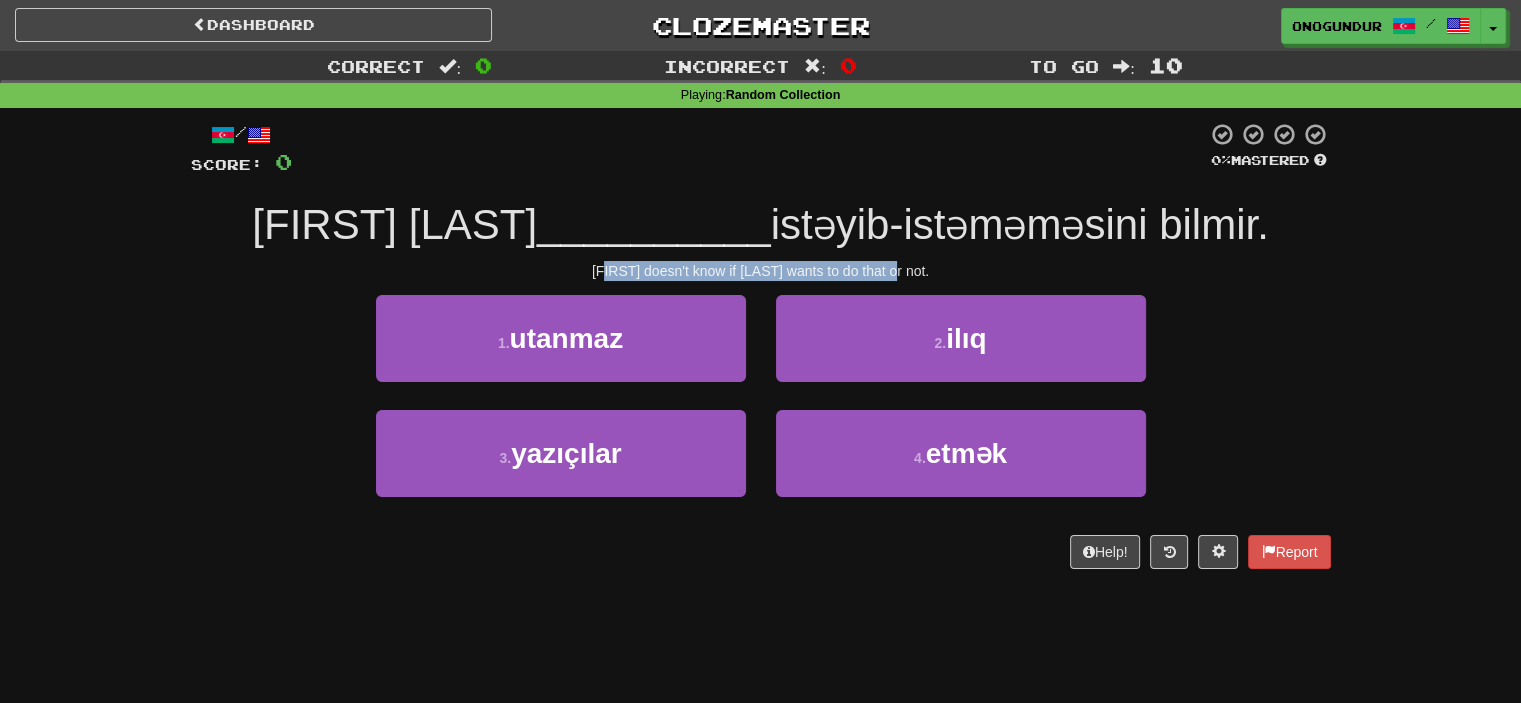drag, startPoint x: 634, startPoint y: 259, endPoint x: 1005, endPoint y: 267, distance: 371.08624 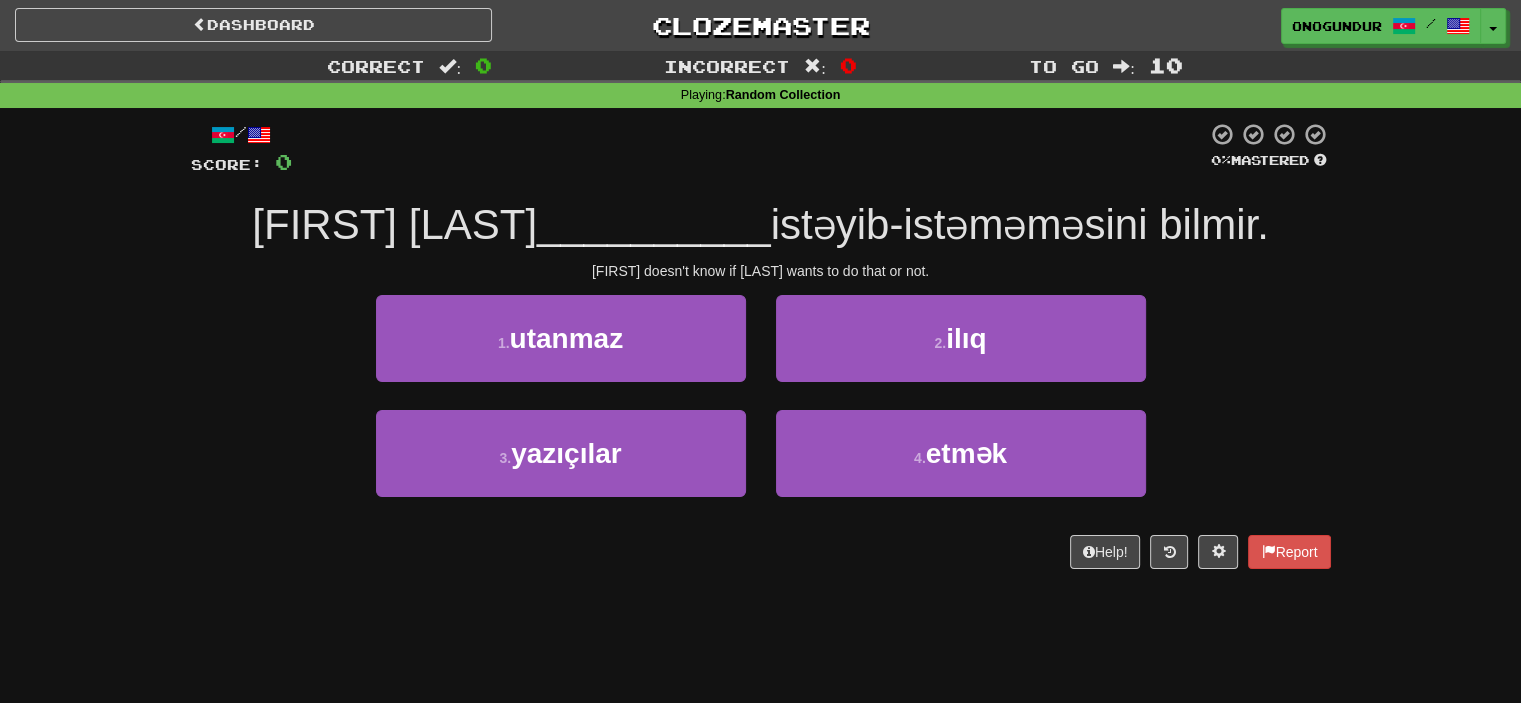 click on "Dashboard
Clozemaster
onogundur
/
Toggle Dropdown
Dashboard
Leaderboard
Activity Feed
Notifications
Profile
Discussions
Azərbaycanca
/
English
Streak:
28
Review:
2,710
Points Today: 0
Català
/
English
Streak:
0
Review:
10
Points Today: 0
Deutsch
/
English
Streak:
0
Review:
1,979
Points Today: 0
Español
/
English
Streak:
0
Review:
1,381
Points Today: 0
Esperanto
/
English
Streak:
0
Review:
1,035
Points Today: 0
Français
/
English
Streak:
0
Review:
19
Points Today: 0
Hrvatski
/
English
Streak:
0
Review:
278
Points Today: 0
Íslenska
/" at bounding box center (760, 351) 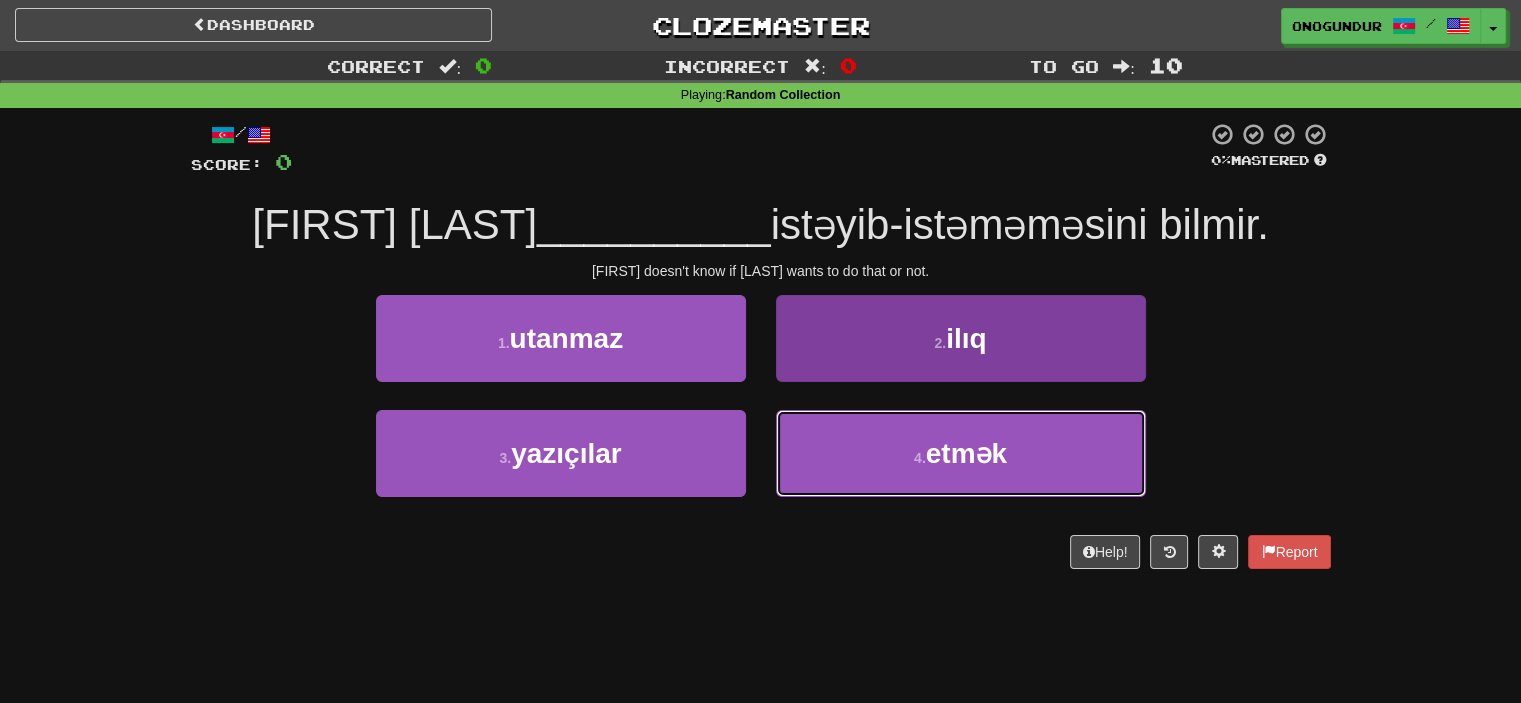 drag, startPoint x: 919, startPoint y: 441, endPoint x: 884, endPoint y: 420, distance: 40.81666 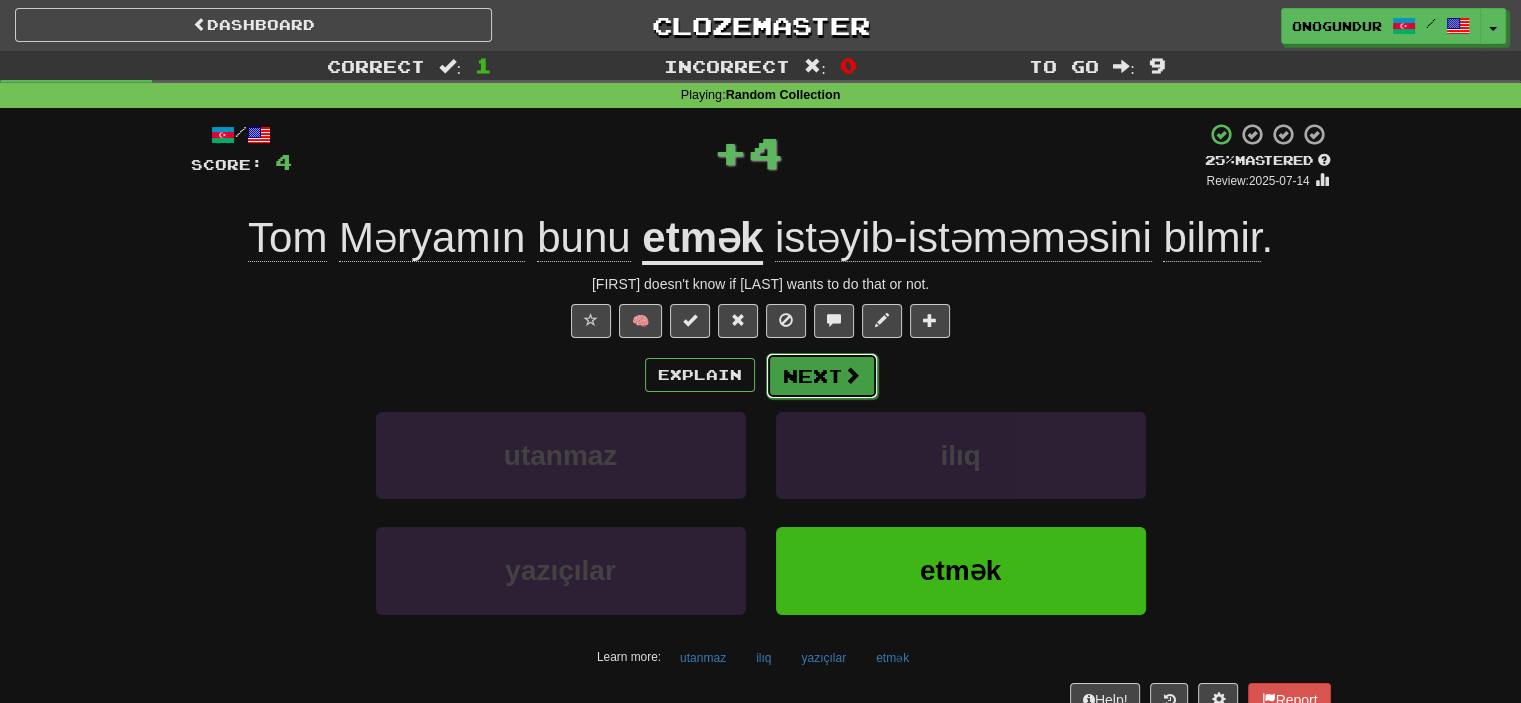 click at bounding box center [852, 375] 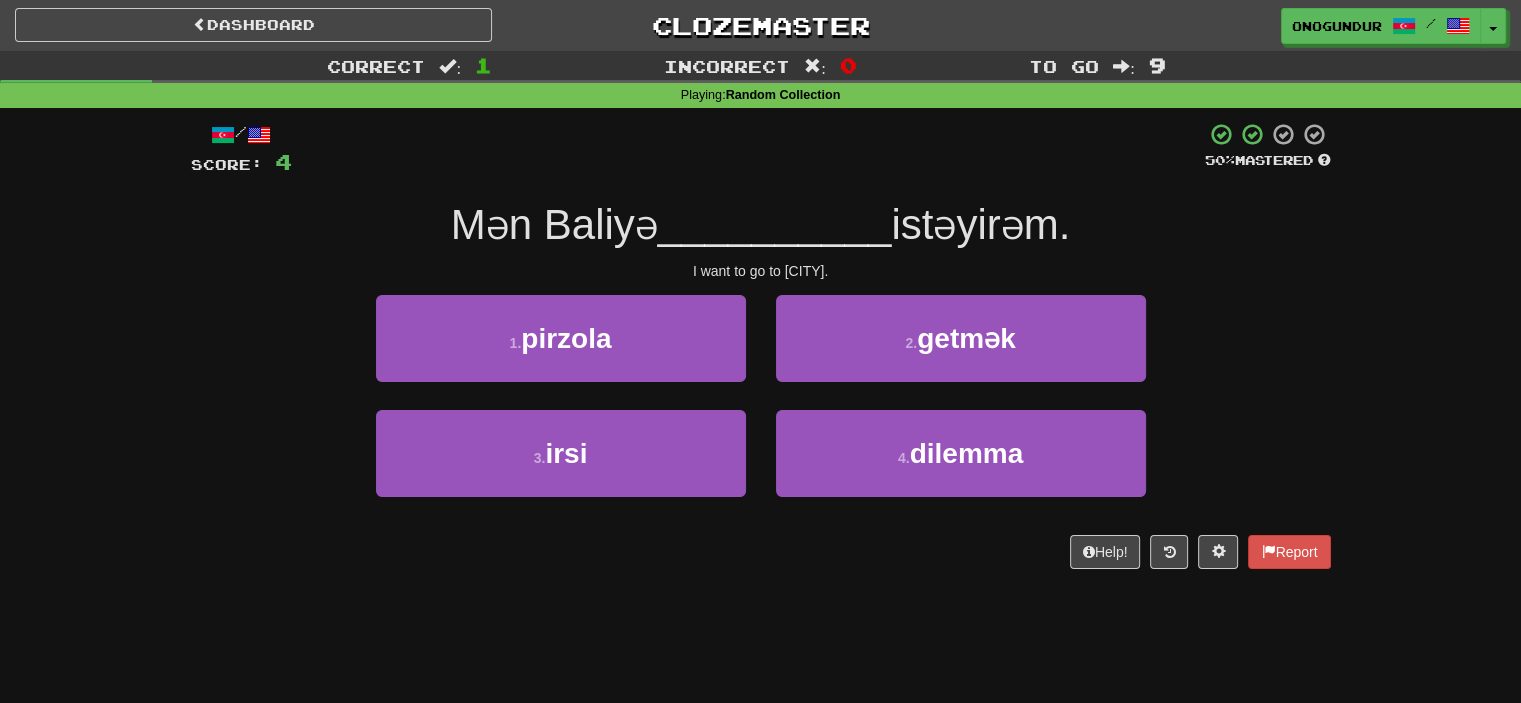 click on "2 .  getmək" at bounding box center (961, 352) 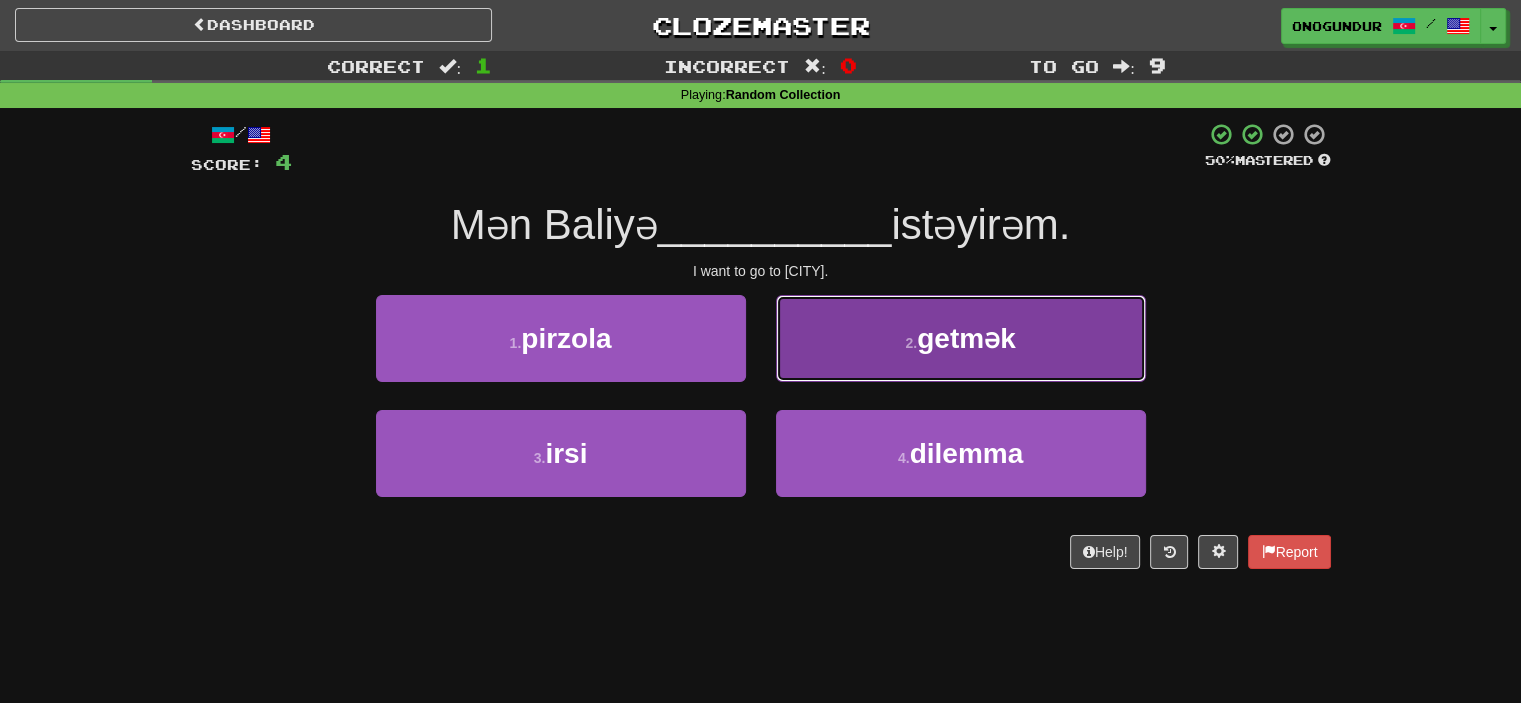 click on "2 .  getmək" at bounding box center [961, 338] 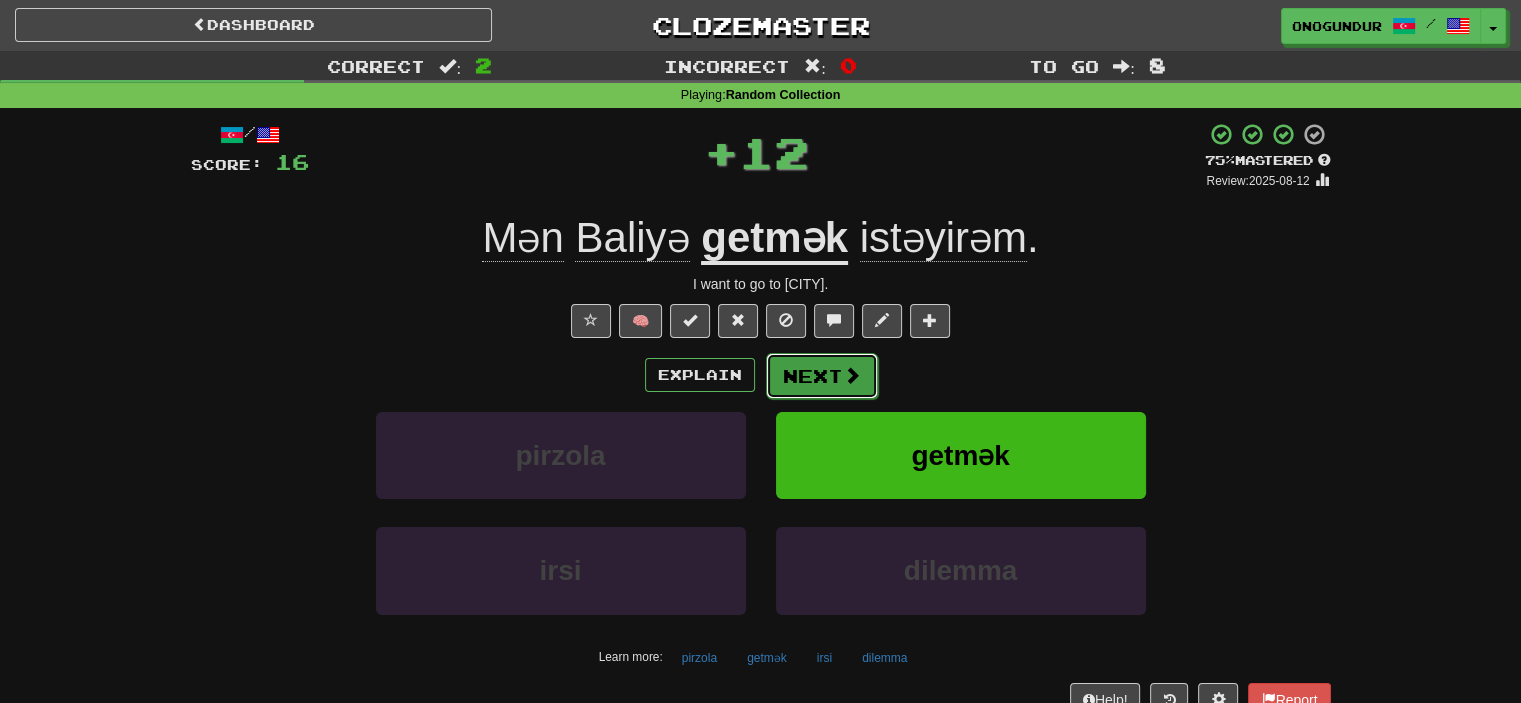 click on "Next" at bounding box center [822, 376] 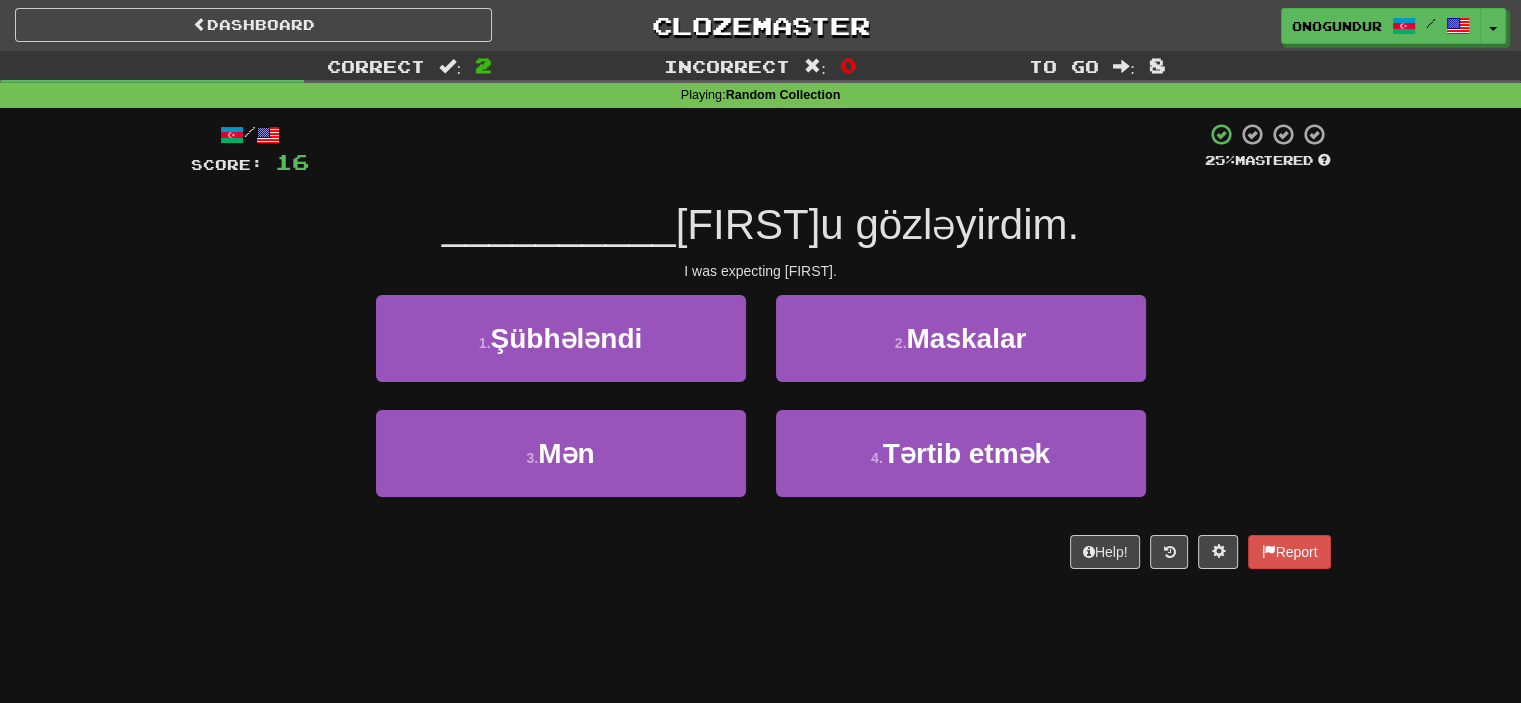 click on "Help!  Report" at bounding box center [761, 552] 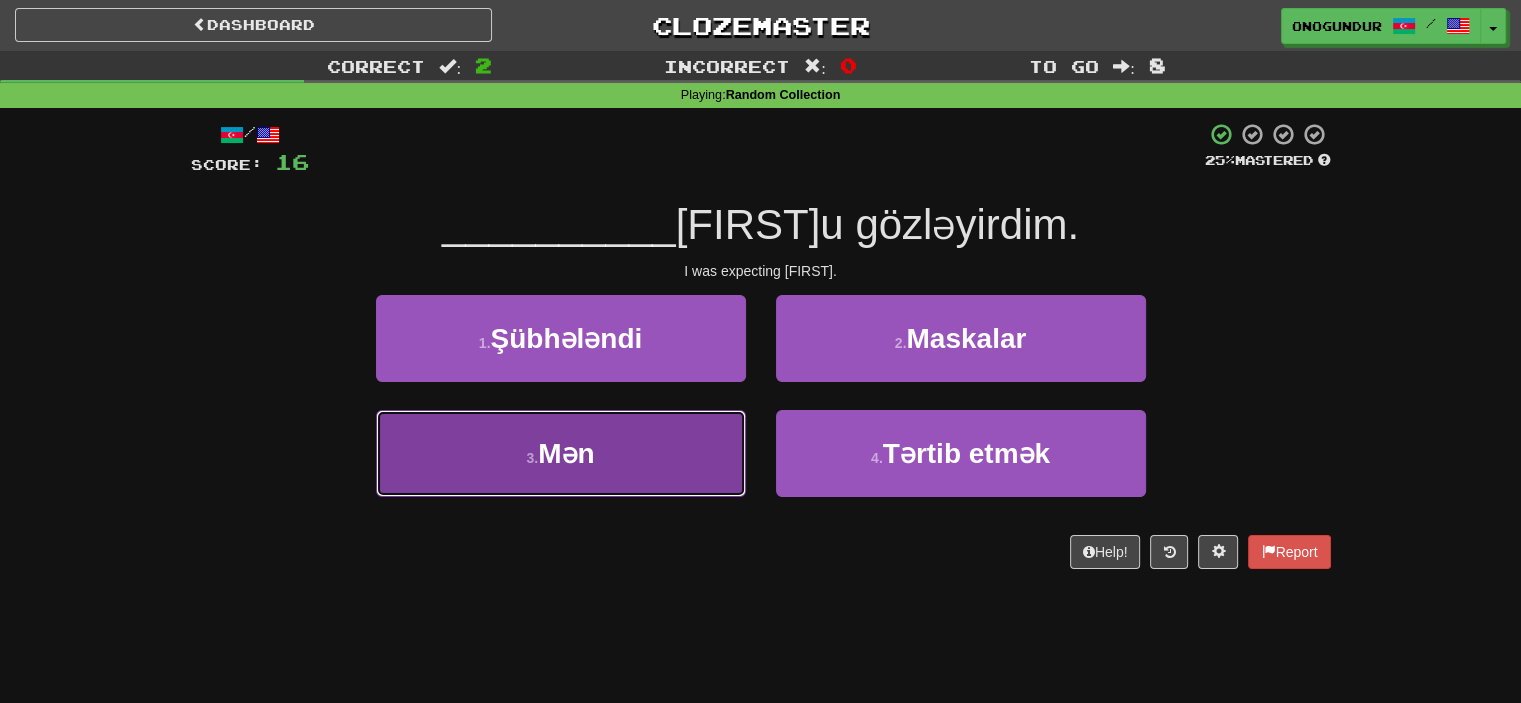 click on "Mən" at bounding box center [566, 453] 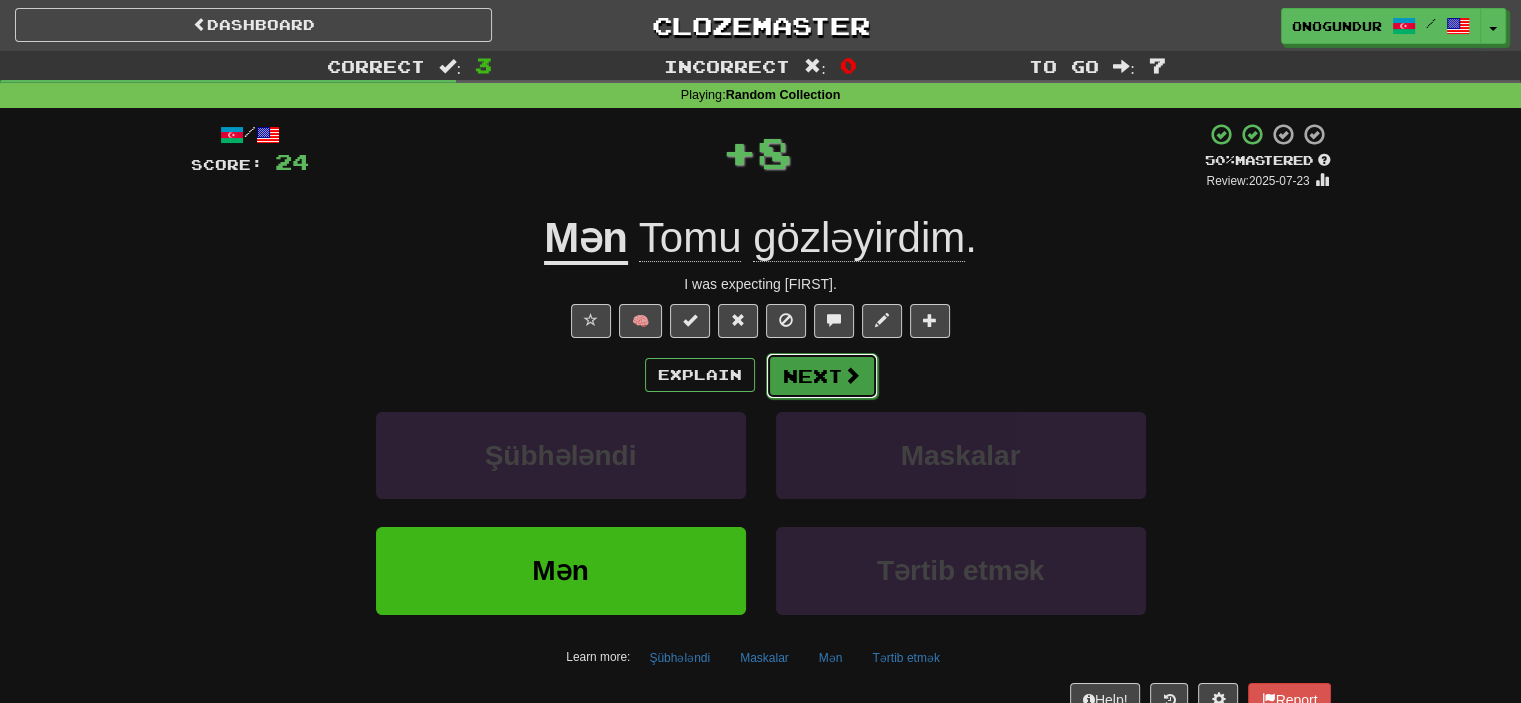 click on "Next" at bounding box center (822, 376) 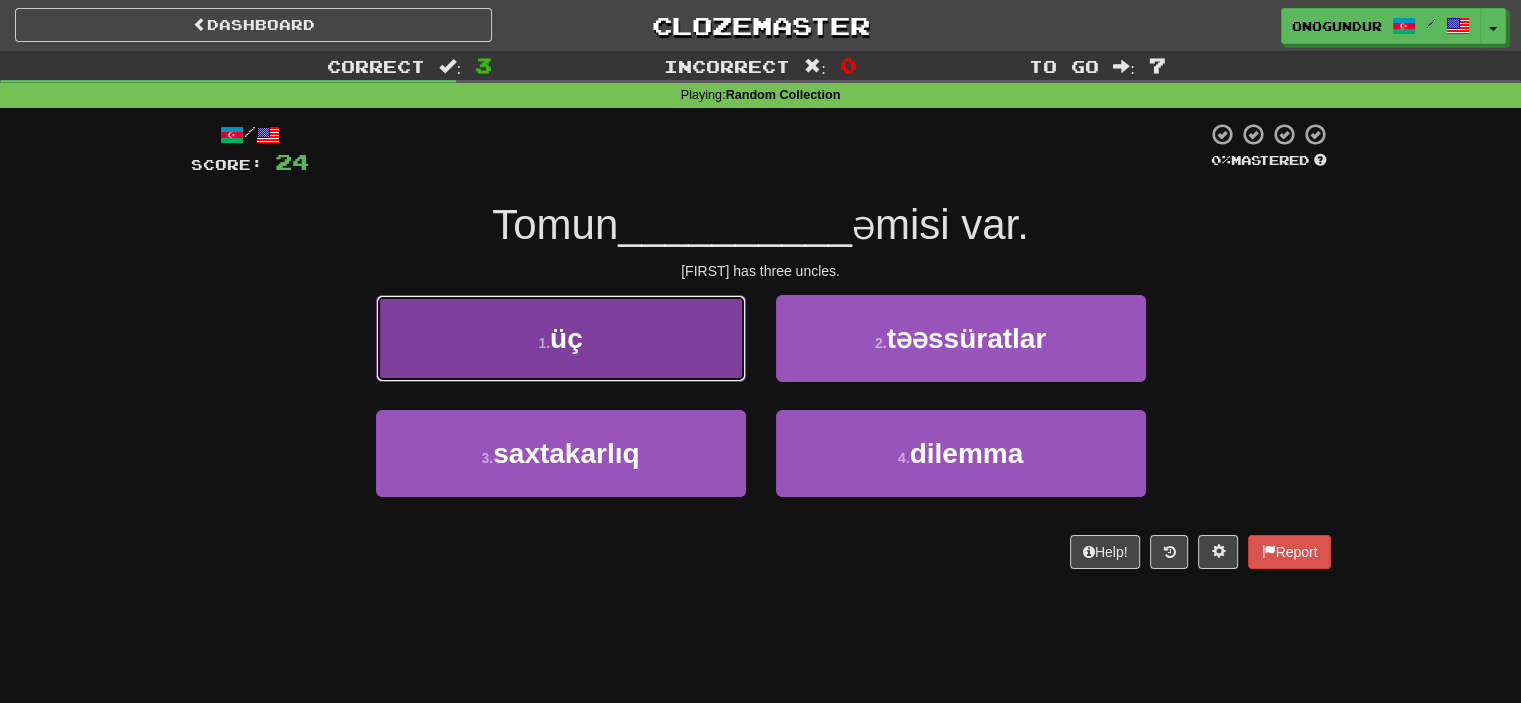 drag, startPoint x: 691, startPoint y: 366, endPoint x: 709, endPoint y: 366, distance: 18 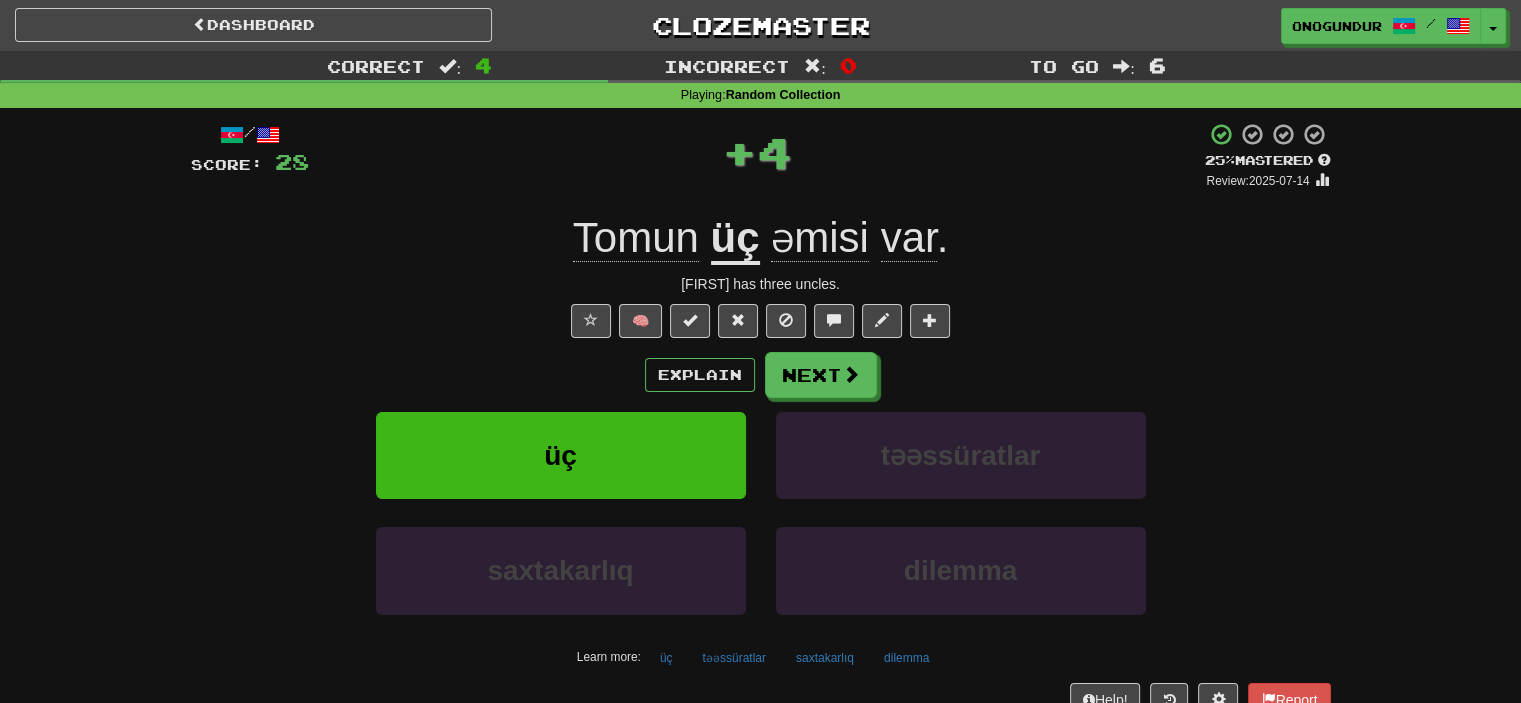 click on "Explain Next" at bounding box center (761, 375) 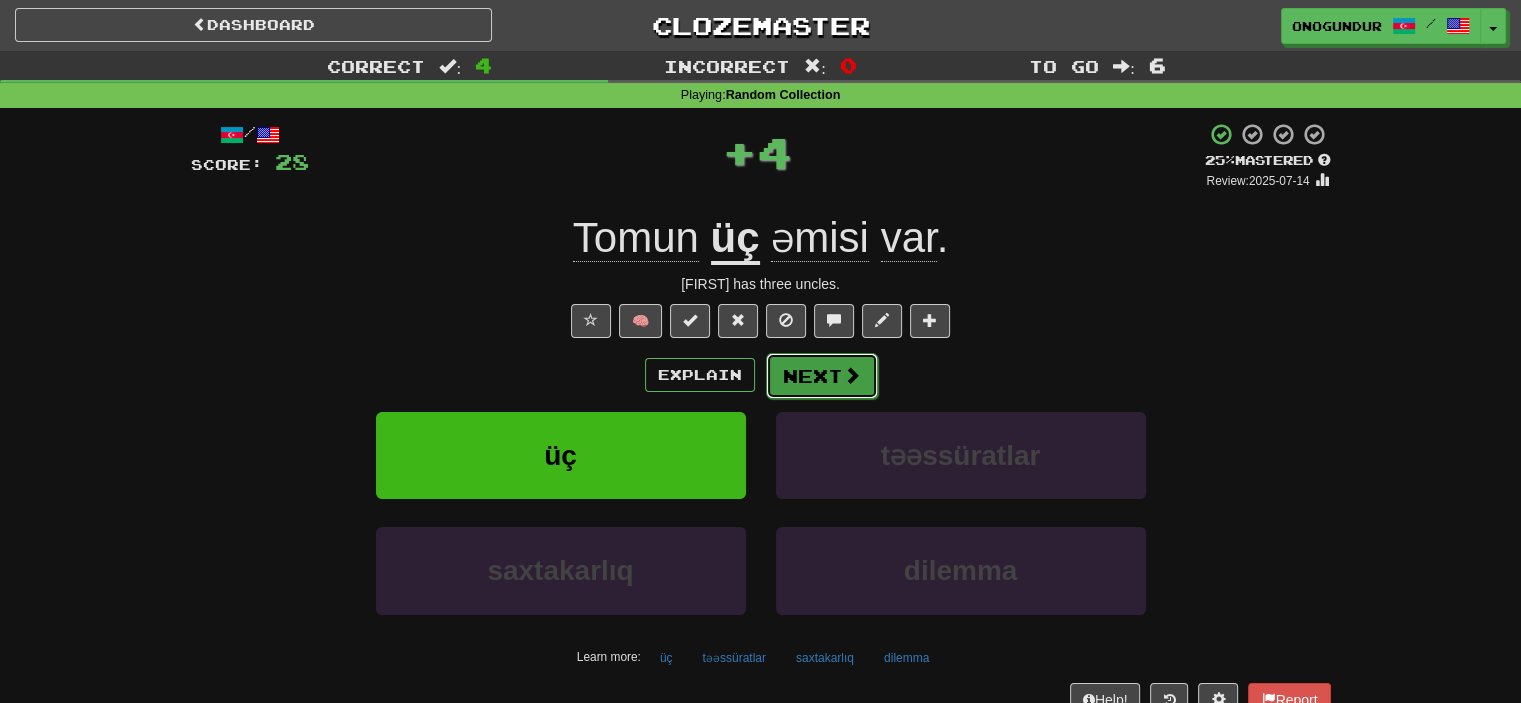 click on "Next" at bounding box center (822, 376) 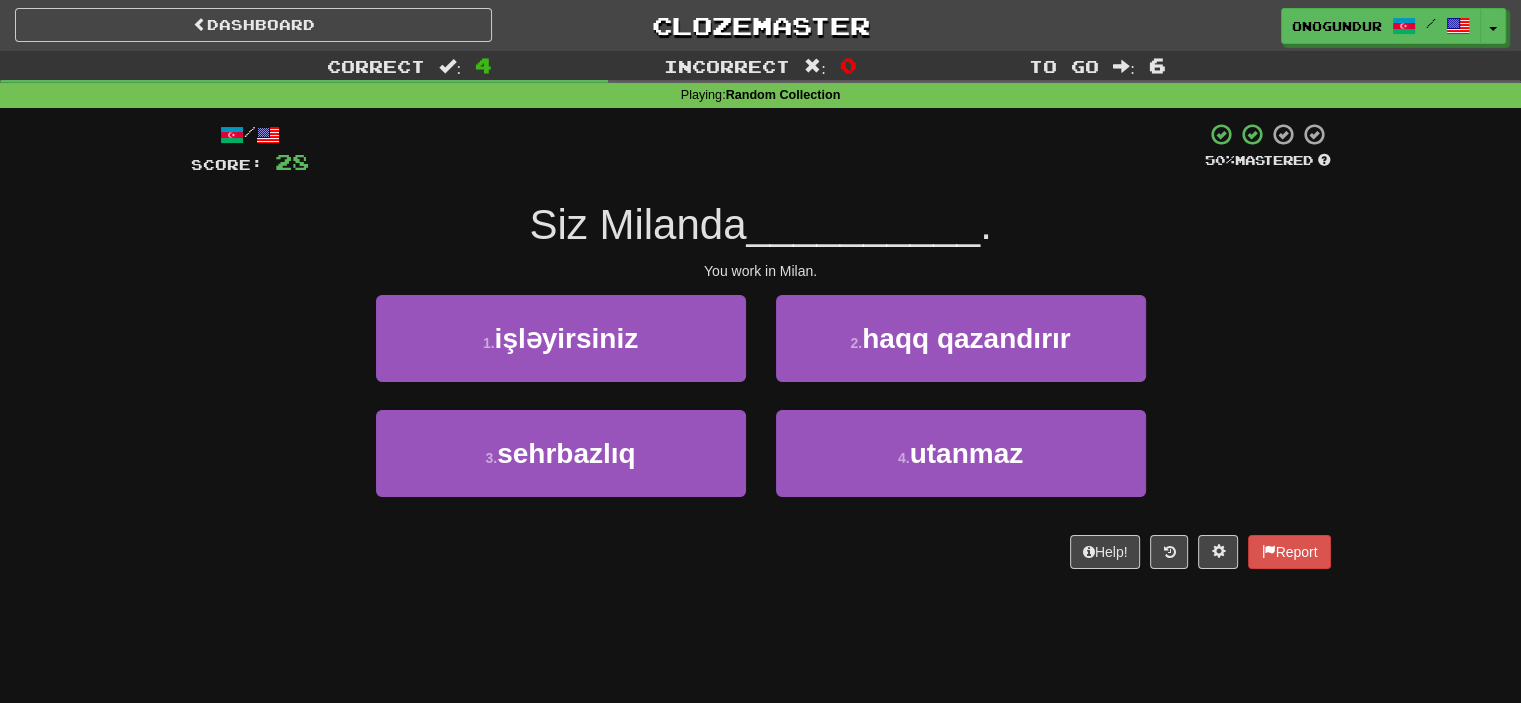 click on "Dashboard
Clozemaster
onogundur
/
Toggle Dropdown
Dashboard
Leaderboard
Activity Feed
Notifications
Profile
Discussions
Azərbaycanca
/
English
Streak:
28
Review:
2,710
Points Today: 0
Català
/
English
Streak:
0
Review:
10
Points Today: 0
Deutsch
/
English
Streak:
0
Review:
1,979
Points Today: 0
Español
/
English
Streak:
0
Review:
1,381
Points Today: 0
Esperanto
/
English
Streak:
0
Review:
1,035
Points Today: 0
Français
/
English
Streak:
0
Review:
19
Points Today: 0
Hrvatski
/
English
Streak:
0
Review:
278
Points Today: 0
Íslenska
/" at bounding box center (760, 351) 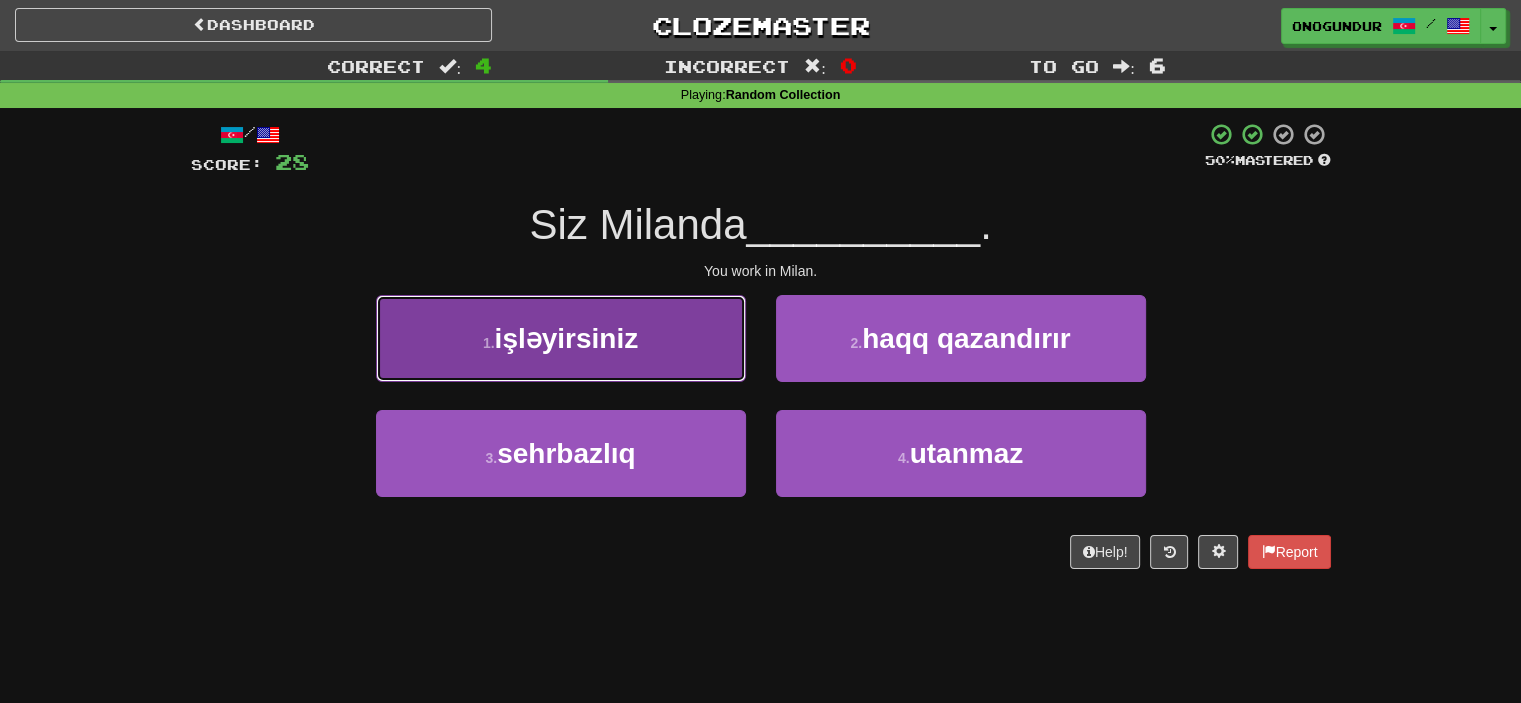 click on "işləyirsiniz" at bounding box center (567, 338) 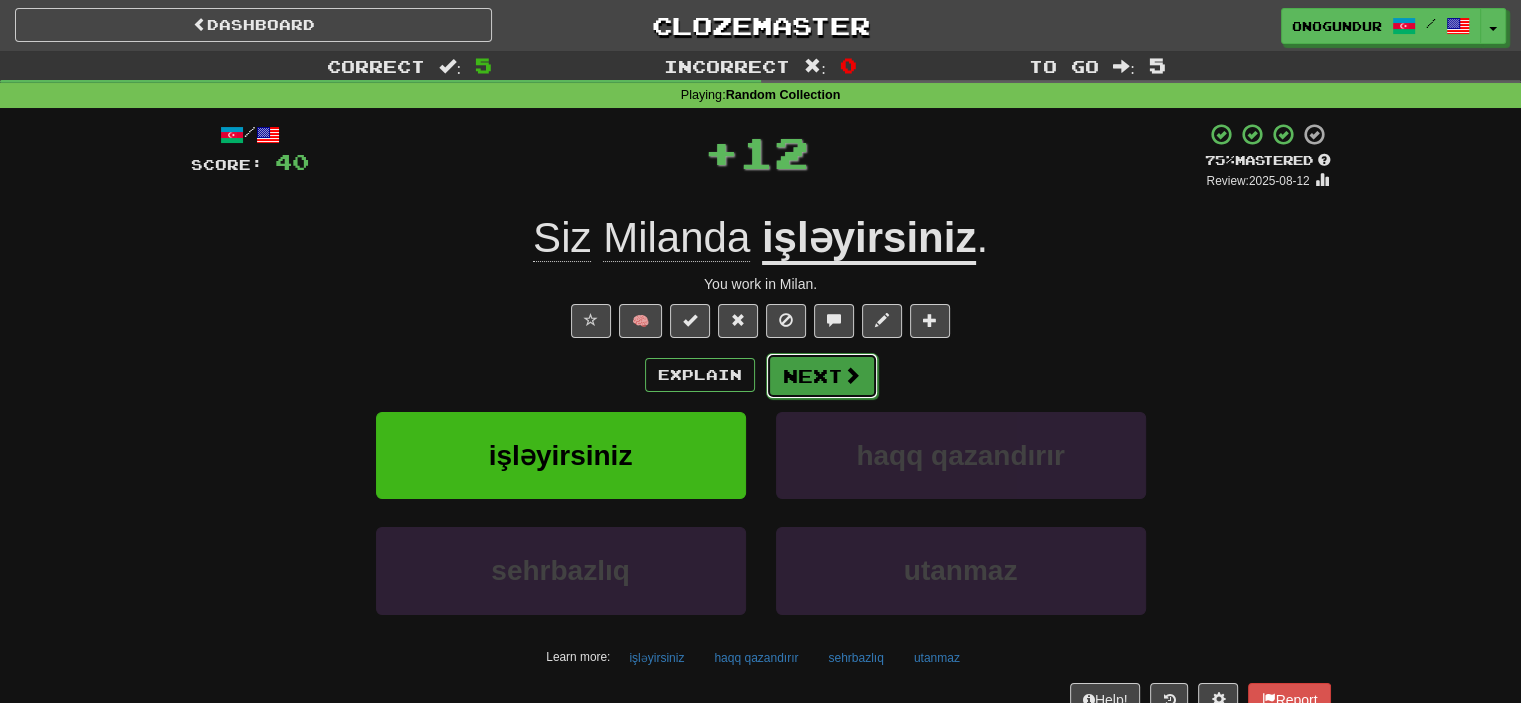 click on "Next" at bounding box center [822, 376] 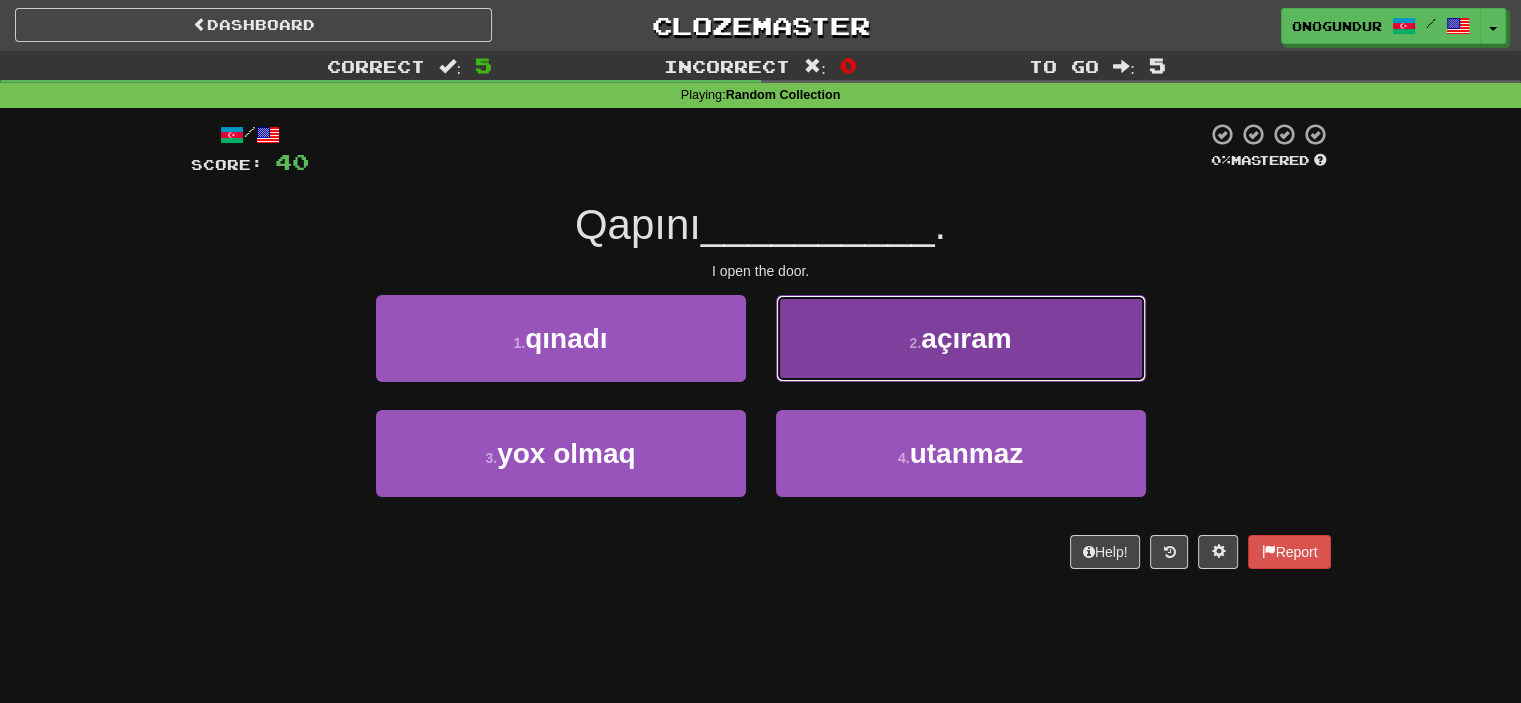 click on "2 .  açıram" at bounding box center [961, 338] 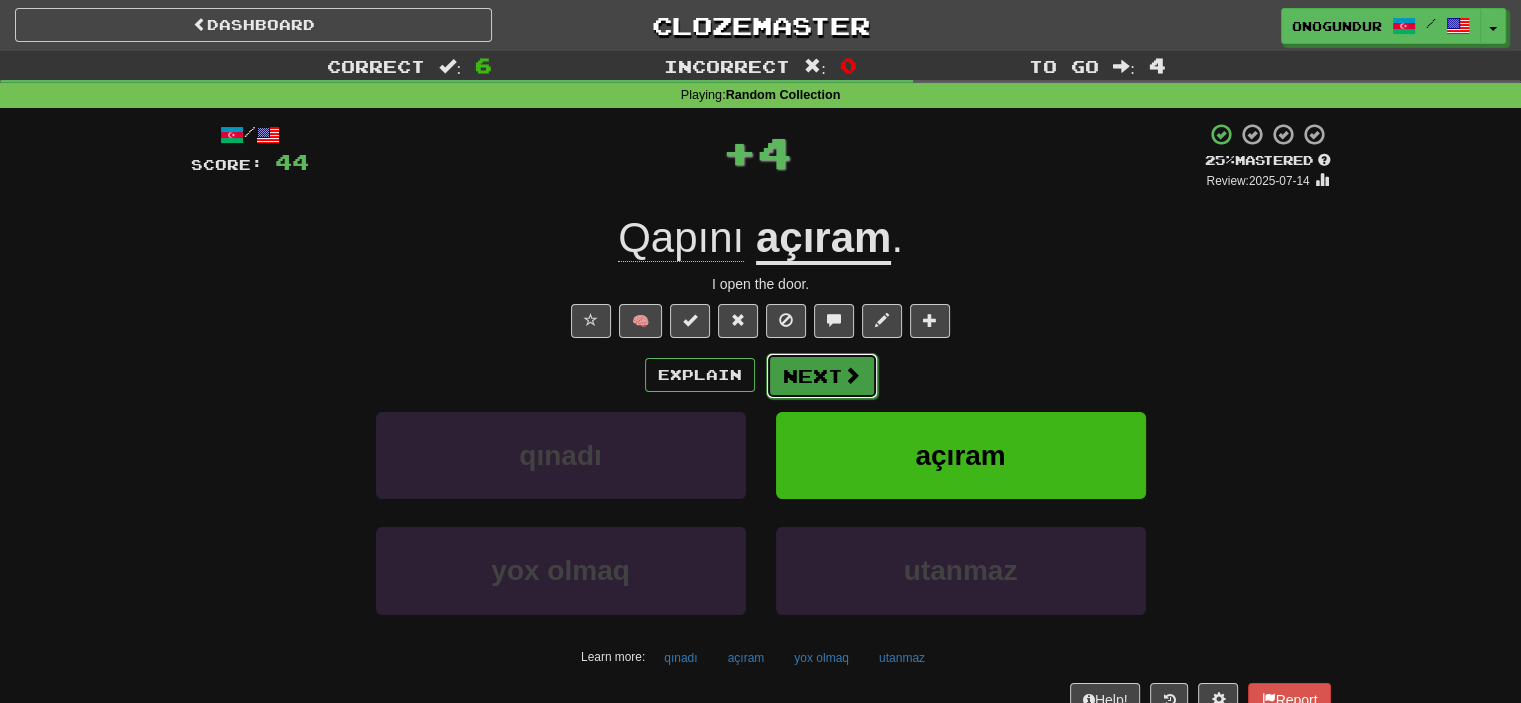 click on "Next" at bounding box center [822, 376] 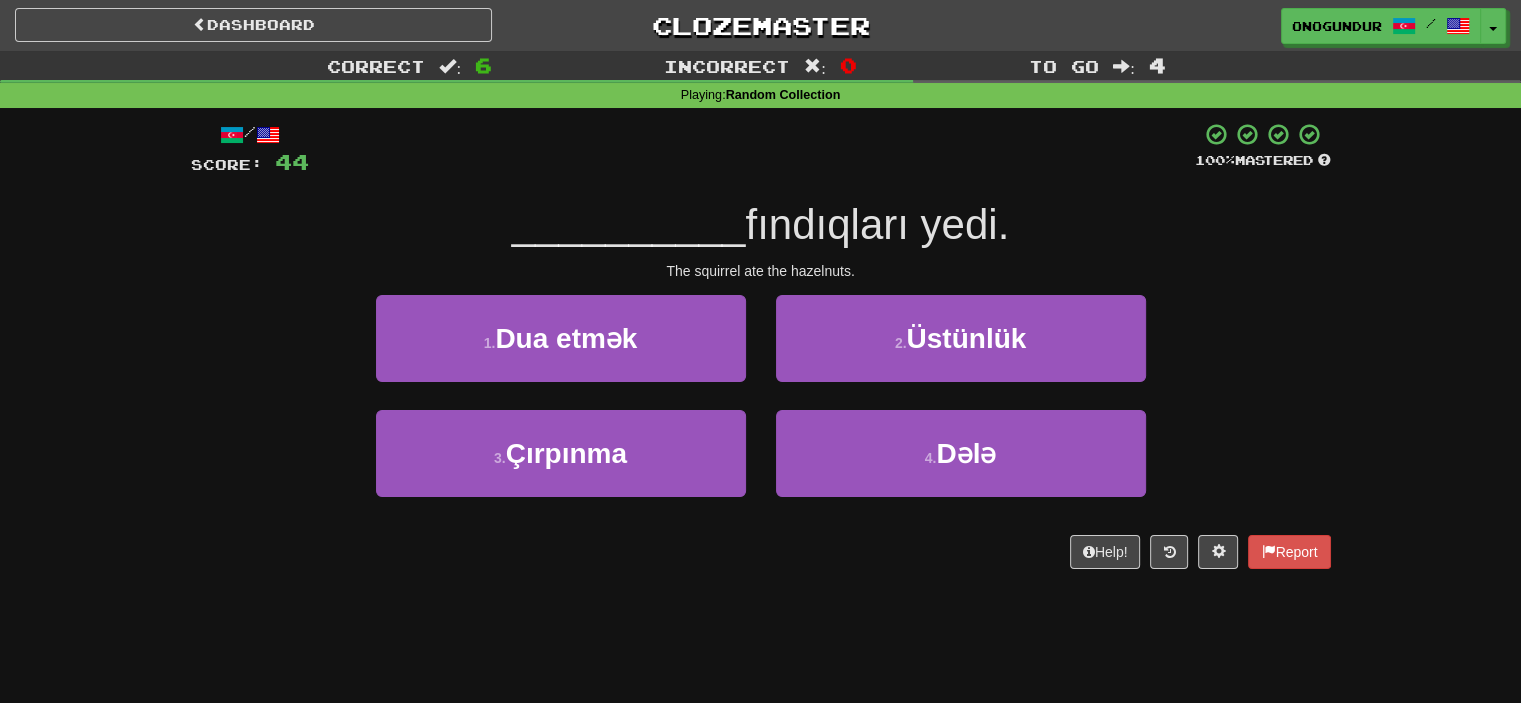 click on "Help!  Report" at bounding box center [761, 552] 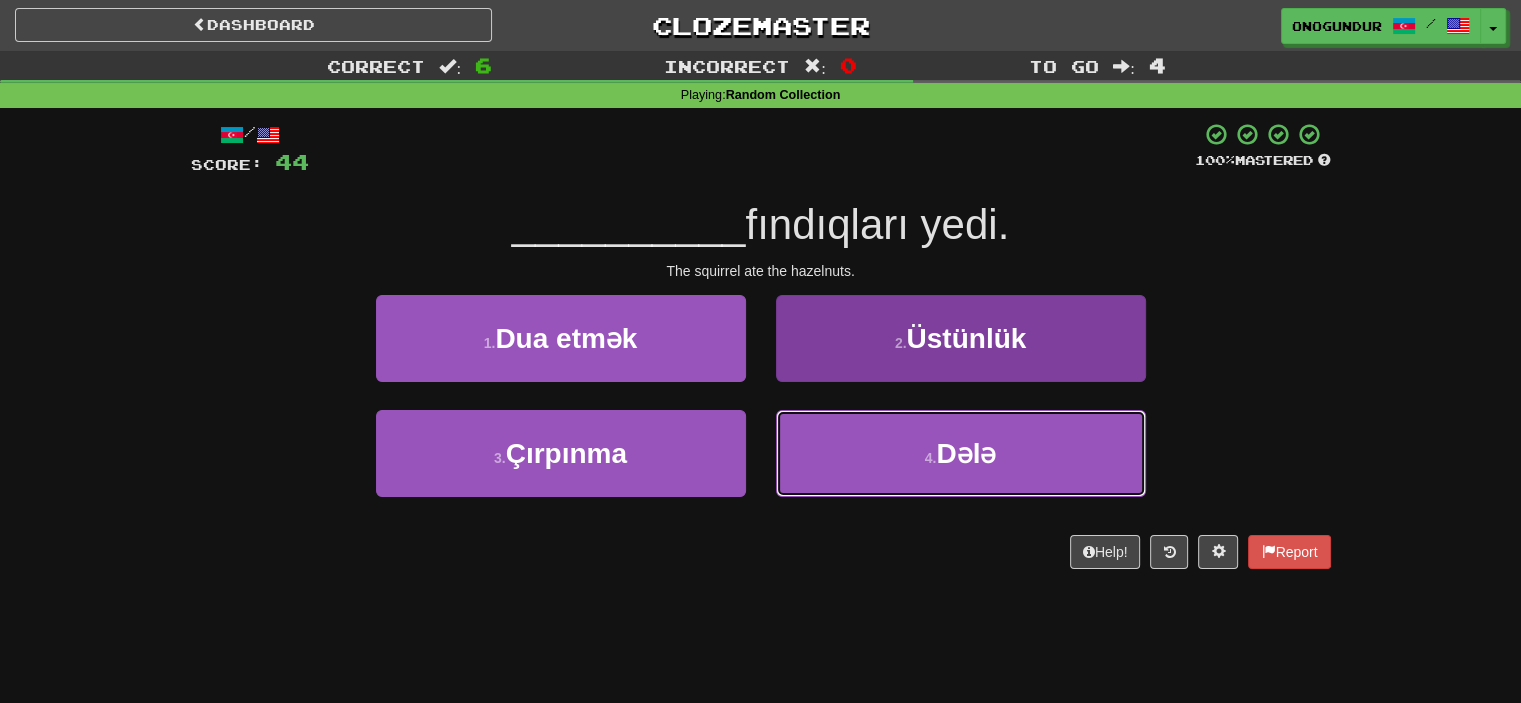 click on "4 .  Dələ" at bounding box center [961, 453] 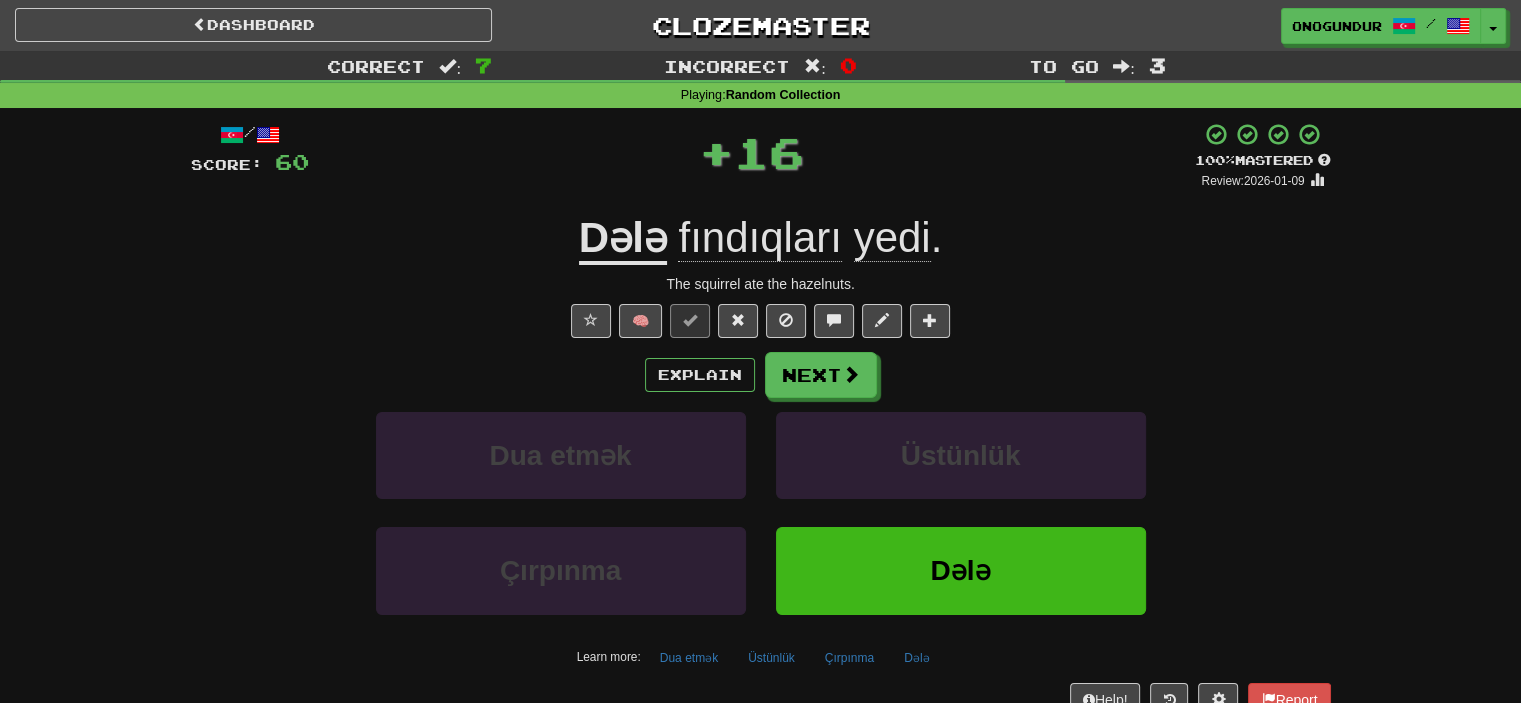 click on "Explain Next" at bounding box center (761, 375) 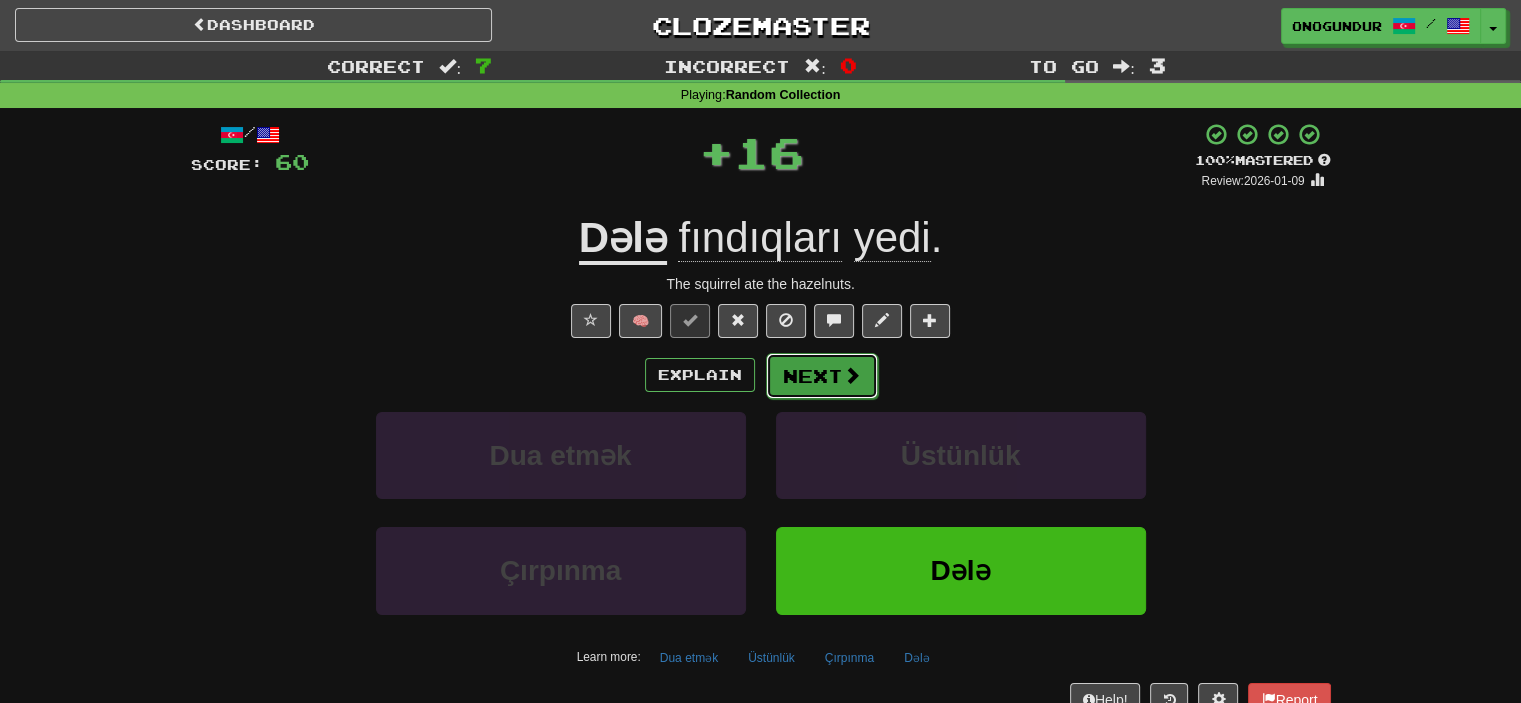 click on "Next" at bounding box center (822, 376) 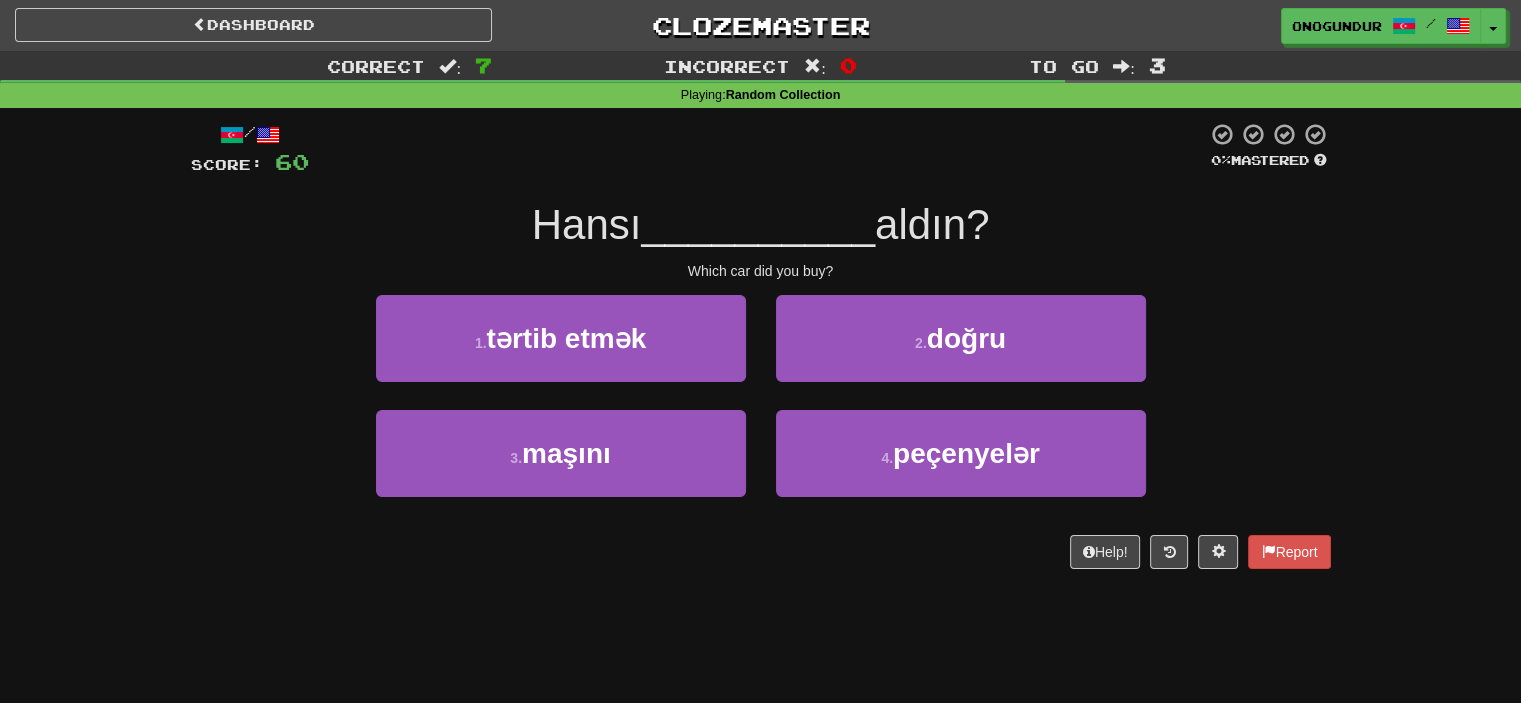 click on "Dashboard
Clozemaster
onogundur
/
Toggle Dropdown
Dashboard
Leaderboard
Activity Feed
Notifications
Profile
Discussions
Azərbaycanca
/
English
Streak:
28
Review:
2,710
Points Today: 0
Català
/
English
Streak:
0
Review:
10
Points Today: 0
Deutsch
/
English
Streak:
0
Review:
1,979
Points Today: 0
Español
/
English
Streak:
0
Review:
1,381
Points Today: 0
Esperanto
/
English
Streak:
0
Review:
1,035
Points Today: 0
Français
/
English
Streak:
0
Review:
19
Points Today: 0
Hrvatski
/
English
Streak:
0
Review:
278
Points Today: 0
Íslenska
/" at bounding box center [760, 351] 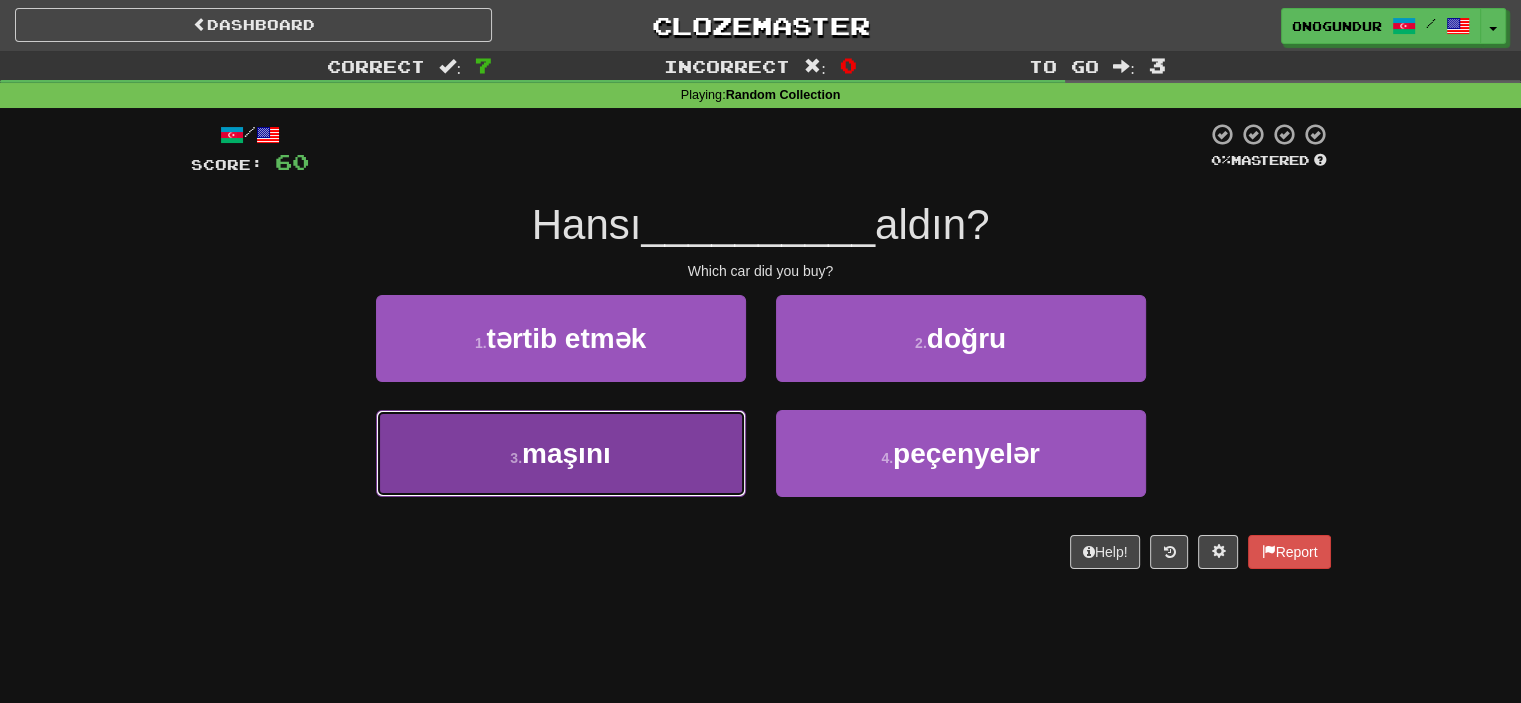 click on "3 .  maşını" at bounding box center [561, 453] 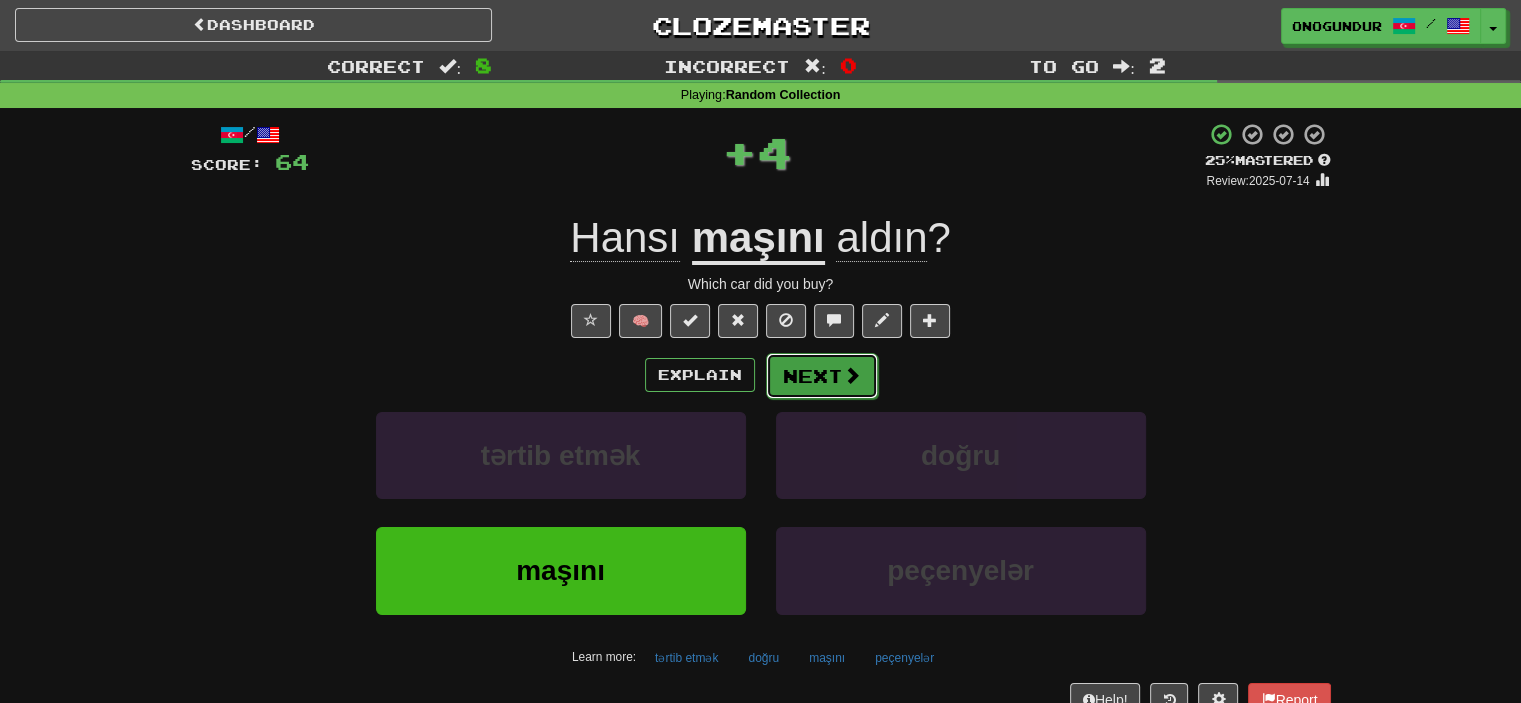click on "Next" at bounding box center (822, 376) 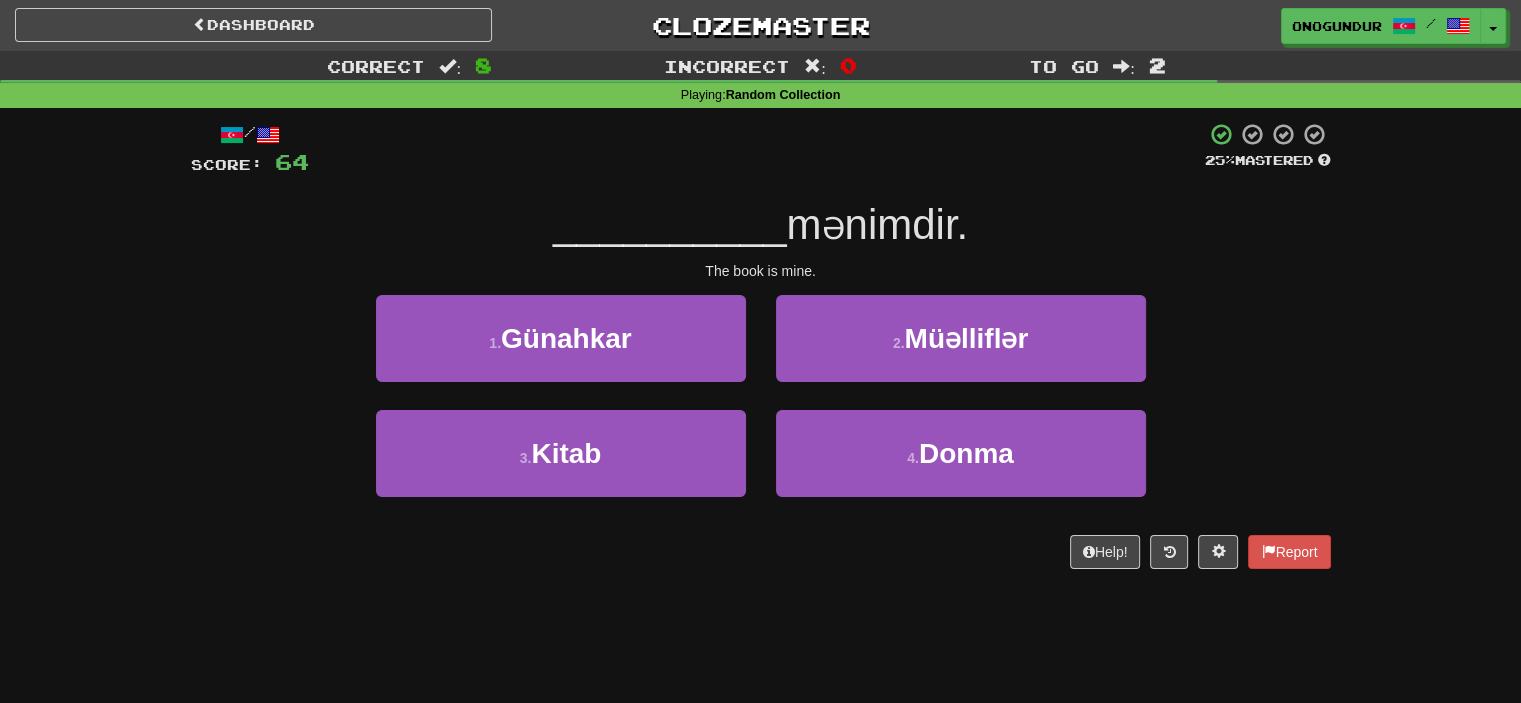 click on "Dashboard
Clozemaster
onogundur
/
Toggle Dropdown
Dashboard
Leaderboard
Activity Feed
Notifications
Profile
Discussions
Azərbaycanca
/
English
Streak:
28
Review:
2,710
Points Today: 0
Català
/
English
Streak:
0
Review:
10
Points Today: 0
Deutsch
/
English
Streak:
0
Review:
1,979
Points Today: 0
Español
/
English
Streak:
0
Review:
1,381
Points Today: 0
Esperanto
/
English
Streak:
0
Review:
1,035
Points Today: 0
Français
/
English
Streak:
0
Review:
19
Points Today: 0
Hrvatski
/
English
Streak:
0
Review:
278
Points Today: 0
Íslenska
/" at bounding box center (760, 351) 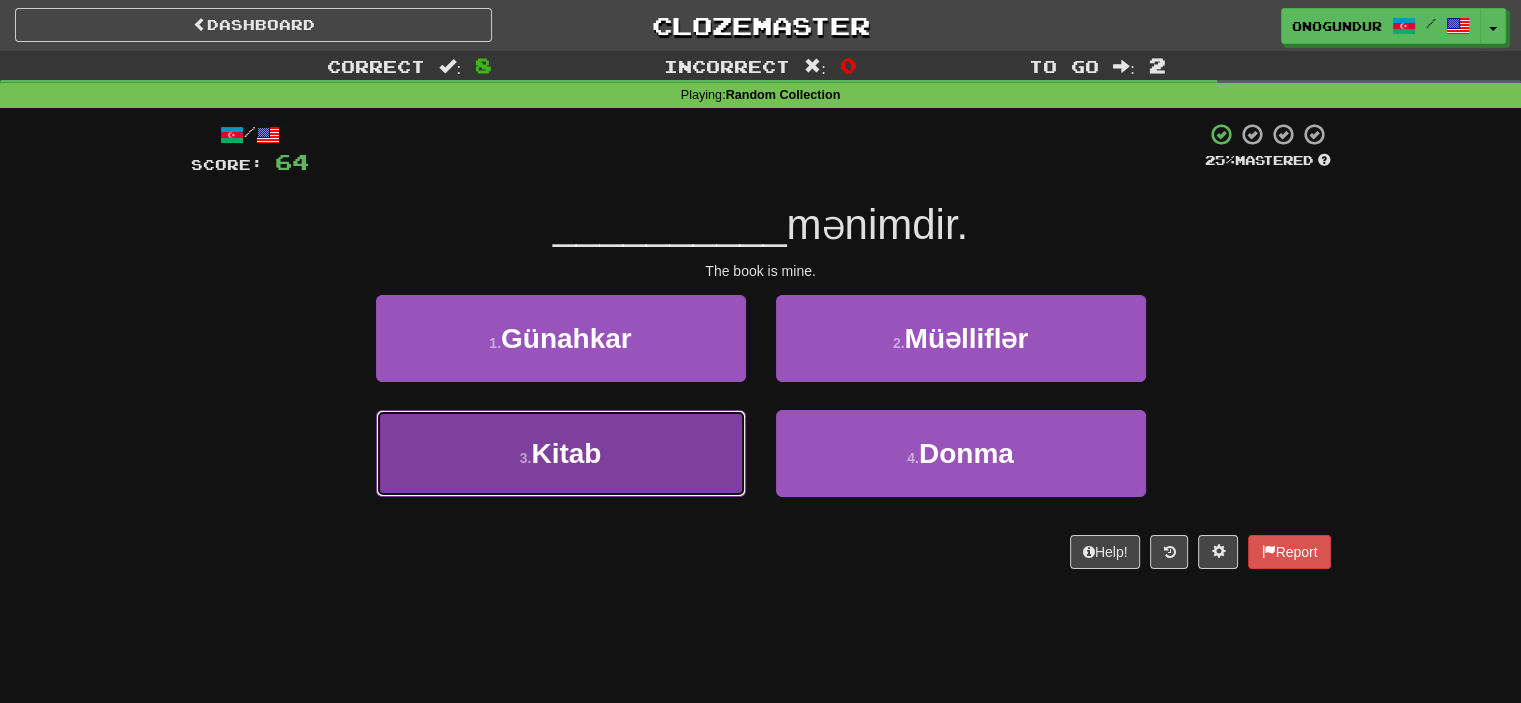 click on "3 .  Kitab" at bounding box center [561, 453] 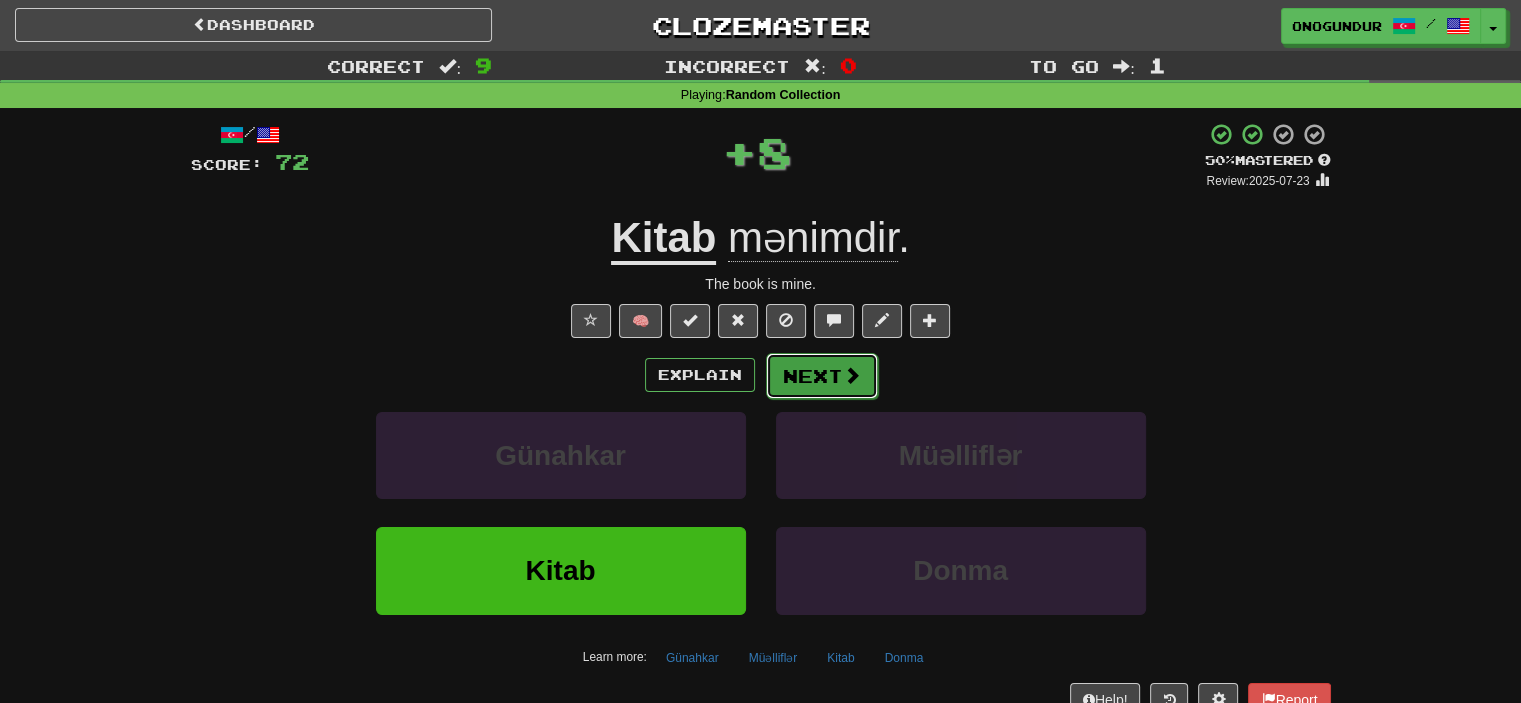 click at bounding box center (852, 375) 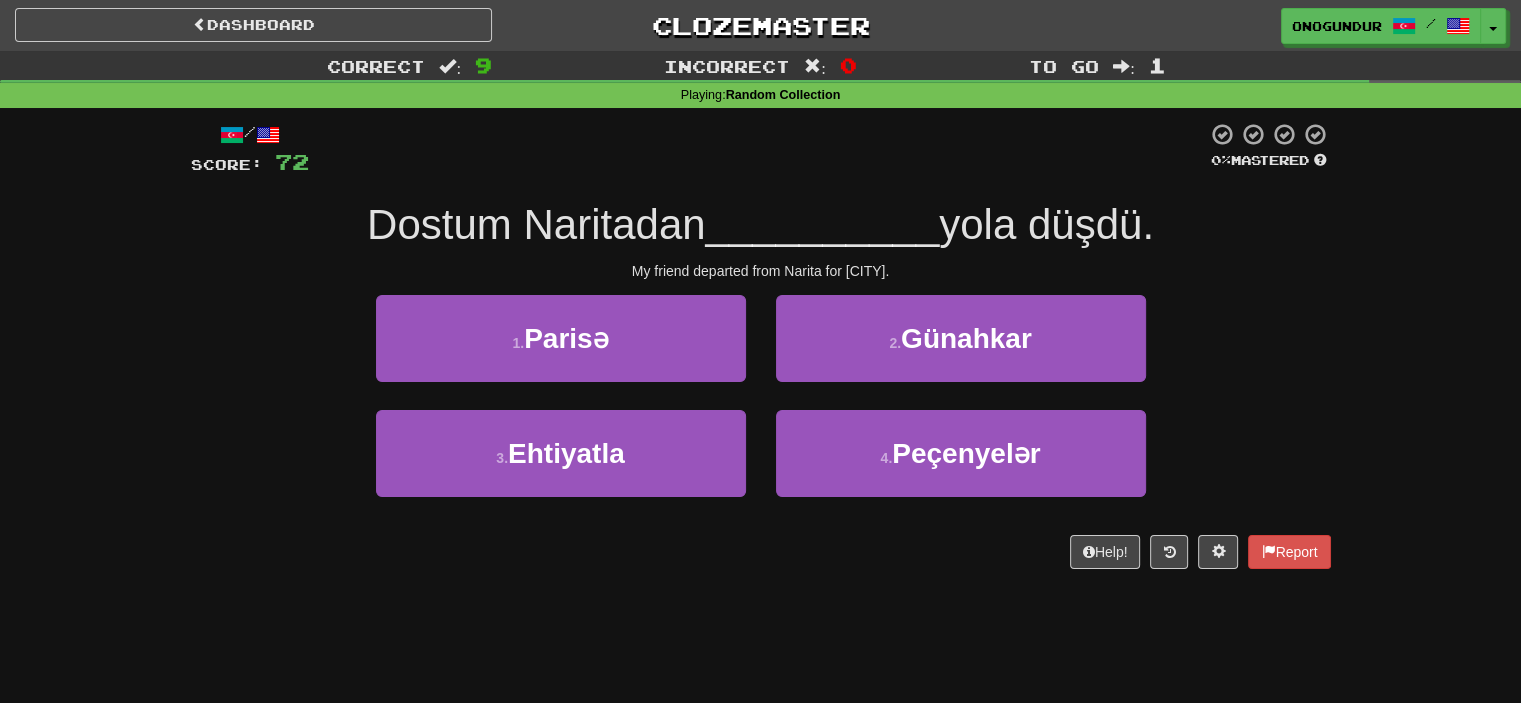click on "Dashboard
Clozemaster
onogundur
/
Toggle Dropdown
Dashboard
Leaderboard
Activity Feed
Notifications
Profile
Discussions
Azərbaycanca
/
English
Streak:
28
Review:
2,710
Points Today: 0
Català
/
English
Streak:
0
Review:
10
Points Today: 0
Deutsch
/
English
Streak:
0
Review:
1,979
Points Today: 0
Español
/
English
Streak:
0
Review:
1,381
Points Today: 0
Esperanto
/
English
Streak:
0
Review:
1,035
Points Today: 0
Français
/
English
Streak:
0
Review:
19
Points Today: 0
Hrvatski
/
English
Streak:
0
Review:
278
Points Today: 0
Íslenska
/" at bounding box center (760, 351) 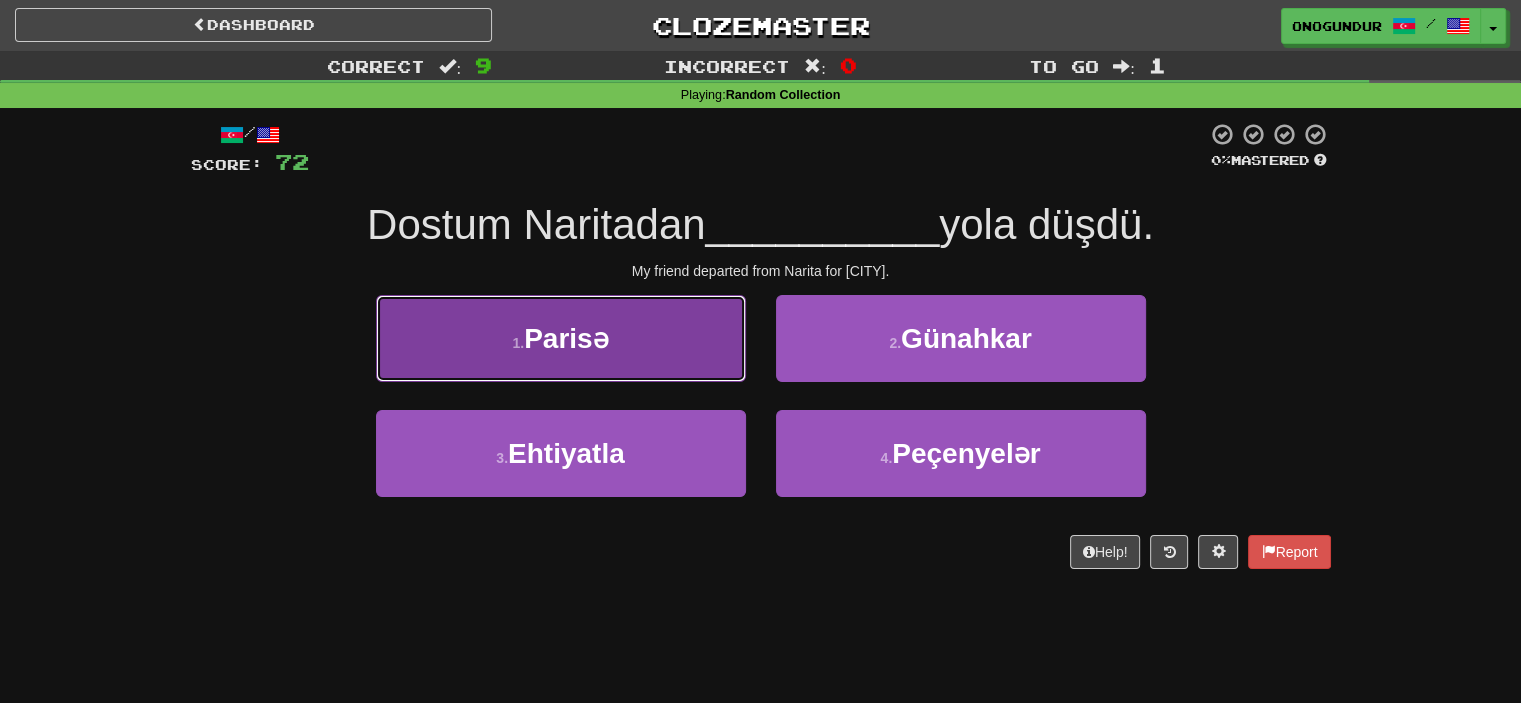 click on "1 . [CITY]ə" at bounding box center [561, 338] 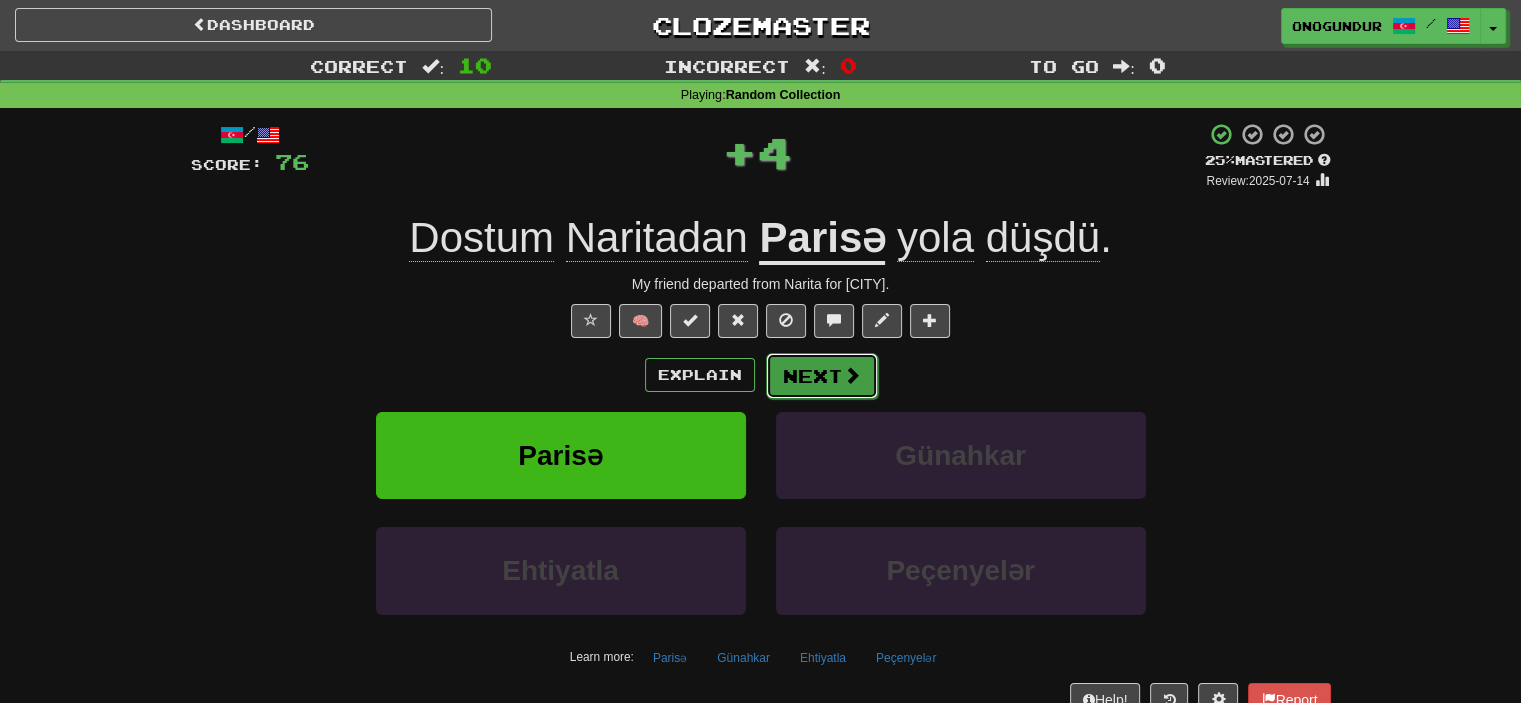 click on "Next" at bounding box center [822, 376] 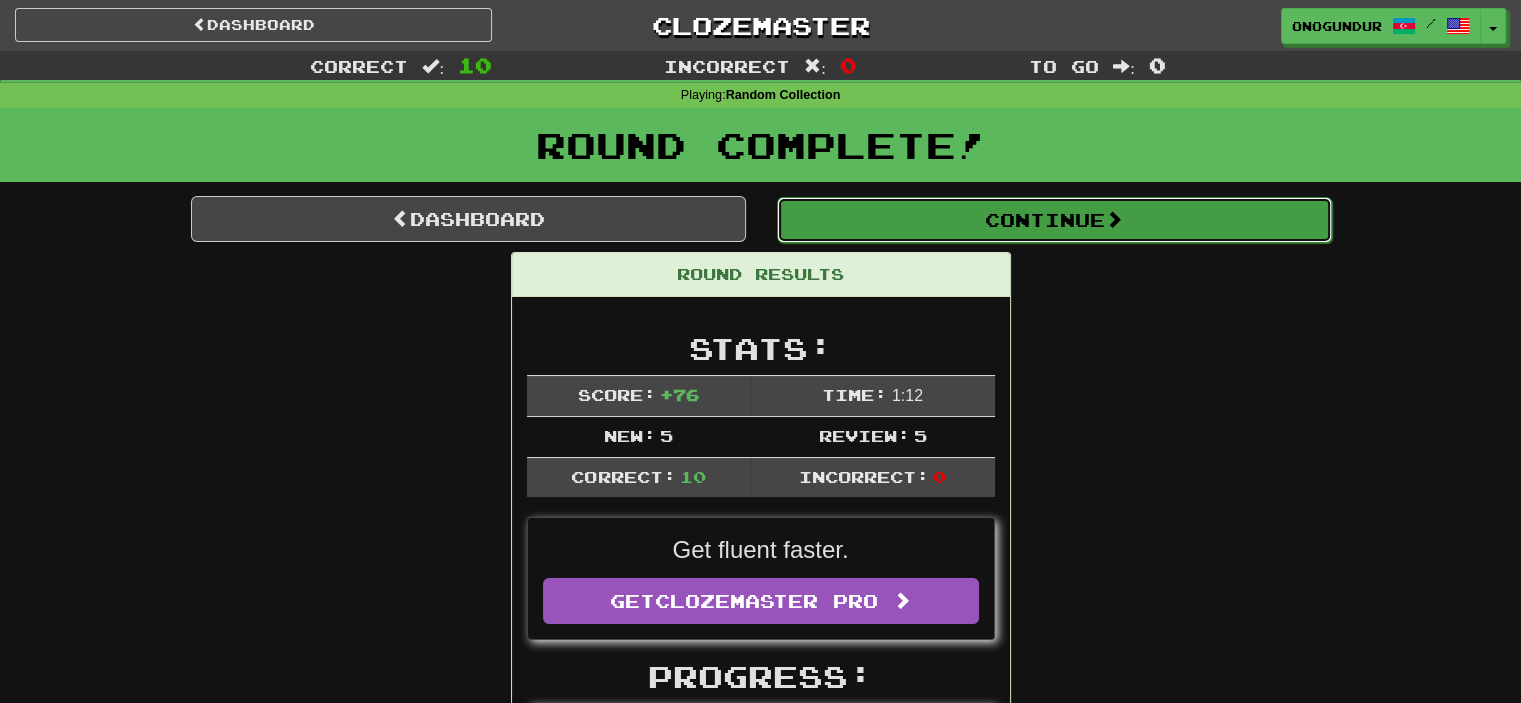 click on "Continue" at bounding box center [1054, 220] 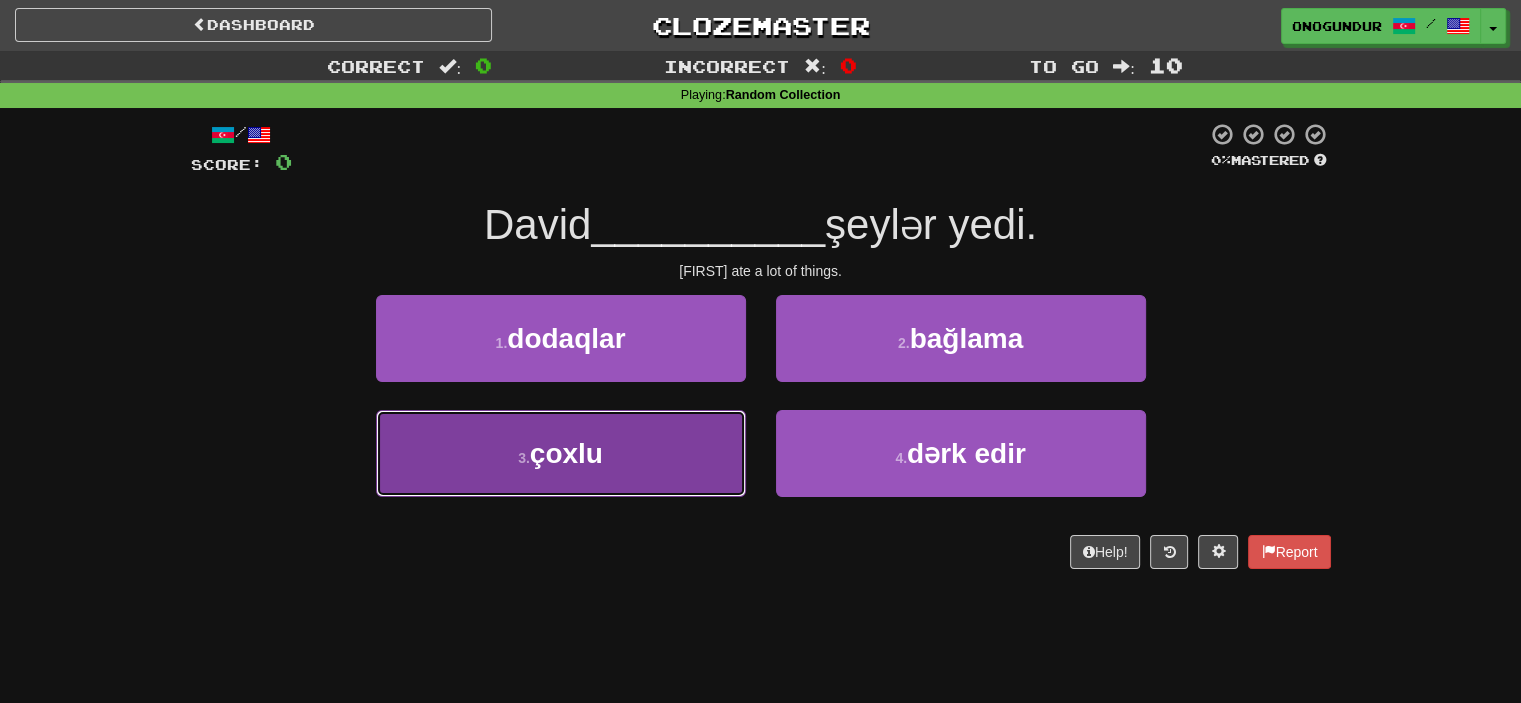 click on "3 .  çoxlu" at bounding box center (561, 453) 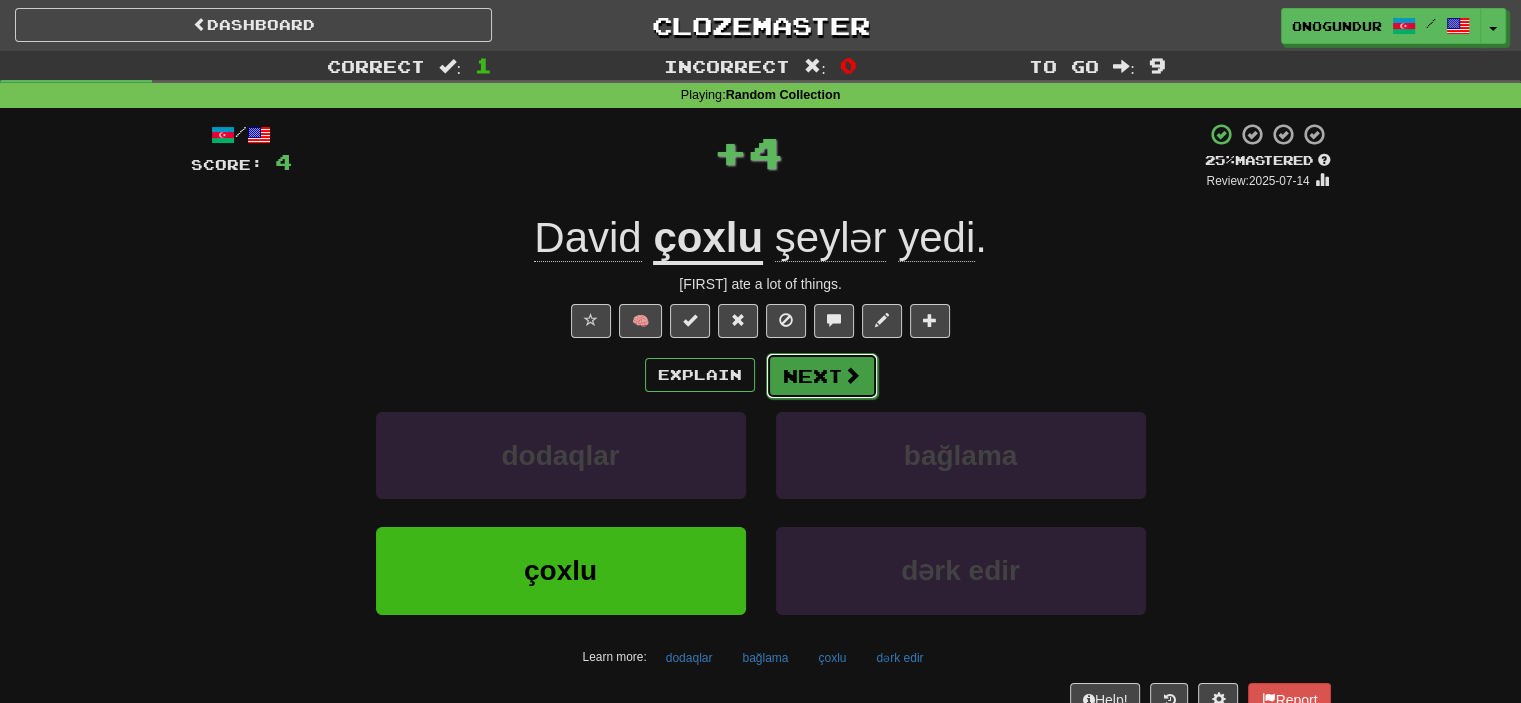 click at bounding box center (852, 375) 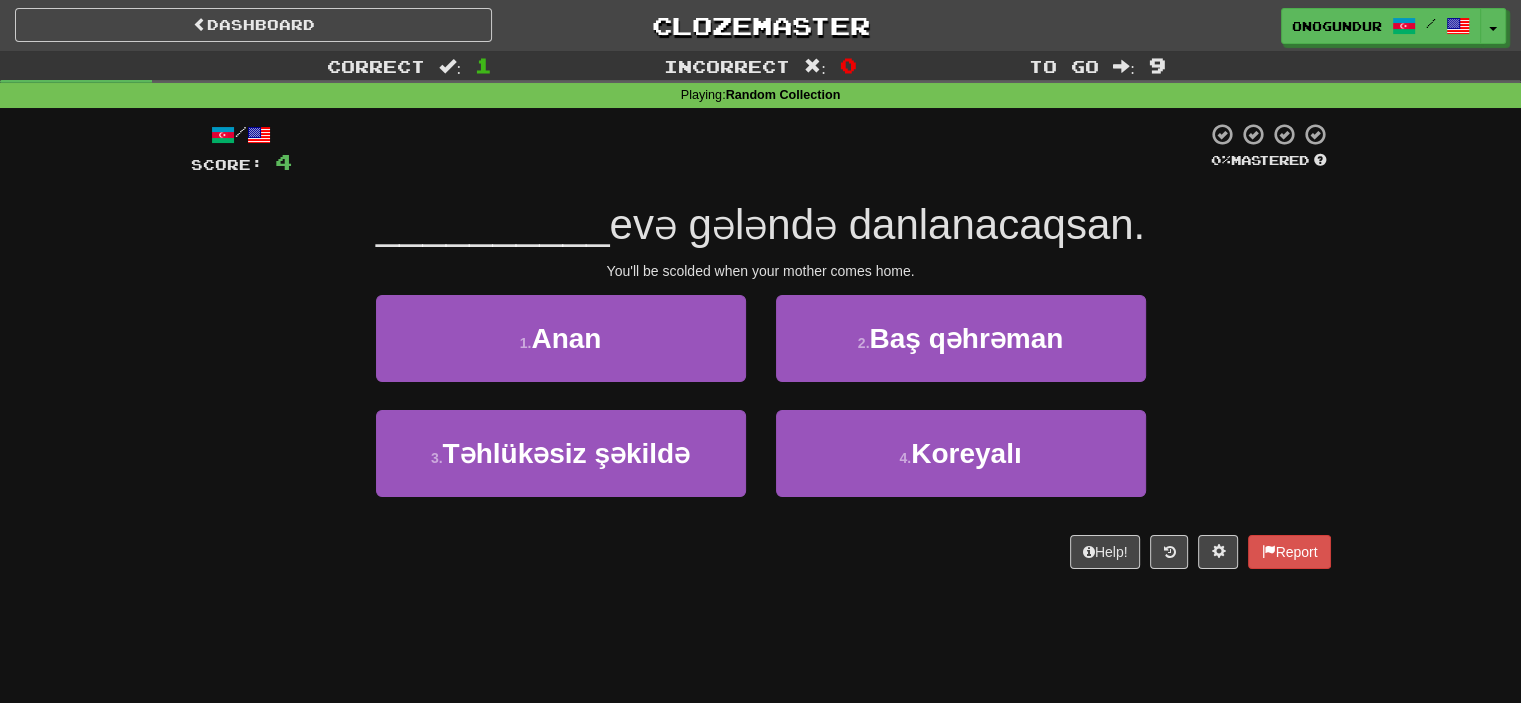 click on "/  Score:   4 0 %  Mastered __________  evə gələndə danlanacaqsan. You'll be scolded when your mother comes home. 1 .  Anan 2 .  Baş qəhrəman 3 .  Təhlükəsiz şəkildə 4 .  Koreyalı  Help!  Report" at bounding box center [761, 345] 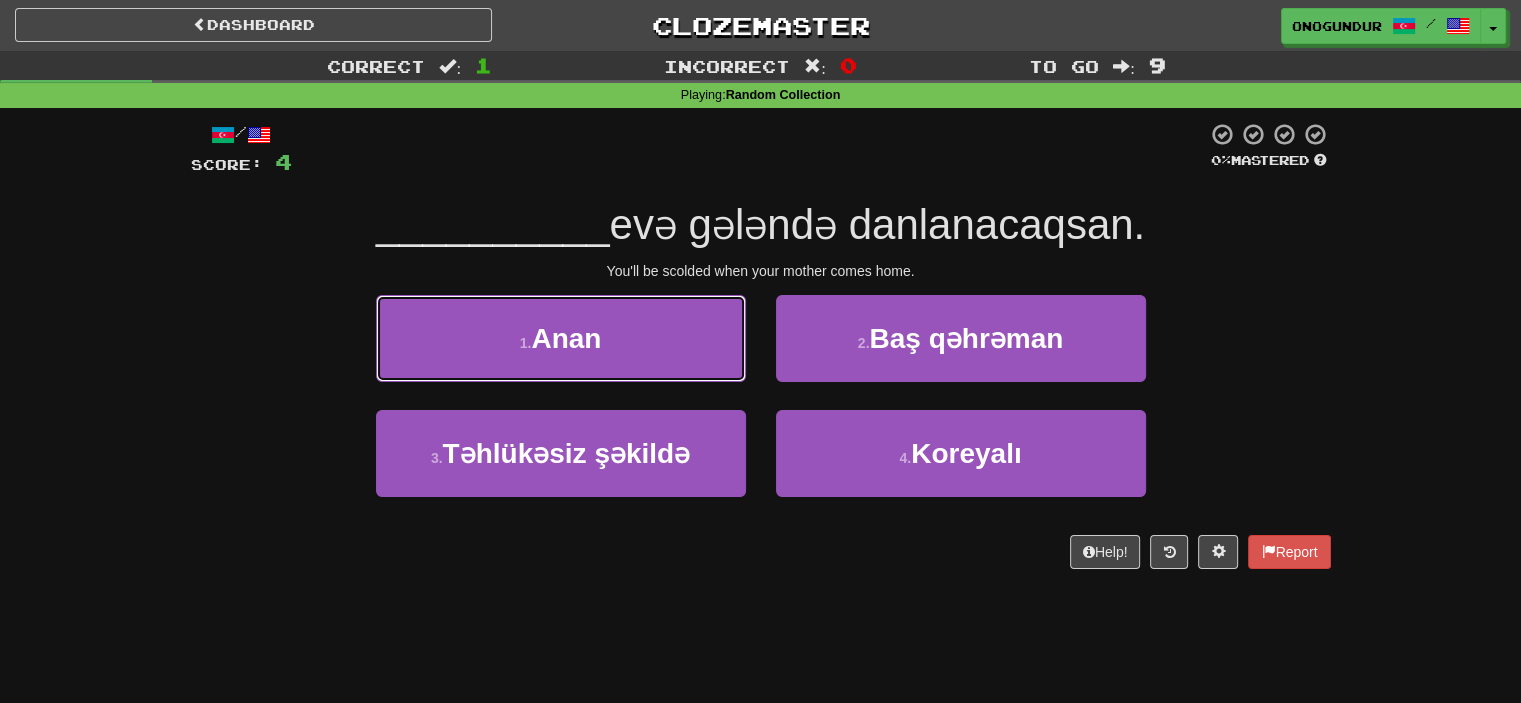 drag, startPoint x: 658, startPoint y: 330, endPoint x: 676, endPoint y: 341, distance: 21.095022 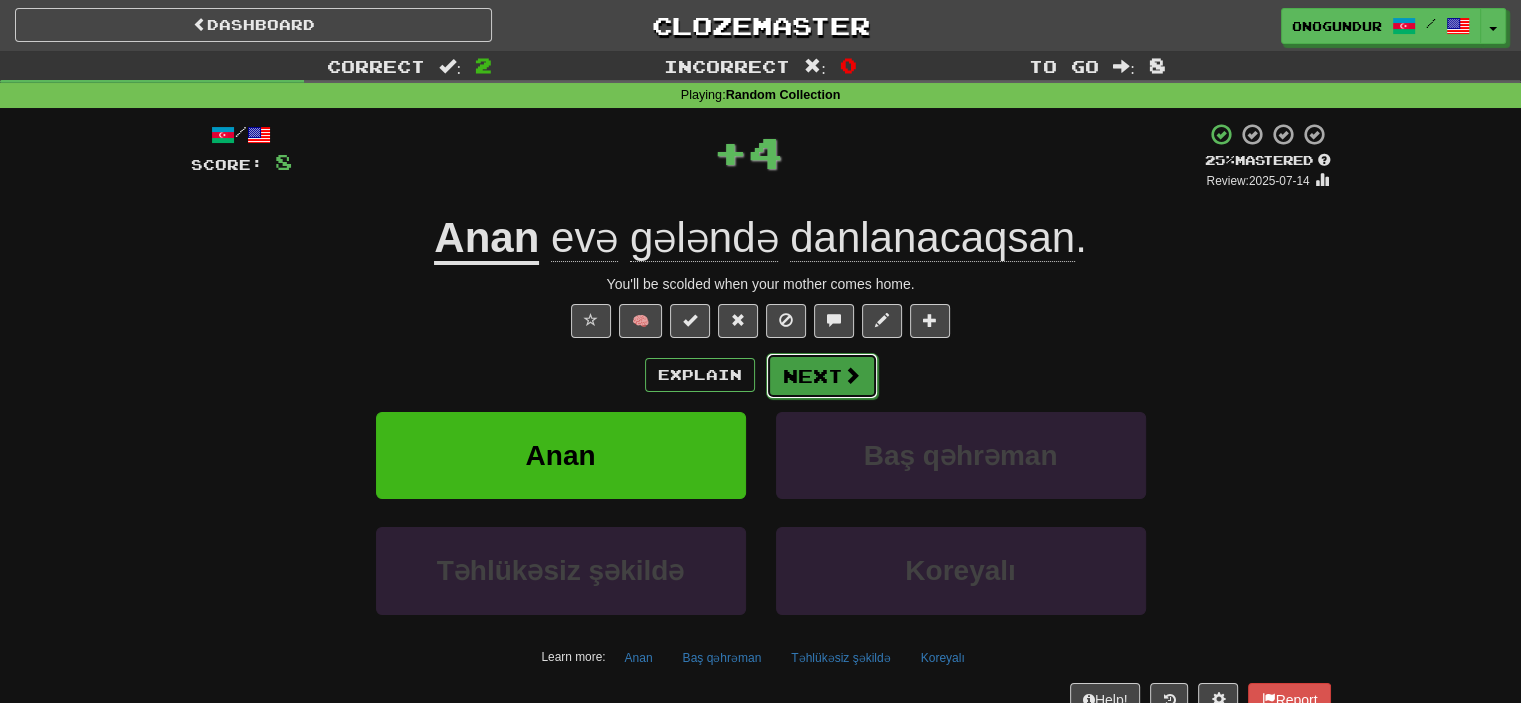 click on "Next" at bounding box center (822, 376) 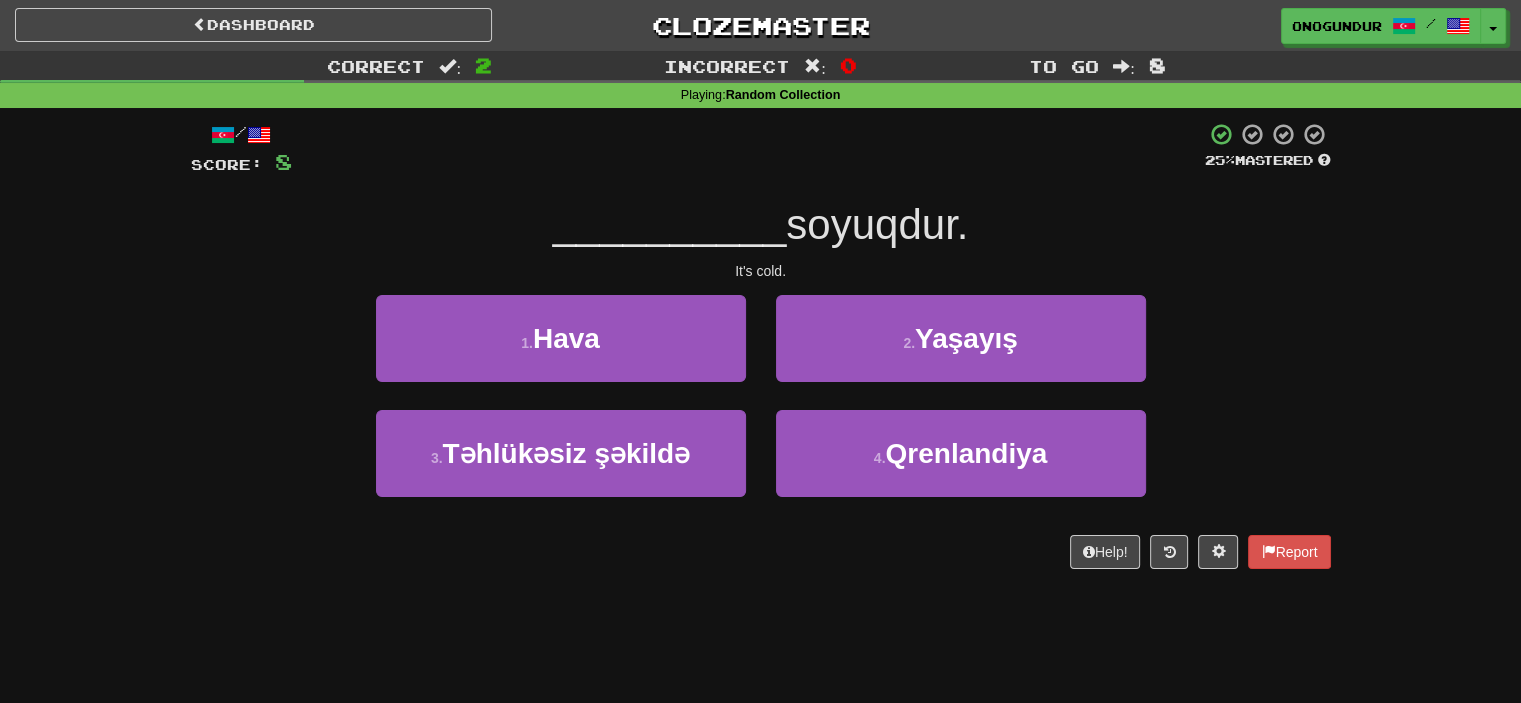click on "Help!  Report" at bounding box center [761, 552] 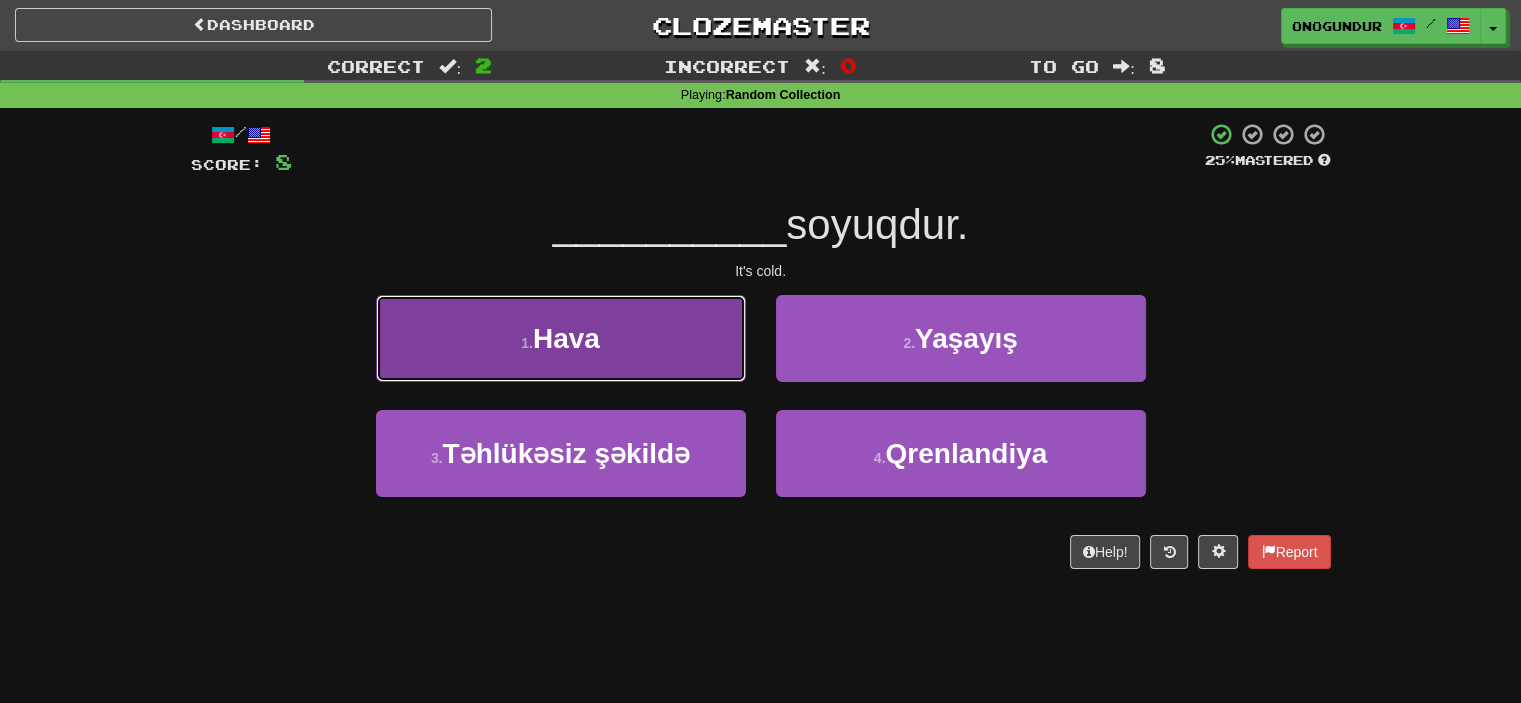 click on "1 .  Hava" at bounding box center [561, 338] 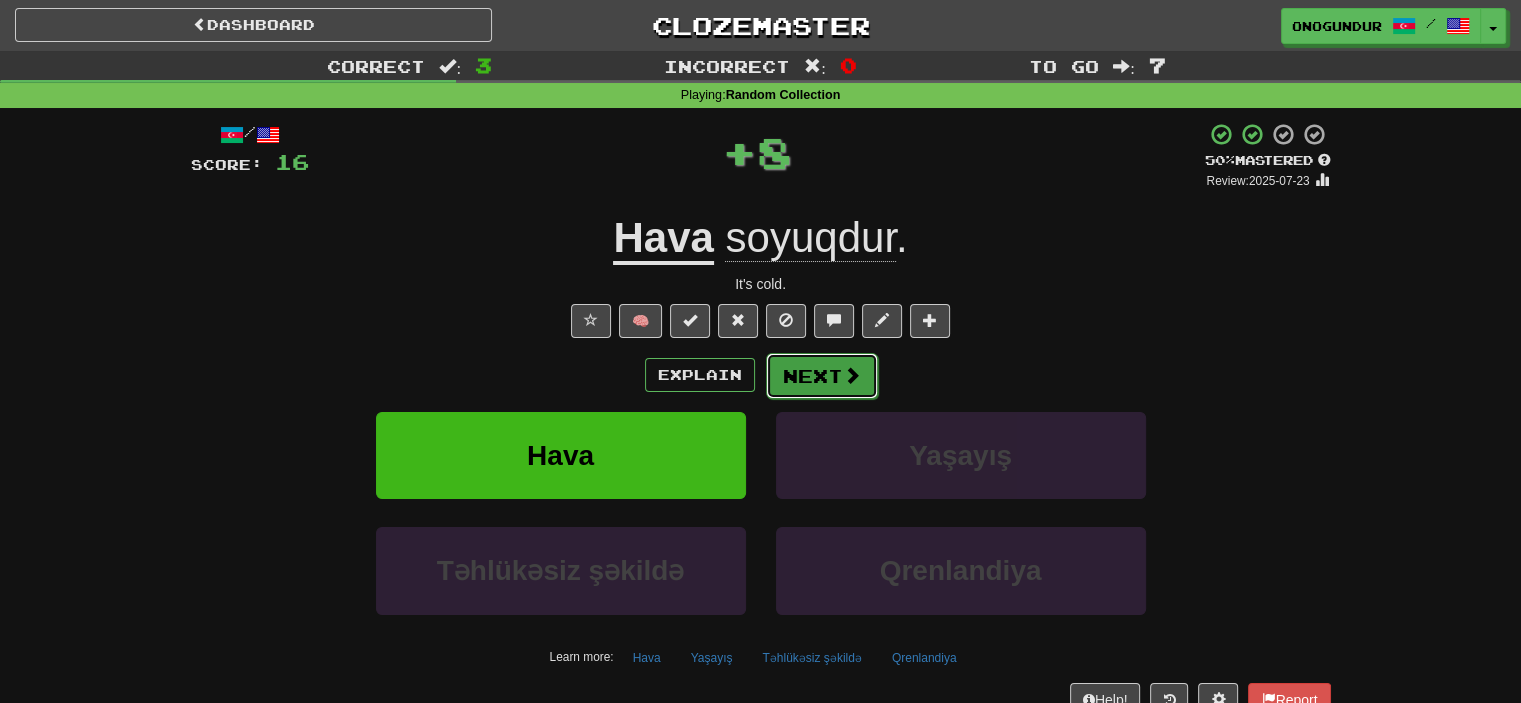 click on "Next" at bounding box center (822, 376) 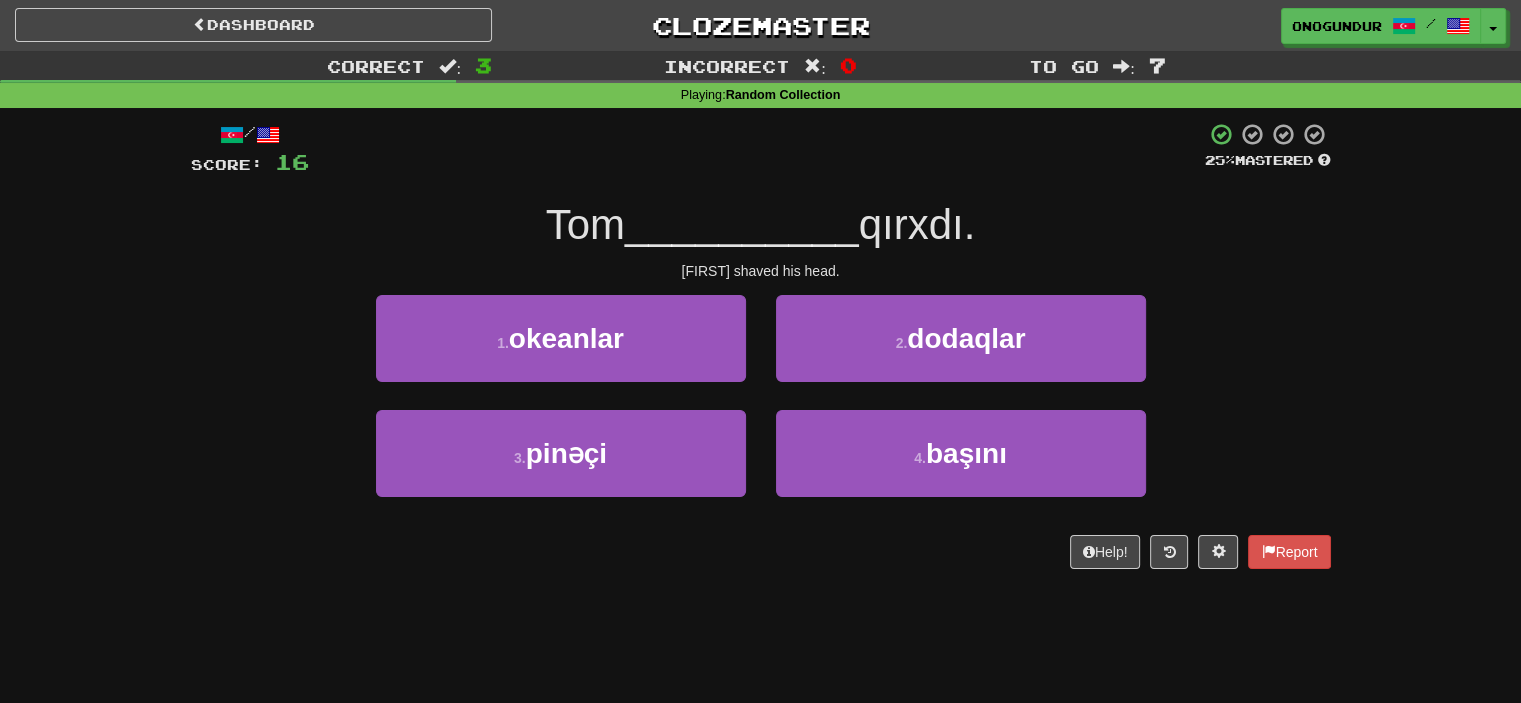 click on "/  Score:   16 25 %  Mastered Tom  __________  qırxdı. Tom shaved his head. 1 .  okeanlar 2 .  dodaqlar 3 .  pinəçi 4 .  başını  Help!  Report" at bounding box center (761, 352) 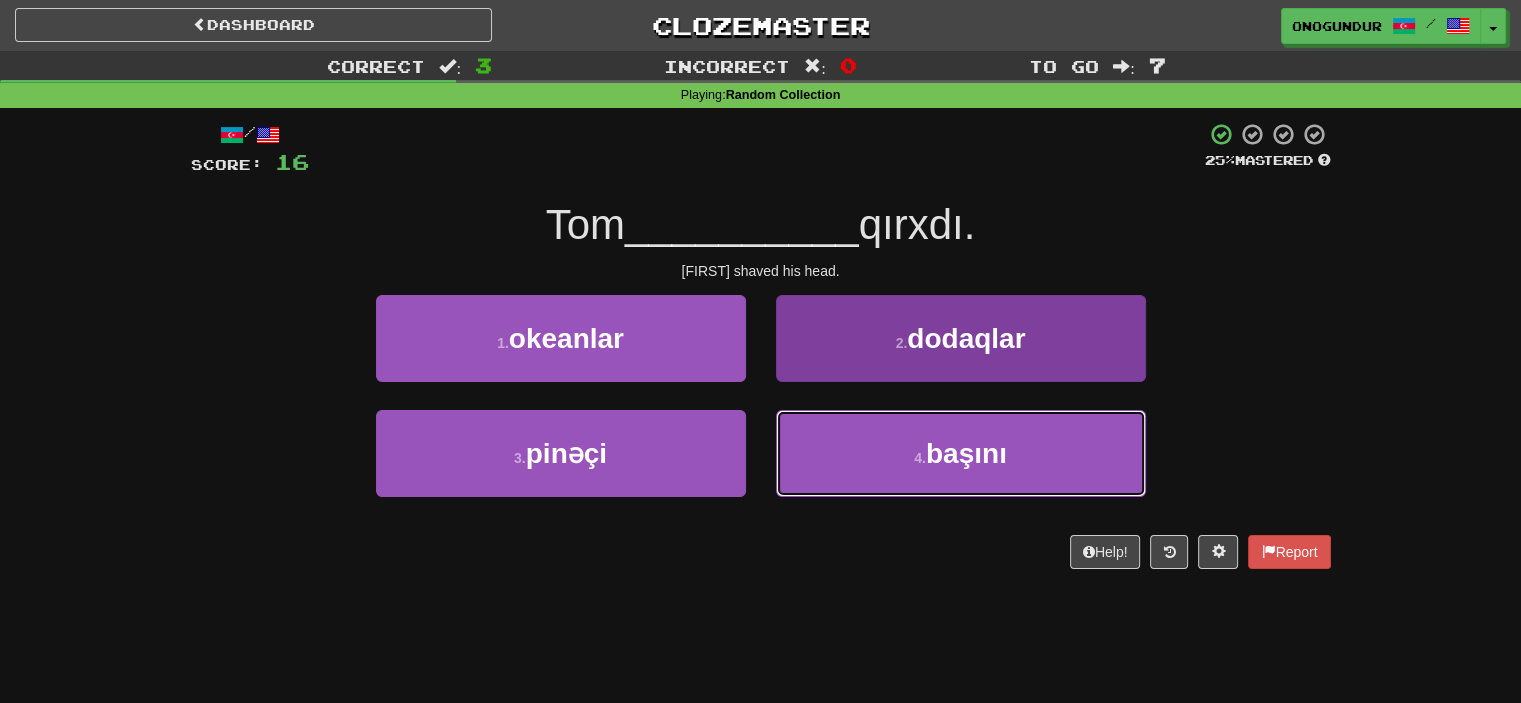 click on "4 .  başını" at bounding box center [961, 453] 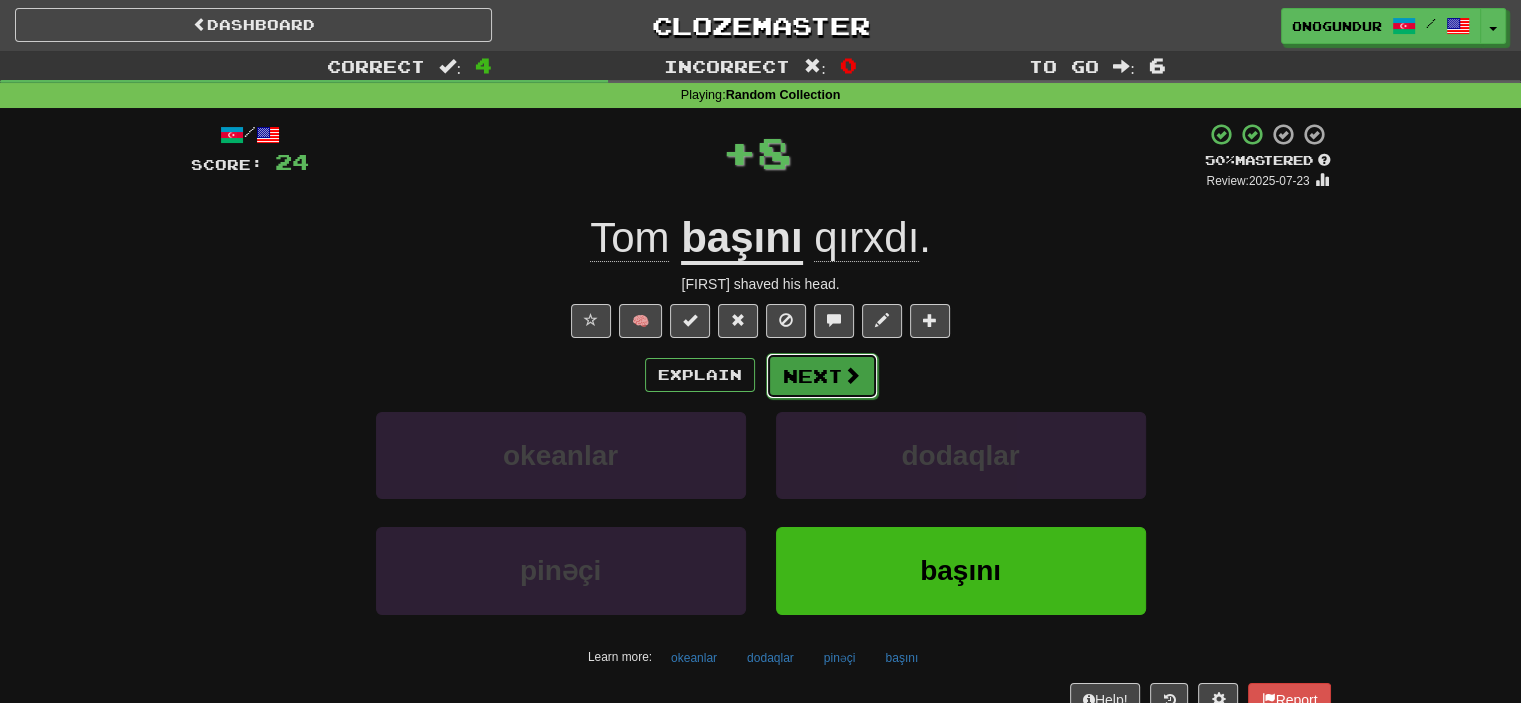 click on "Next" at bounding box center [822, 376] 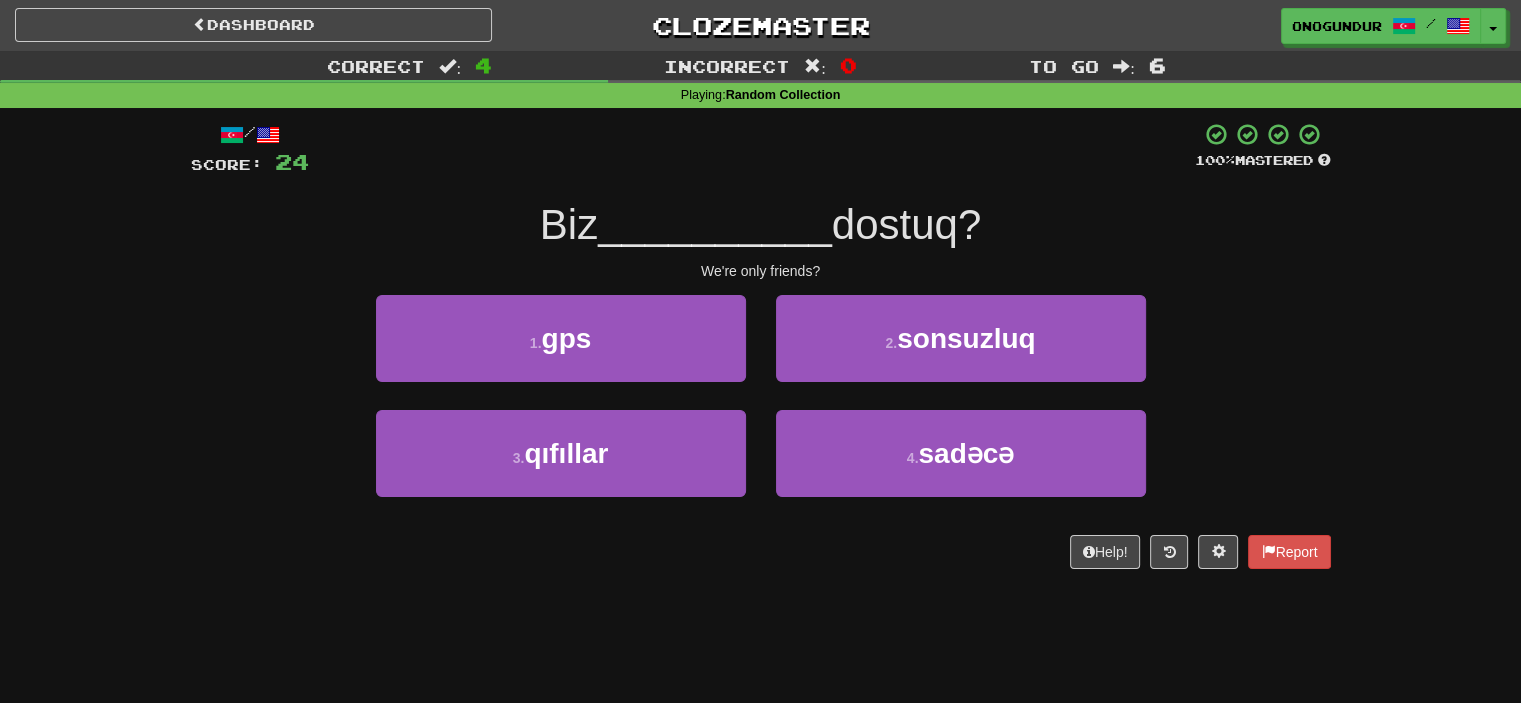 click on "/  Score:   24 100 %  Mastered Biz  __________  dostuq? We're only friends? 1 .  gps 2 .  sonsuzluq 3 .  qıfıllar 4 .  sadəcə  Help!  Report" at bounding box center (761, 352) 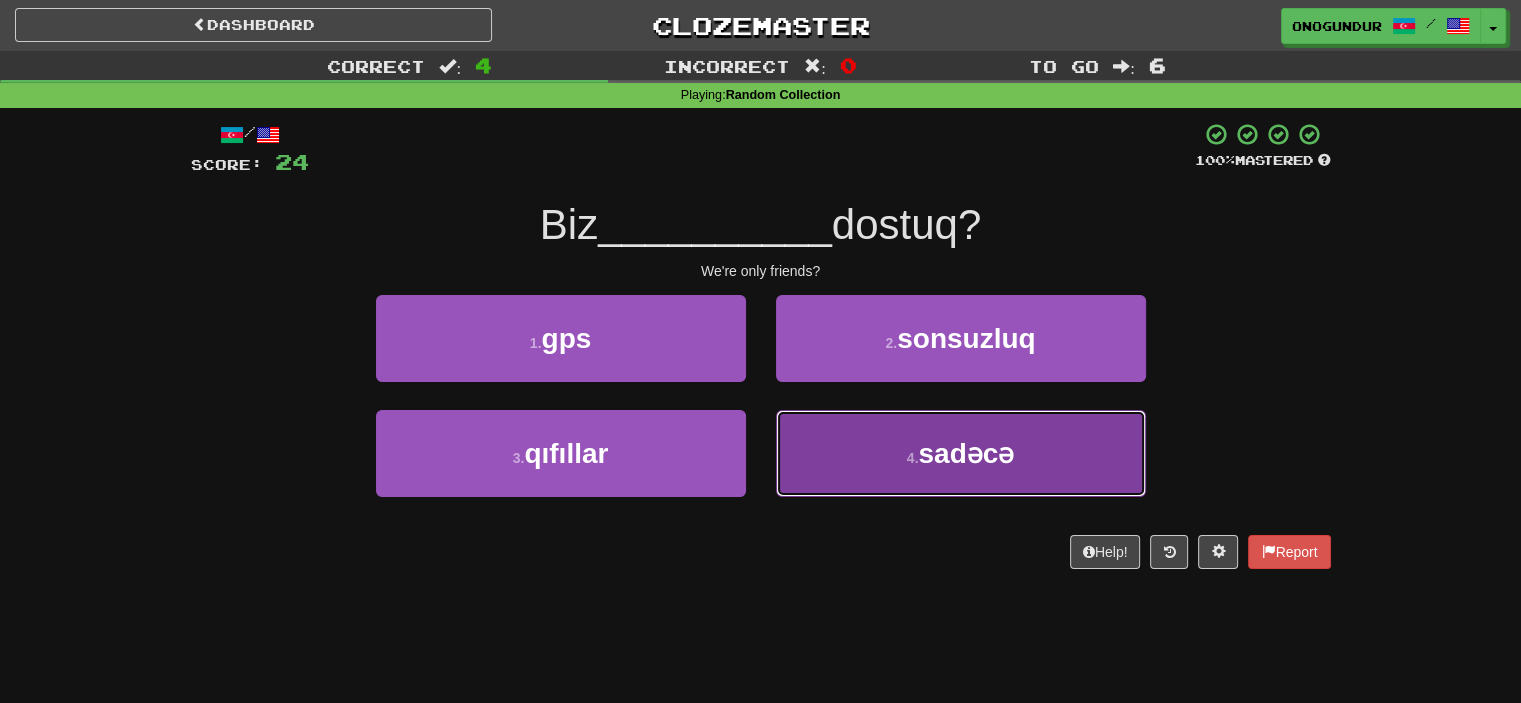 click on "4 .  sadəcə" at bounding box center (961, 453) 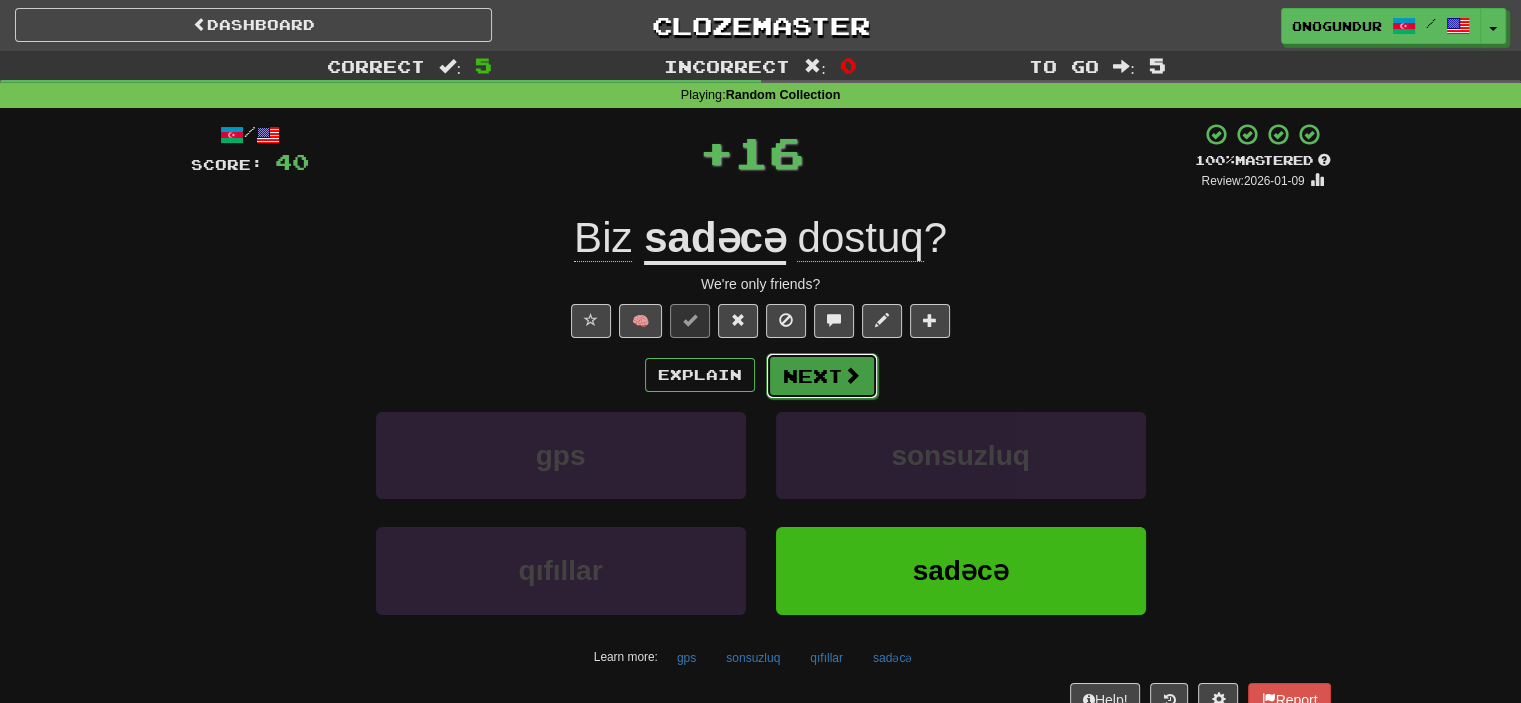 click on "Next" at bounding box center [822, 376] 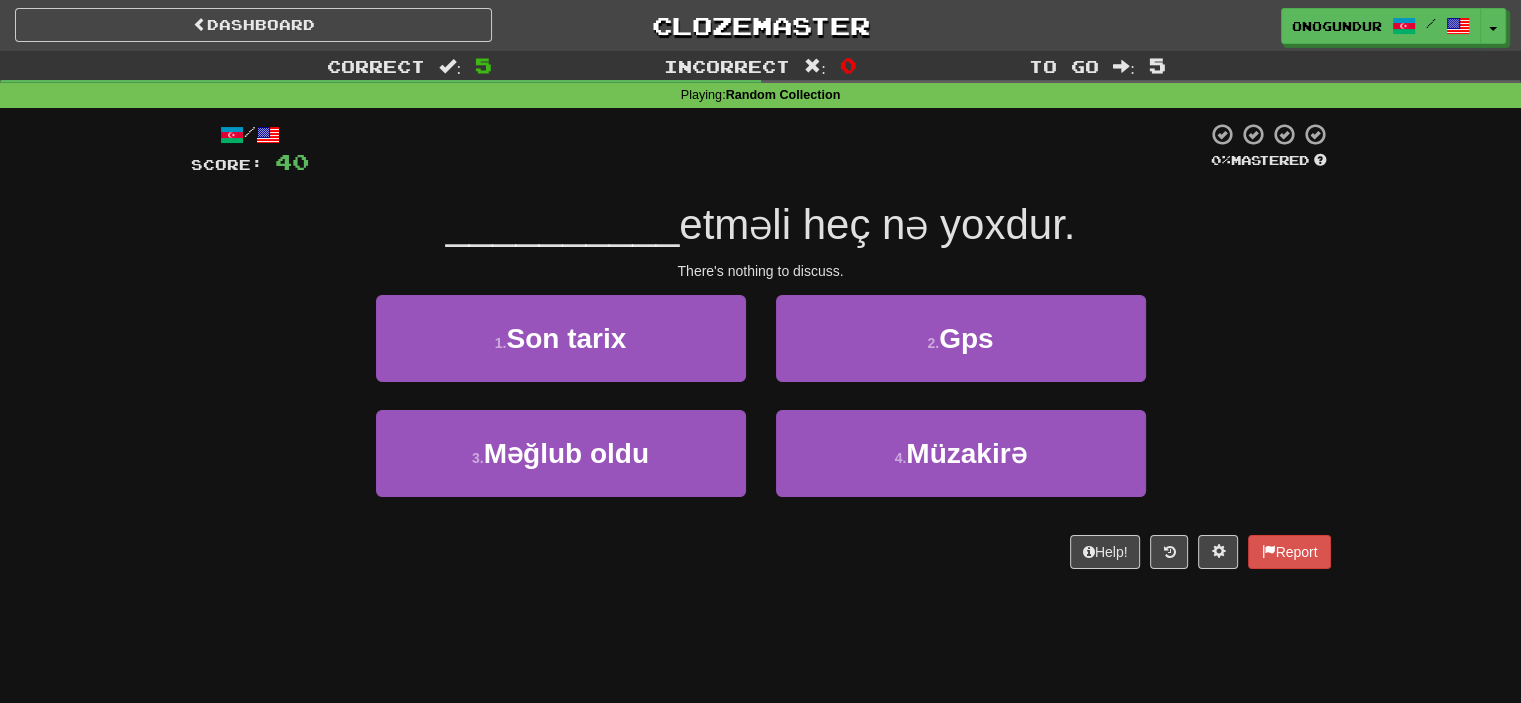 click on "/  Score:   40 0 %  Mastered __________  etməli heç nə yoxdur. There's nothing to discuss. 1 .  Son tarix 2 .  Gps 3 .  Məğlub oldu 4 .  Müzakirə  Help!  Report" at bounding box center [761, 352] 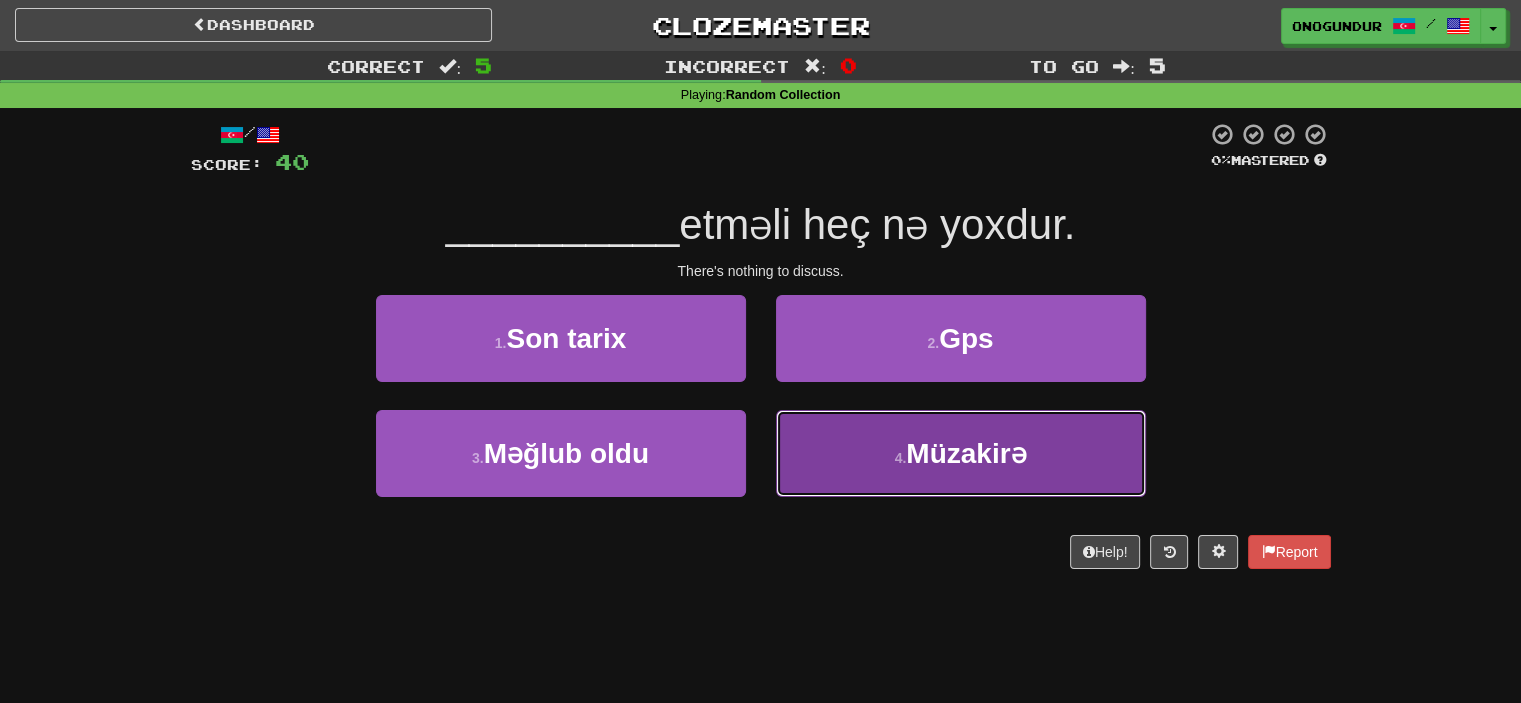 click on "Müzakirə" at bounding box center [966, 453] 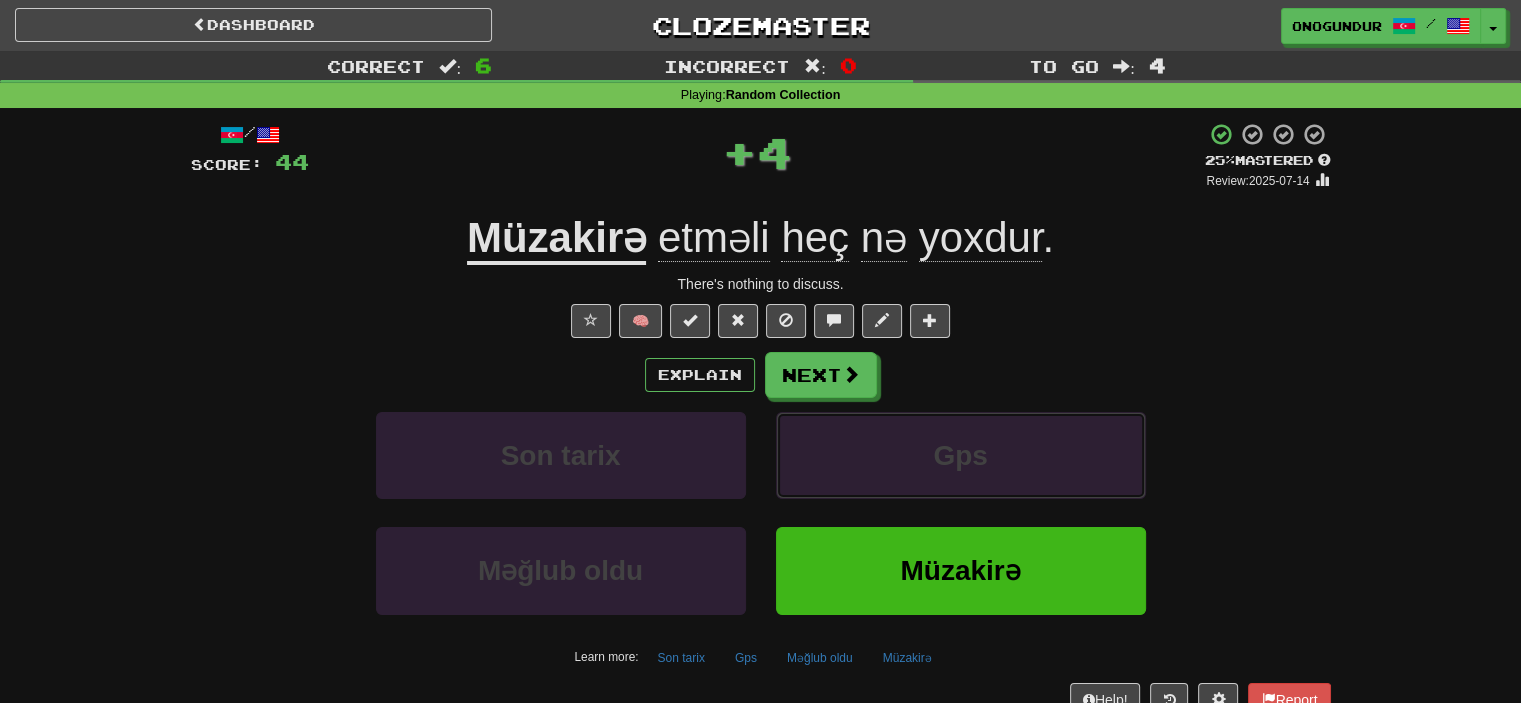 click on "Gps" at bounding box center (961, 455) 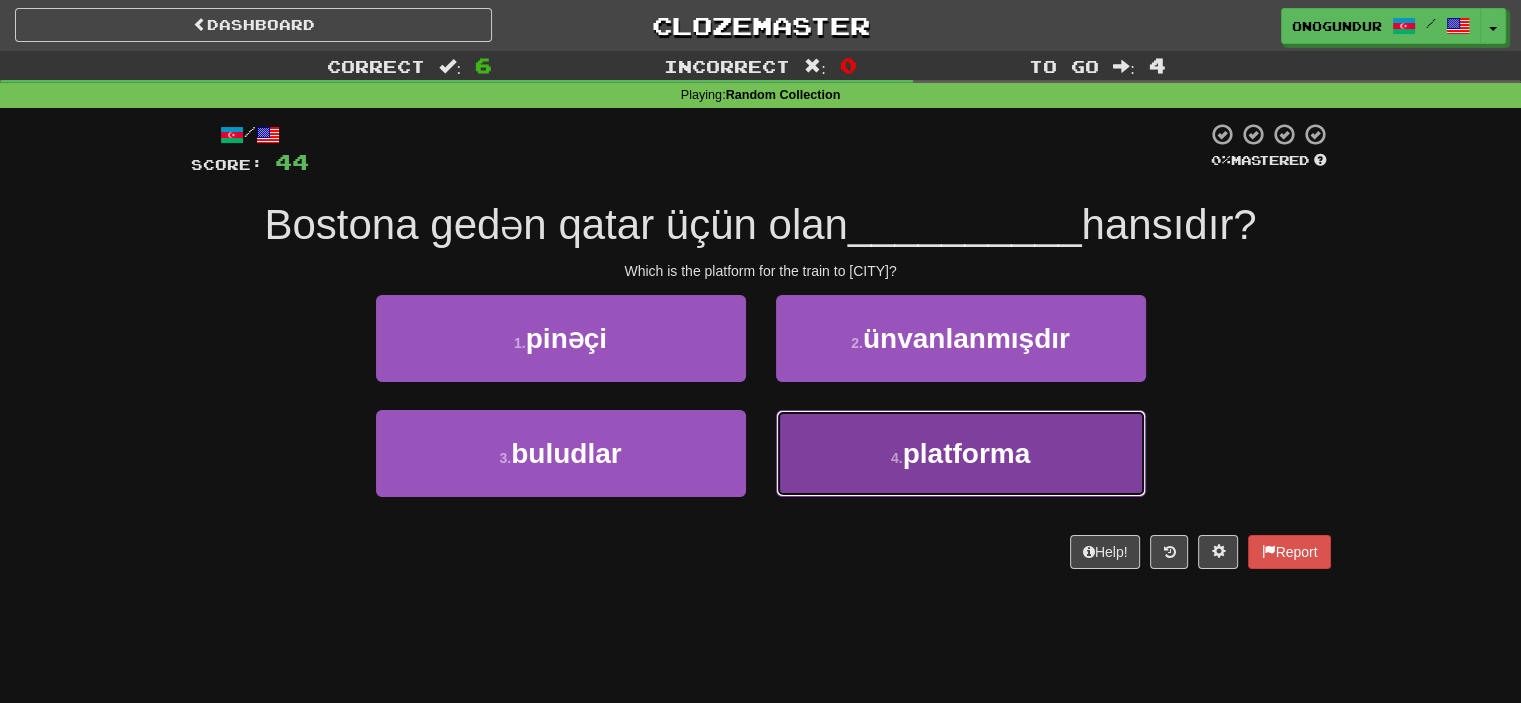 click on "4 .  platforma" at bounding box center [961, 453] 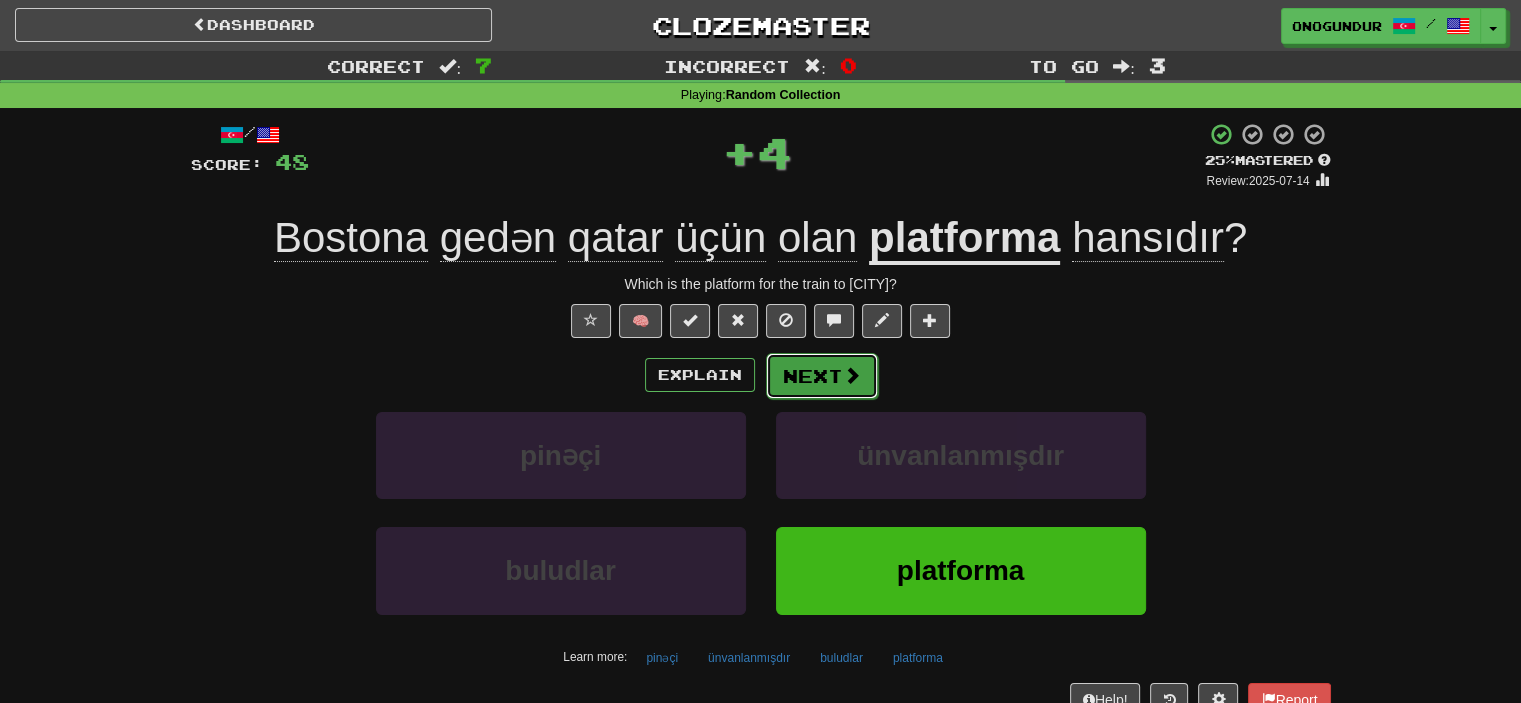 click on "Next" at bounding box center [822, 376] 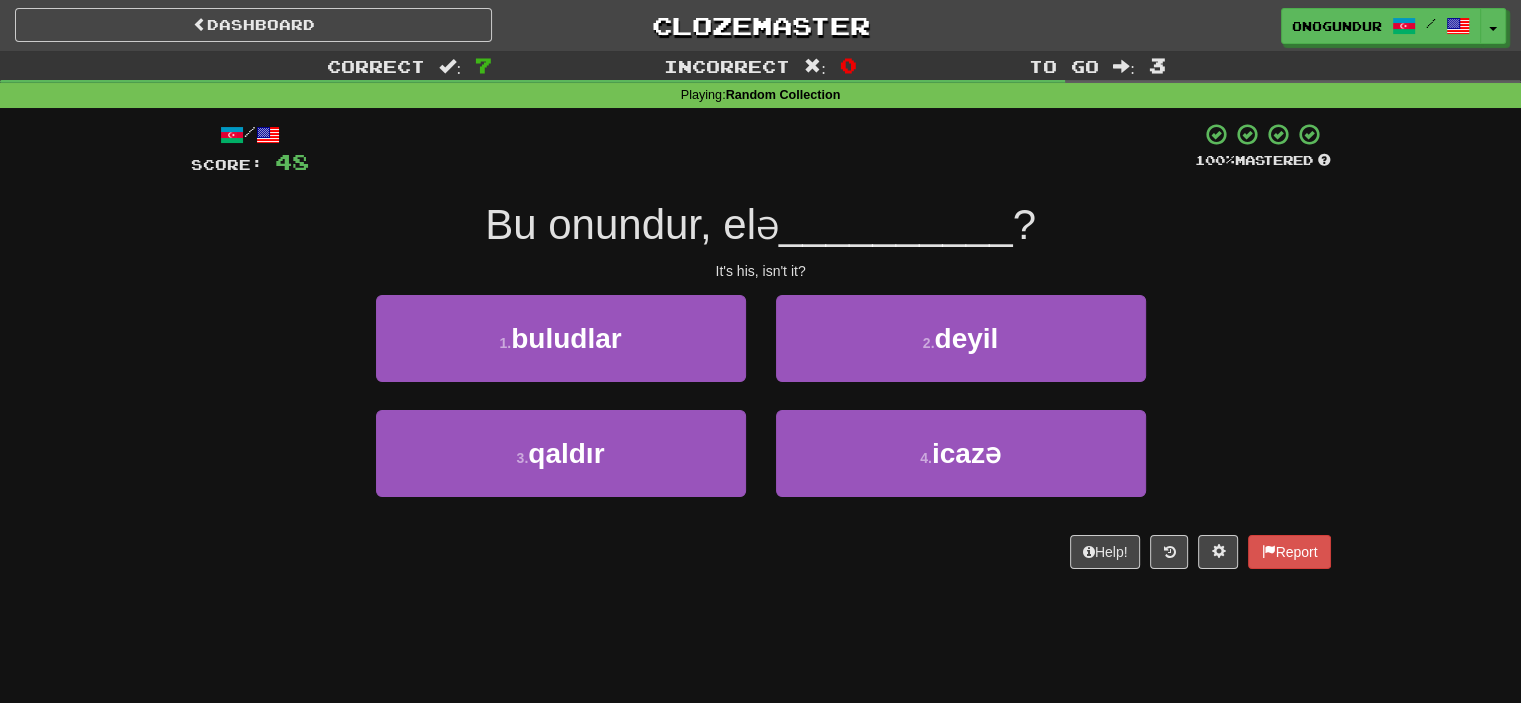 click on "Help!  Report" at bounding box center (761, 552) 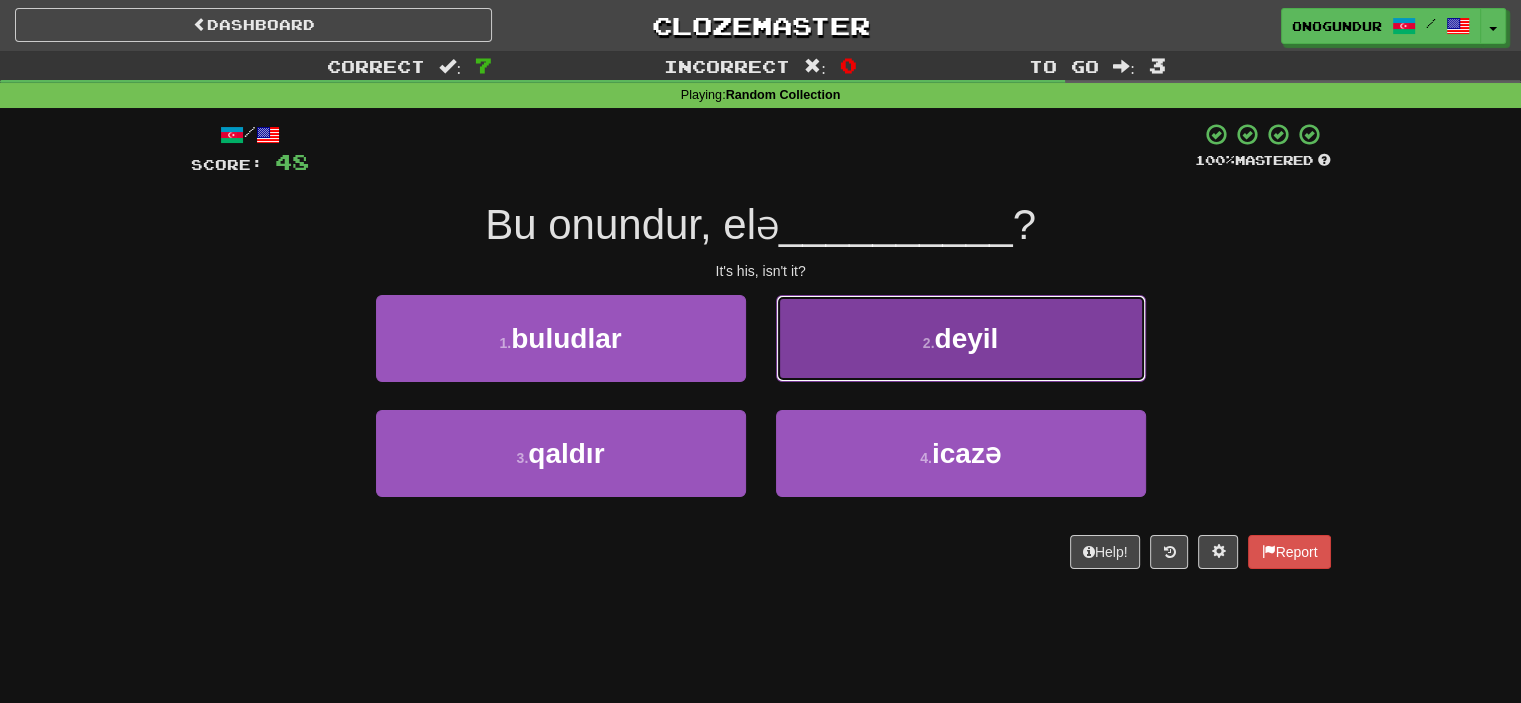 click on "2 .  deyil" at bounding box center (961, 338) 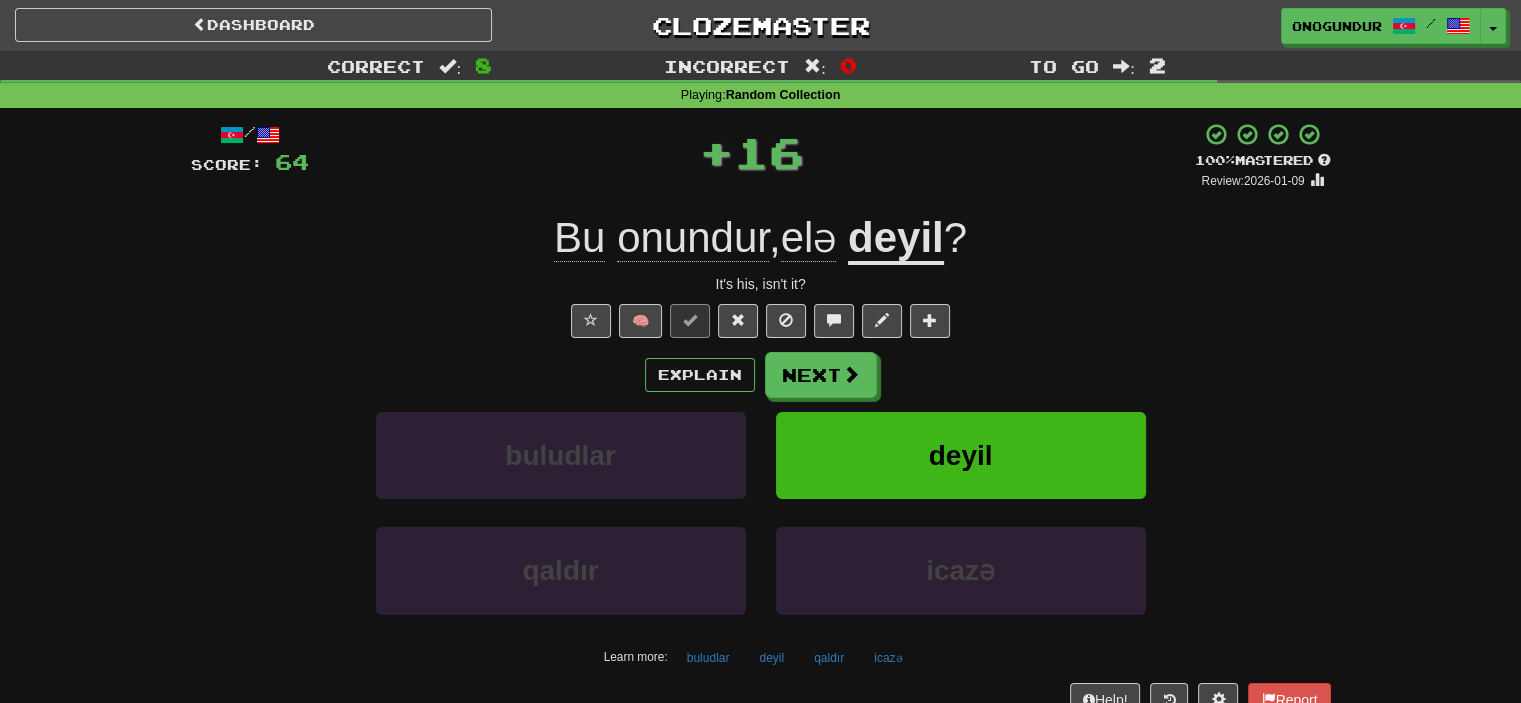 click on "Next" at bounding box center (821, 375) 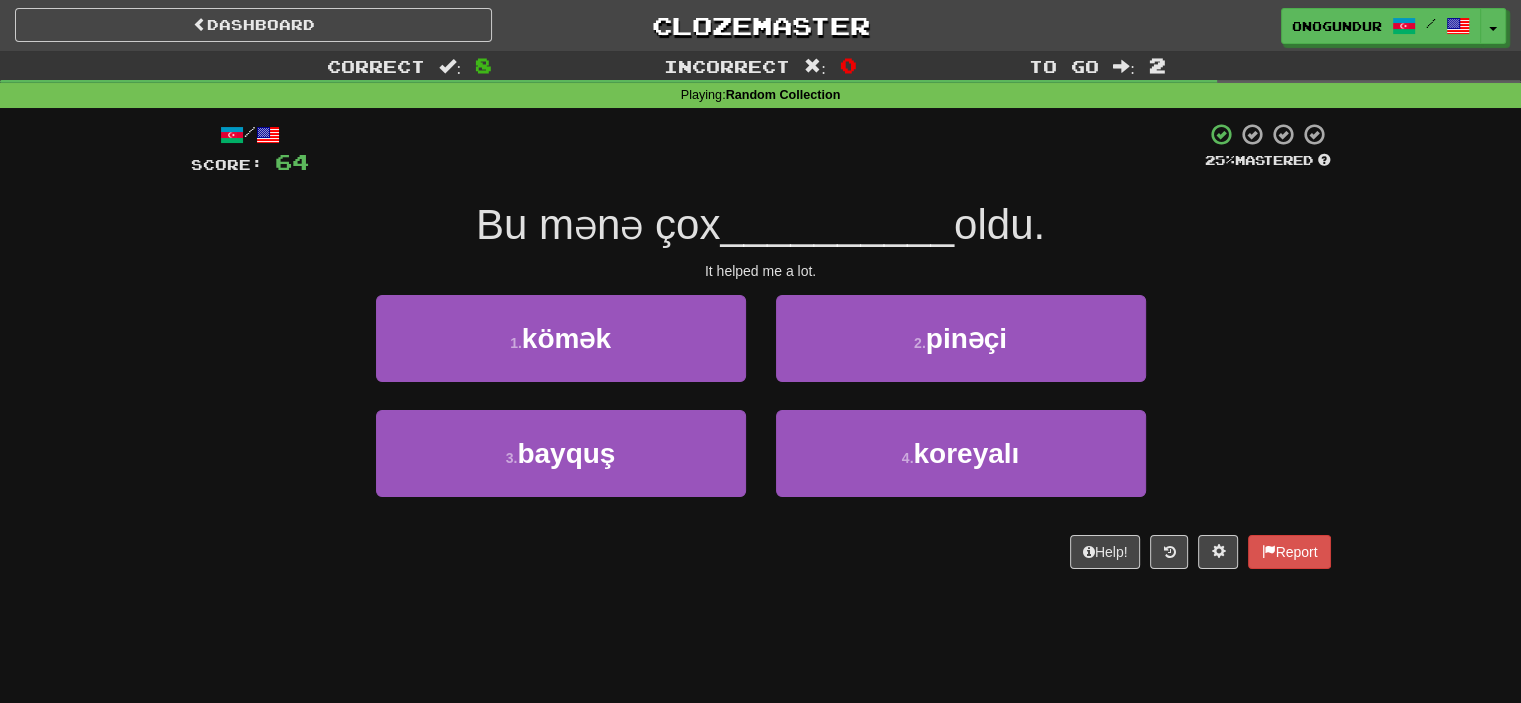 click on "/  Score:   64 25 %  Mastered Bu mənə çox  __________  oldu. It helped me a lot. 1 .  kömək 2 .  pinəçi 3 .  bayquş 4 .  koreyalı  Help!  Report" at bounding box center (761, 352) 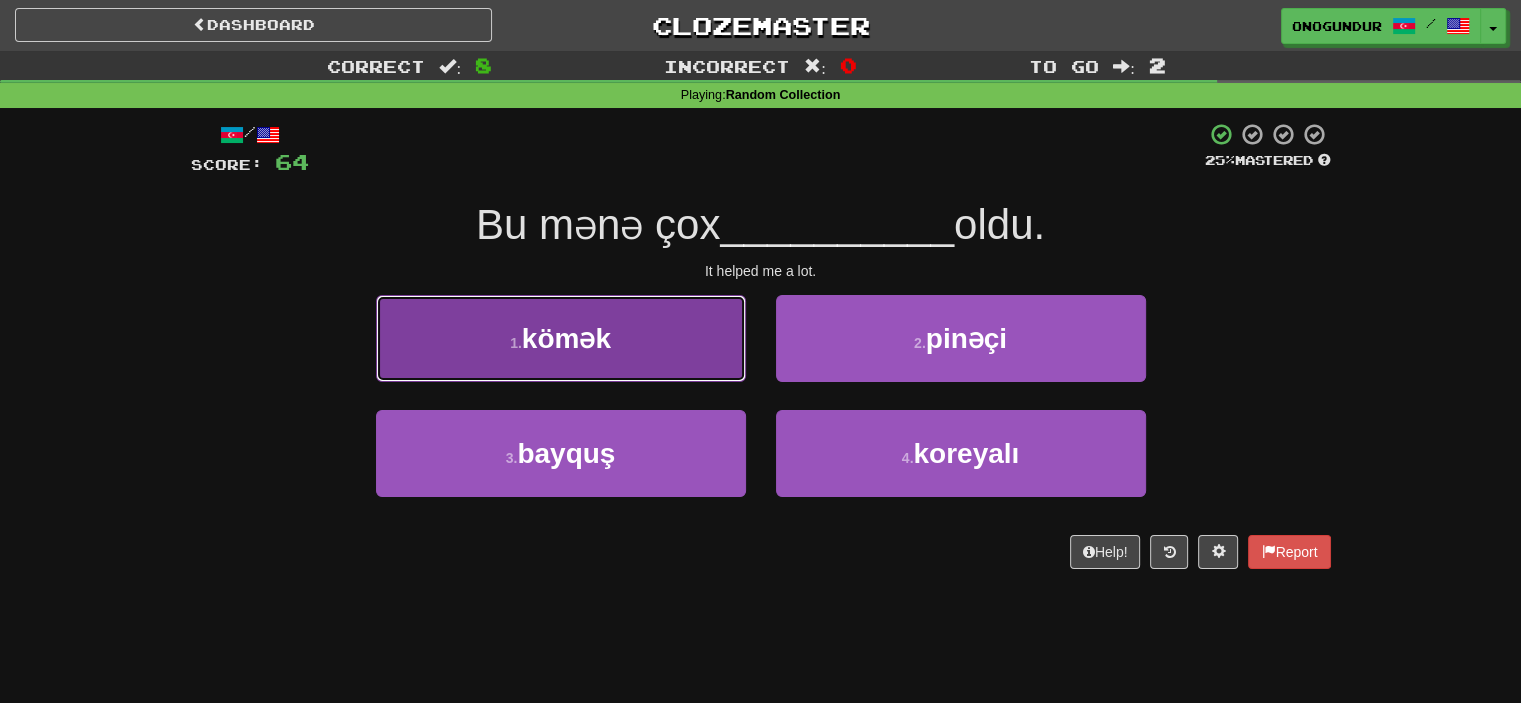 click on "1 .  kömək" at bounding box center (561, 338) 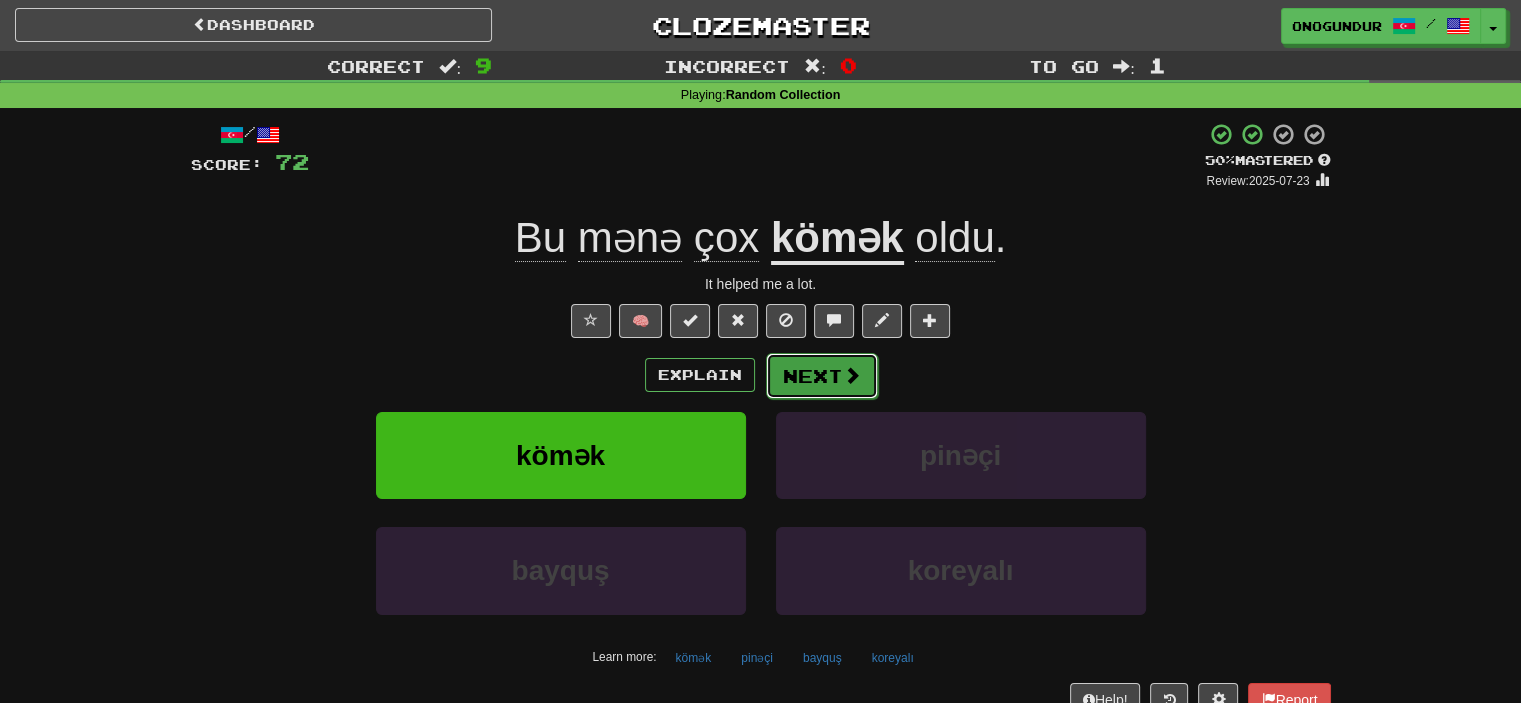 click on "Next" at bounding box center (822, 376) 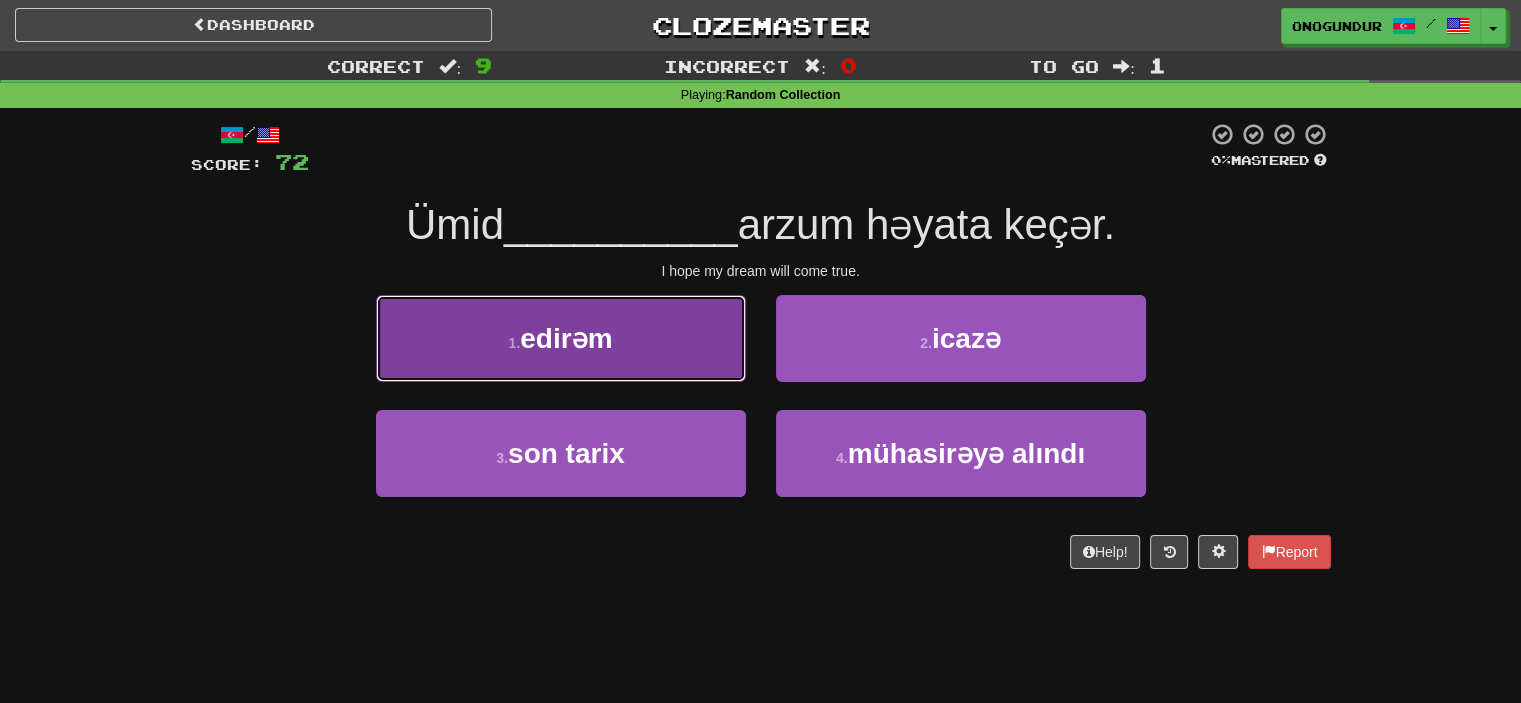 click on "1 .  edirəm" at bounding box center [561, 338] 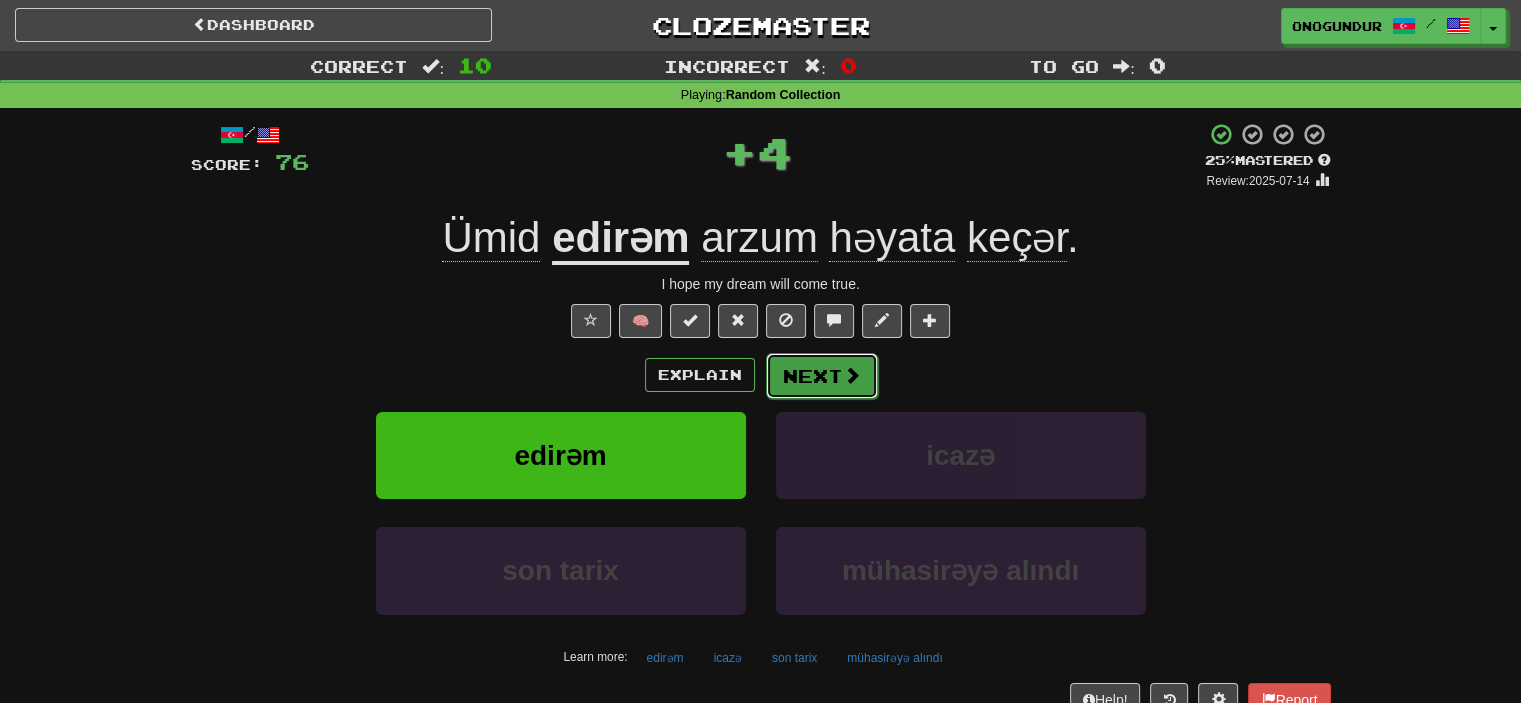 click on "Next" at bounding box center (822, 376) 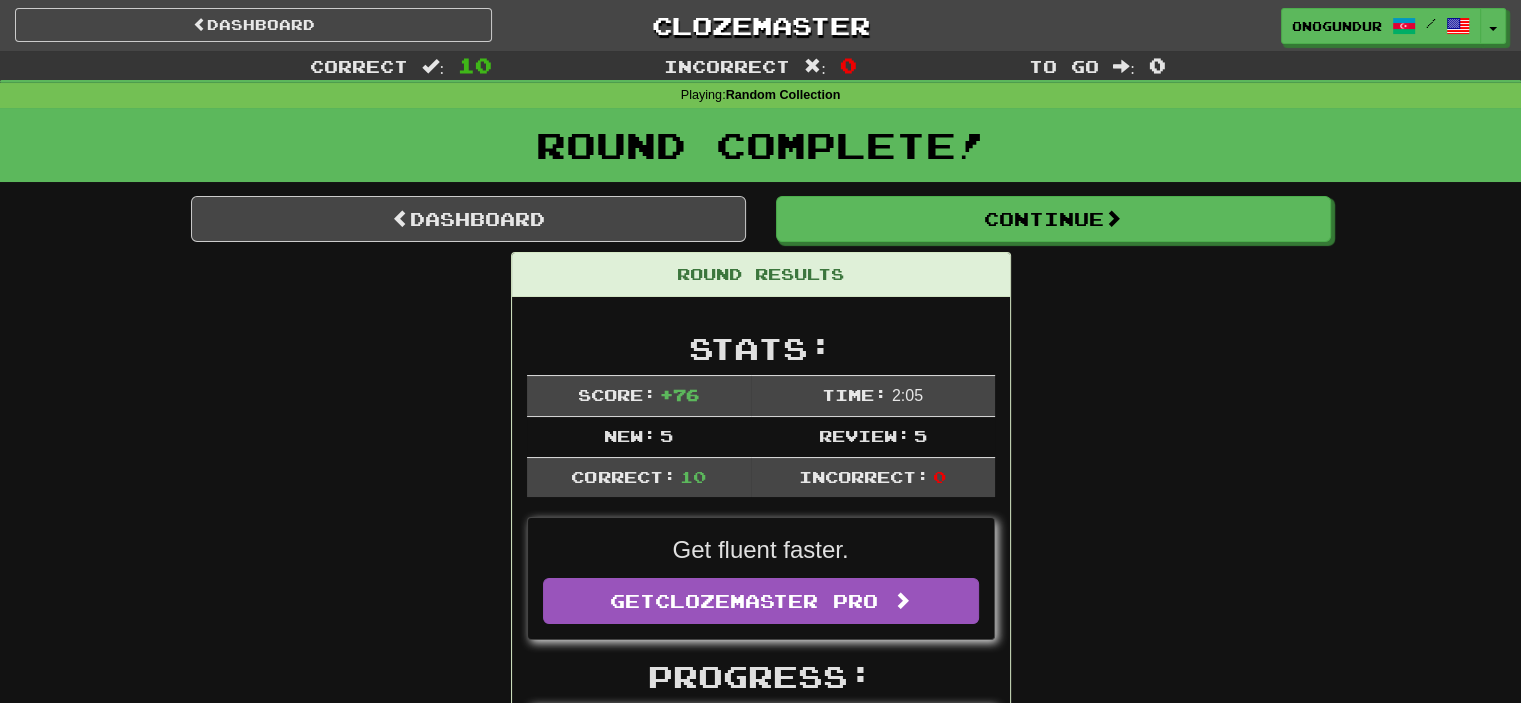 click on "Dashboard Continue  Round Results Stats: Score:   + 76 Time:   2 : 0 5 New:   5 Review:   5 Correct:   10 Incorrect:   0 Get fluent faster. Get  Clozemaster Pro   Progress: Random Collection Playing:  2973  /  3832 + 5 77.453% 77.584% Mastered:  336  /  3832 8.768% Ready for Review:  2700  /  Level:  58 617  points to level  59  - keep going! Ranked:  3 rd  this week ( 768  points to  2 nd ) Sentences:  Report David  çoxlu  şeylər yedi. David ate a lot of things.  Report Anan  evə gələndə danlanacaqsan. You'll be scolded when your mother comes home.  Report Hava  soyuqdur. It's cold.  Report Tom  başını  qırxdı. Tom shaved his head.  Report Biz  sadəcə  dostuq? We're only friends?  Report Müzakirə  etməli heç nə yoxdur. There's nothing to discuss.  Report Bostona gedən qatar üçün olan  platforma  hansıdır? Which is the platform for the train to Boston?  Report Bu onundur, elə  deyil ? It's his, isn't it?  Report Bu mənə çox  kömək  oldu. It helped me a lot.  Report Ümid" at bounding box center [761, 1185] 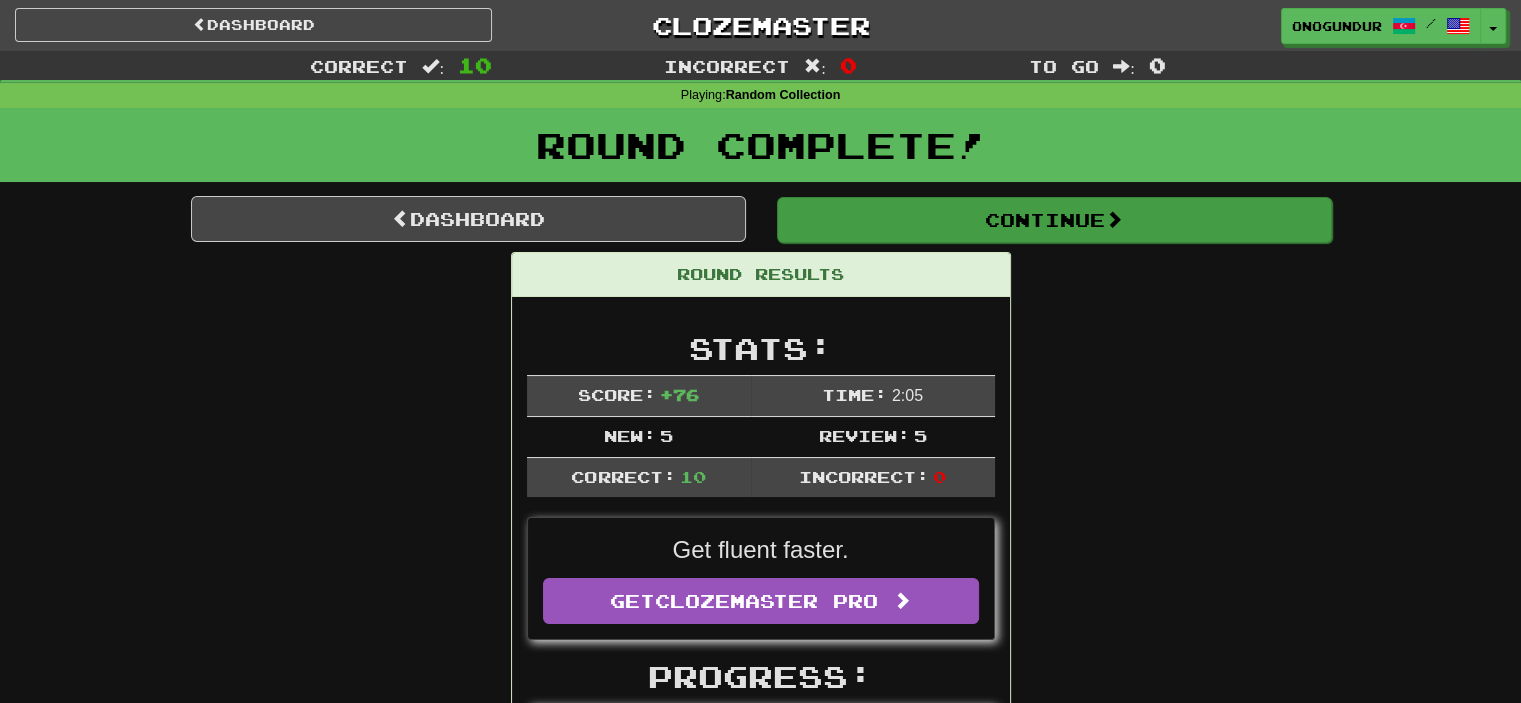 click on "Dashboard Continue  Round Results Stats: Score:   + 76 Time:   2 : 0 5 New:   5 Review:   5 Correct:   10 Incorrect:   0 Get fluent faster. Get  Clozemaster Pro   Progress: Random Collection Playing:  2973  /  3832 + 5 77.453% 77.584% Mastered:  336  /  3832 8.768% Ready for Review:  2700  /  Level:  58 617  points to level  59  - keep going! Ranked:  3 rd  this week ( 768  points to  2 nd ) Sentences:  Report David  çoxlu  şeylər yedi. David ate a lot of things.  Report Anan  evə gələndə danlanacaqsan. You'll be scolded when your mother comes home.  Report Hava  soyuqdur. It's cold.  Report Tom  başını  qırxdı. Tom shaved his head.  Report Biz  sadəcə  dostuq? We're only friends?  Report Müzakirə  etməli heç nə yoxdur. There's nothing to discuss.  Report Bostona gedən qatar üçün olan  platforma  hansıdır? Which is the platform for the train to Boston?  Report Bu onundur, elə  deyil ? It's his, isn't it?  Report Bu mənə çox  kömək  oldu. It helped me a lot.  Report Ümid" at bounding box center (761, 1185) 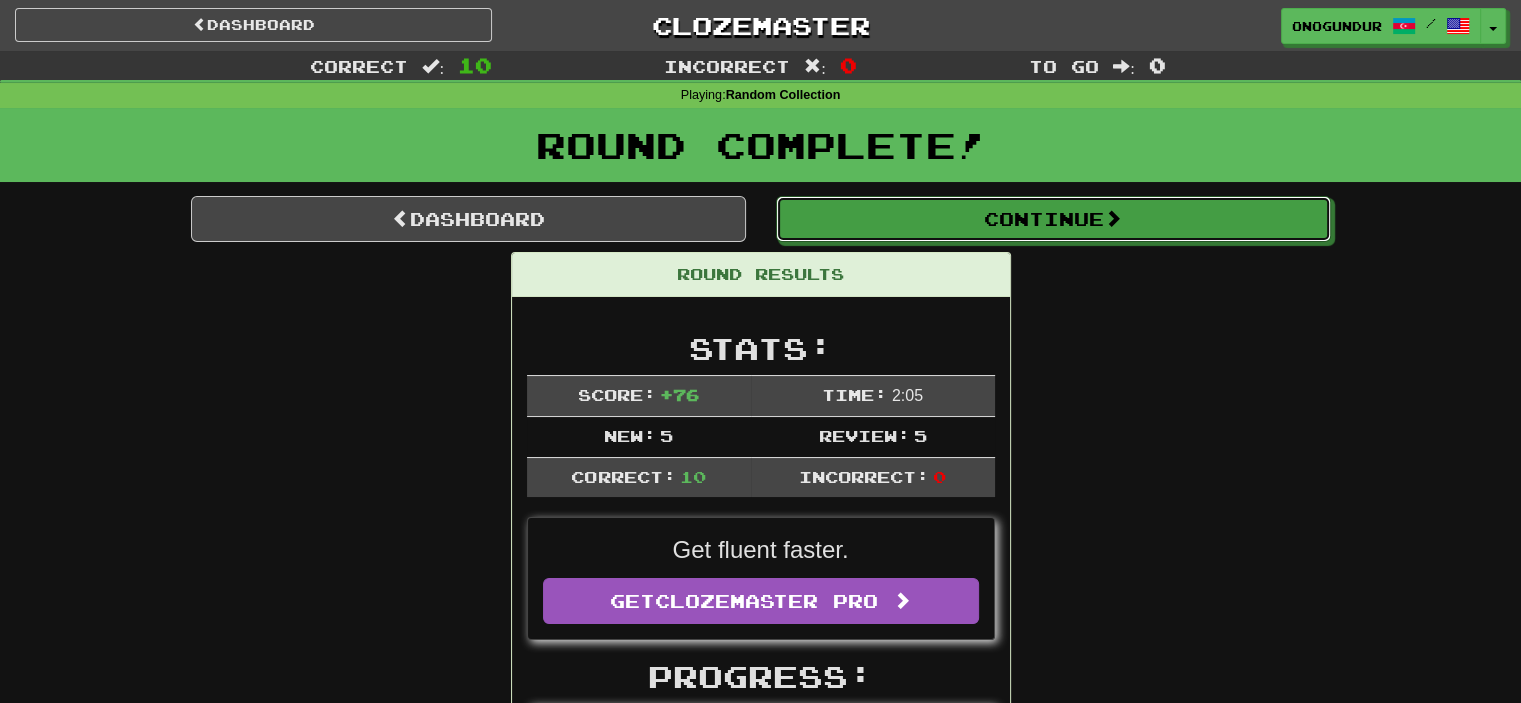 click on "Continue" at bounding box center (1053, 219) 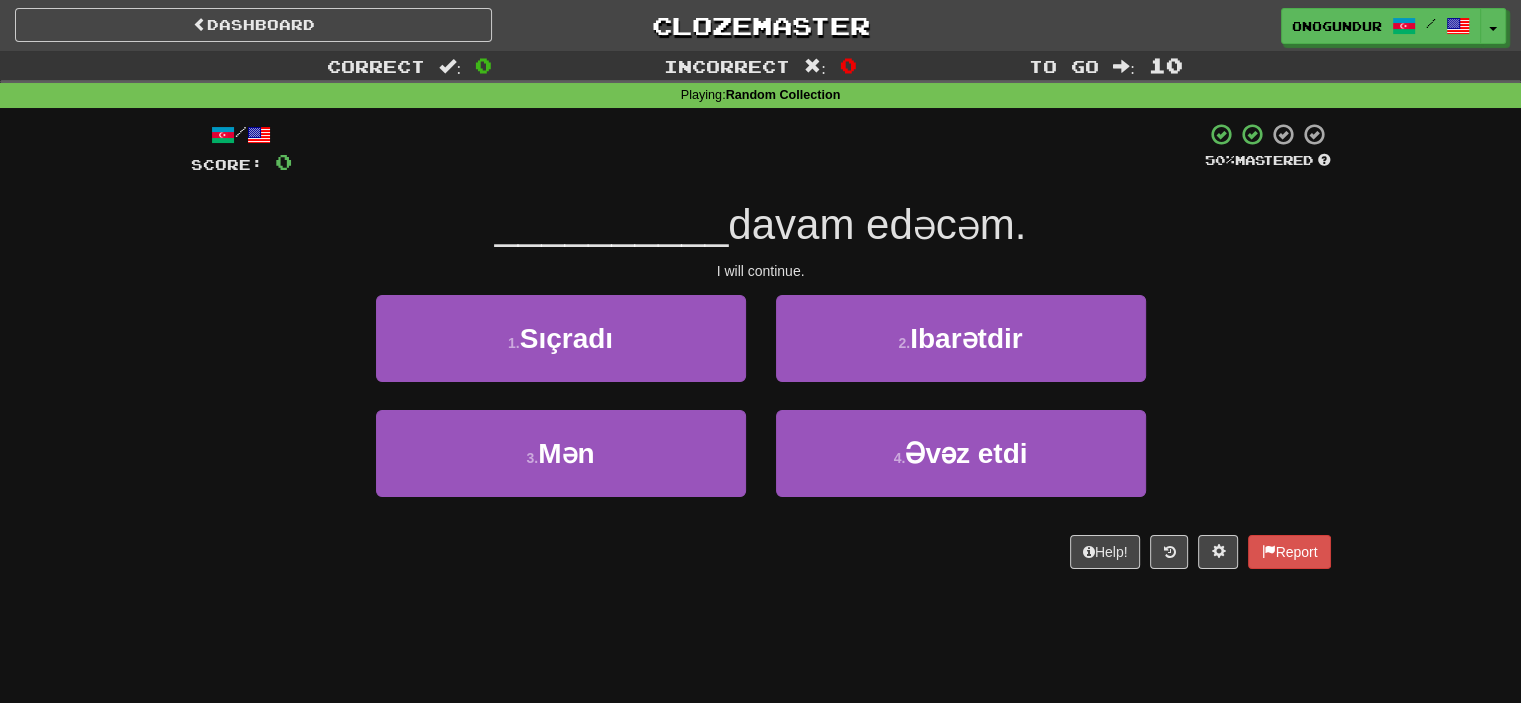 click on "Dashboard
Clozemaster
onogundur
/
Toggle Dropdown
Dashboard
Leaderboard
Activity Feed
Notifications
Profile
Discussions
Azərbaycanca
/
English
Streak:
28
Review:
2,710
Points Today: 0
Català
/
English
Streak:
0
Review:
10
Points Today: 0
Deutsch
/
English
Streak:
0
Review:
1,979
Points Today: 0
Español
/
English
Streak:
0
Review:
1,381
Points Today: 0
Esperanto
/
English
Streak:
0
Review:
1,035
Points Today: 0
Français
/
English
Streak:
0
Review:
19
Points Today: 0
Hrvatski
/
English
Streak:
0
Review:
278
Points Today: 0
Íslenska
/" at bounding box center [760, 351] 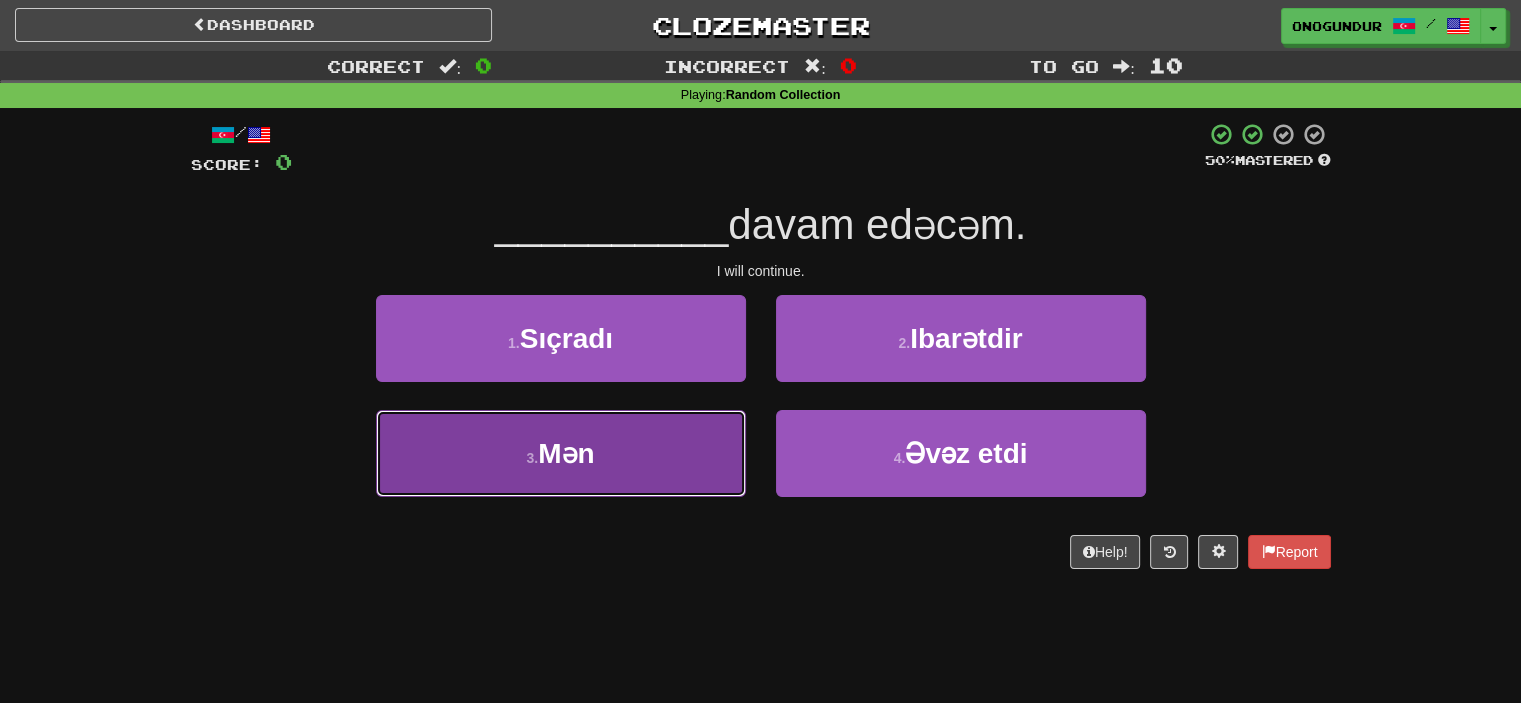 click on "3 .  Mən" at bounding box center [561, 453] 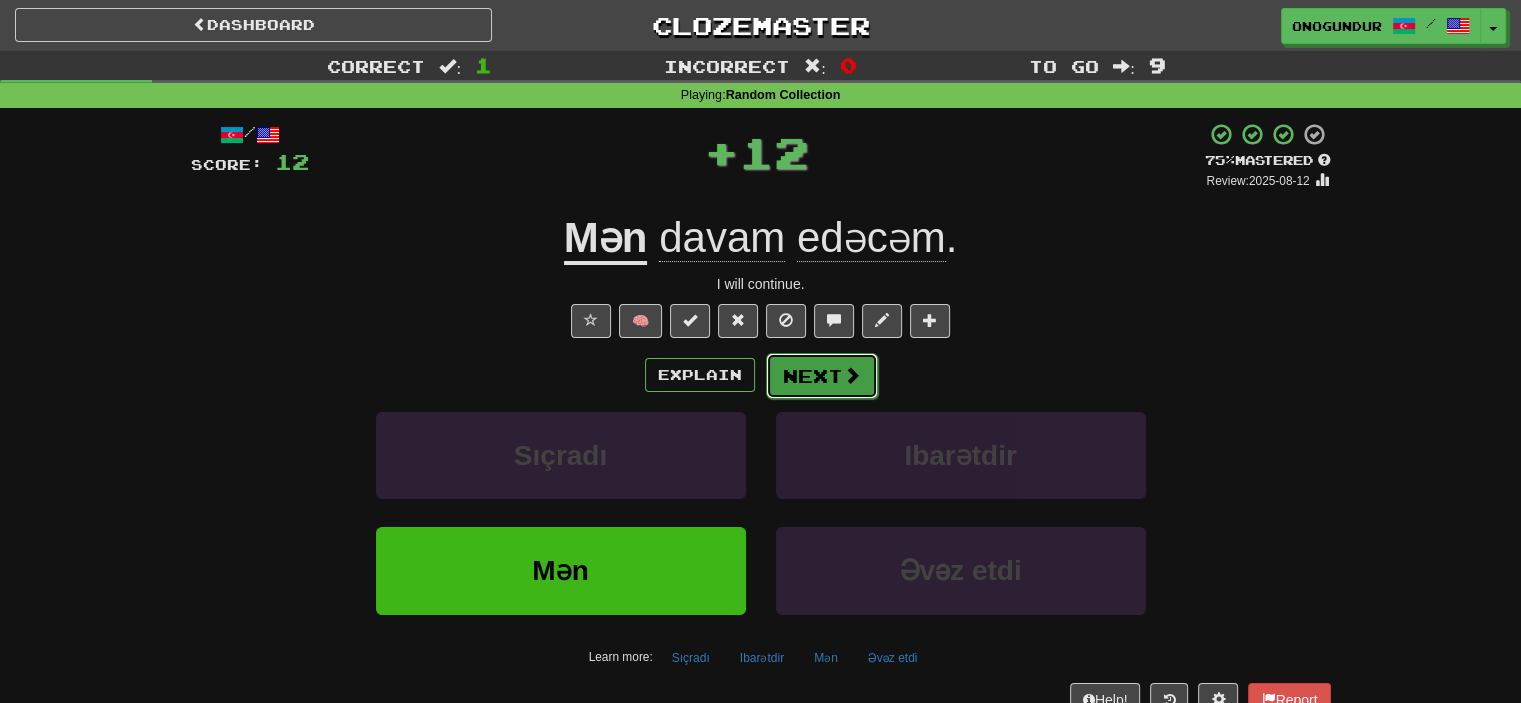 click on "Next" at bounding box center [822, 376] 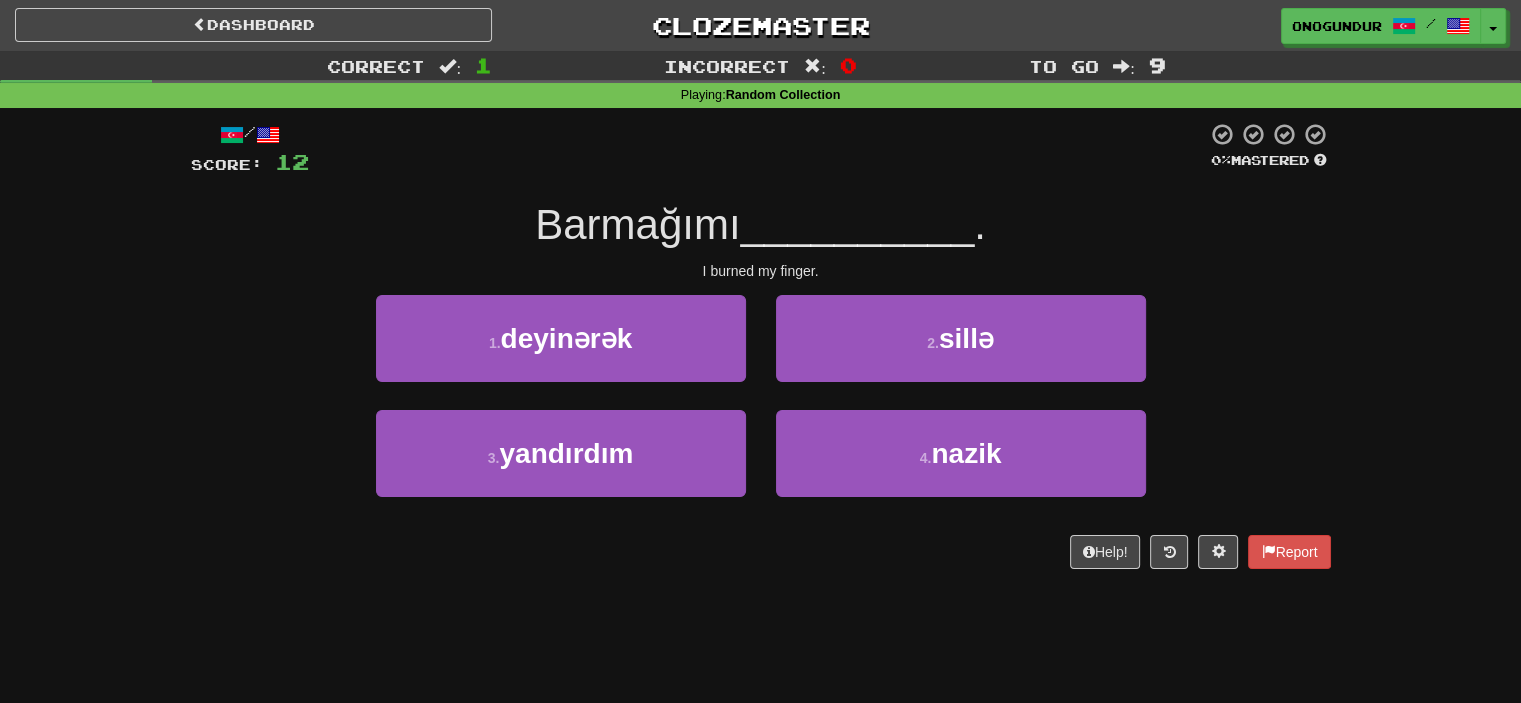 click on "Dashboard
Clozemaster
onogundur
/
Toggle Dropdown
Dashboard
Leaderboard
Activity Feed
Notifications
Profile
Discussions
Azərbaycanca
/
English
Streak:
28
Review:
2,710
Points Today: 0
Català
/
English
Streak:
0
Review:
10
Points Today: 0
Deutsch
/
English
Streak:
0
Review:
1,979
Points Today: 0
Español
/
English
Streak:
0
Review:
1,381
Points Today: 0
Esperanto
/
English
Streak:
0
Review:
1,035
Points Today: 0
Français
/
English
Streak:
0
Review:
19
Points Today: 0
Hrvatski
/
English
Streak:
0
Review:
278
Points Today: 0
Íslenska
/" at bounding box center [760, 351] 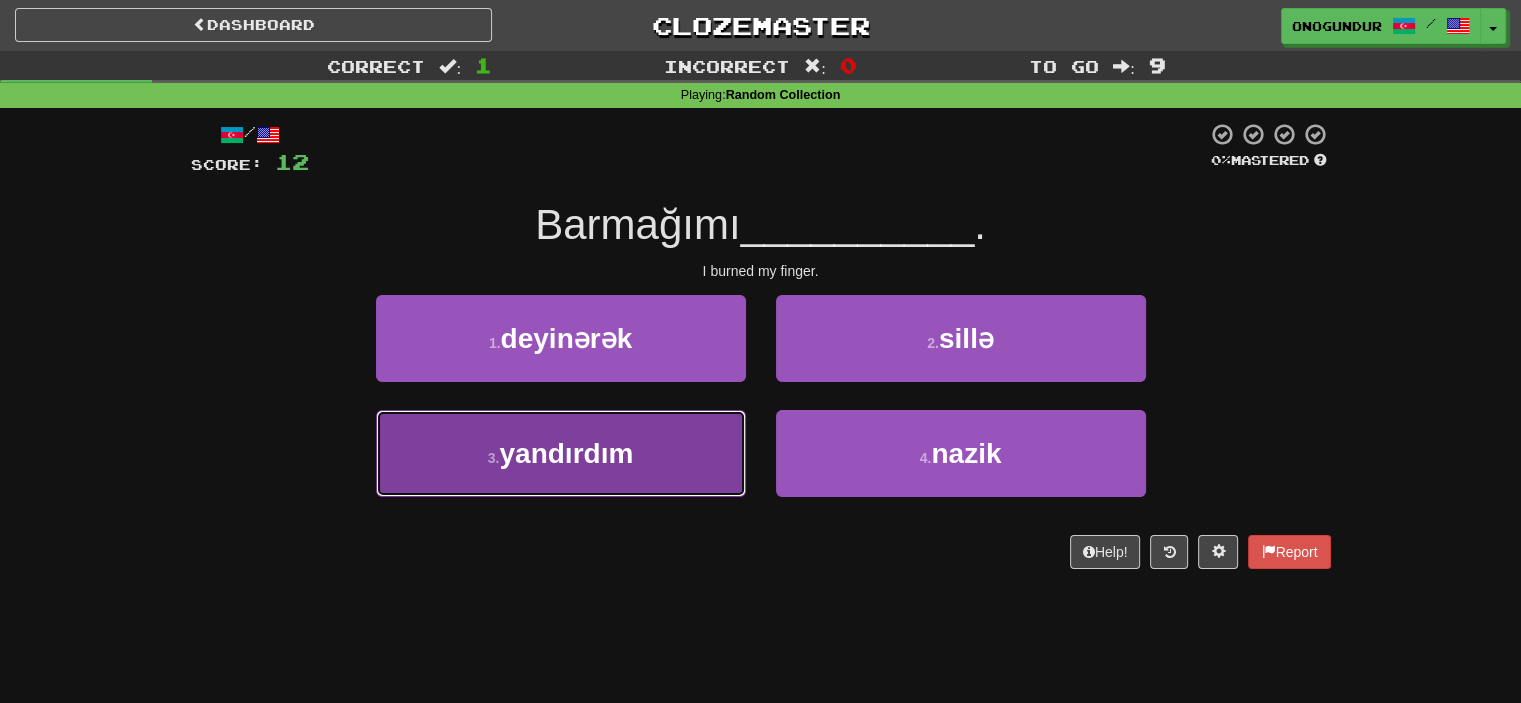 click on "3 .  yandırdım" at bounding box center (561, 453) 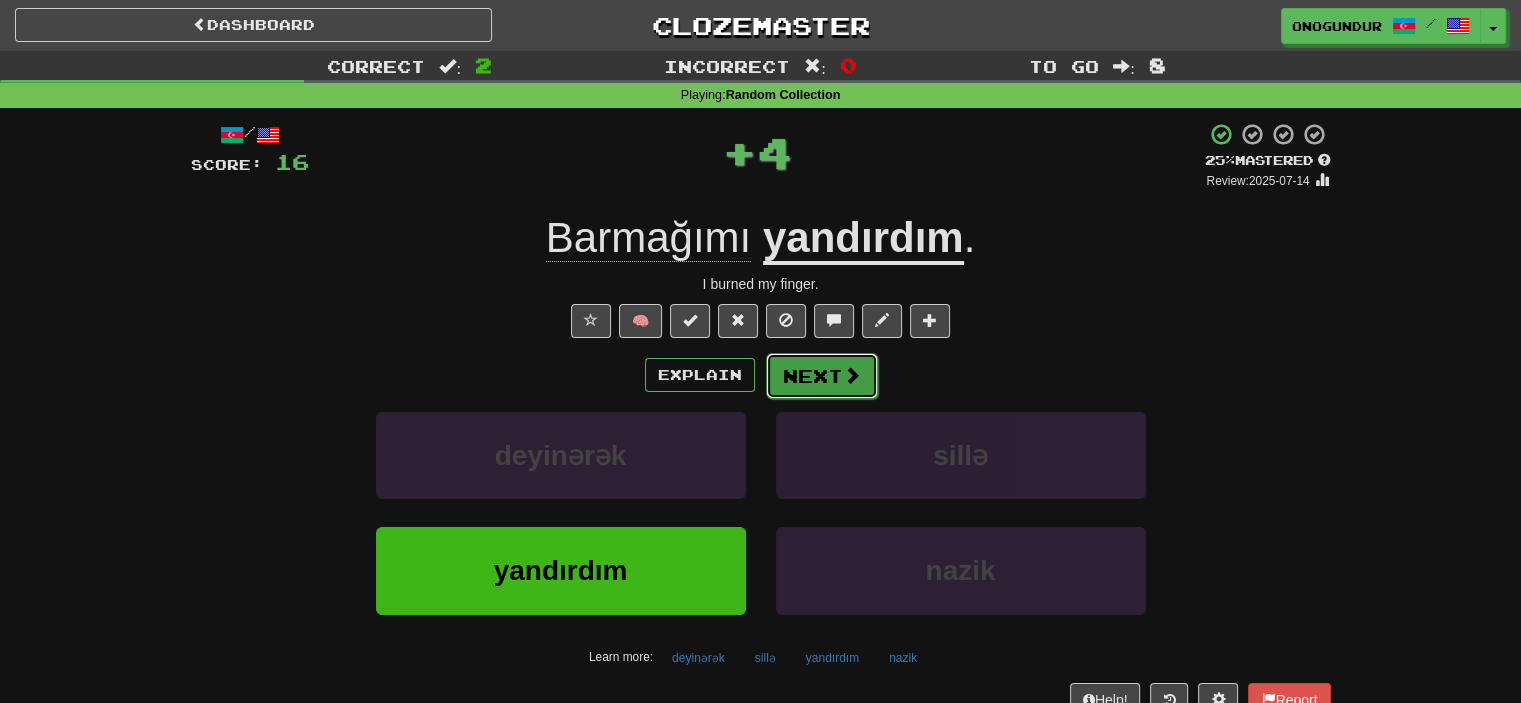 click on "Next" at bounding box center [822, 376] 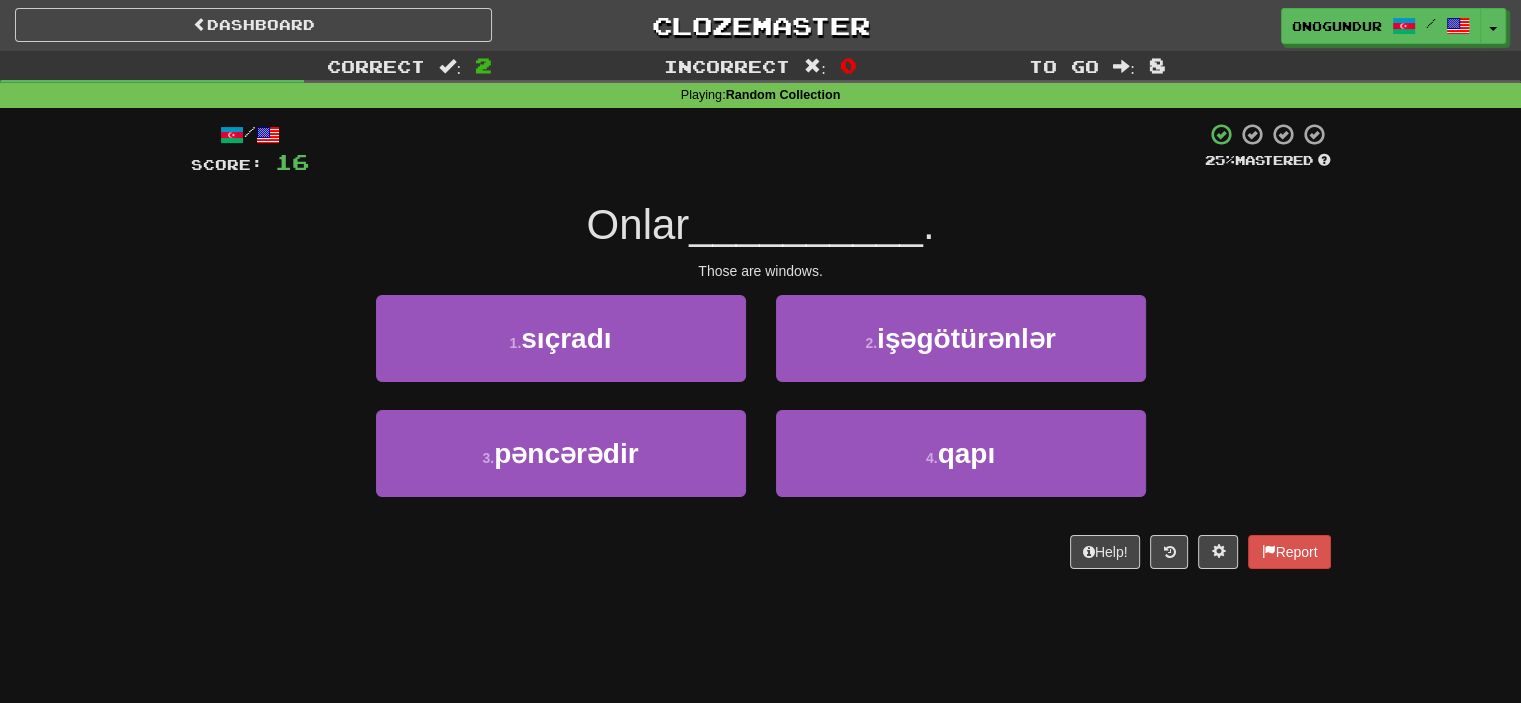 click on "Dashboard
Clozemaster
onogundur
/
Toggle Dropdown
Dashboard
Leaderboard
Activity Feed
Notifications
Profile
Discussions
Azərbaycanca
/
English
Streak:
28
Review:
2,710
Points Today: 0
Català
/
English
Streak:
0
Review:
10
Points Today: 0
Deutsch
/
English
Streak:
0
Review:
1,979
Points Today: 0
Español
/
English
Streak:
0
Review:
1,381
Points Today: 0
Esperanto
/
English
Streak:
0
Review:
1,035
Points Today: 0
Français
/
English
Streak:
0
Review:
19
Points Today: 0
Hrvatski
/
English
Streak:
0
Review:
278
Points Today: 0
Íslenska
/" at bounding box center (760, 351) 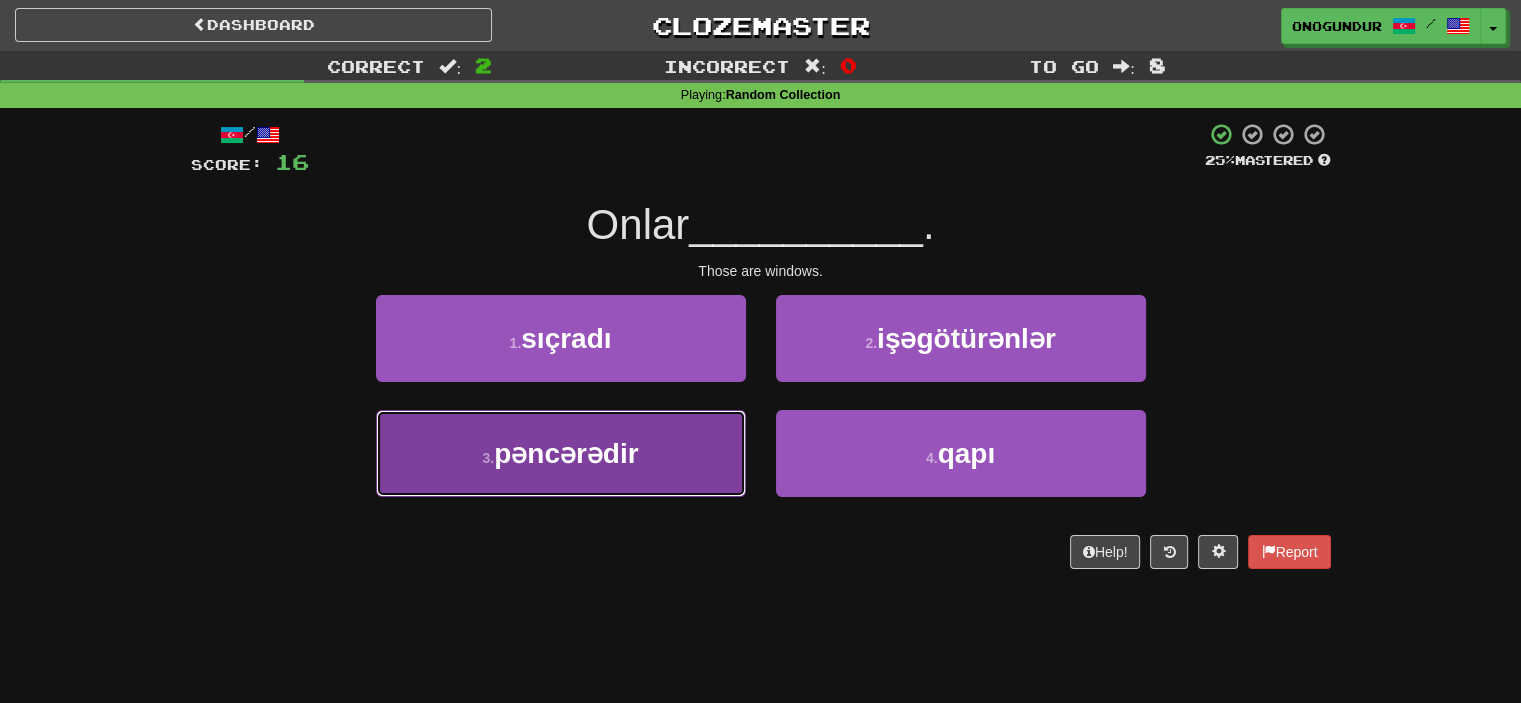 click on "3 .  pəncərədir" at bounding box center [561, 453] 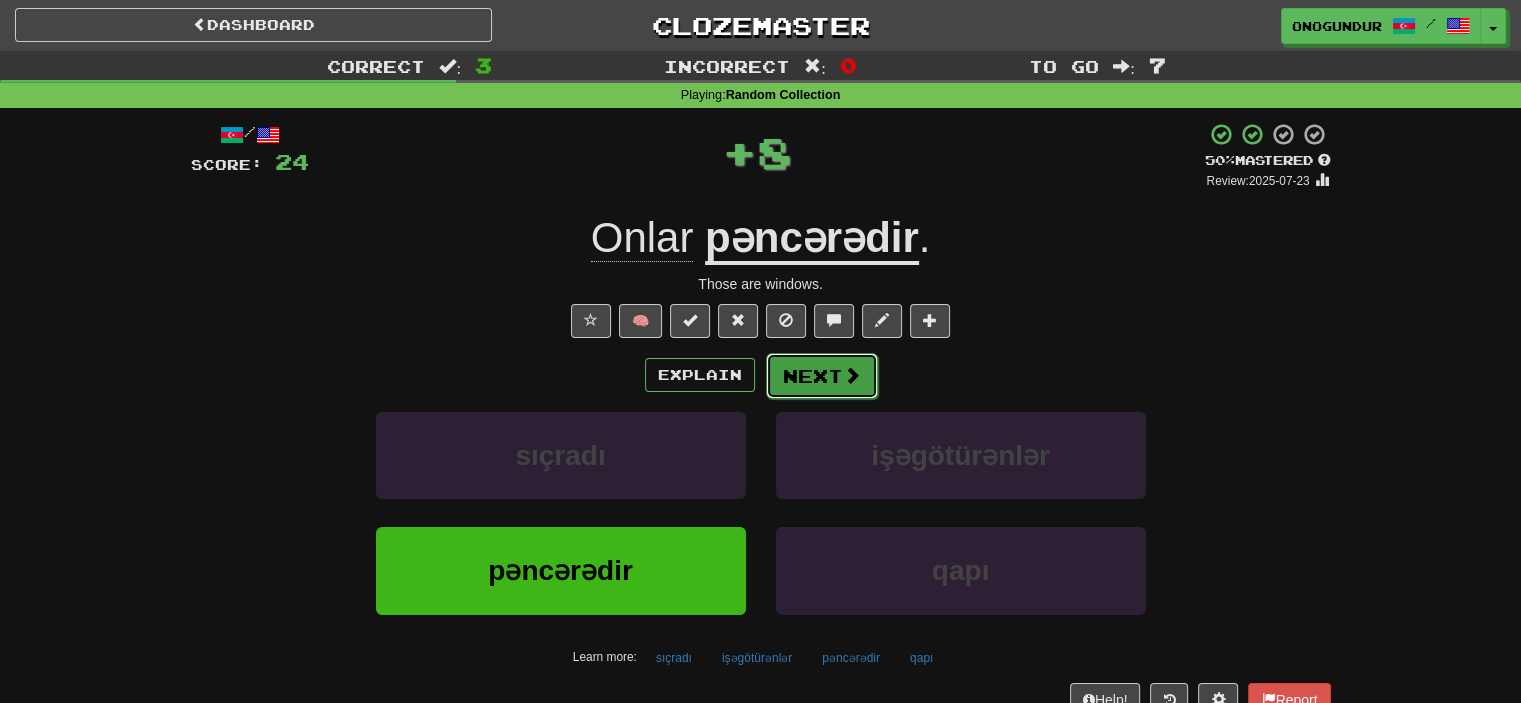 click on "Next" at bounding box center [822, 376] 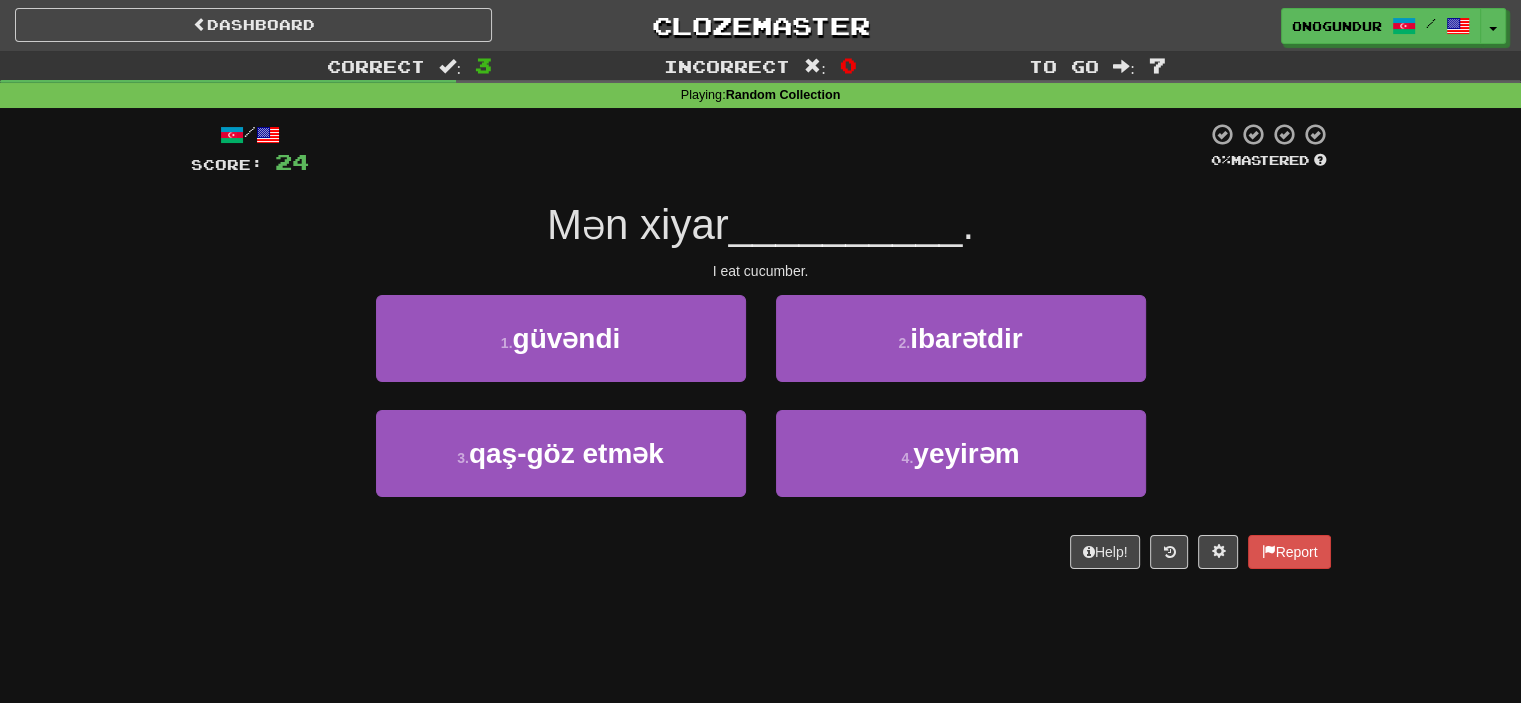 click on "Dashboard
Clozemaster
onogundur
/
Toggle Dropdown
Dashboard
Leaderboard
Activity Feed
Notifications
Profile
Discussions
Azərbaycanca
/
English
Streak:
28
Review:
2,710
Points Today: 0
Català
/
English
Streak:
0
Review:
10
Points Today: 0
Deutsch
/
English
Streak:
0
Review:
1,979
Points Today: 0
Español
/
English
Streak:
0
Review:
1,381
Points Today: 0
Esperanto
/
English
Streak:
0
Review:
1,035
Points Today: 0
Français
/
English
Streak:
0
Review:
19
Points Today: 0
Hrvatski
/
English
Streak:
0
Review:
278
Points Today: 0
Íslenska
/" at bounding box center (760, 351) 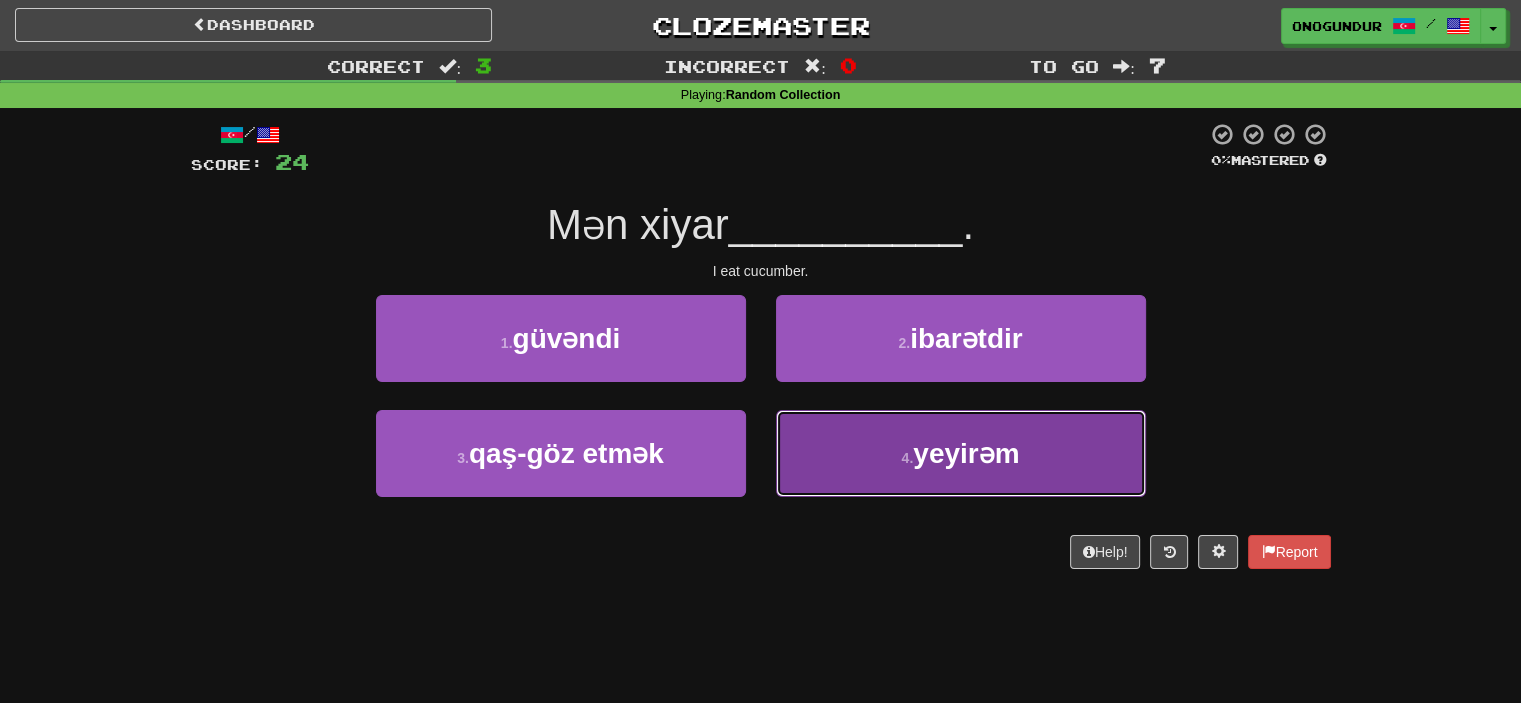 click on "4 .  yeyirəm" at bounding box center (961, 453) 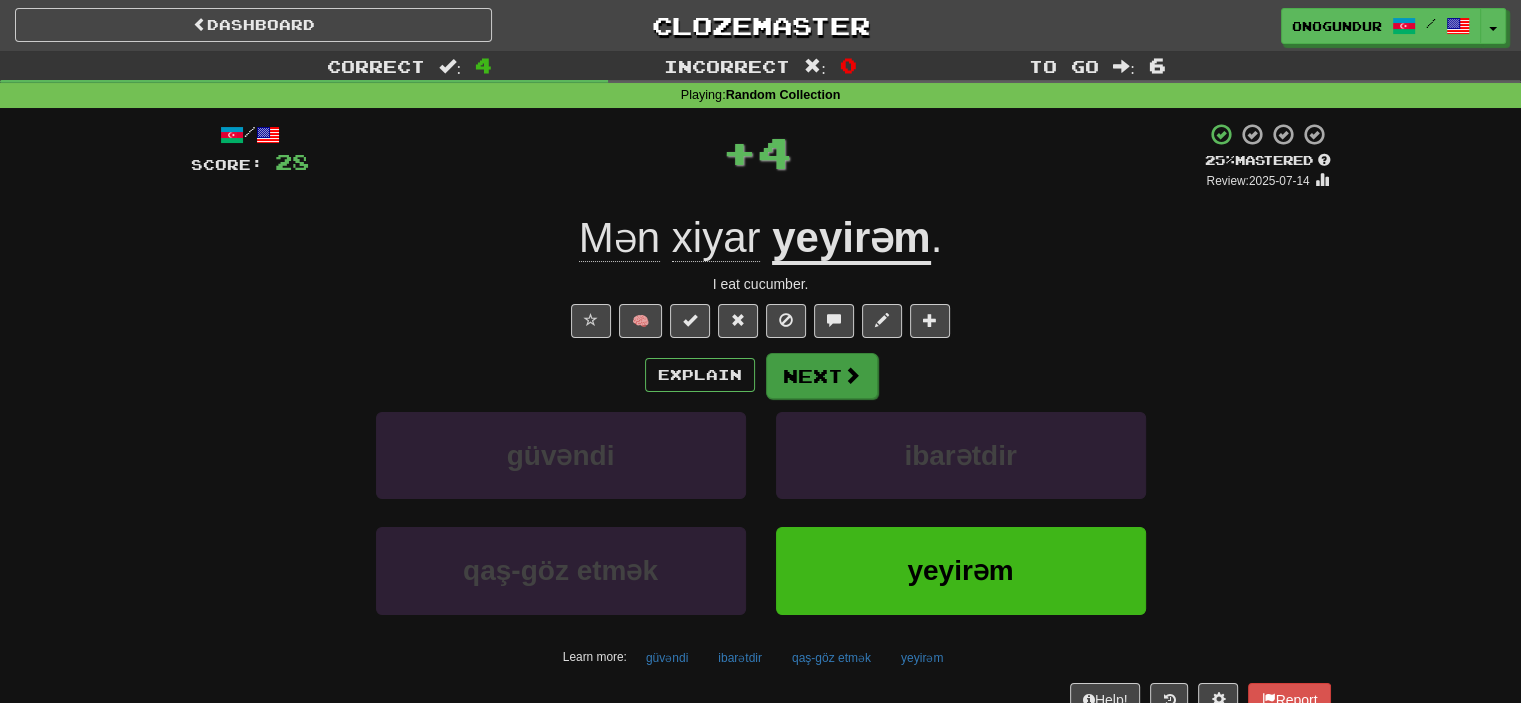 click on "Explain Next güvəndi ibarətdir qaş-göz etmək yeyirəm Learn more: güvəndi ibarətdir qaş-göz etmək yeyirəm" at bounding box center [761, 512] 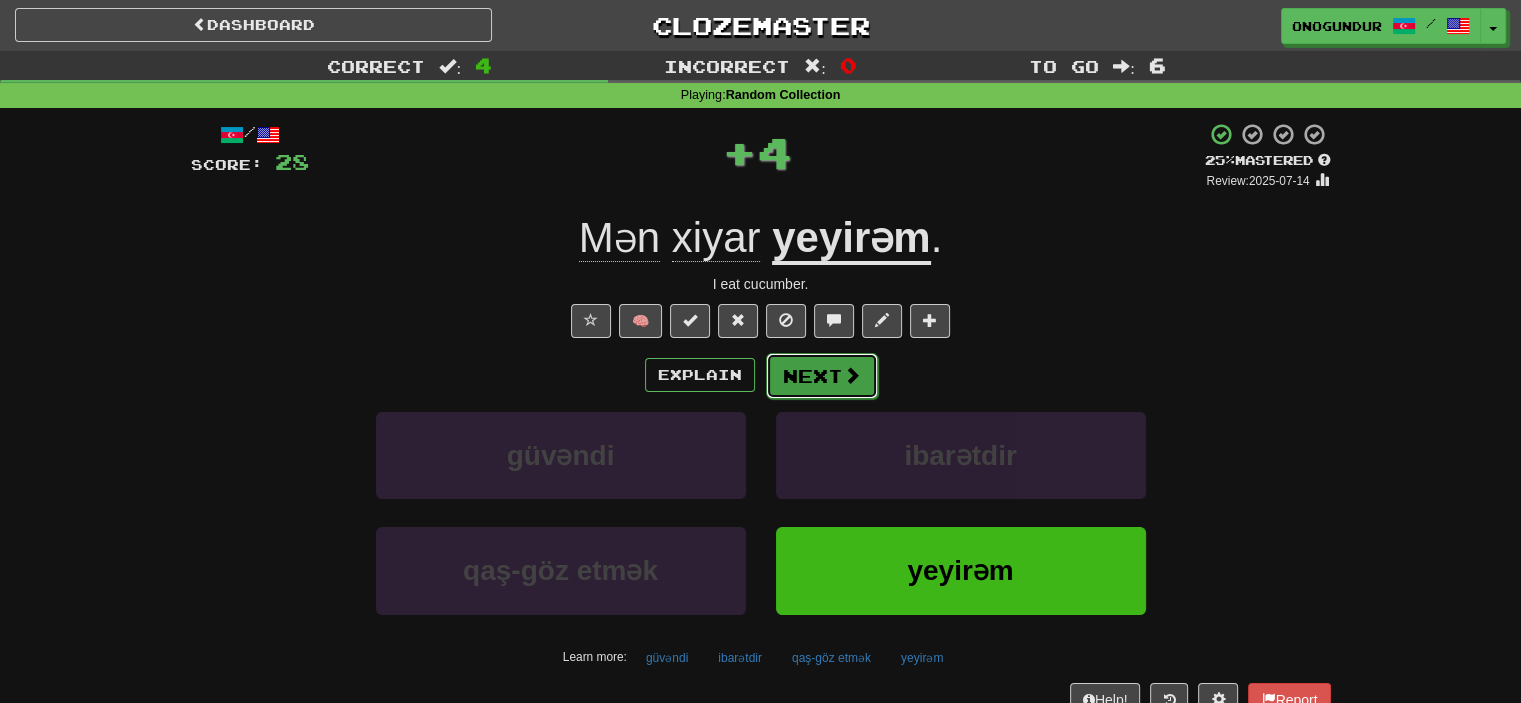 click on "Next" at bounding box center (822, 376) 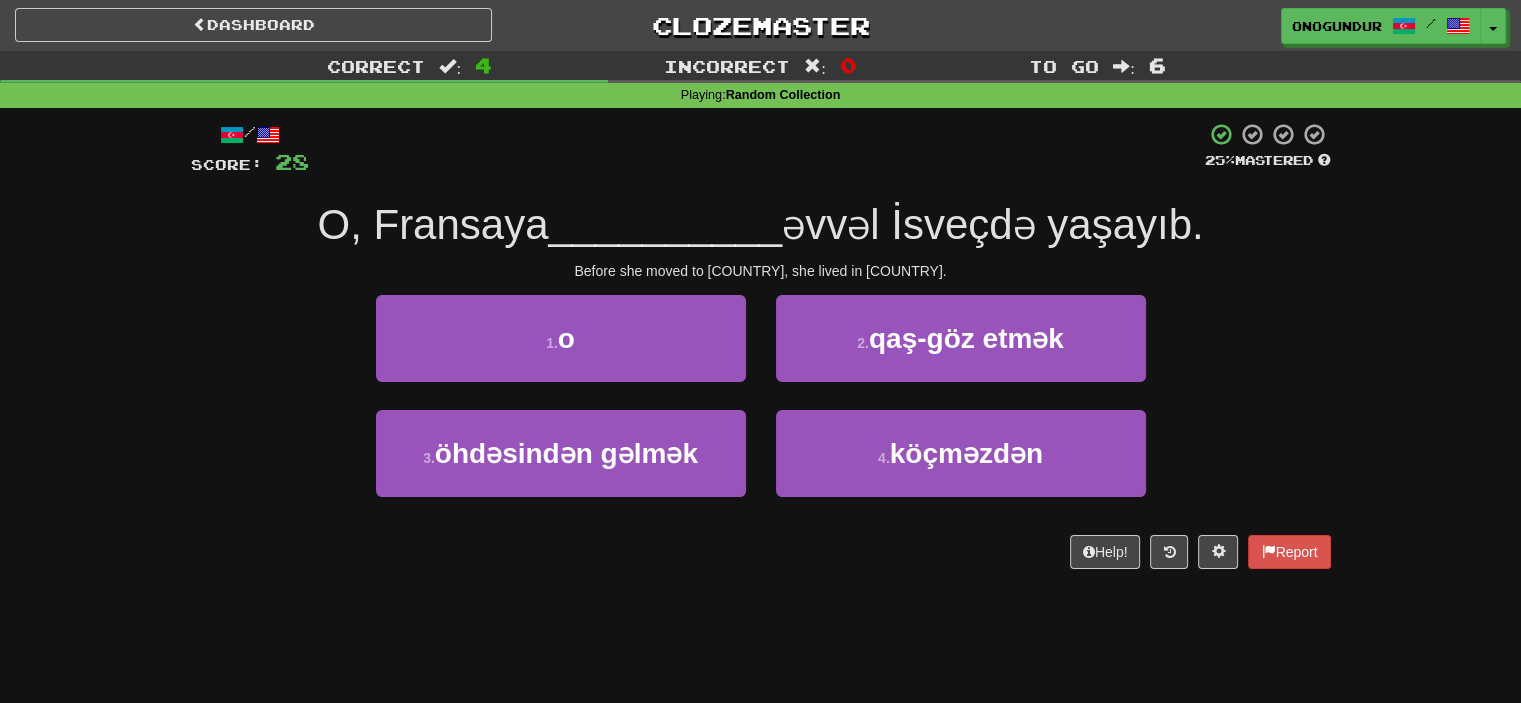 click on "/  Score:   28 25 %  Mastered O, Fransaya  __________  əvvəl İsveçdə yaşayıb. Before she moved to France, she lived in Sweden. 1 .  o 2 .  qaş-göz etmək 3 .  öhdəsindən gəlmək 4 .  köçməzdən  Help!  Report" at bounding box center [761, 352] 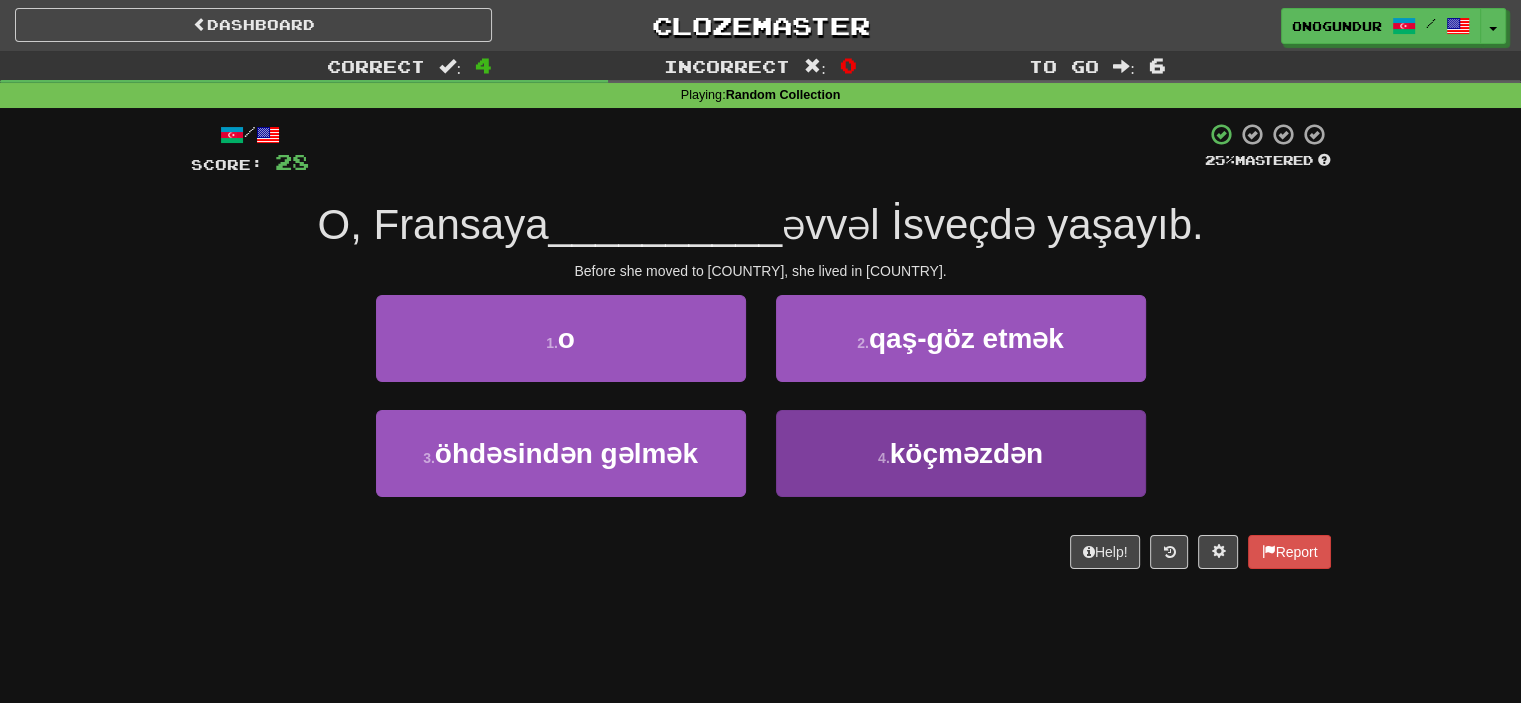 click on "4 .  köçməzdən" at bounding box center [961, 467] 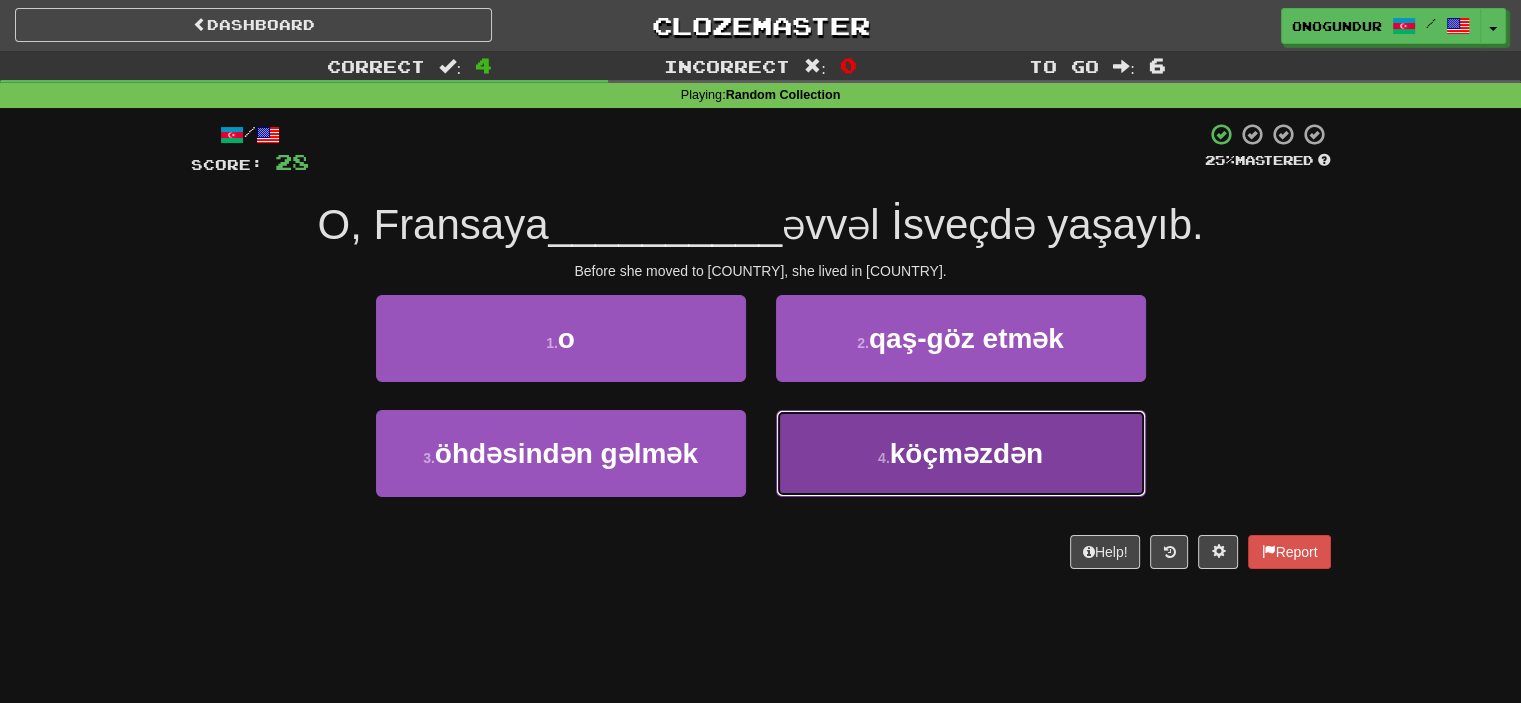 click on "4 .  köçməzdən" at bounding box center (961, 453) 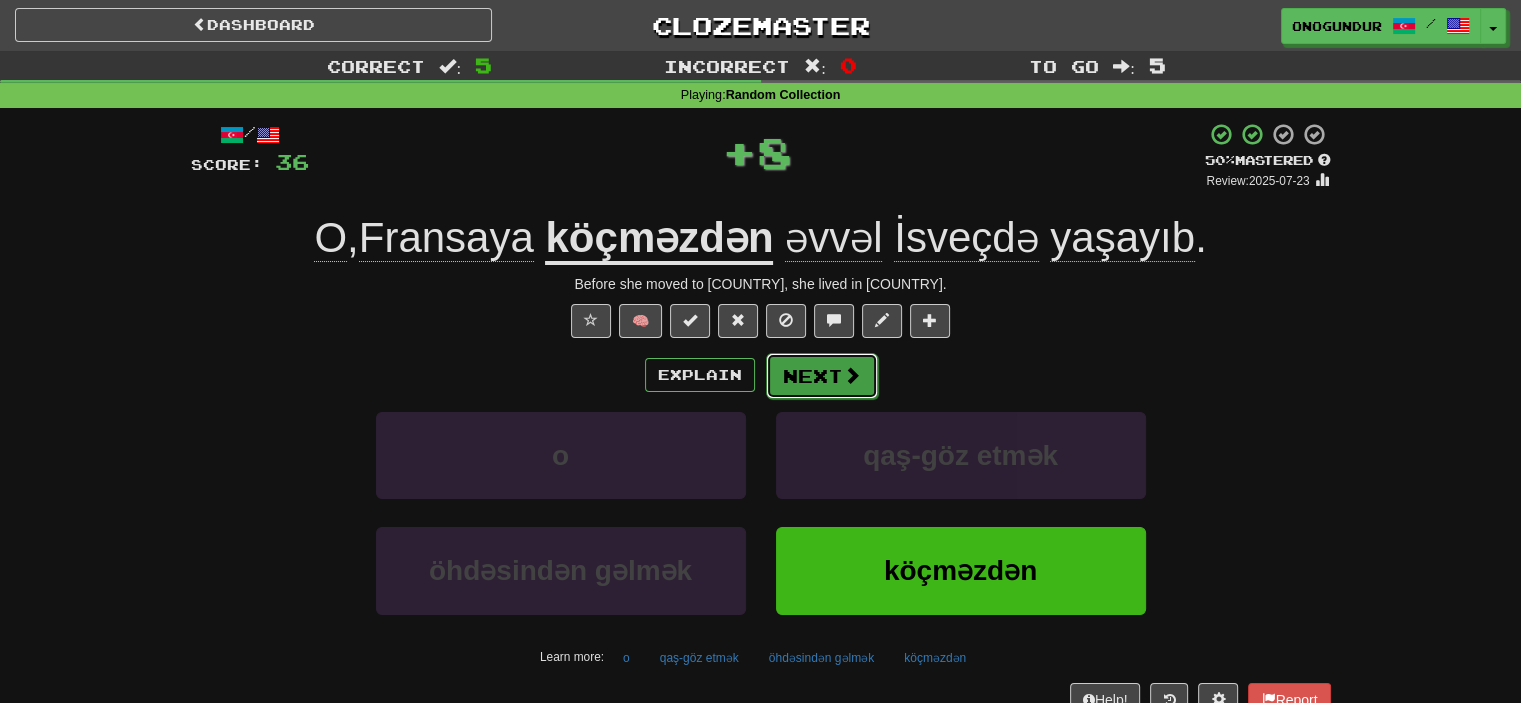 click on "Next" at bounding box center [822, 376] 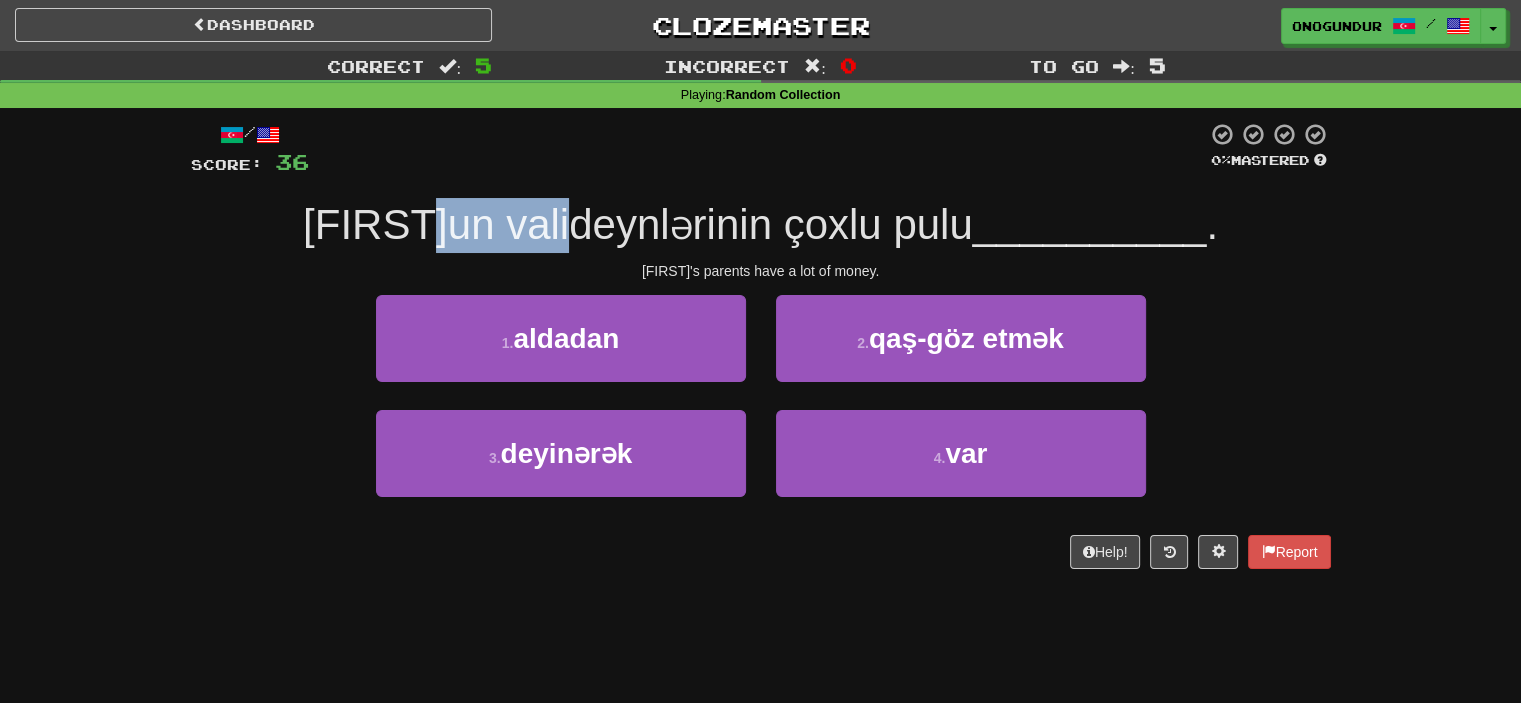 drag, startPoint x: 472, startPoint y: 231, endPoint x: 619, endPoint y: 251, distance: 148.35431 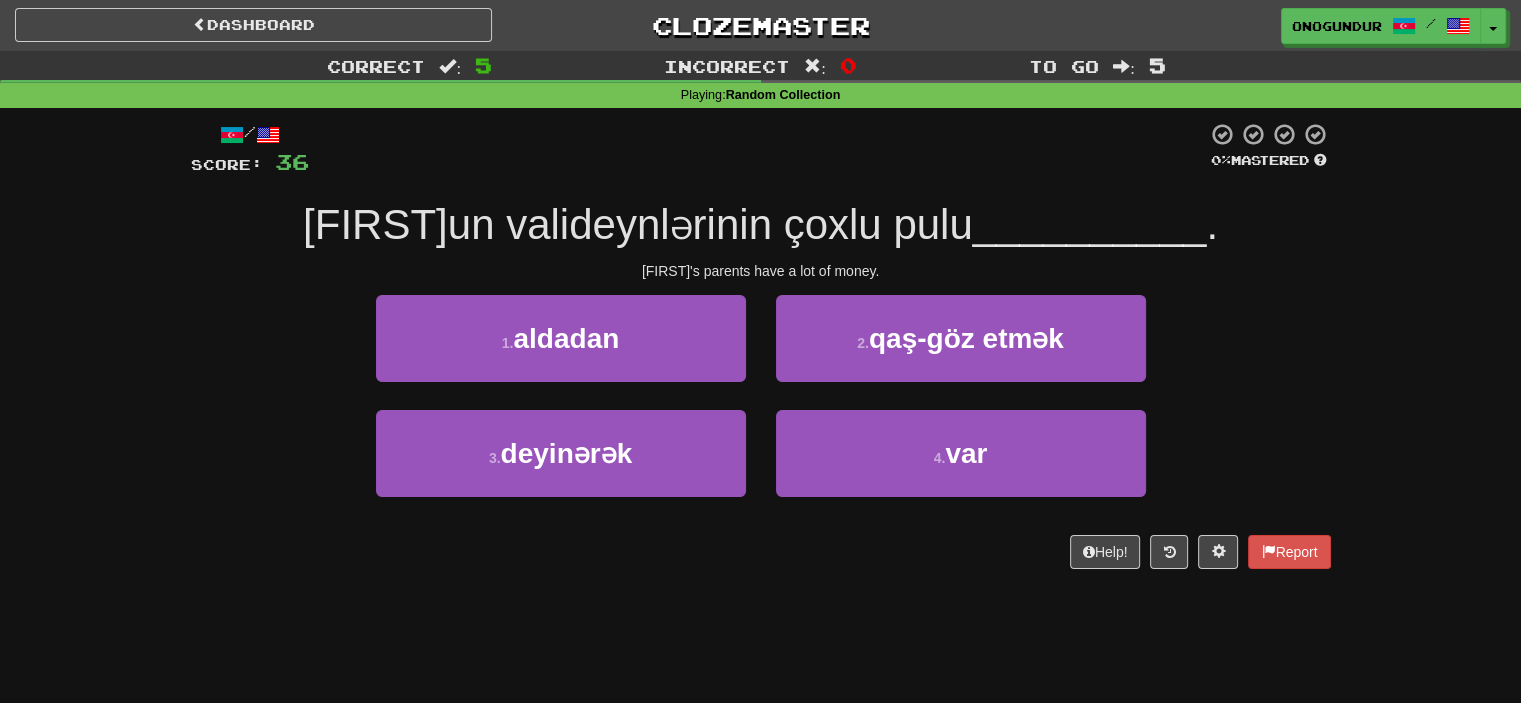 click on "/  Score:   36 0 %  Mastered Tomun valideynlərinin çoxlu pulu  __________ . Tom's parents have a lot of money. 1 .  aldadan 2 .  qaş-göz etmək 3 .  deyinərək 4 .  var  Help!  Report" at bounding box center (761, 352) 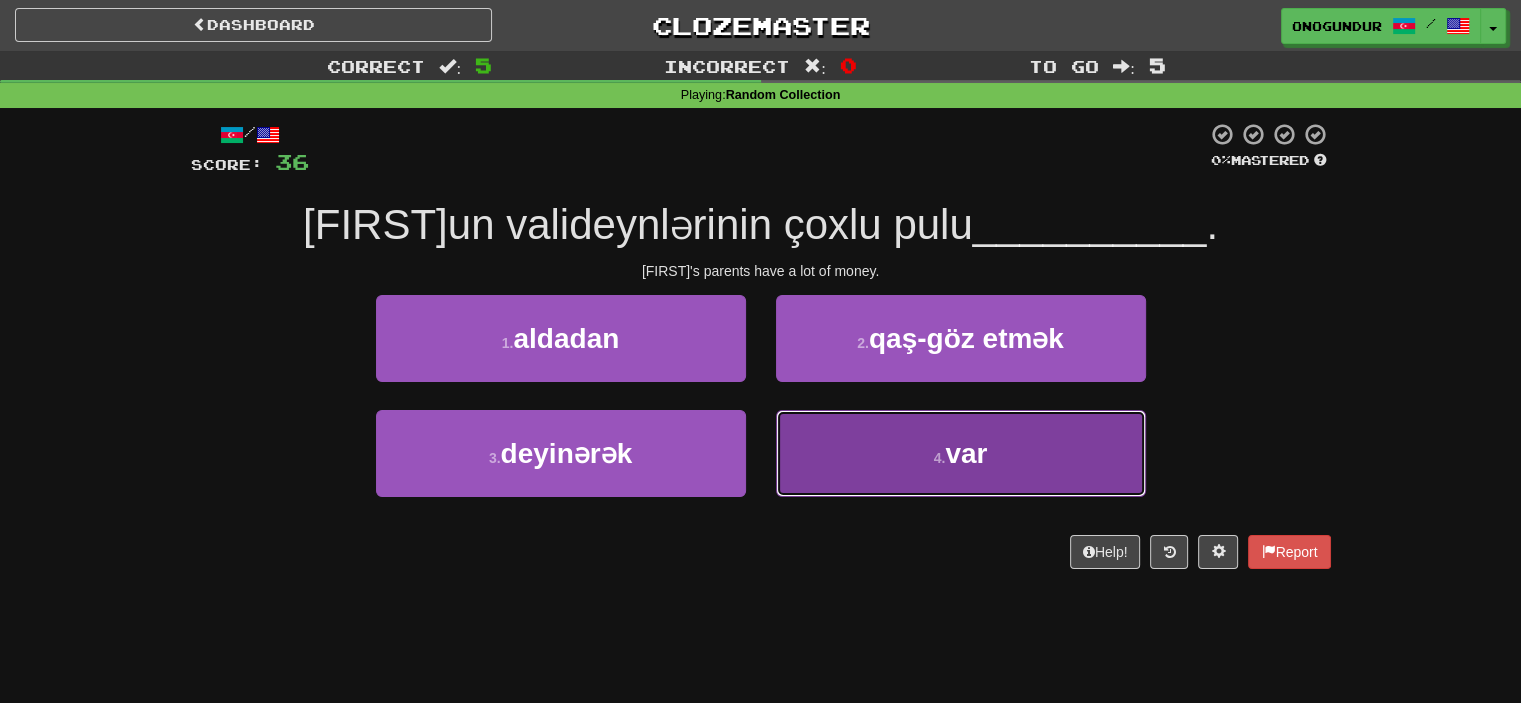 click on "4 .  var" at bounding box center [961, 453] 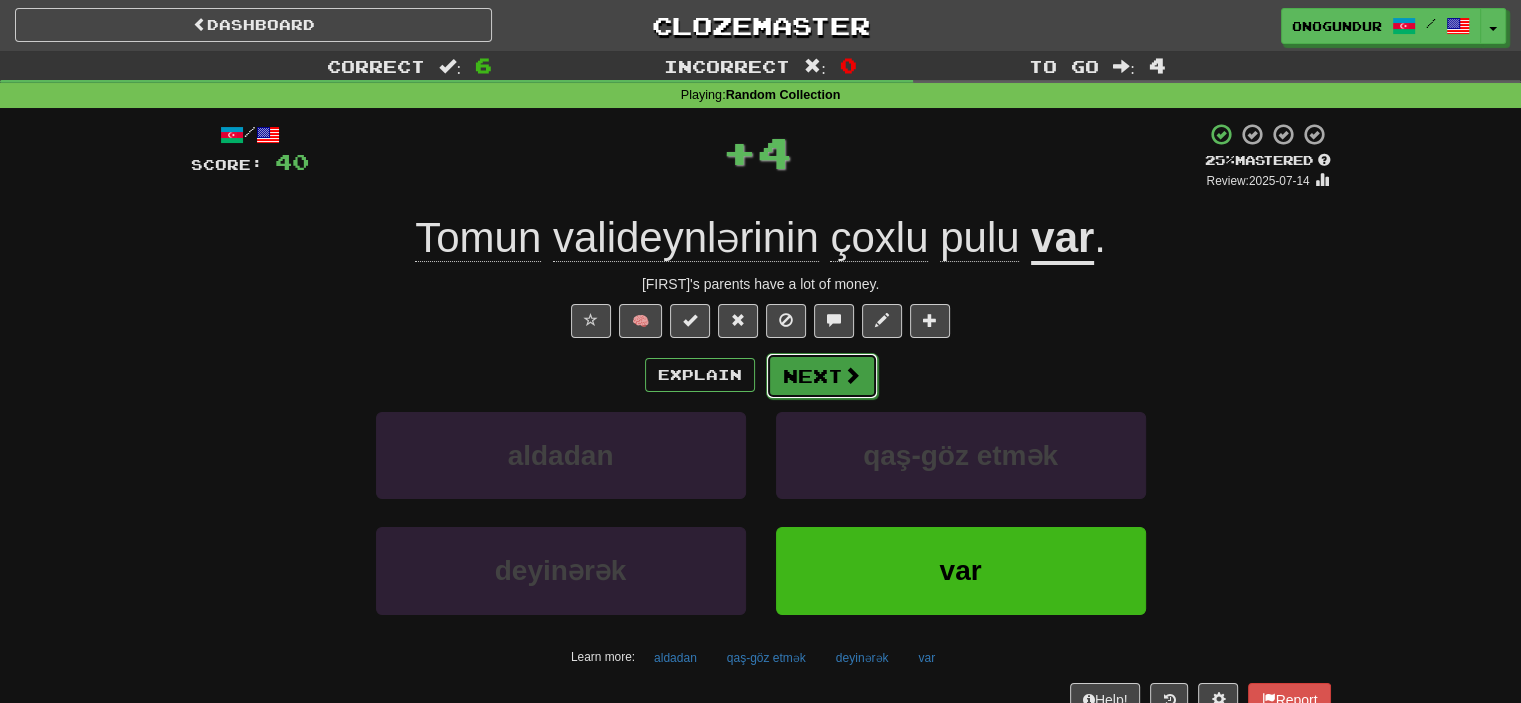 click at bounding box center [852, 375] 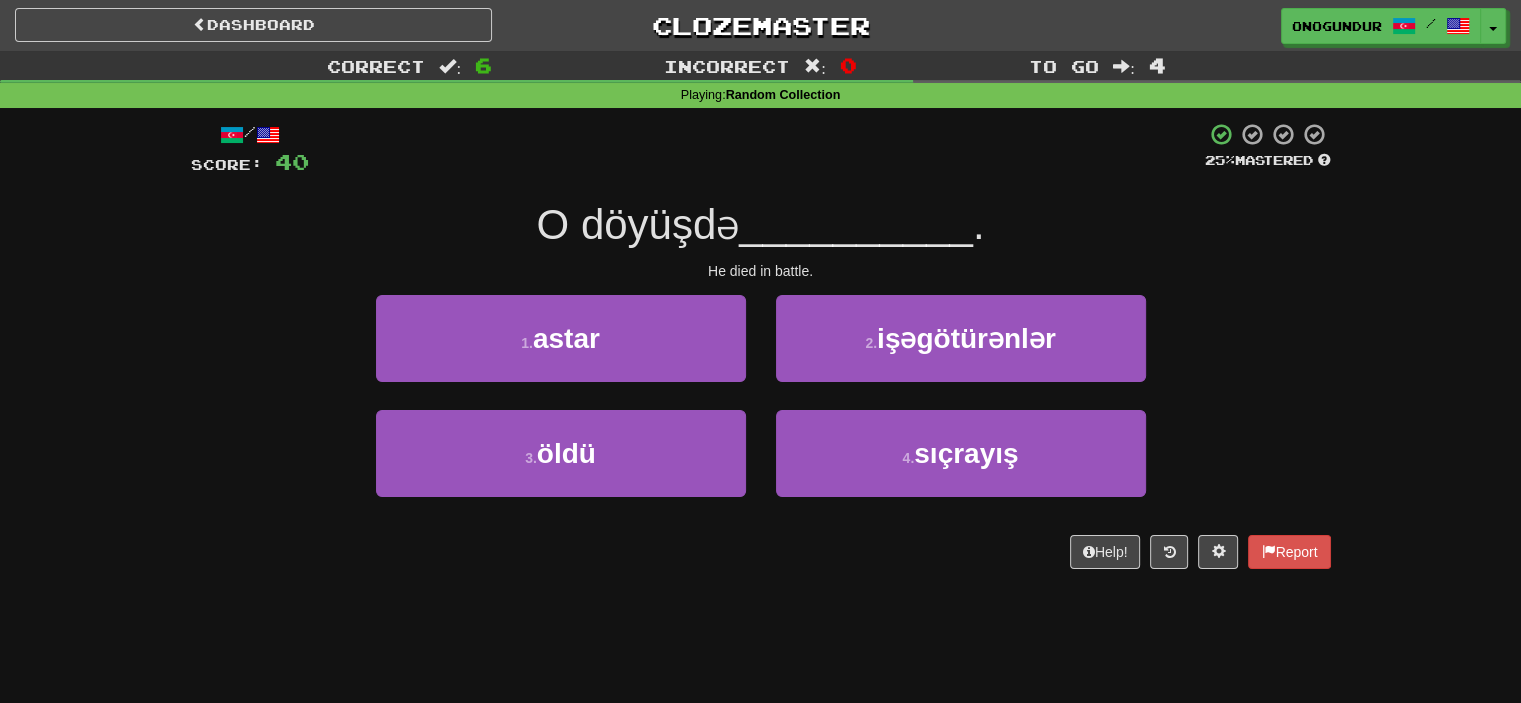click on "Dashboard
Clozemaster
onogundur
/
Toggle Dropdown
Dashboard
Leaderboard
Activity Feed
Notifications
Profile
Discussions
Azərbaycanca
/
English
Streak:
28
Review:
2,710
Points Today: 0
Català
/
English
Streak:
0
Review:
10
Points Today: 0
Deutsch
/
English
Streak:
0
Review:
1,979
Points Today: 0
Español
/
English
Streak:
0
Review:
1,381
Points Today: 0
Esperanto
/
English
Streak:
0
Review:
1,035
Points Today: 0
Français
/
English
Streak:
0
Review:
19
Points Today: 0
Hrvatski
/
English
Streak:
0
Review:
278
Points Today: 0
Íslenska
/" at bounding box center [760, 351] 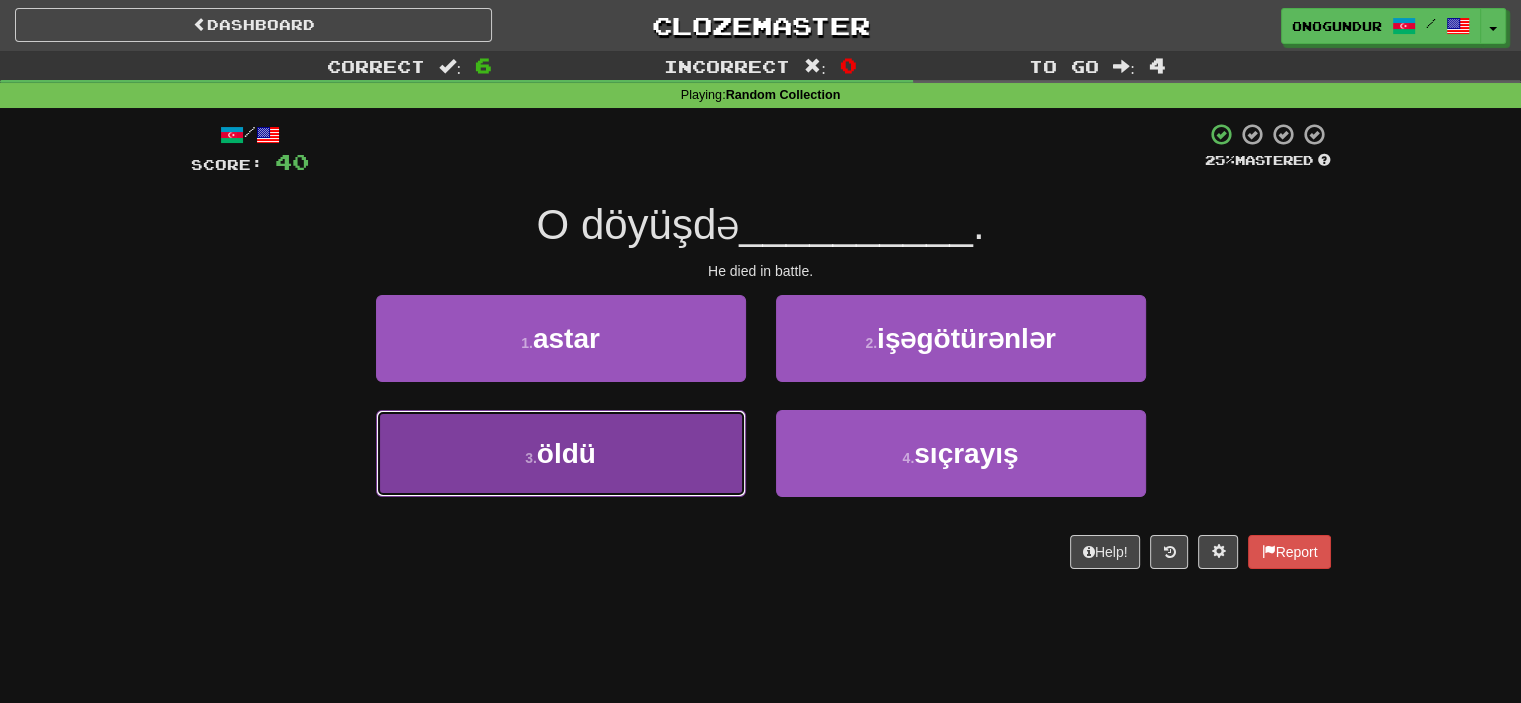 click on "3 .  öldü" at bounding box center [561, 453] 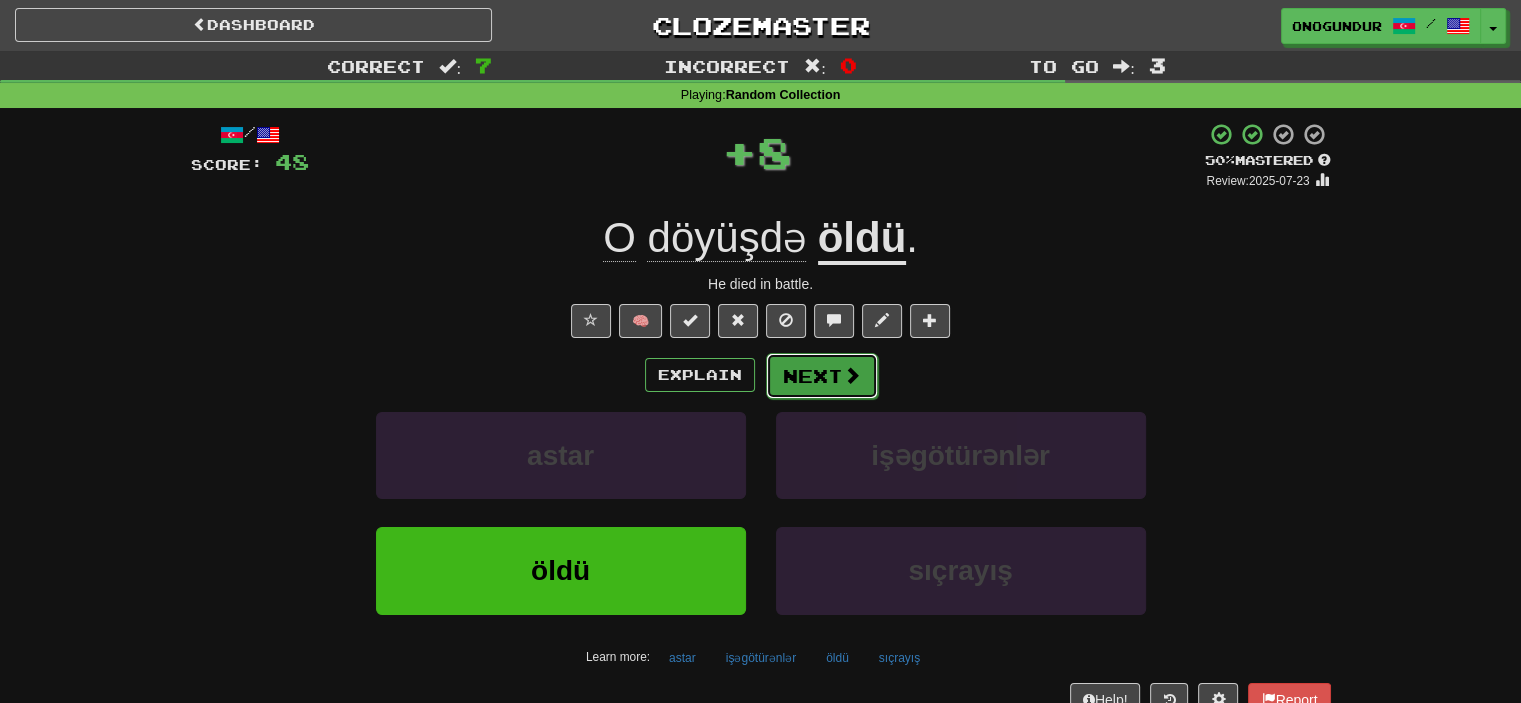 click on "Next" at bounding box center [822, 376] 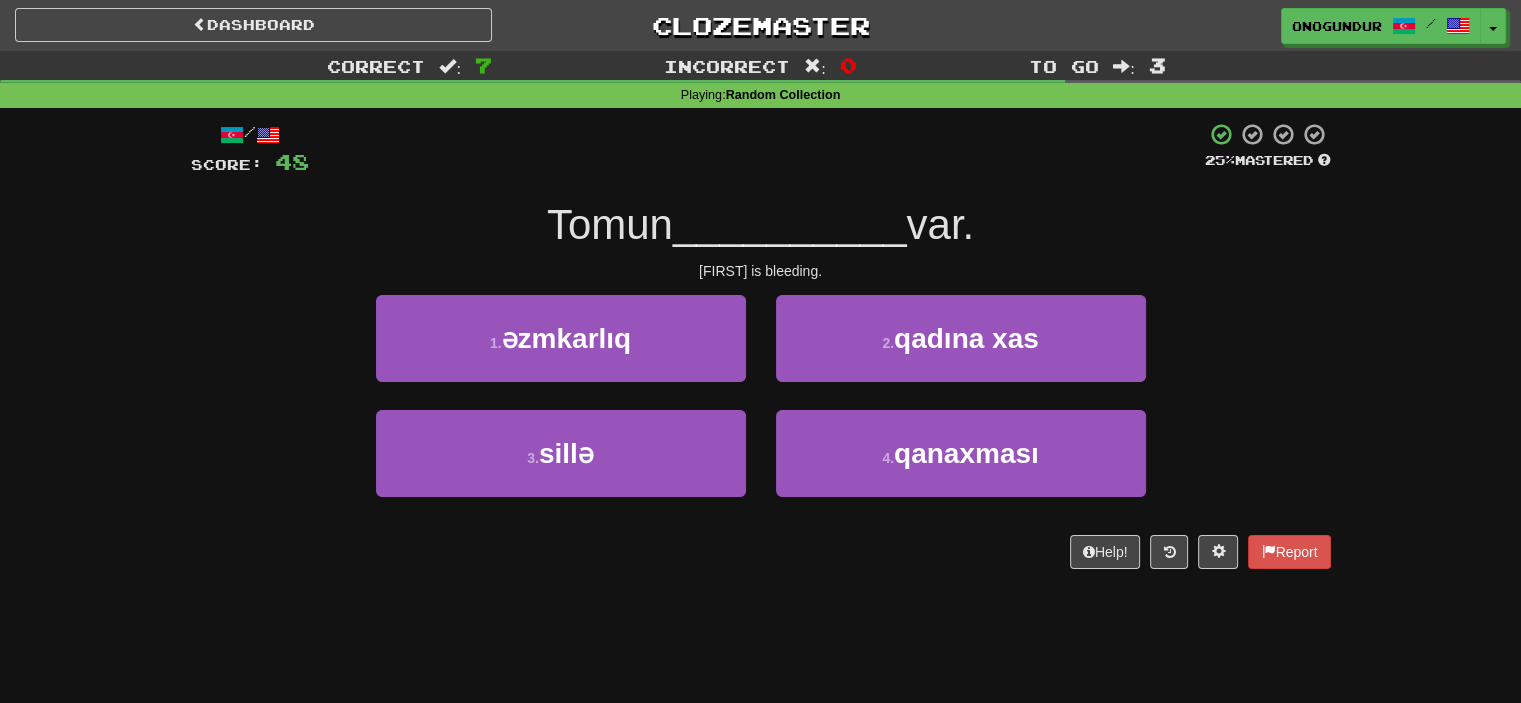 click on "Dashboard
Clozemaster
onogundur
/
Toggle Dropdown
Dashboard
Leaderboard
Activity Feed
Notifications
Profile
Discussions
Azərbaycanca
/
English
Streak:
28
Review:
2,710
Points Today: 0
Català
/
English
Streak:
0
Review:
10
Points Today: 0
Deutsch
/
English
Streak:
0
Review:
1,979
Points Today: 0
Español
/
English
Streak:
0
Review:
1,381
Points Today: 0
Esperanto
/
English
Streak:
0
Review:
1,035
Points Today: 0
Français
/
English
Streak:
0
Review:
19
Points Today: 0
Hrvatski
/
English
Streak:
0
Review:
278
Points Today: 0
Íslenska
/" at bounding box center (760, 351) 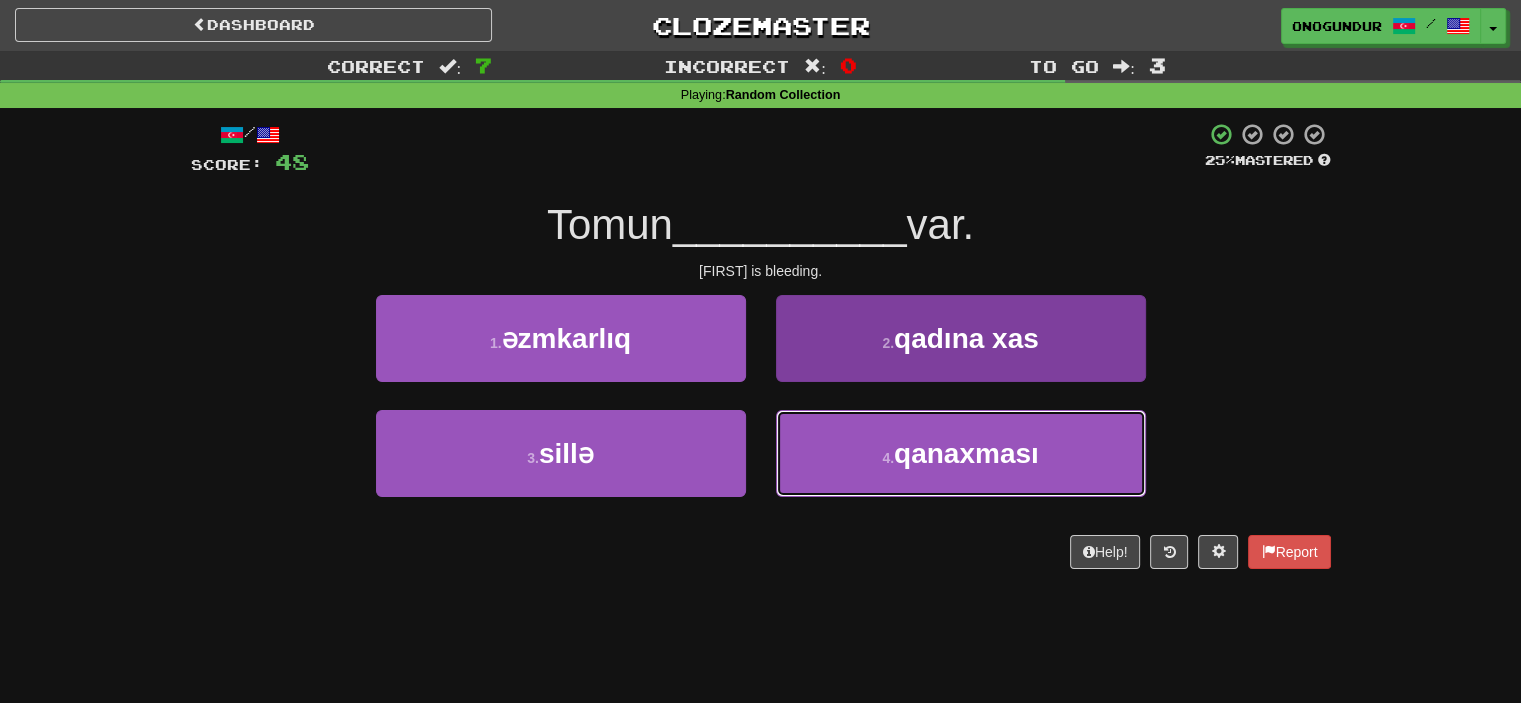 click on "4 .  qanaxması" at bounding box center [961, 453] 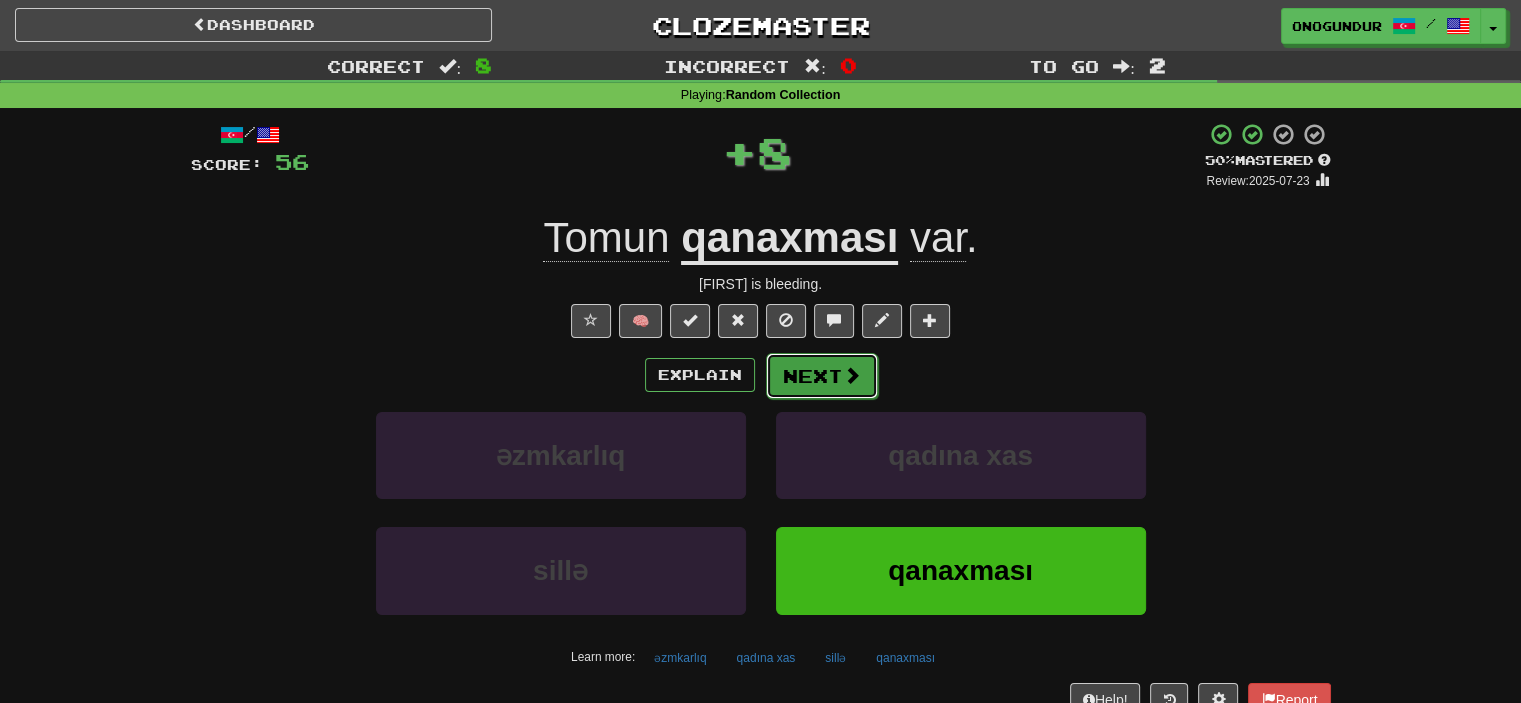 click on "Next" at bounding box center (822, 376) 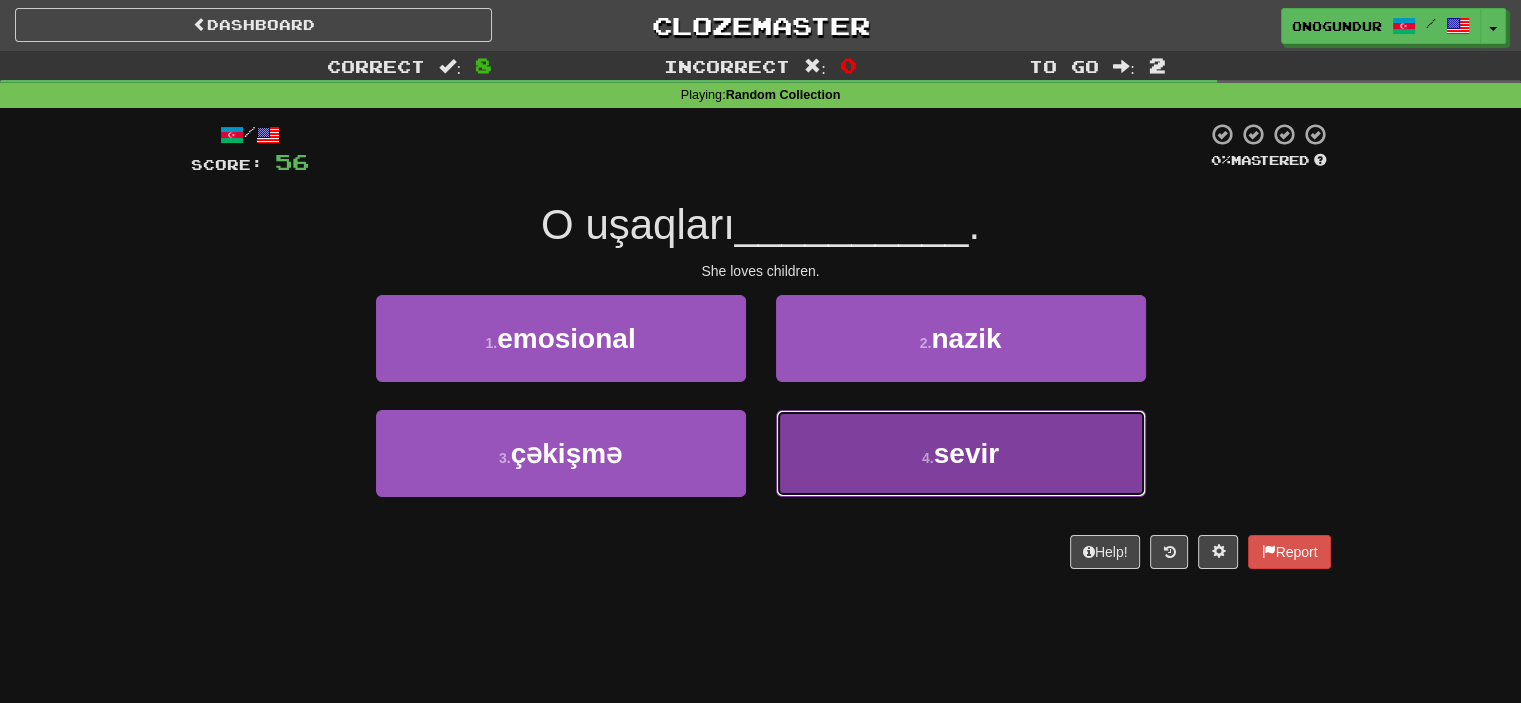 click on "4 .  sevir" at bounding box center (961, 453) 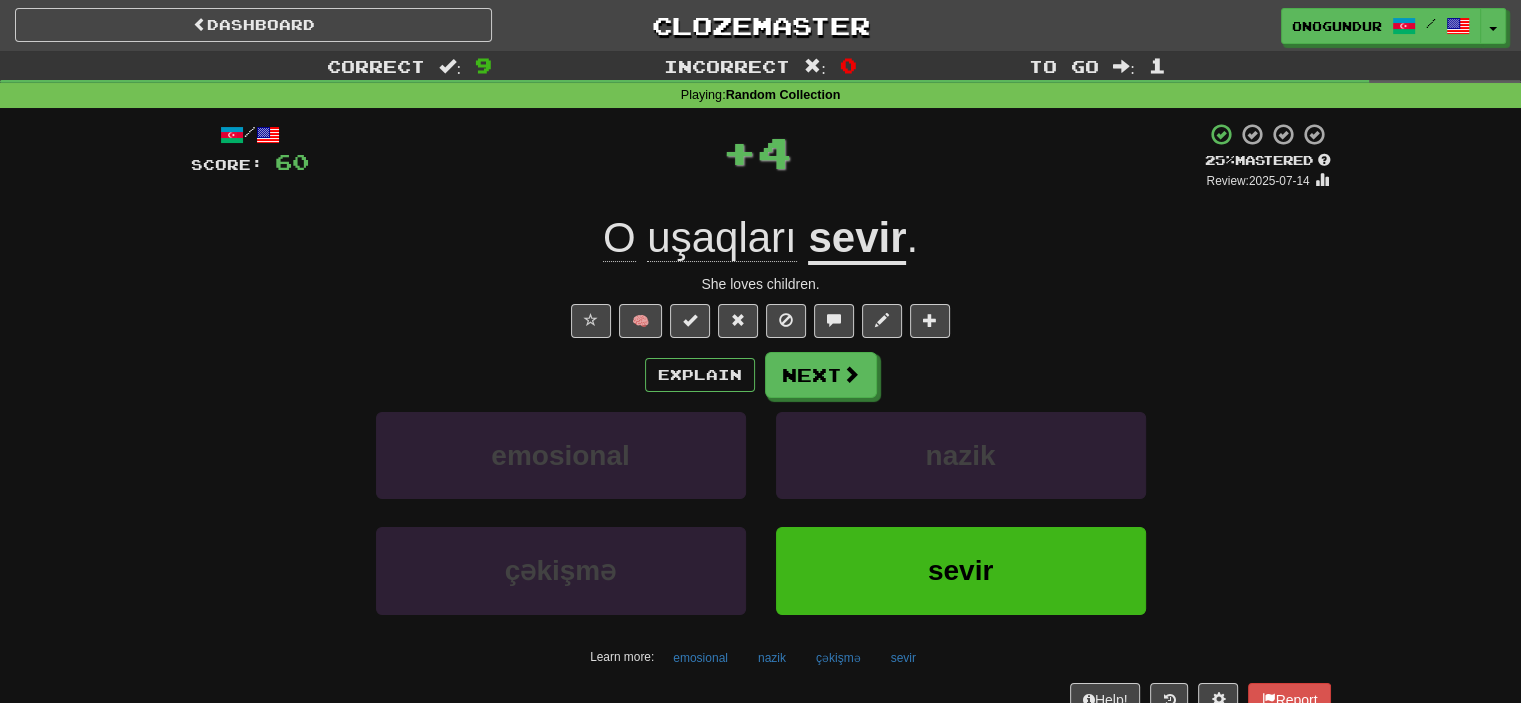 click on "Explain Next emosional nazik çəkişmə sevir Learn more: emosional nazik çəkişmə sevir" at bounding box center (761, 512) 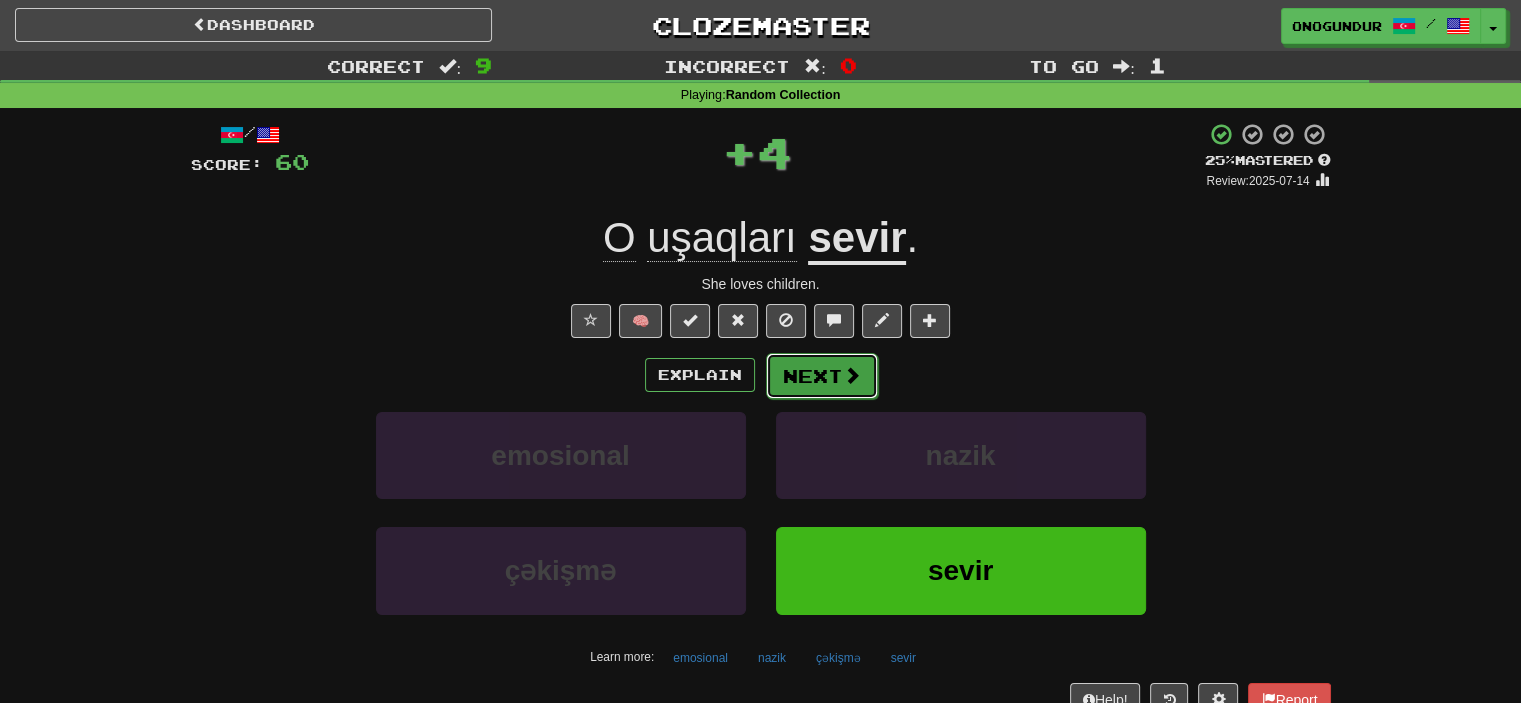click at bounding box center (852, 375) 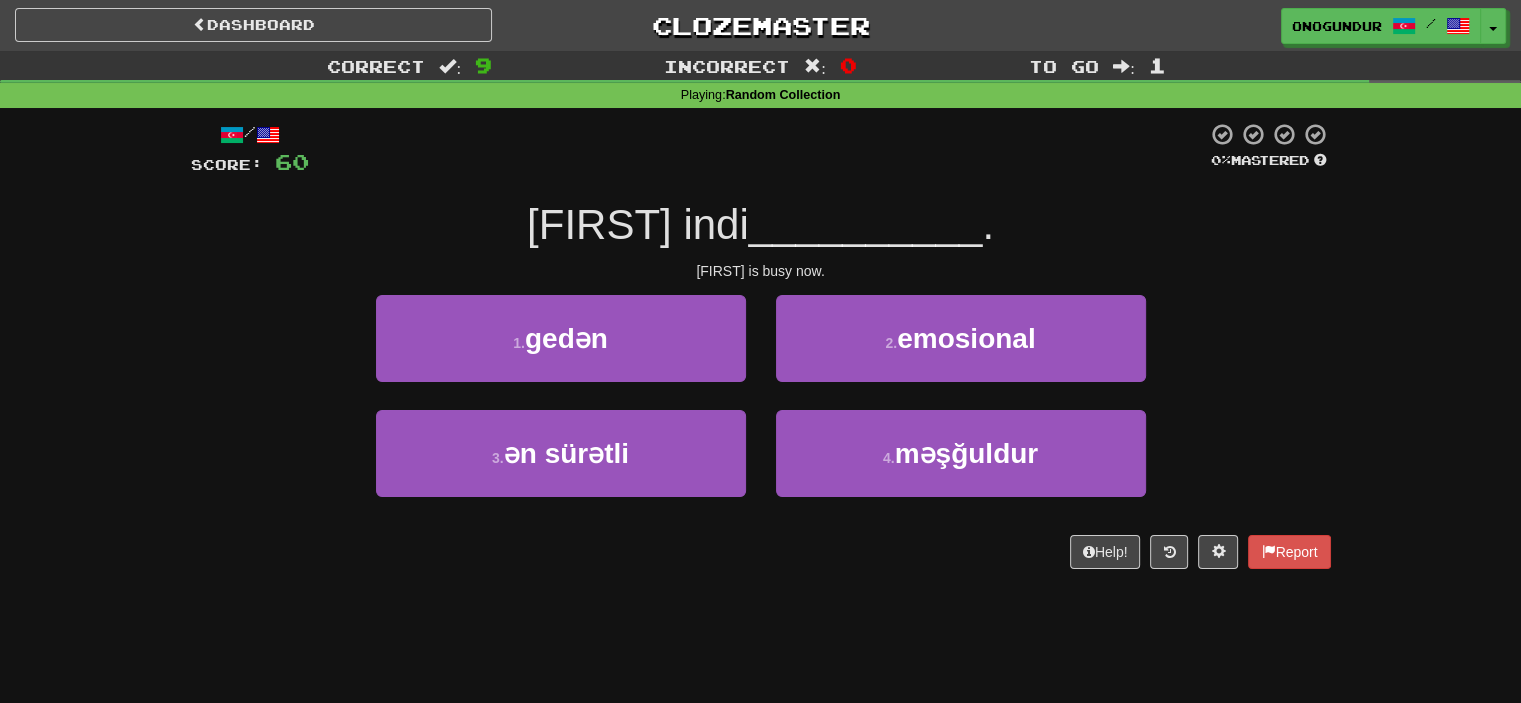 click on "Dashboard
Clozemaster
onogundur
/
Toggle Dropdown
Dashboard
Leaderboard
Activity Feed
Notifications
Profile
Discussions
Azərbaycanca
/
English
Streak:
28
Review:
2,710
Points Today: 0
Català
/
English
Streak:
0
Review:
10
Points Today: 0
Deutsch
/
English
Streak:
0
Review:
1,979
Points Today: 0
Español
/
English
Streak:
0
Review:
1,381
Points Today: 0
Esperanto
/
English
Streak:
0
Review:
1,035
Points Today: 0
Français
/
English
Streak:
0
Review:
19
Points Today: 0
Hrvatski
/
English
Streak:
0
Review:
278
Points Today: 0
Íslenska
/" at bounding box center (760, 351) 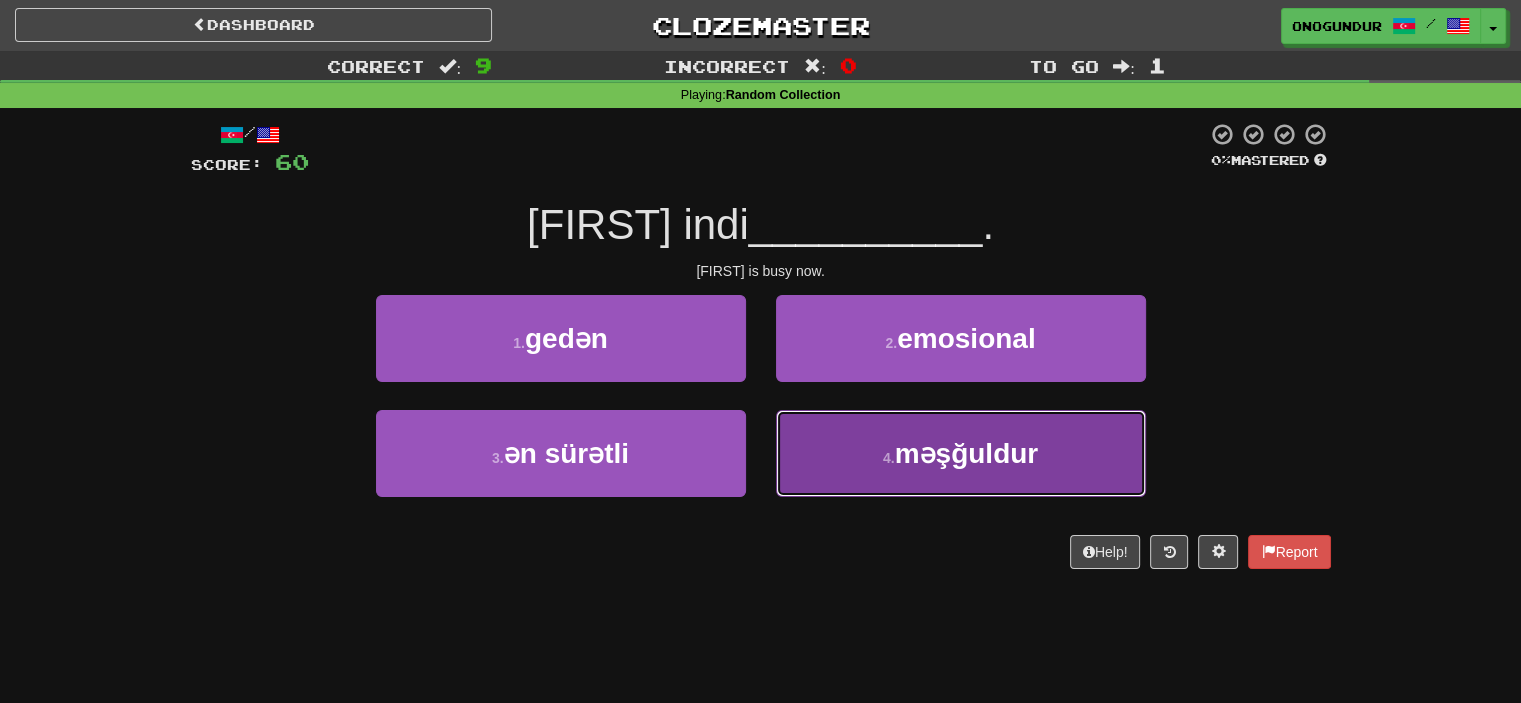 click on "4 .  məşğuldur" at bounding box center (961, 453) 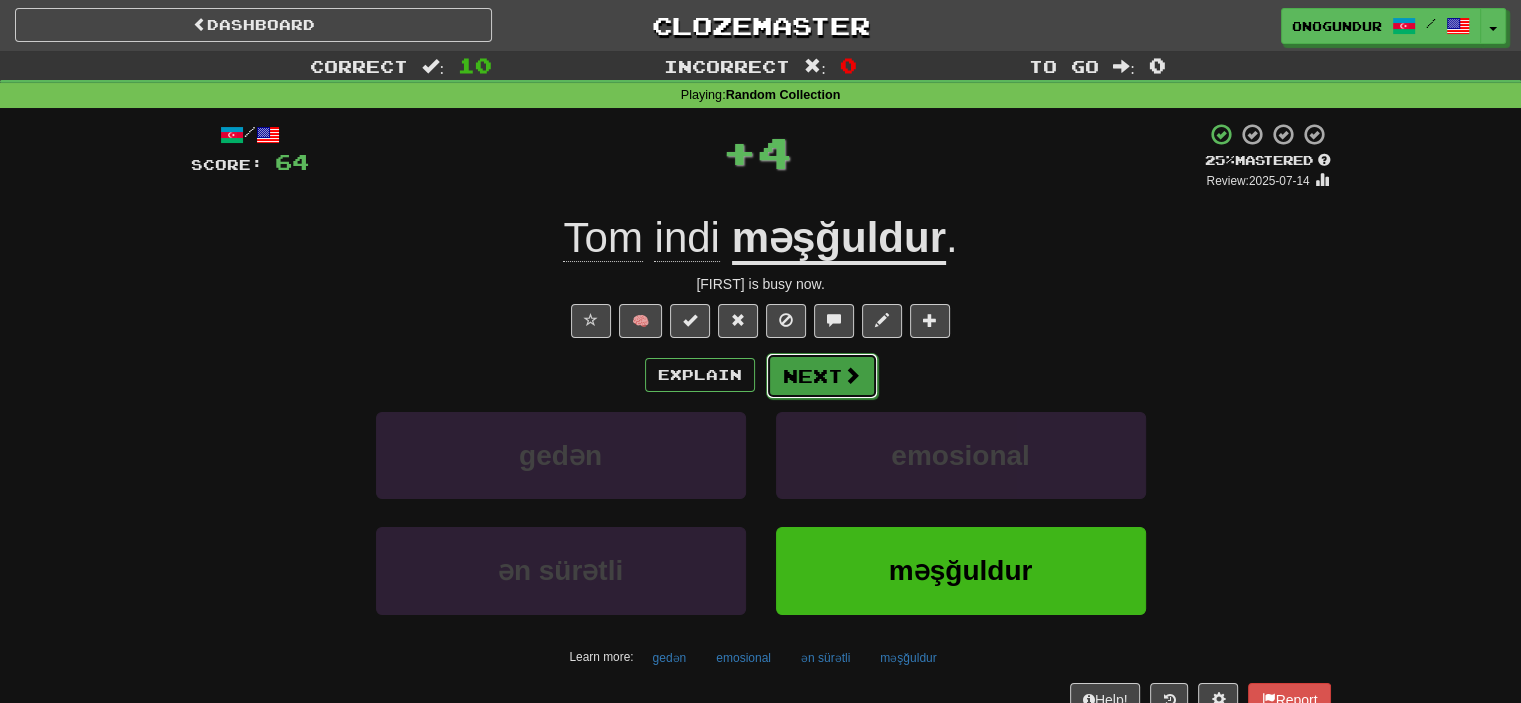 click on "Next" at bounding box center (822, 376) 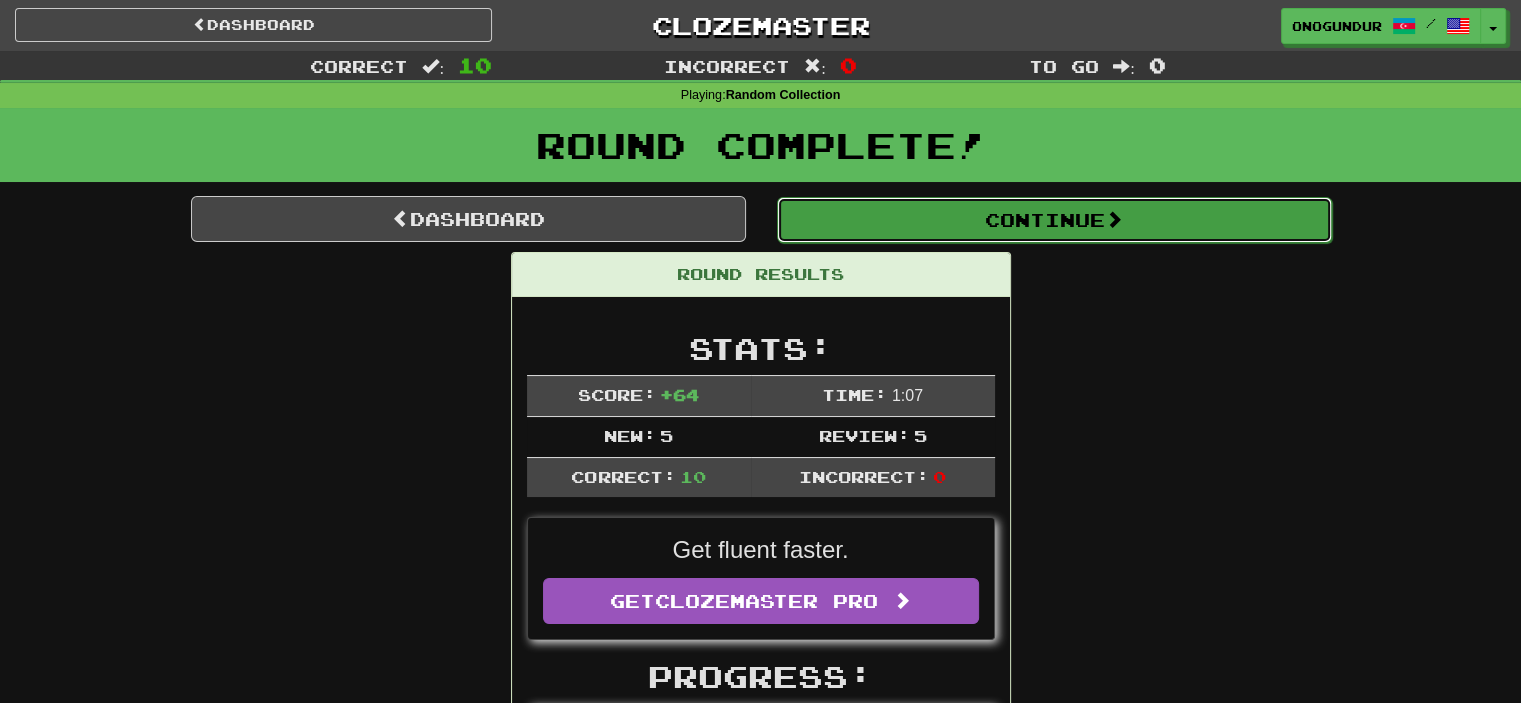 click on "Continue" at bounding box center [1054, 220] 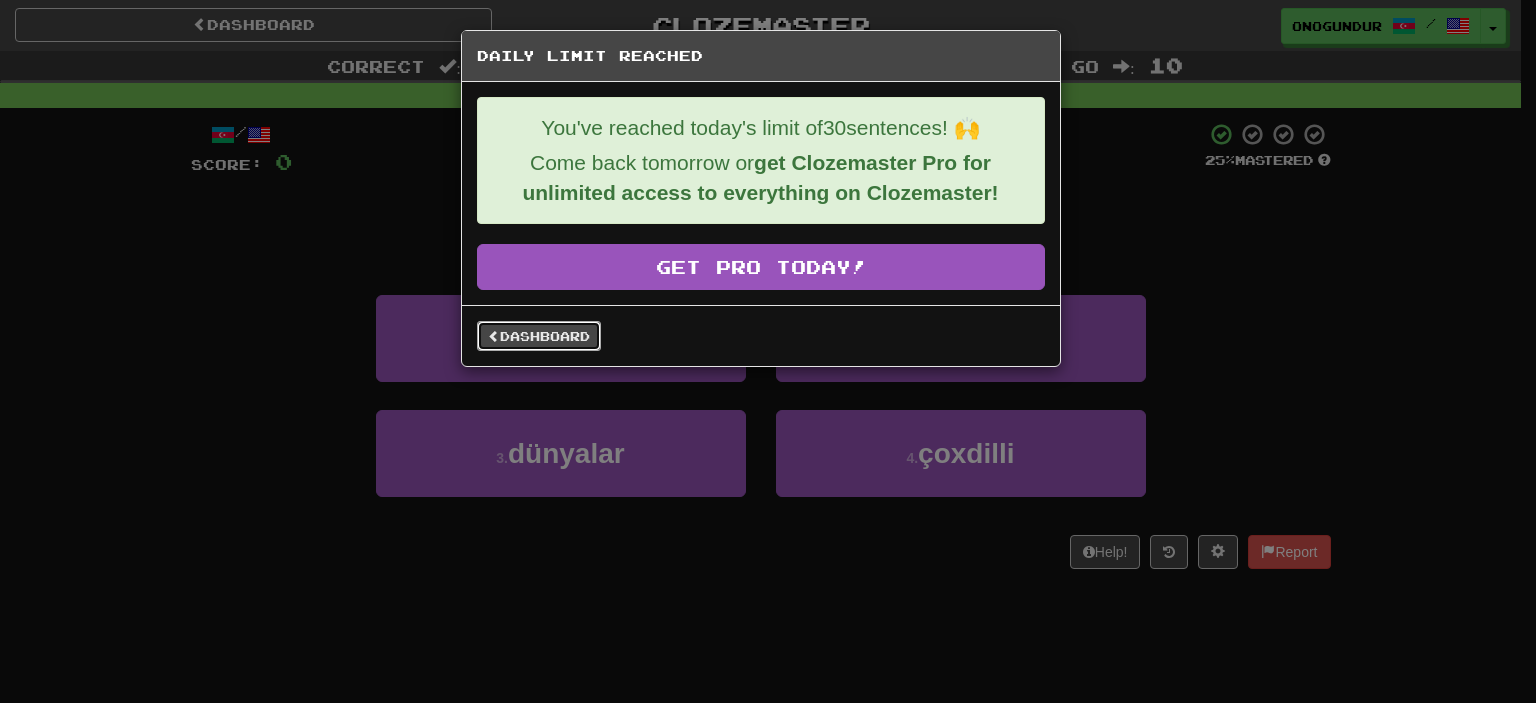 click on "Dashboard" at bounding box center (539, 336) 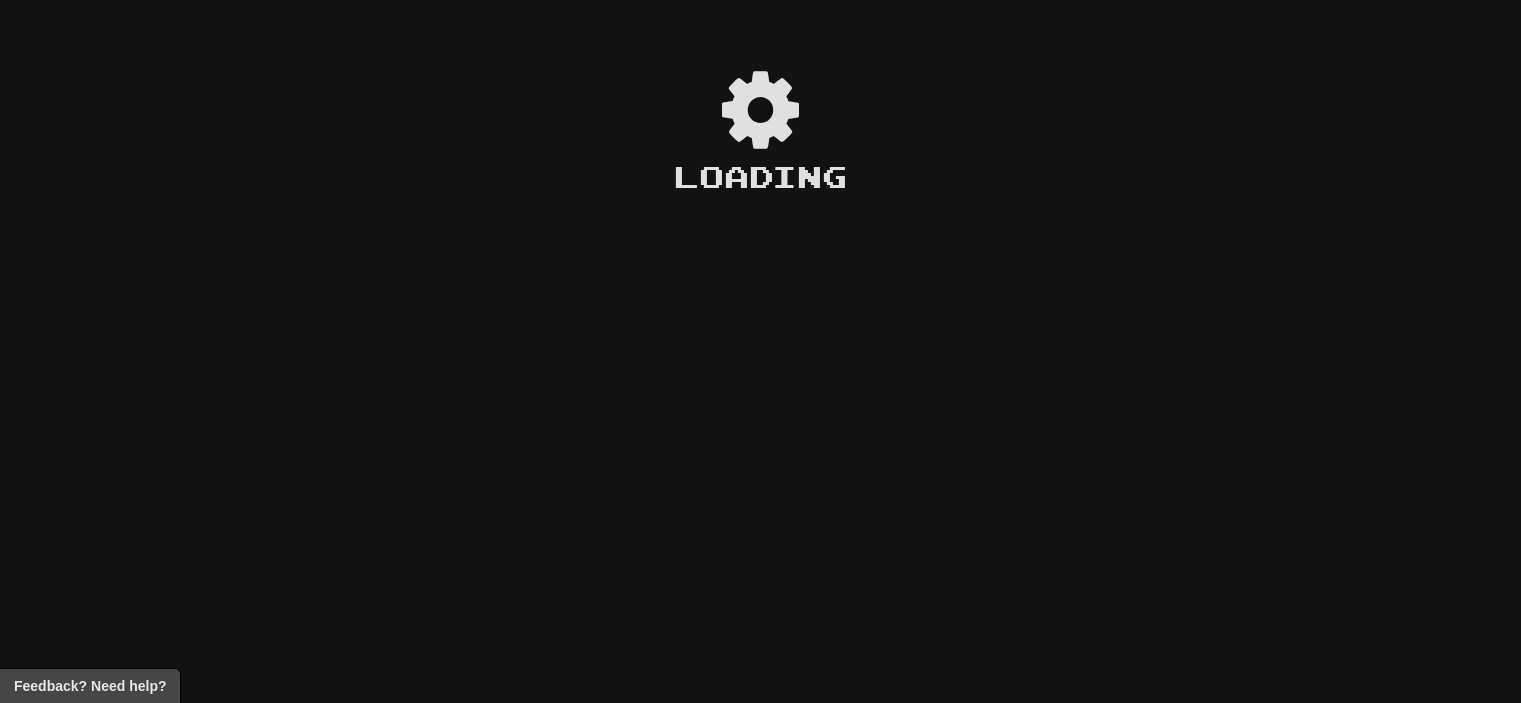 scroll, scrollTop: 0, scrollLeft: 0, axis: both 